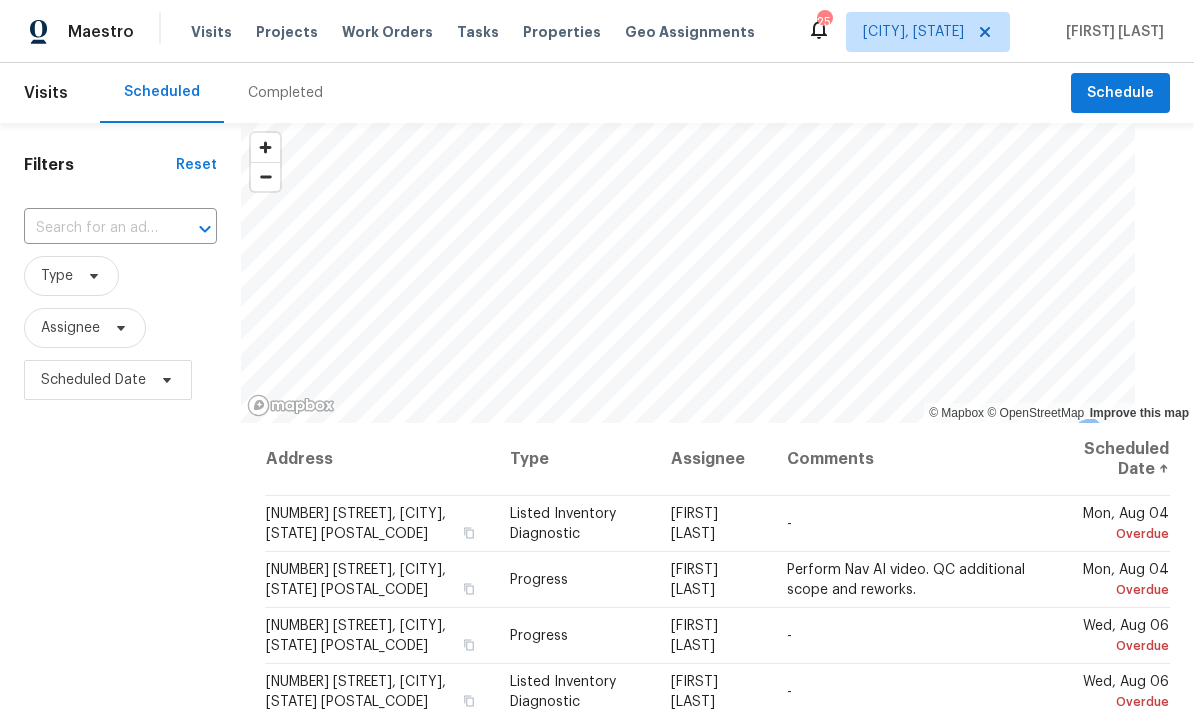 scroll, scrollTop: 0, scrollLeft: 0, axis: both 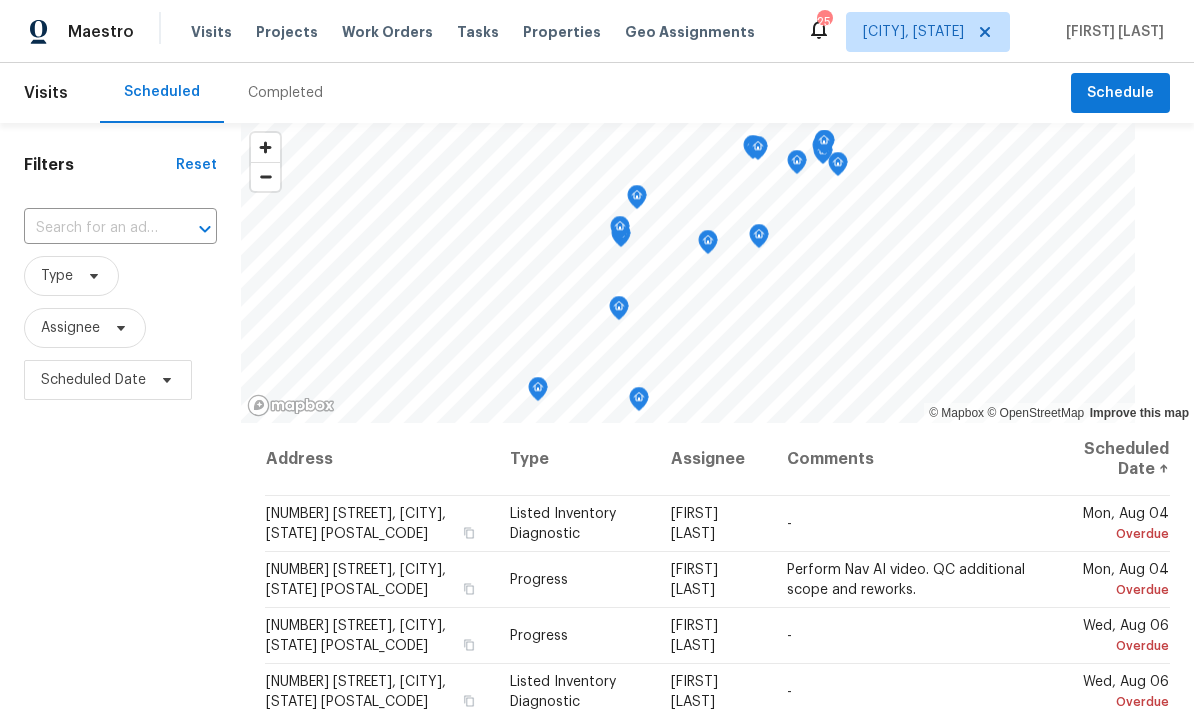 click on "Projects" at bounding box center (287, 32) 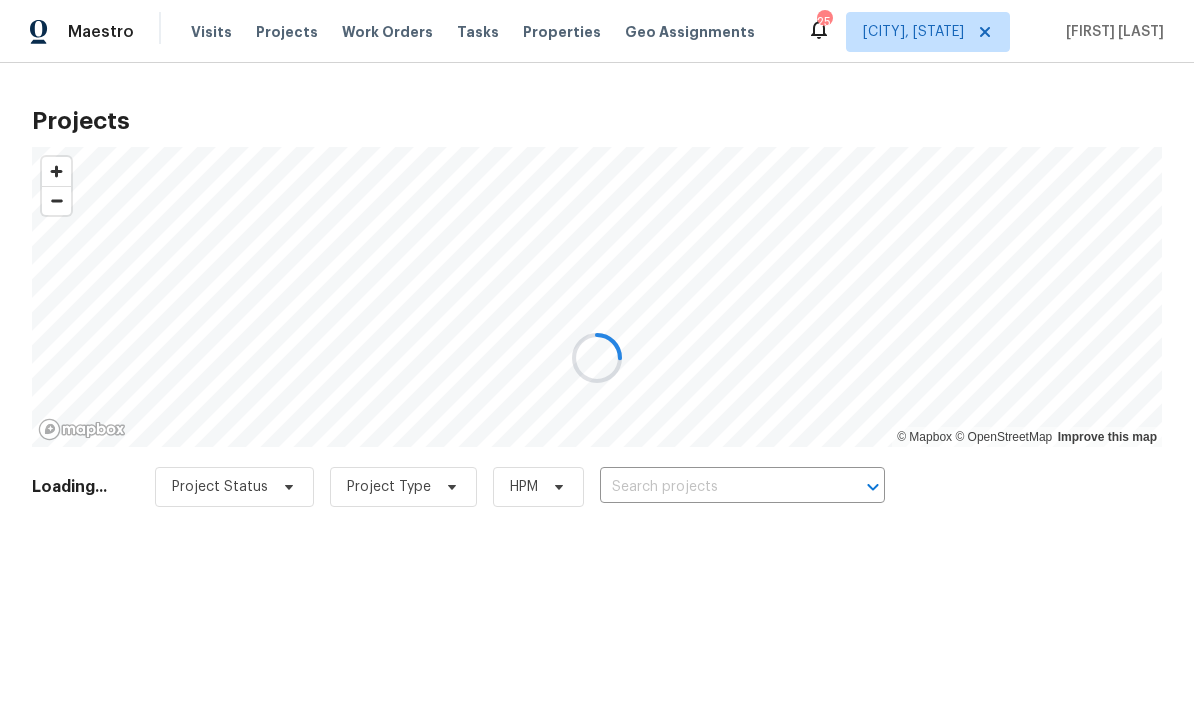 click at bounding box center [597, 357] 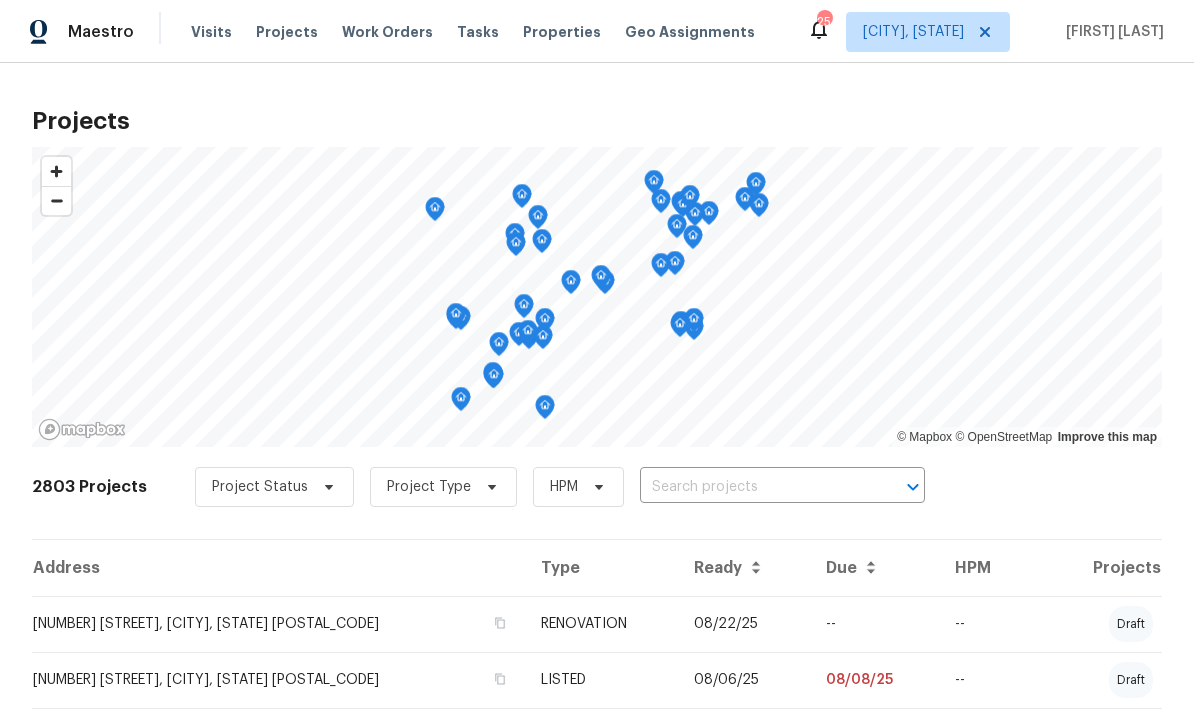 click at bounding box center [754, 487] 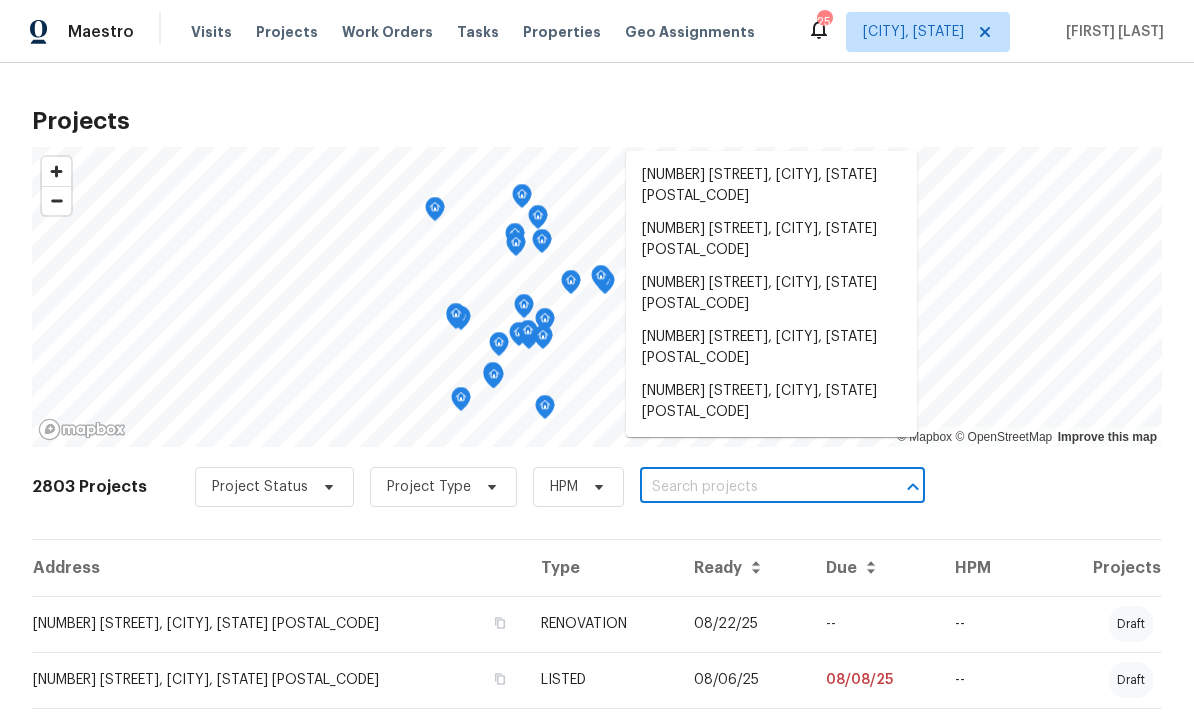 click on "Geo Assignments" at bounding box center (690, 32) 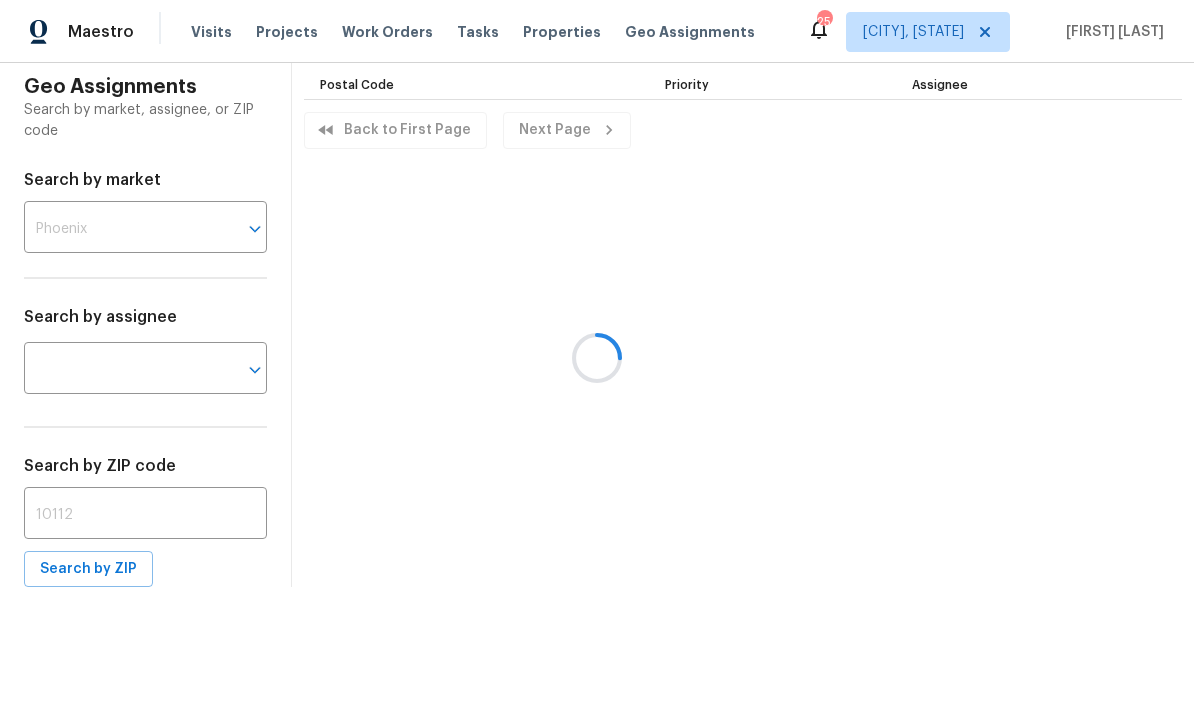 click at bounding box center (597, 357) 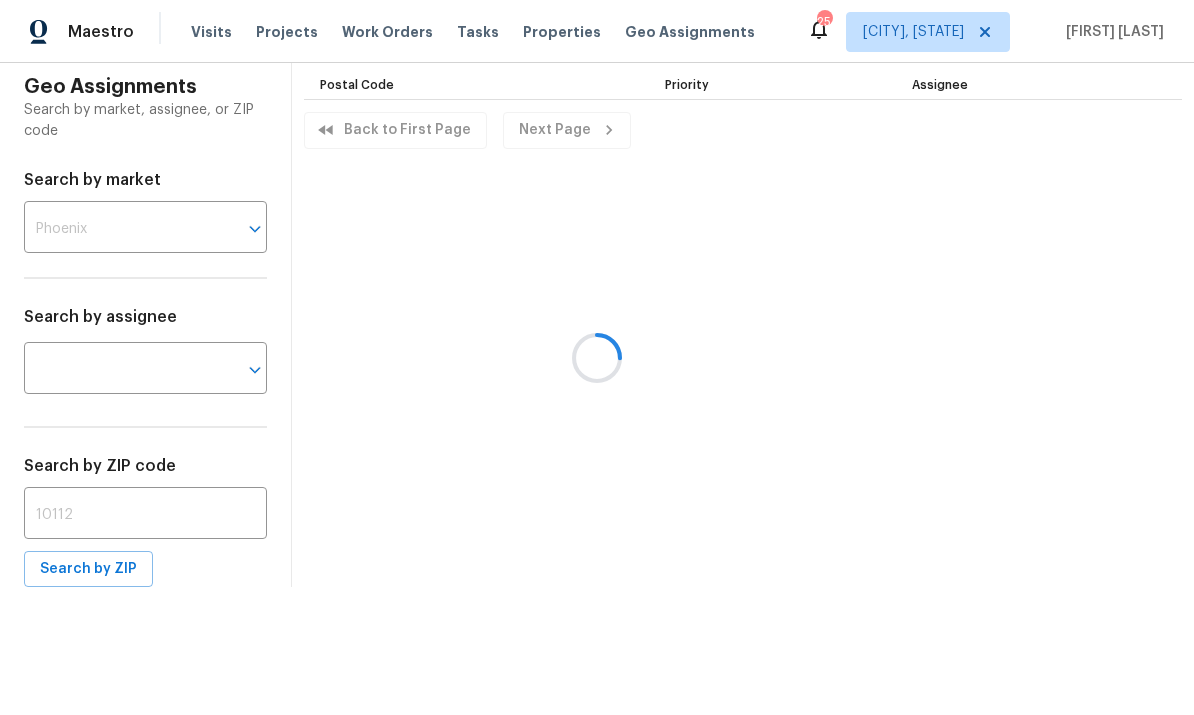 click at bounding box center (597, 357) 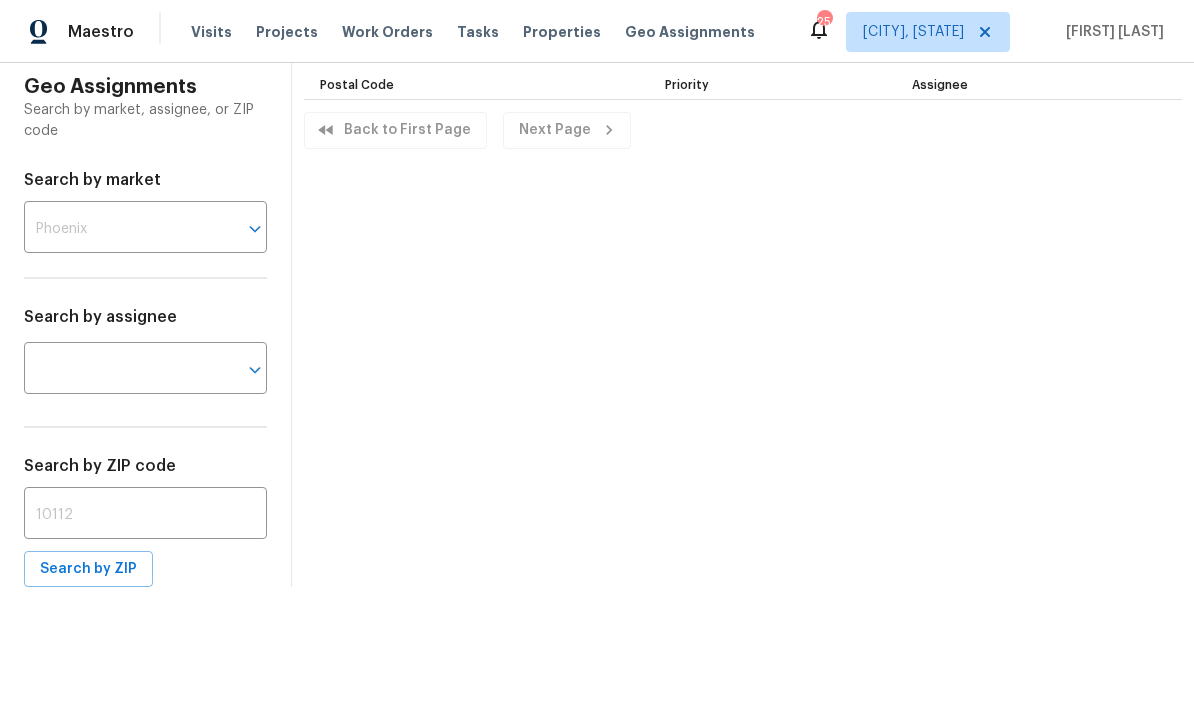 click on "Properties" at bounding box center [562, 32] 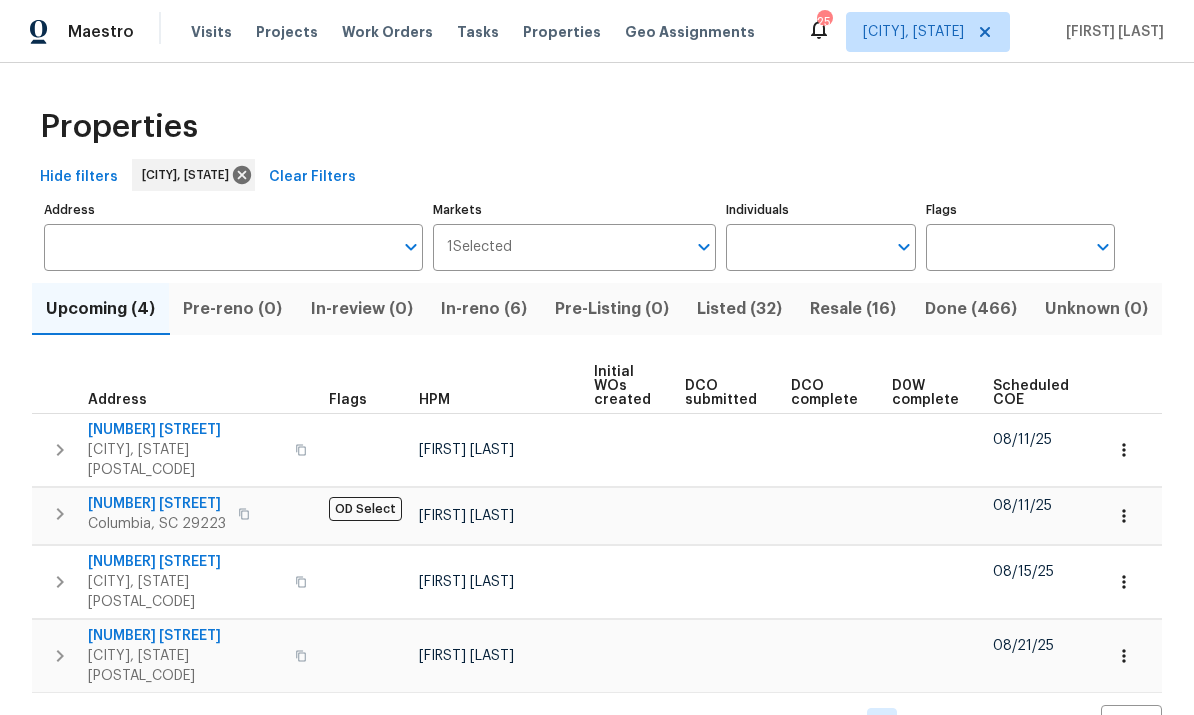 click on "Individuals" at bounding box center [805, 247] 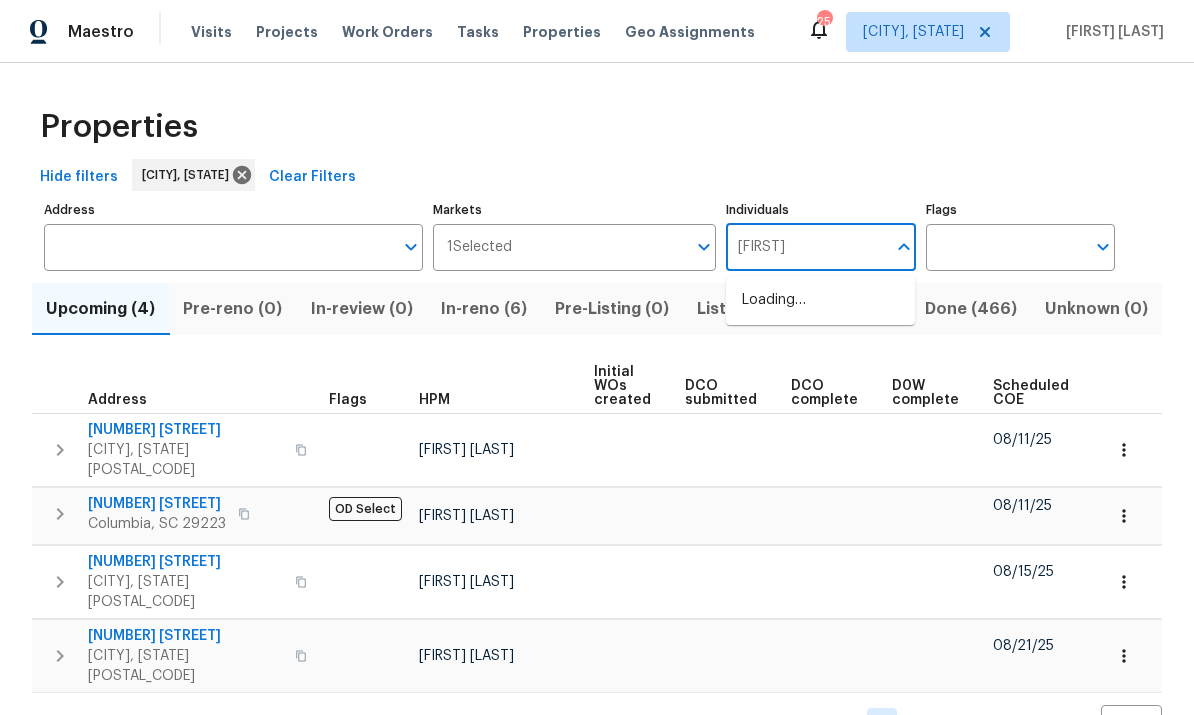 type on "kati" 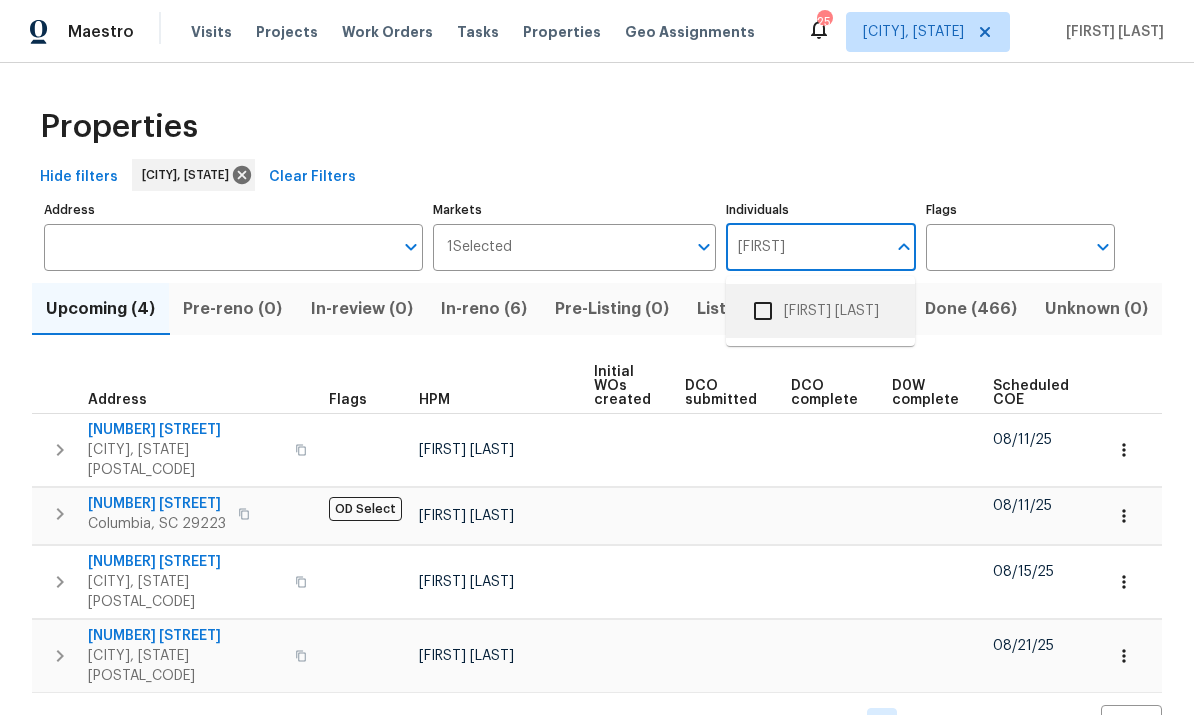 click on "[FIRST] [LAST]" at bounding box center [820, 311] 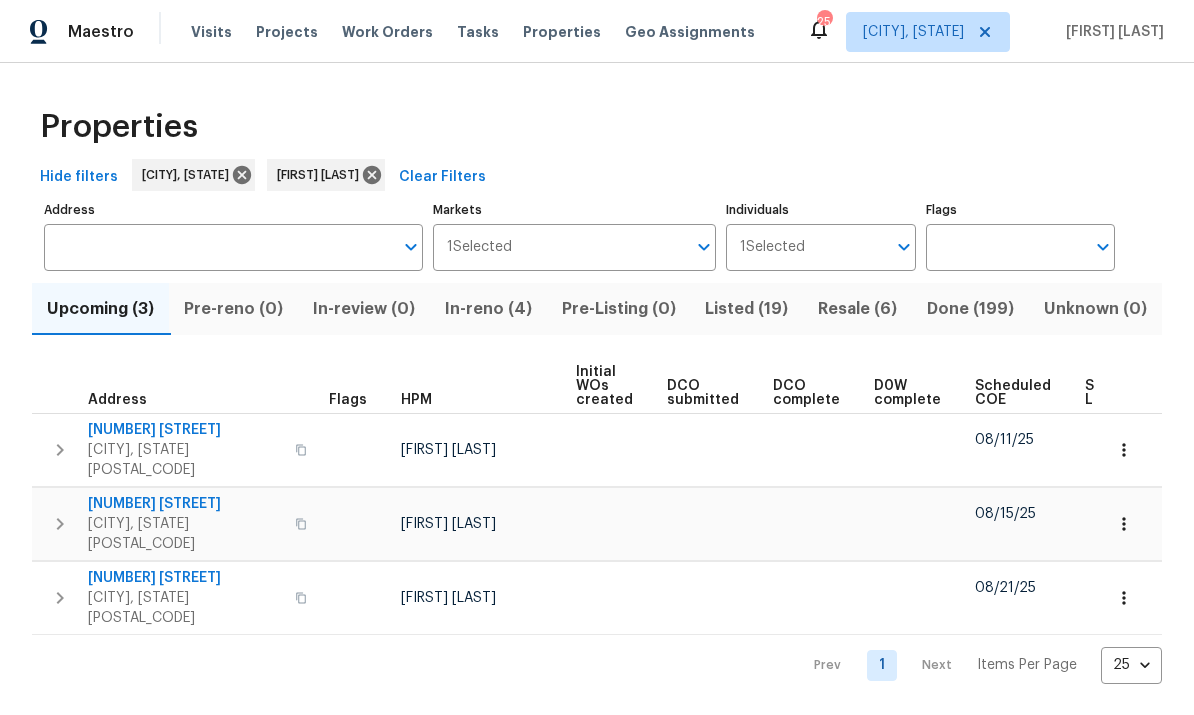 click on "In-reno (4)" at bounding box center (488, 309) 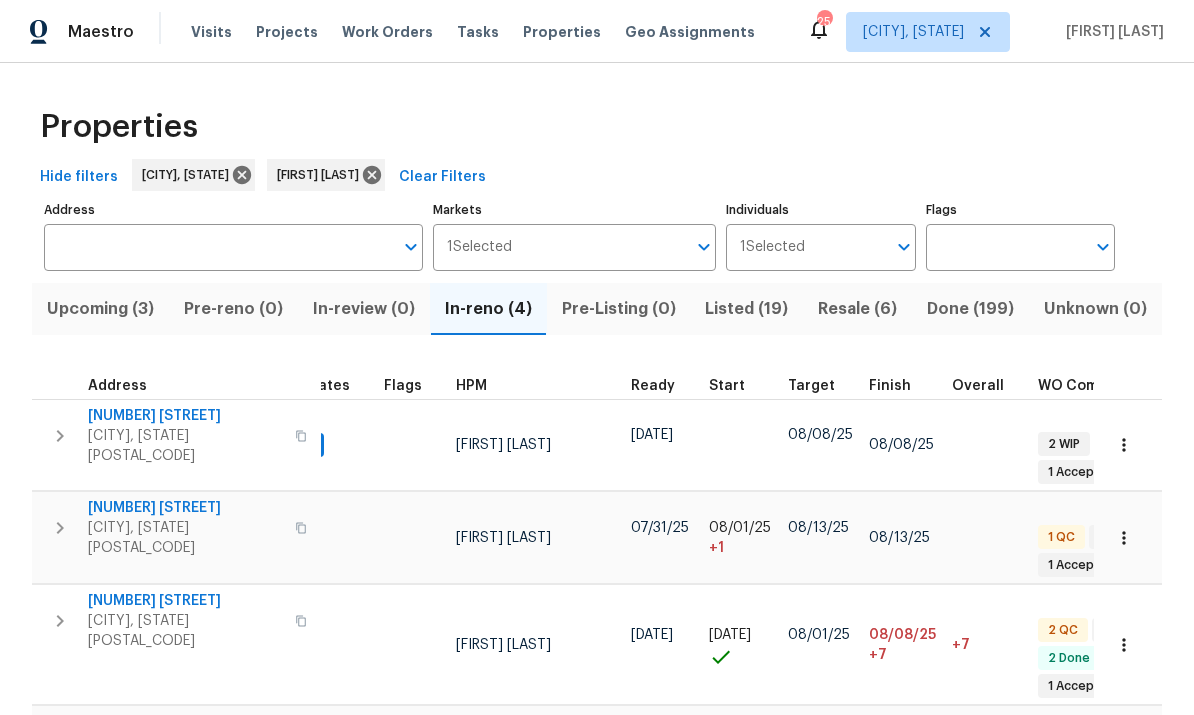 scroll, scrollTop: 0, scrollLeft: 44, axis: horizontal 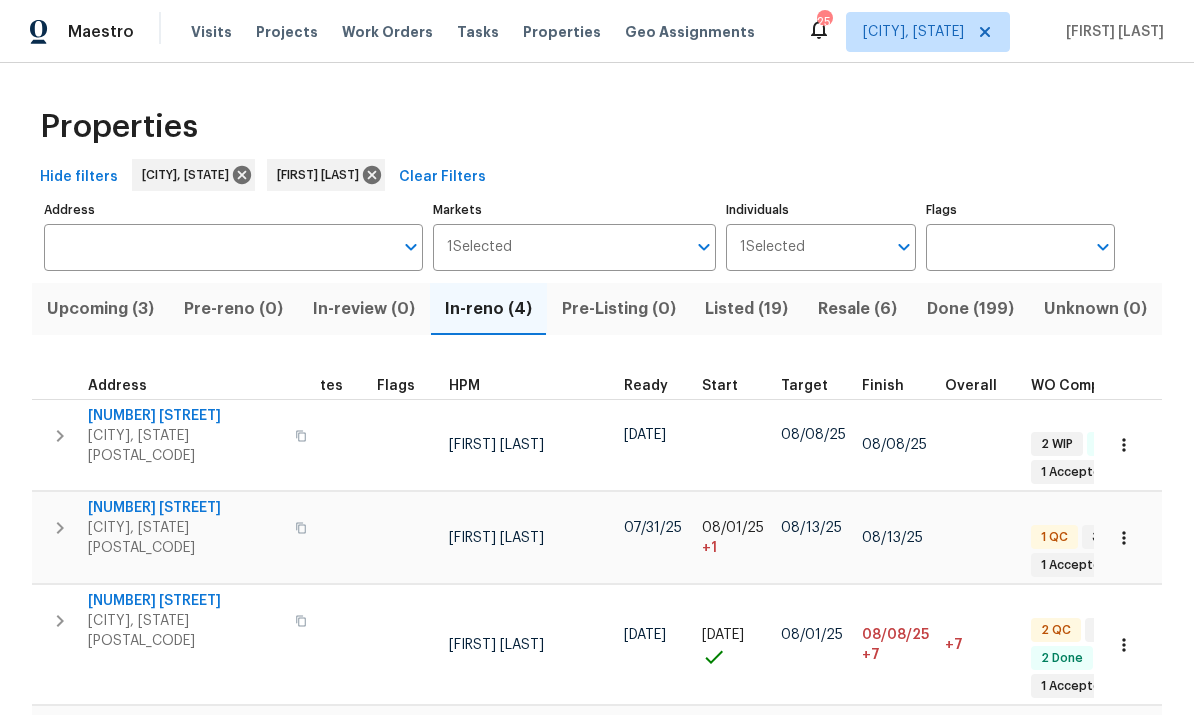 click on "217 Woodwinds Dr" at bounding box center (185, 722) 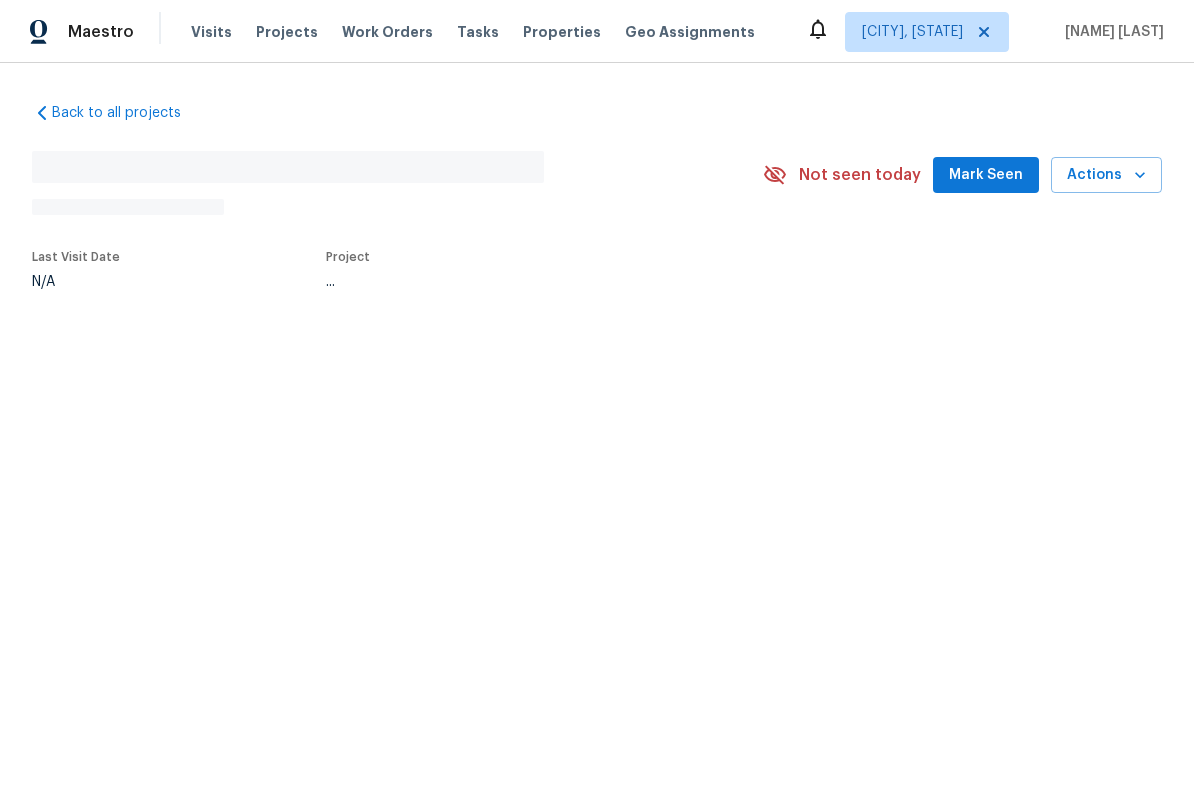 scroll, scrollTop: 0, scrollLeft: 0, axis: both 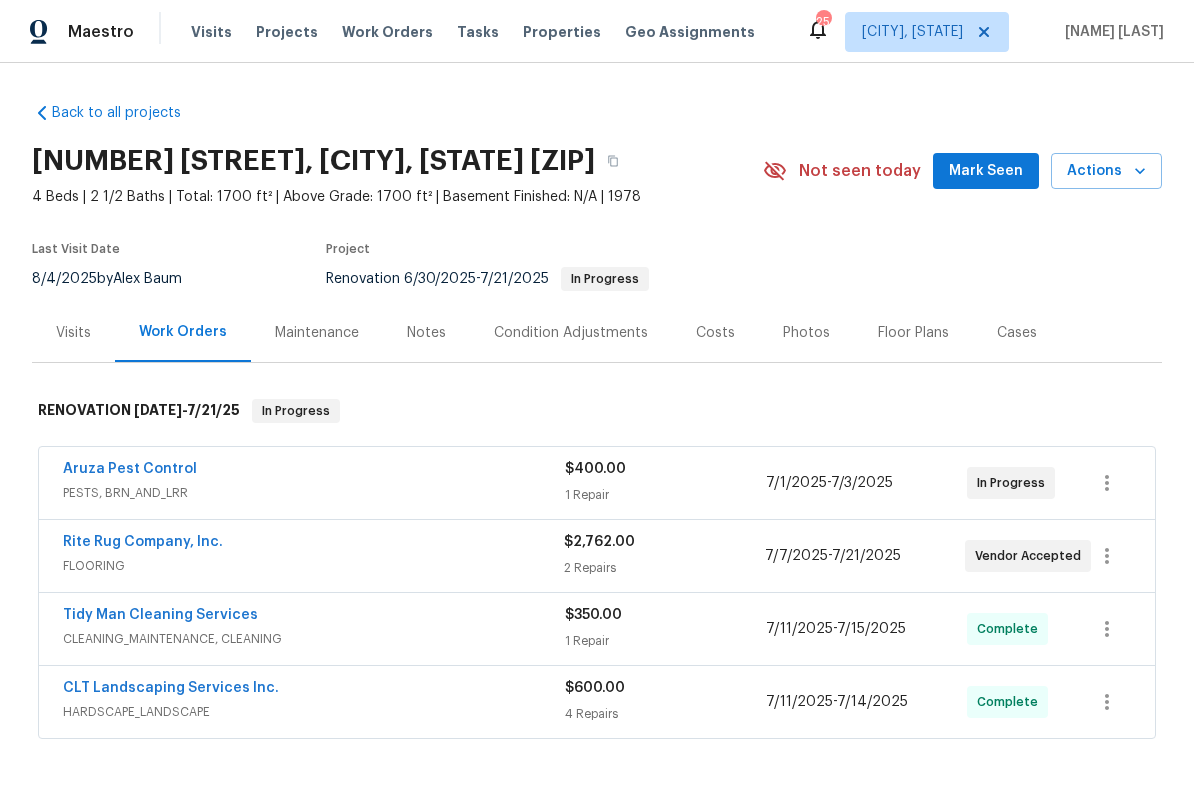 click on "Notes" at bounding box center [426, 333] 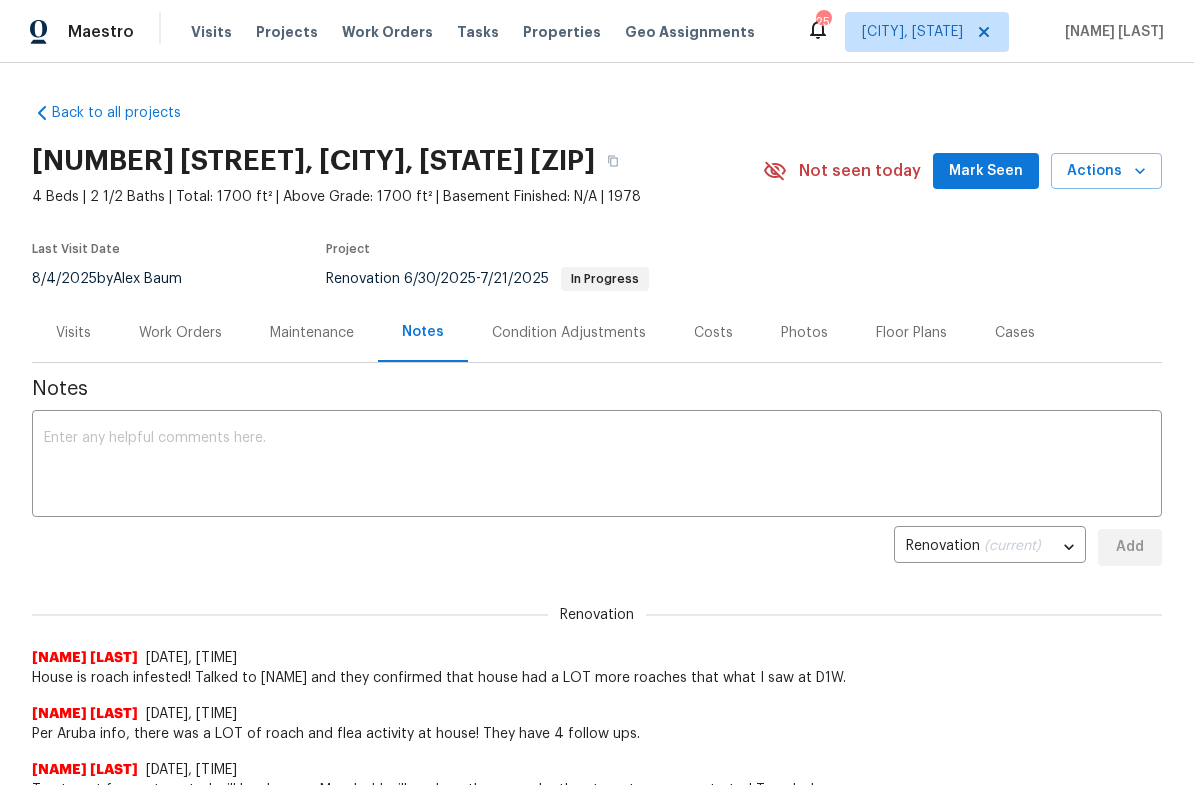 click at bounding box center (597, 466) 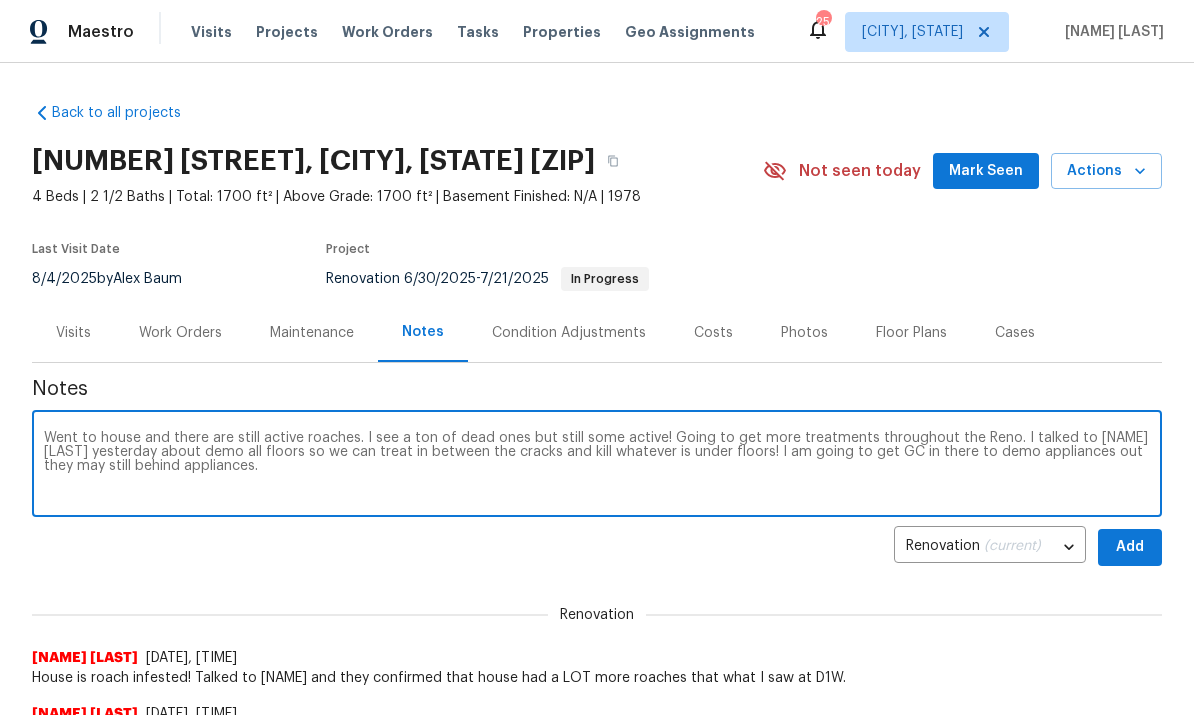 click on "Went to house and there are still active roaches. I see a ton of dead ones but still some active! Going to get more treatments throughout the Reno. I talked to [NAME] [LAST] yesterday about demo all floors so we can treat in between the cracks and kill whatever is under floors! I am going to get GC in there to demo appliances out they may still behind appliances." at bounding box center [597, 466] 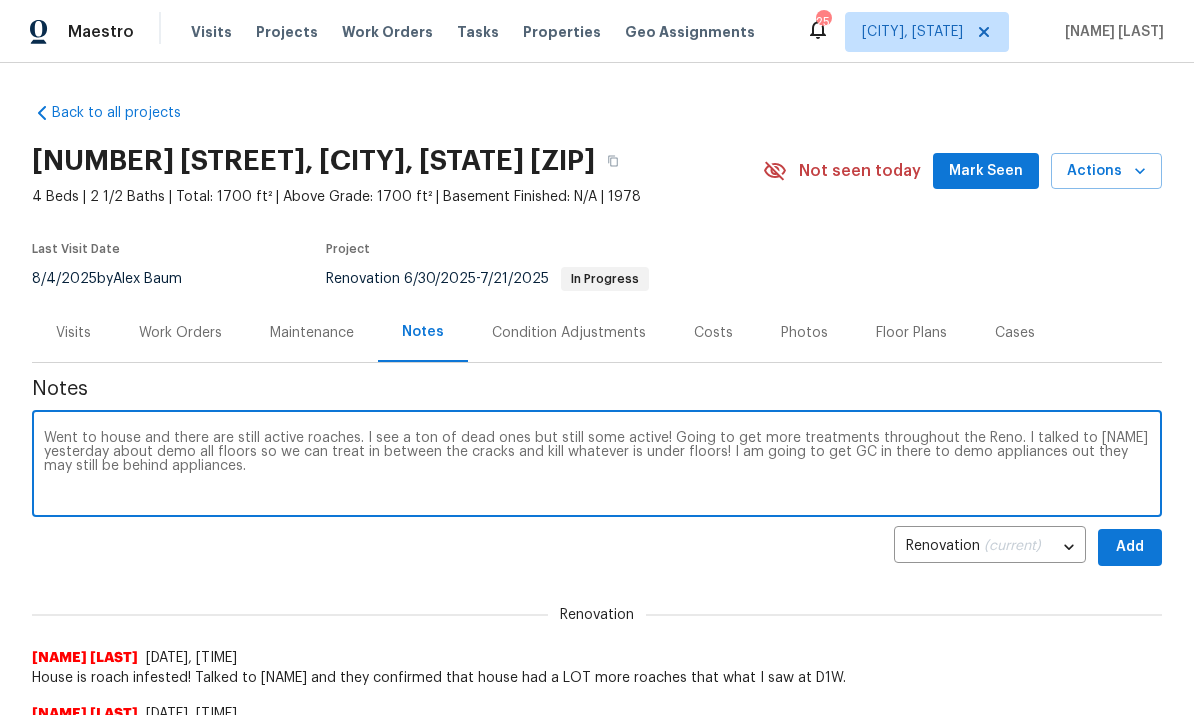 click on "Went to house and there are still active roaches. I see a ton of dead ones but still some active! Going to get more treatments throughout the Reno. I talked to [NAME] yesterday about demo all floors so we can treat in between the cracks and kill whatever is under floors! I am going to get GC in there to demo appliances out they may still be behind appliances." at bounding box center [597, 466] 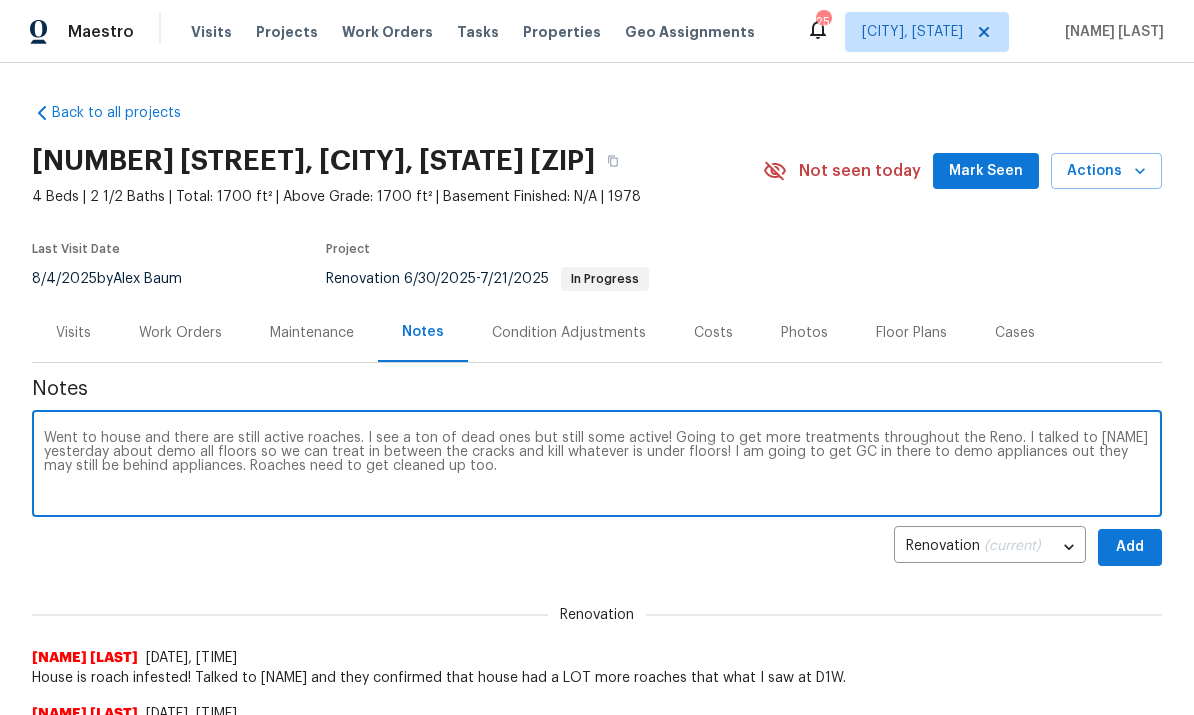 type on "Went to house and there are still active roaches. I see a ton of dead ones but still some active! Going to get more treatments throughout the Reno. I talked to [NAME] yesterday about demo all floors so we can treat in between the cracks and kill whatever is under floors! I am going to get GC in there to demo appliances out they may still be behind appliances. Roaches need to get cleaned up too." 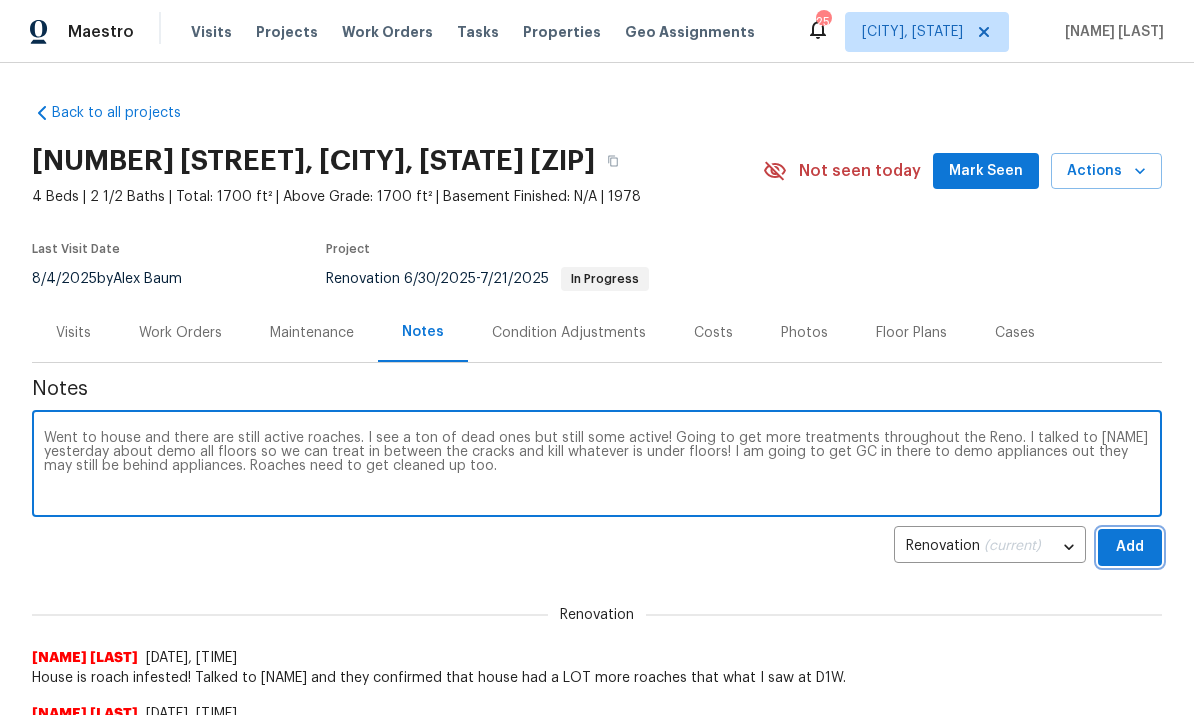 click on "Add" at bounding box center (1130, 547) 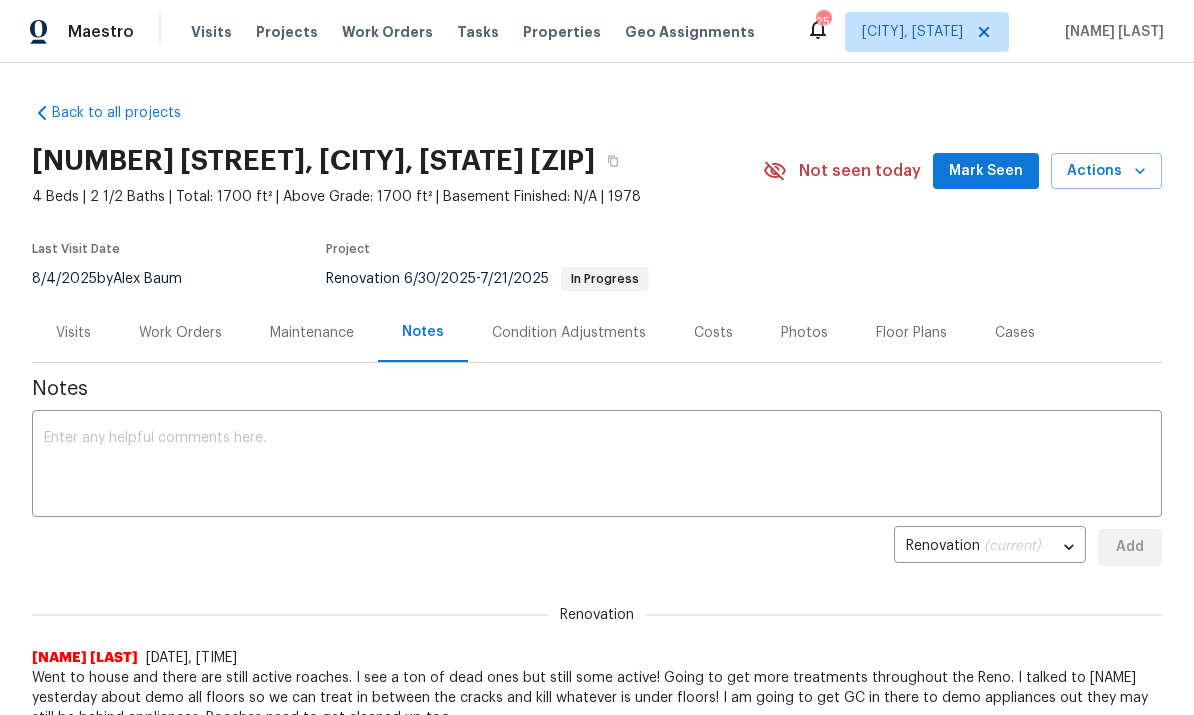 click at bounding box center [597, 466] 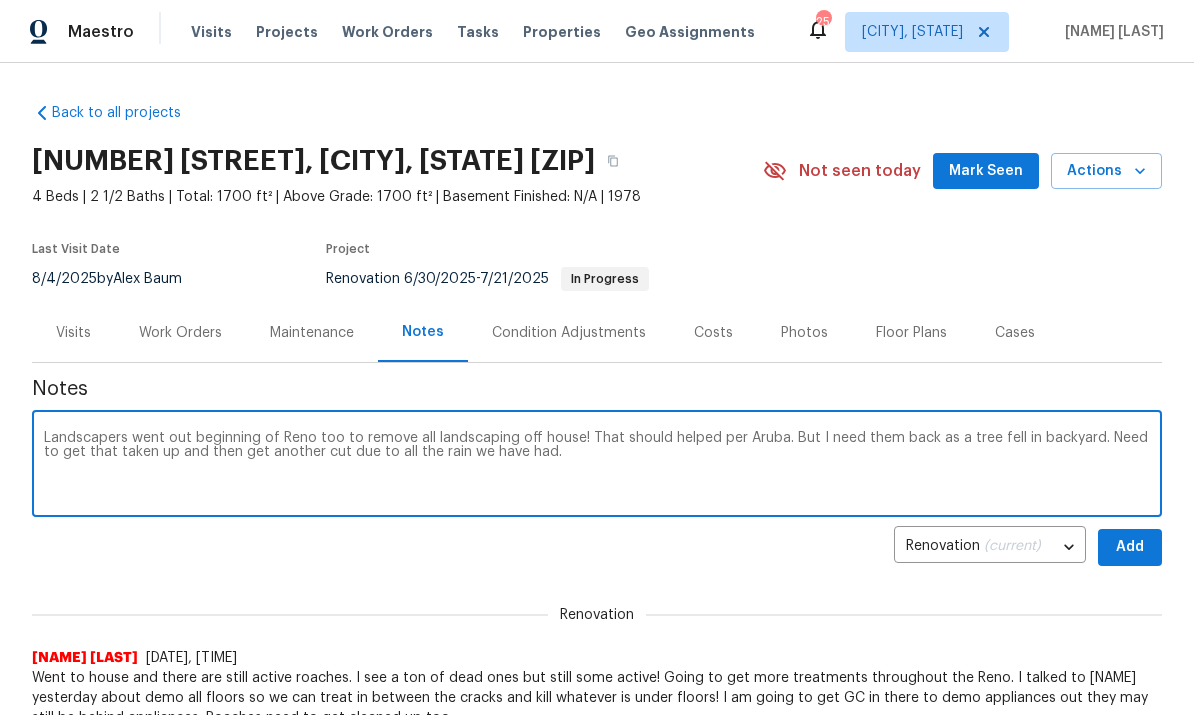 type on "Landscapers went out beginning of Reno too to remove all landscaping off house! That should helped per Aruba. But I need them back as a tree fell in backyard. Need to get that taken up and then get another cut due to all the rain we have had." 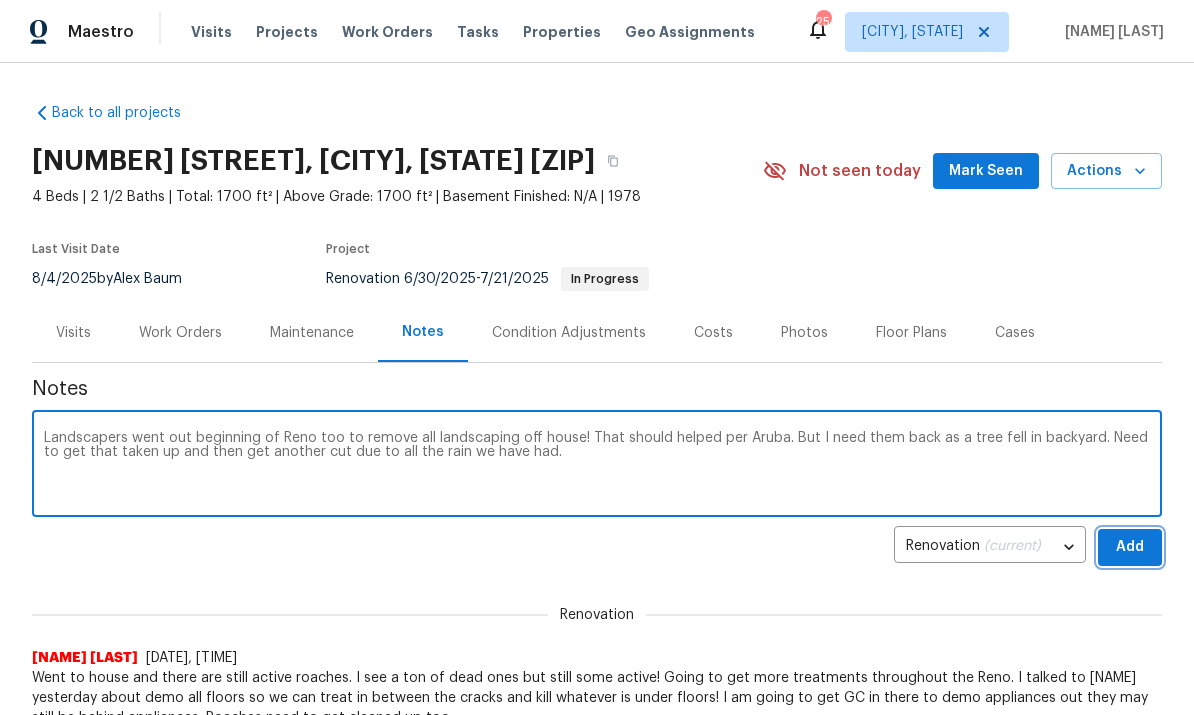 click on "Add" at bounding box center (1130, 547) 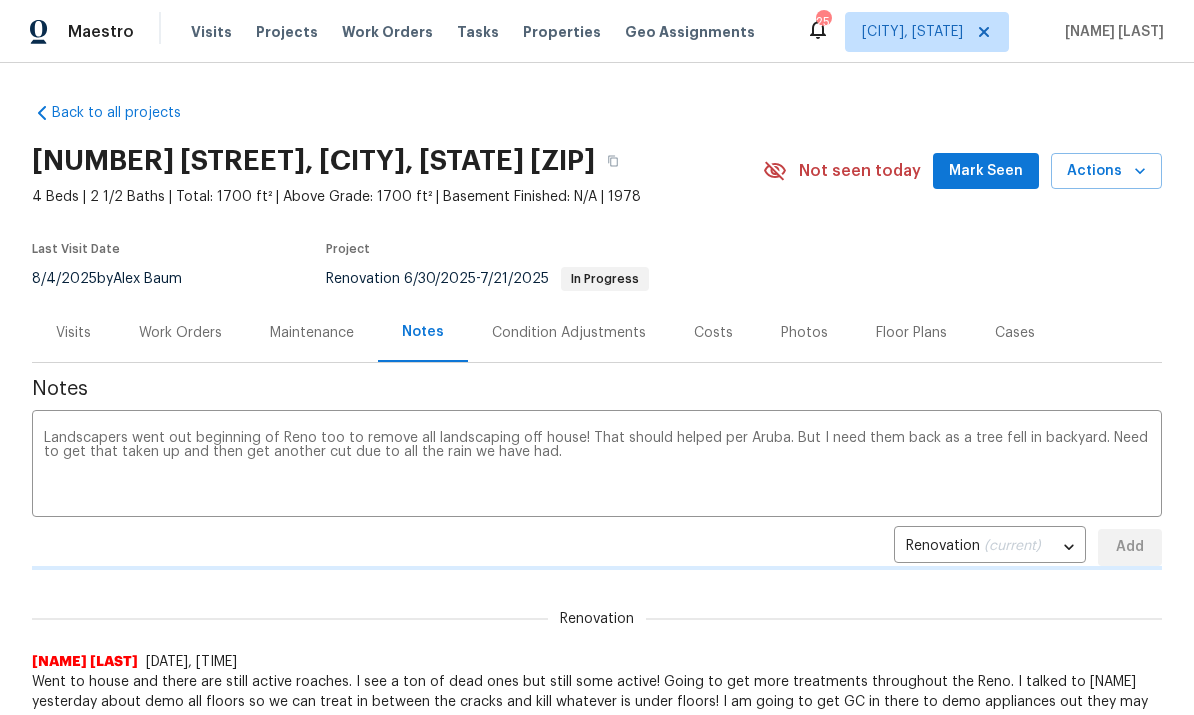 type 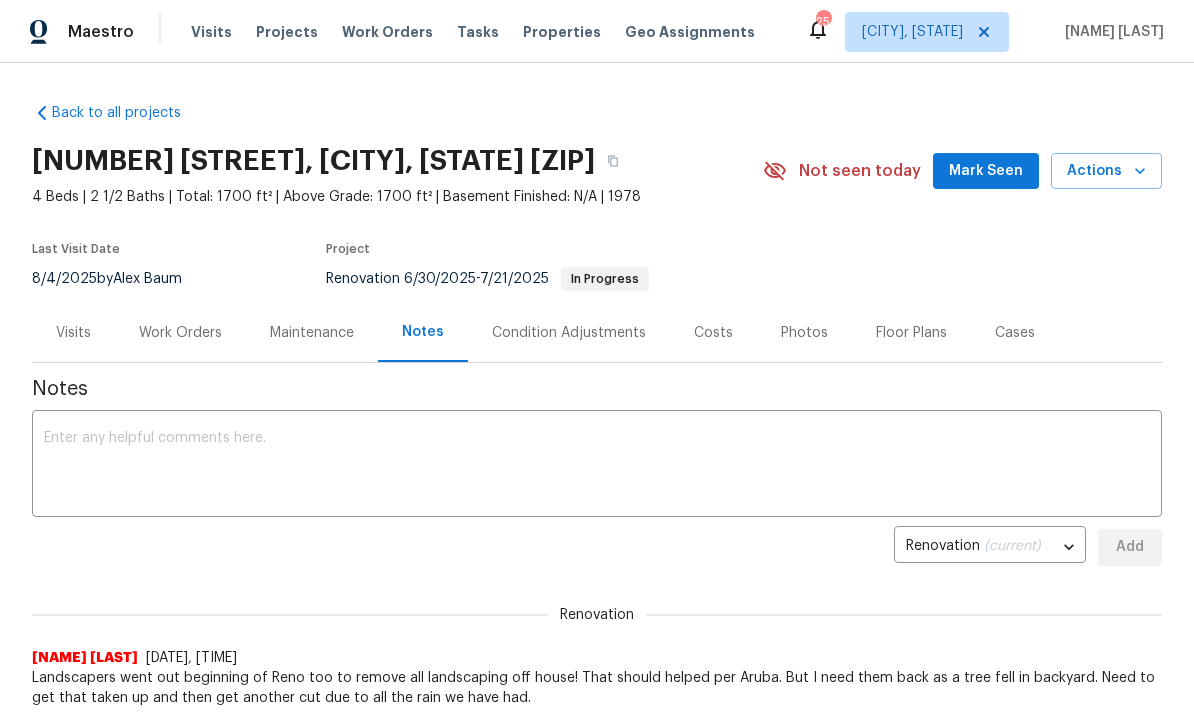 click on "Work Orders" at bounding box center [180, 333] 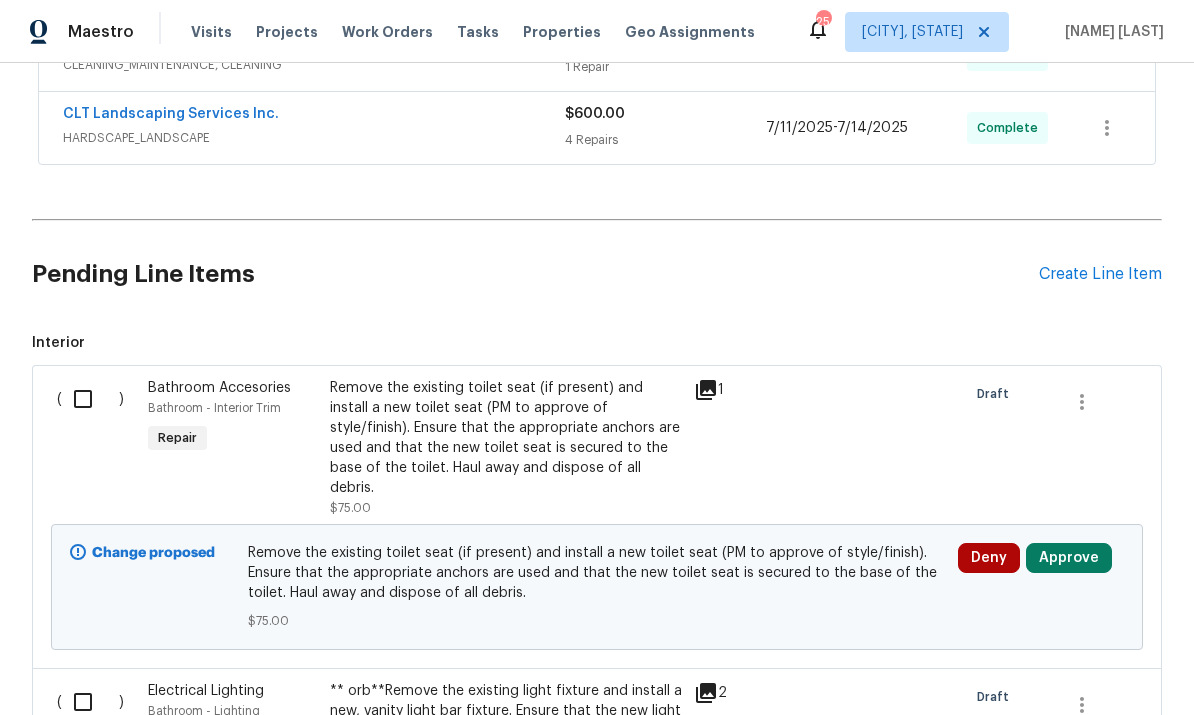 scroll, scrollTop: 576, scrollLeft: 0, axis: vertical 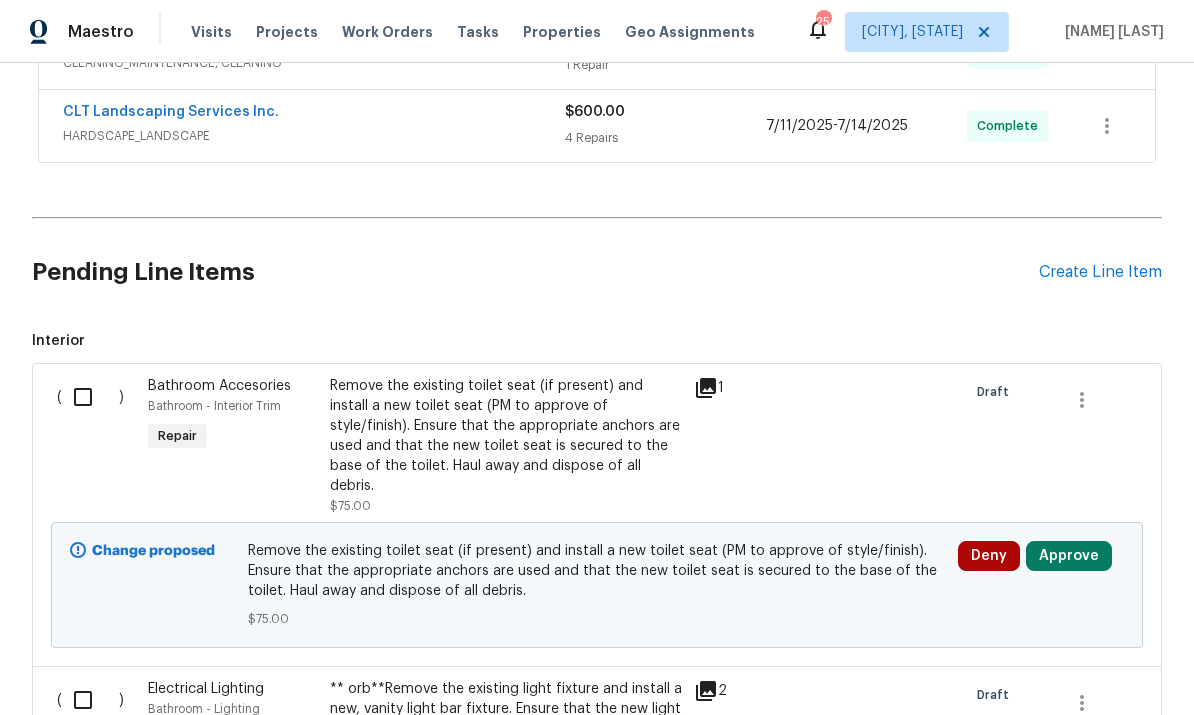 click at bounding box center (90, 397) 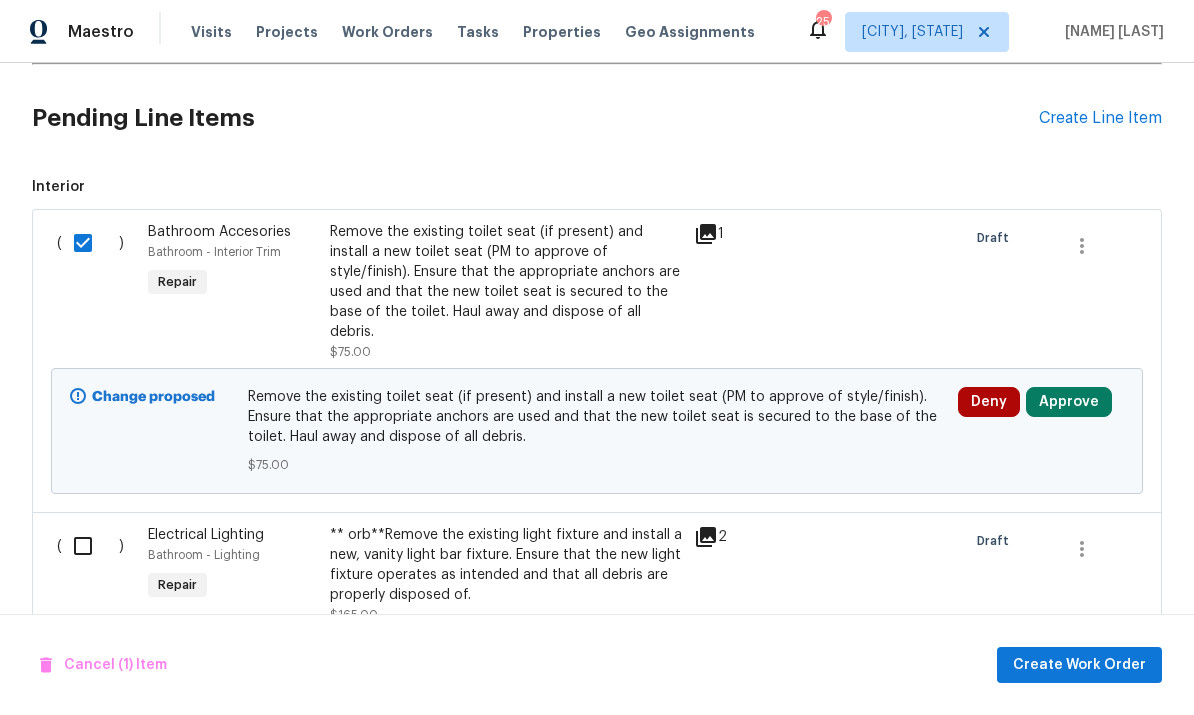 scroll, scrollTop: 729, scrollLeft: 0, axis: vertical 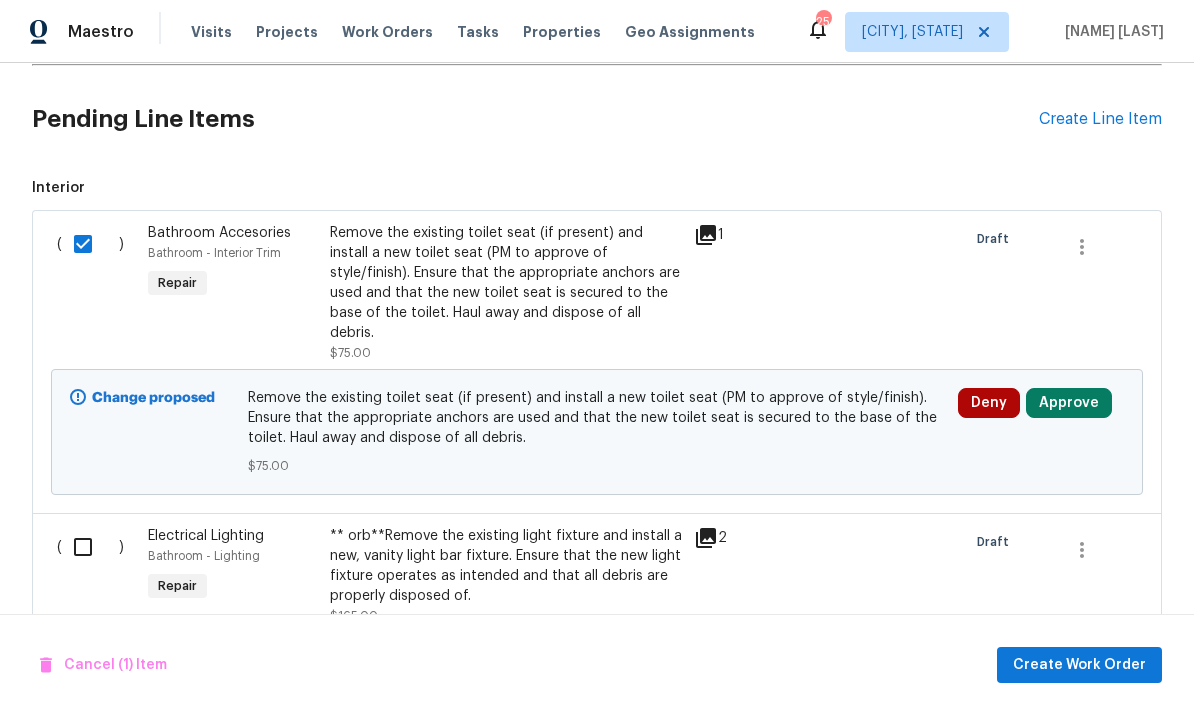 click at bounding box center (90, 547) 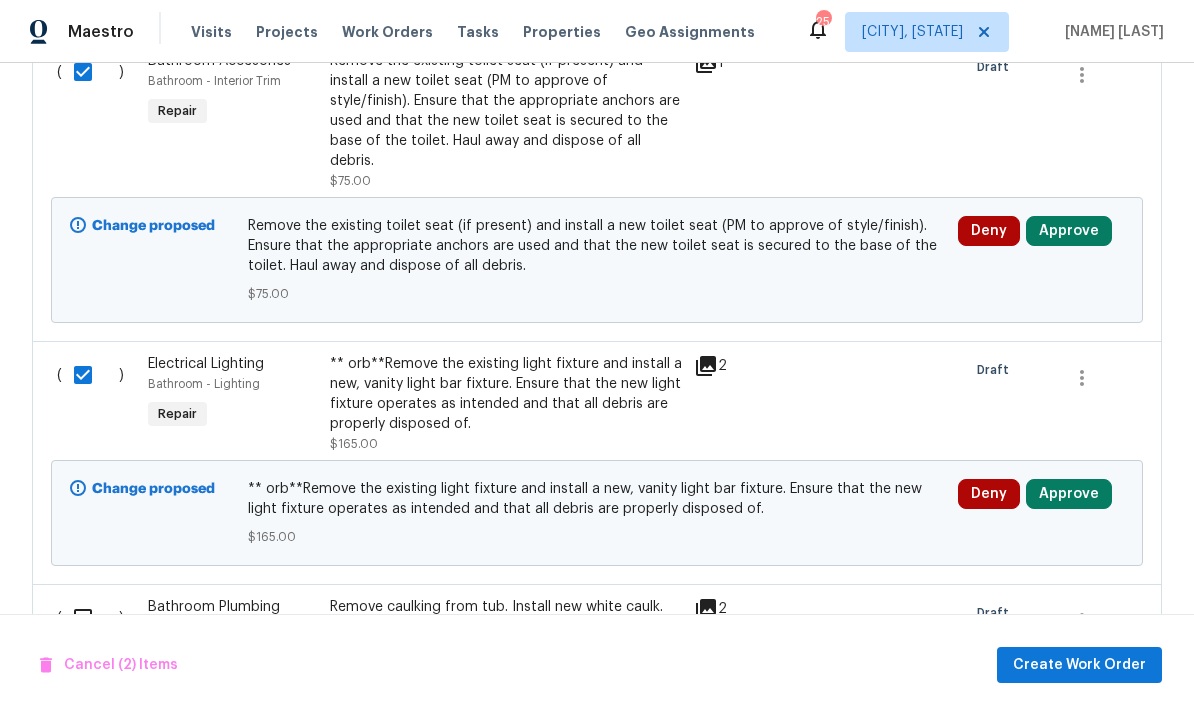 scroll, scrollTop: 1092, scrollLeft: 0, axis: vertical 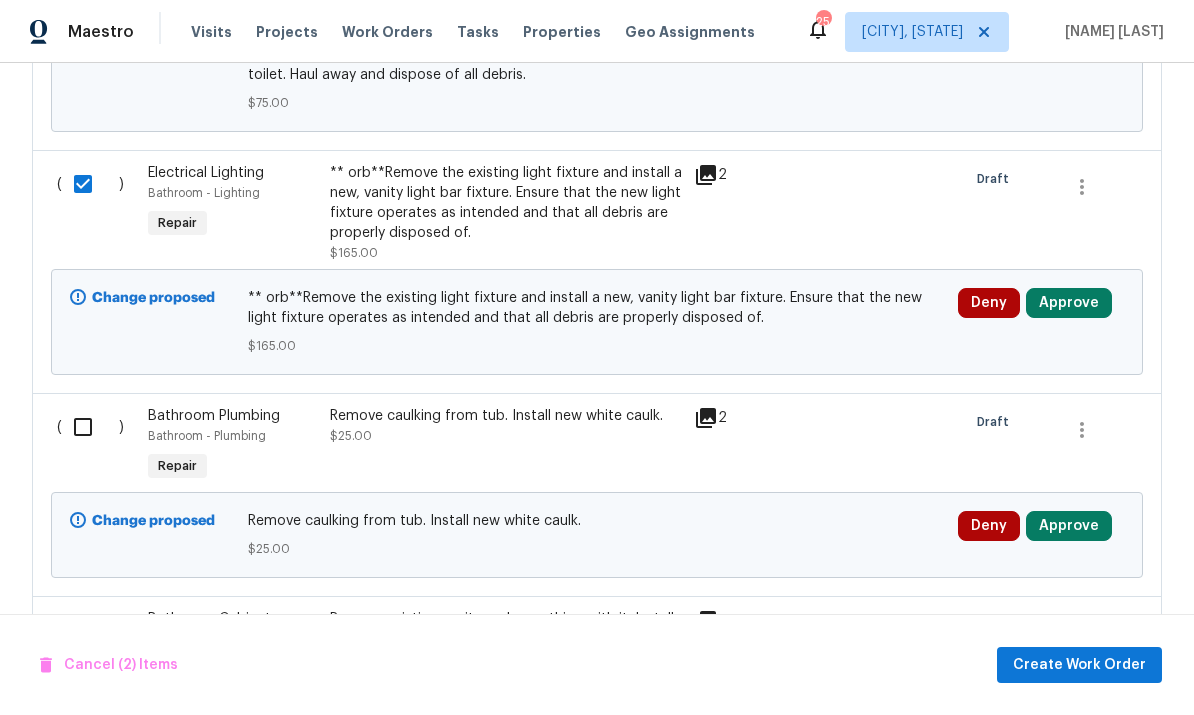 click at bounding box center [90, 427] 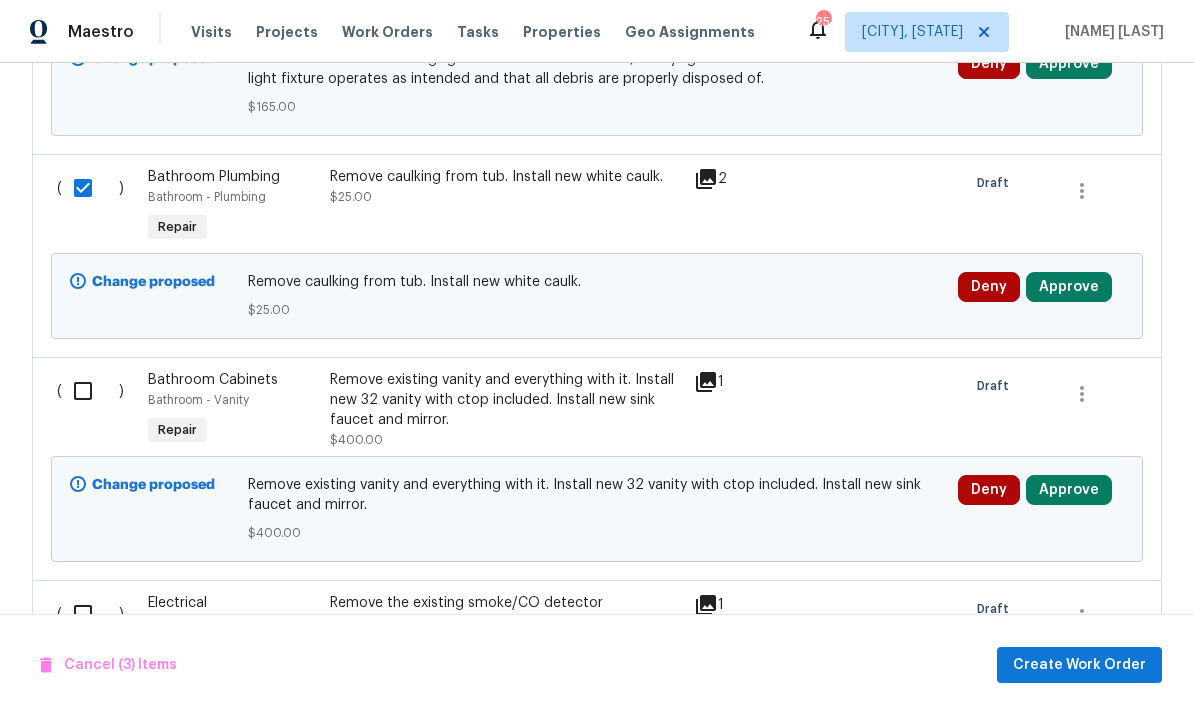click at bounding box center (90, 391) 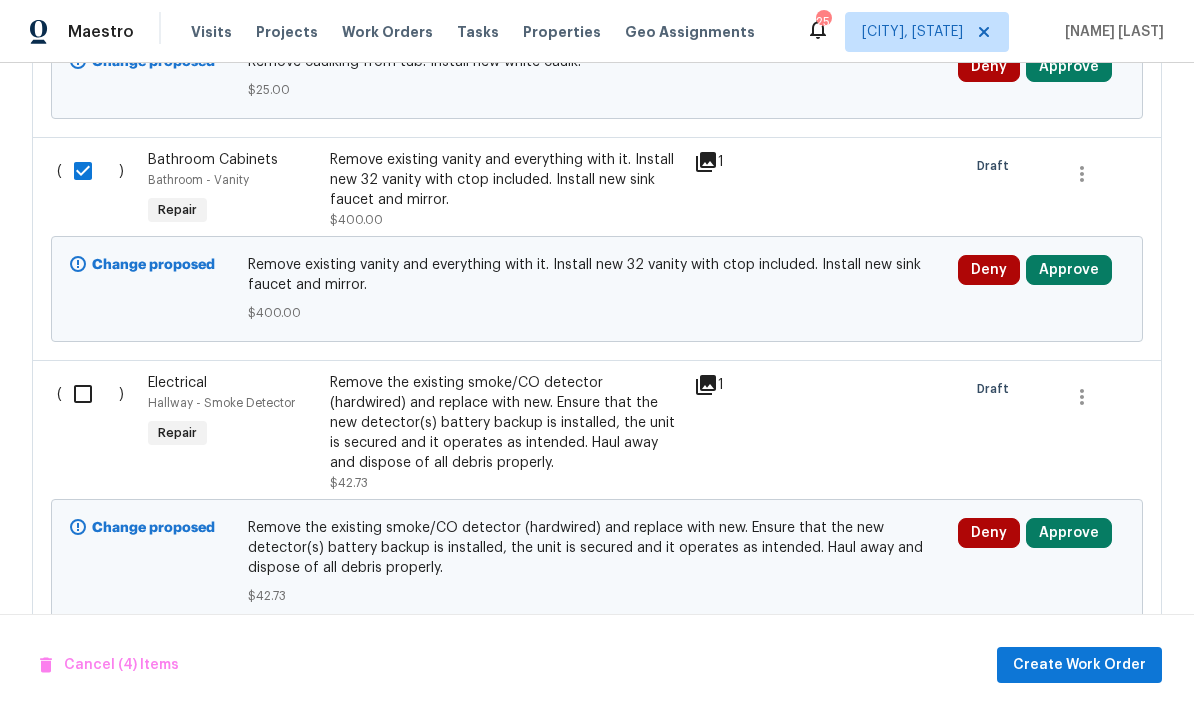 click at bounding box center (90, 394) 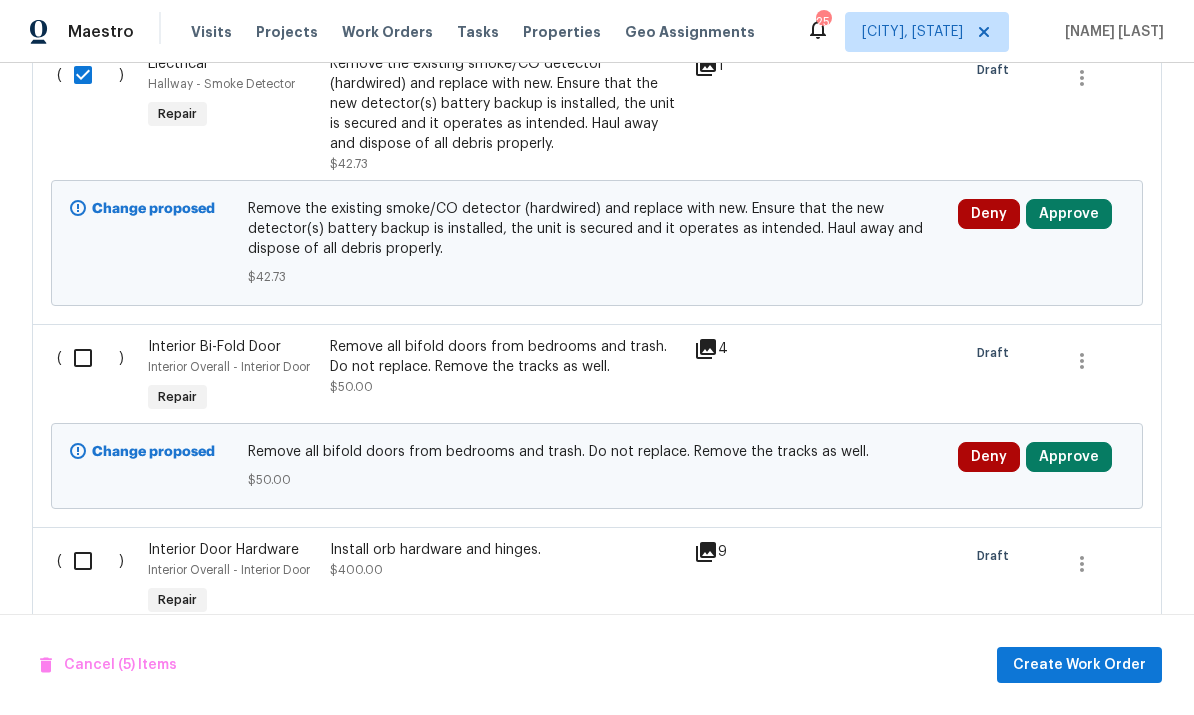 click at bounding box center (90, 358) 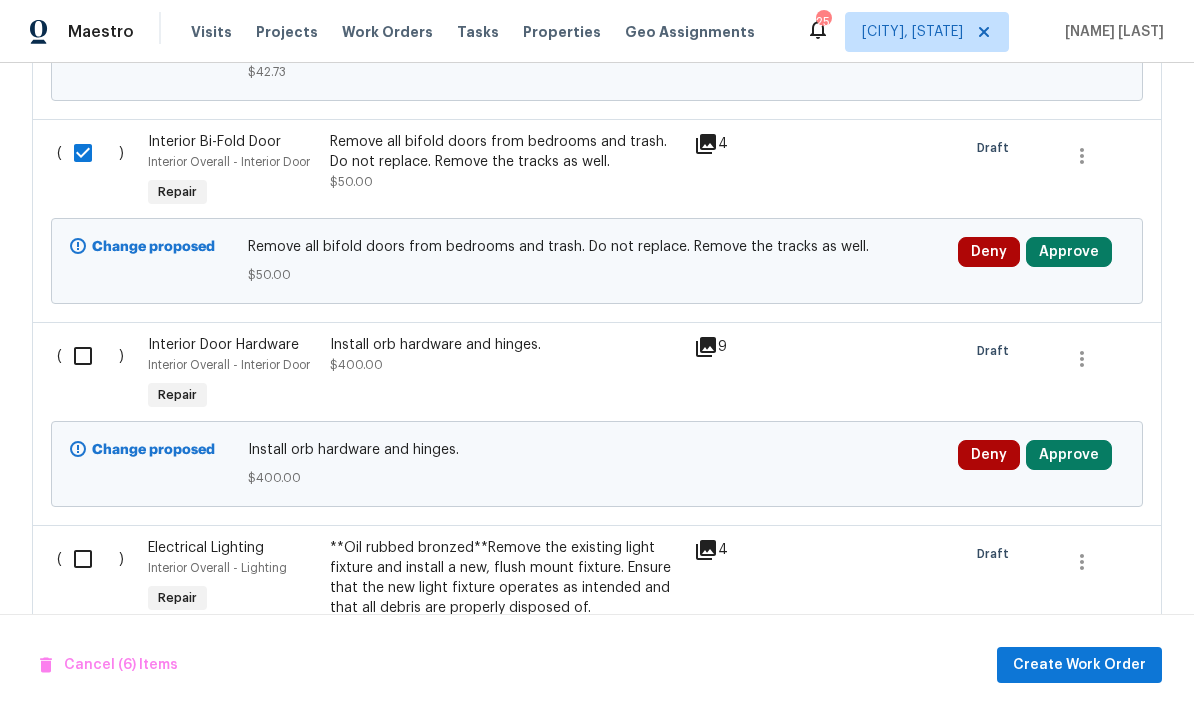 click at bounding box center [90, 356] 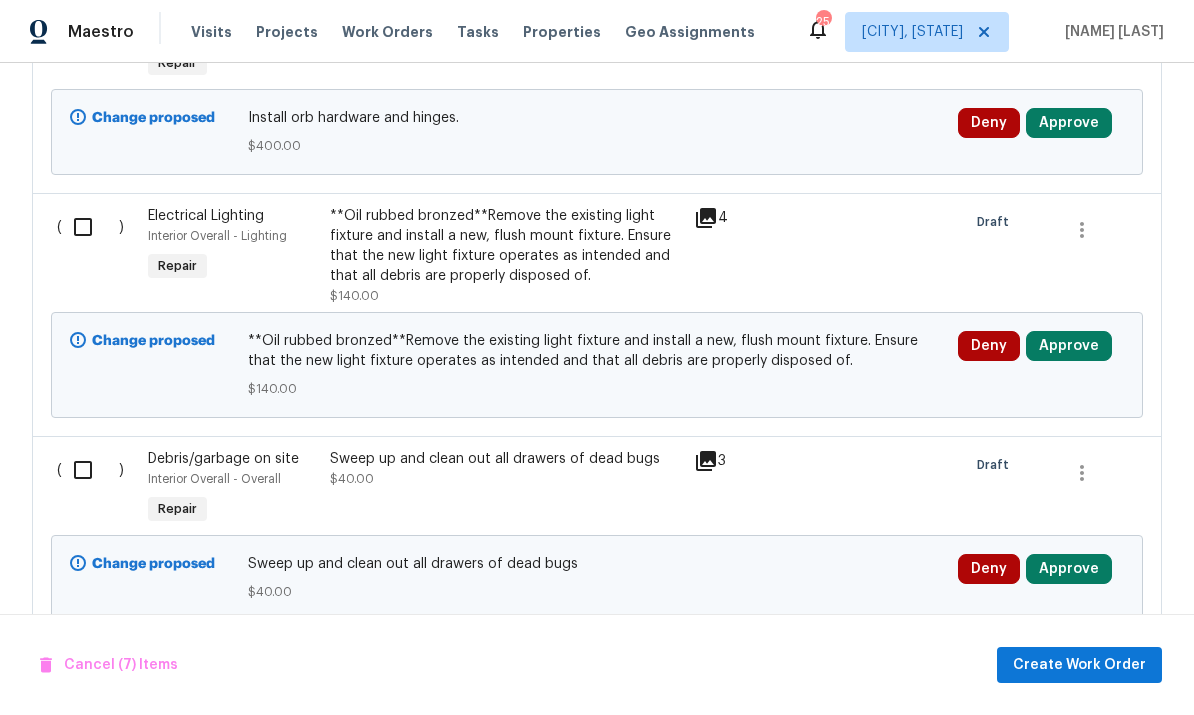 scroll, scrollTop: 2402, scrollLeft: 0, axis: vertical 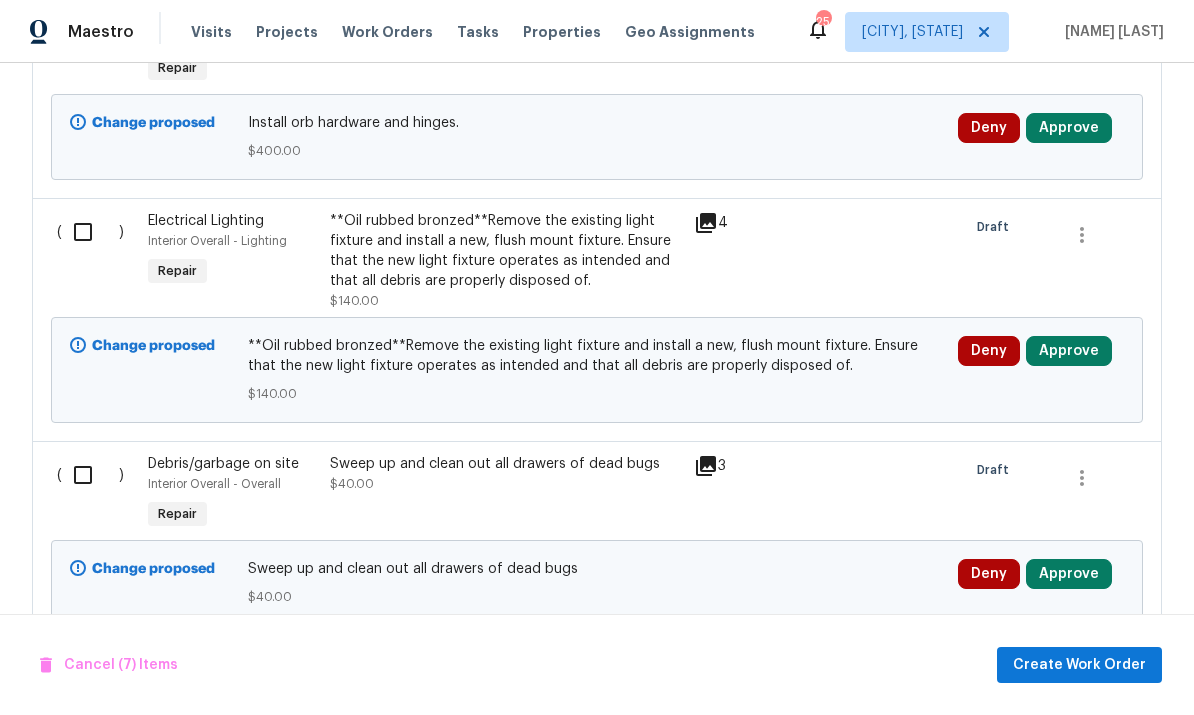 click at bounding box center (90, 232) 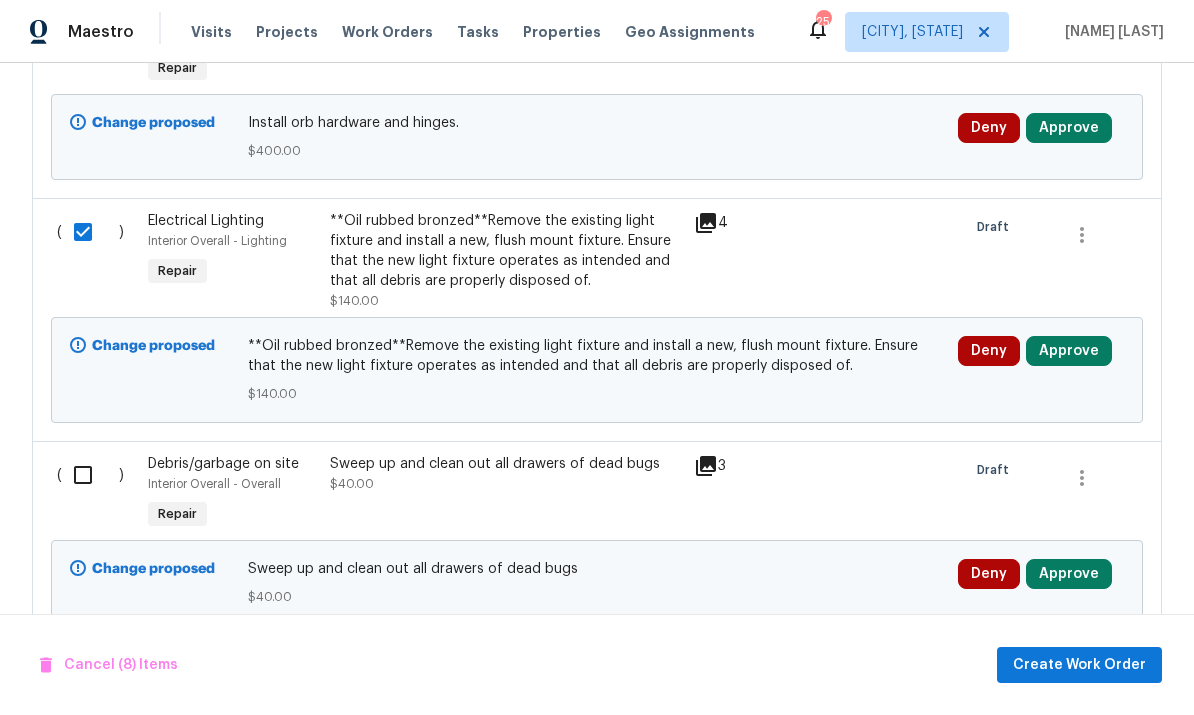 click at bounding box center (90, 475) 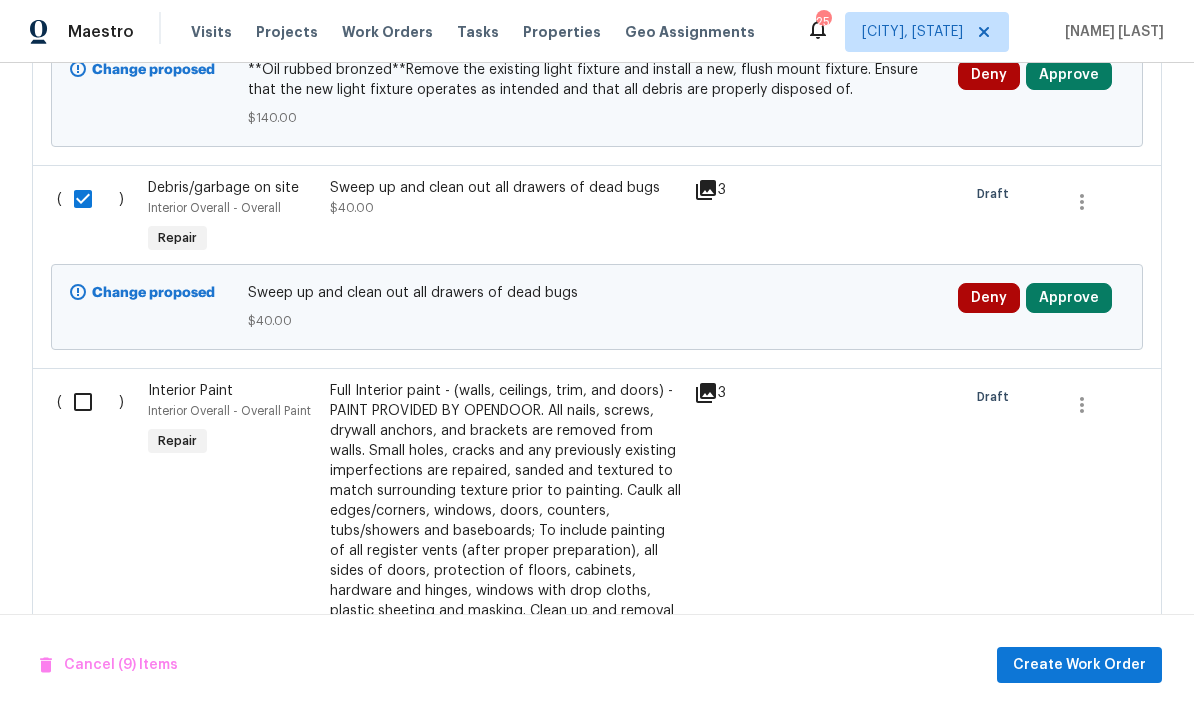 click at bounding box center [90, 402] 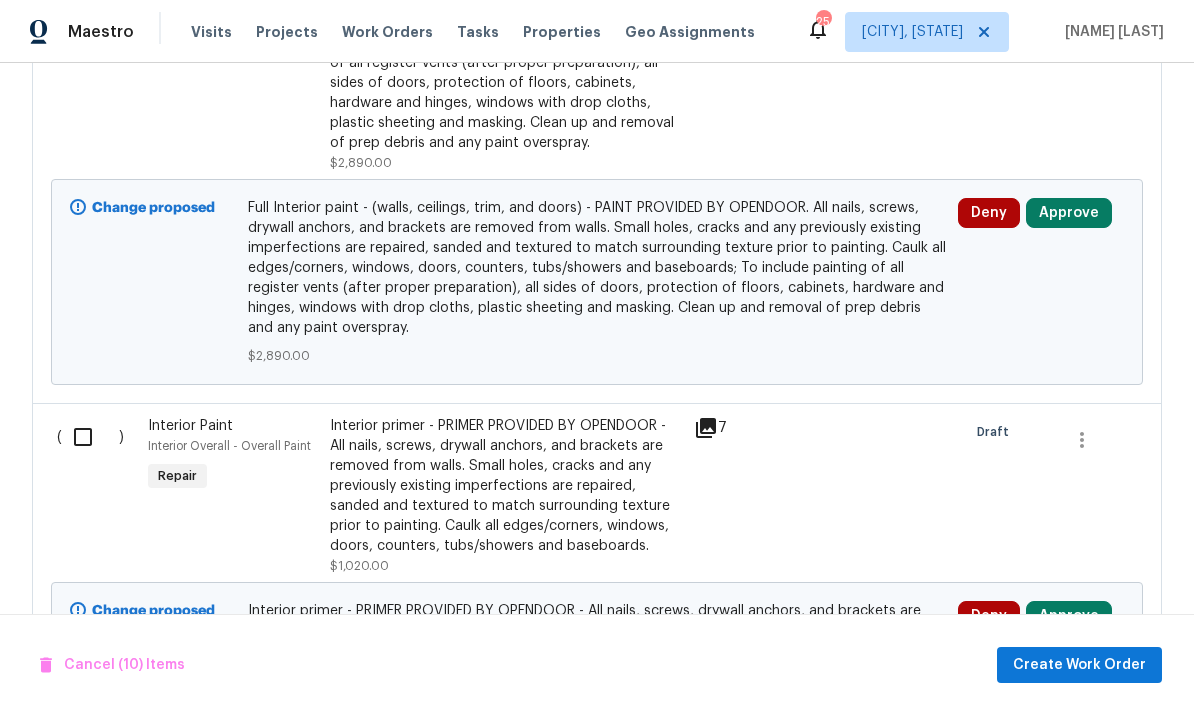 click at bounding box center [90, 437] 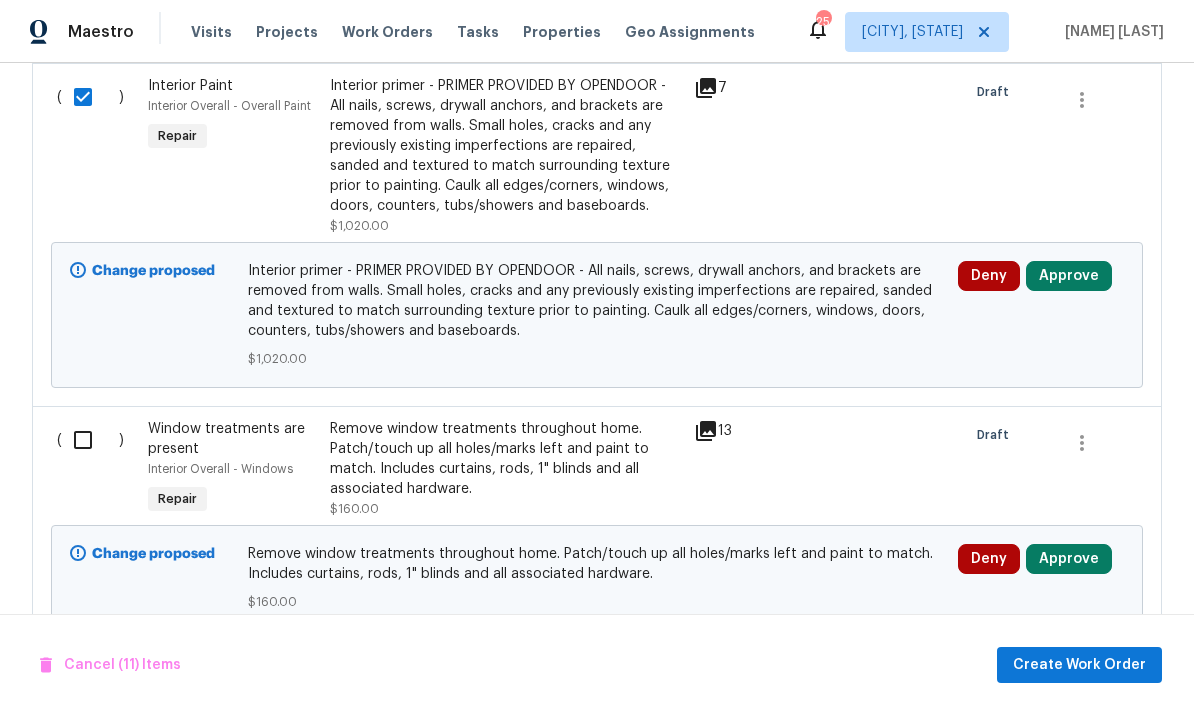click at bounding box center [90, 440] 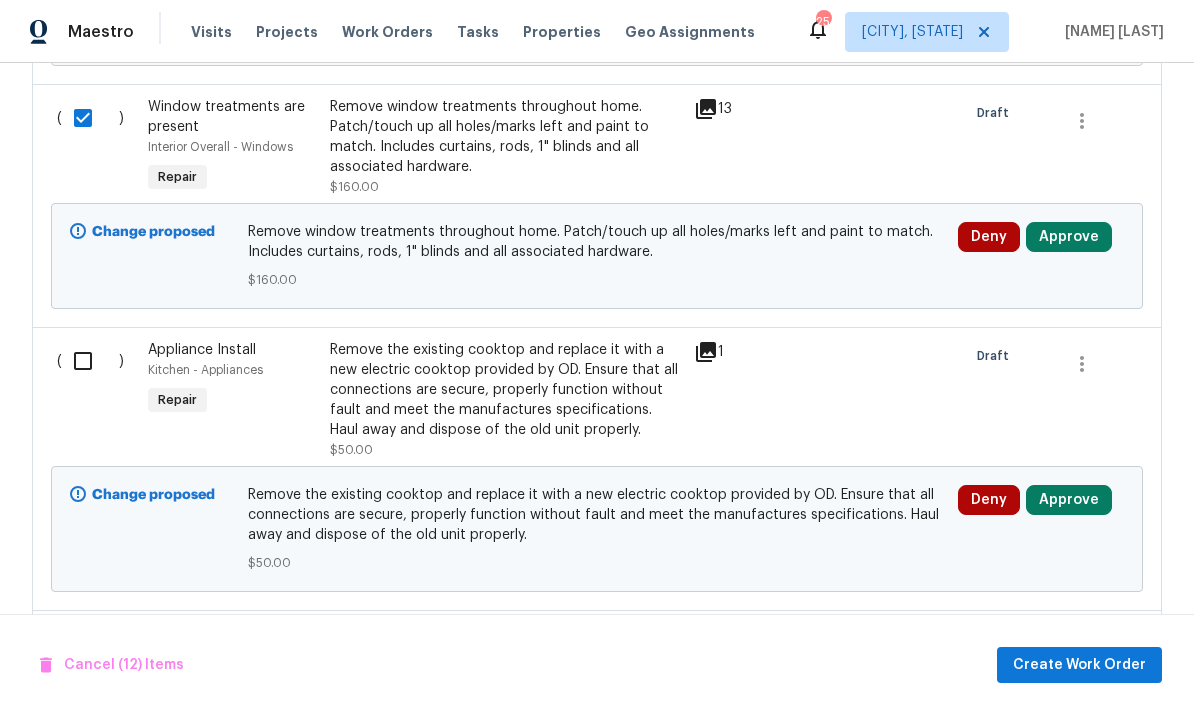 click at bounding box center [90, 361] 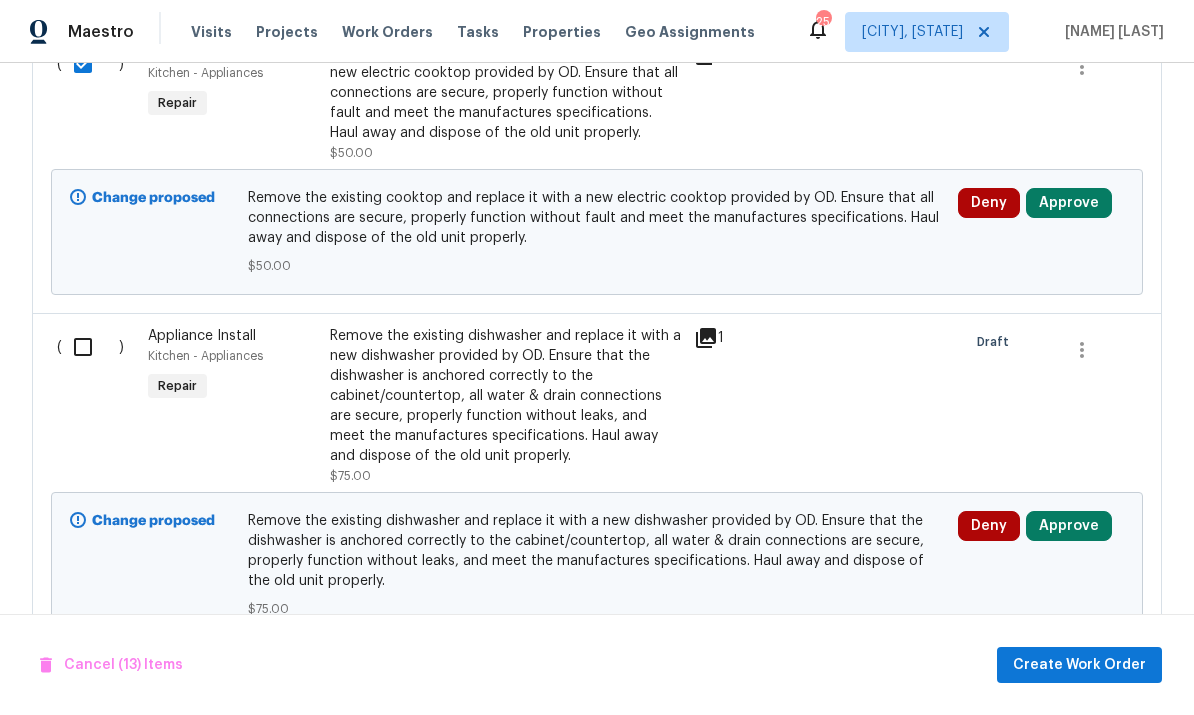 click at bounding box center (90, 347) 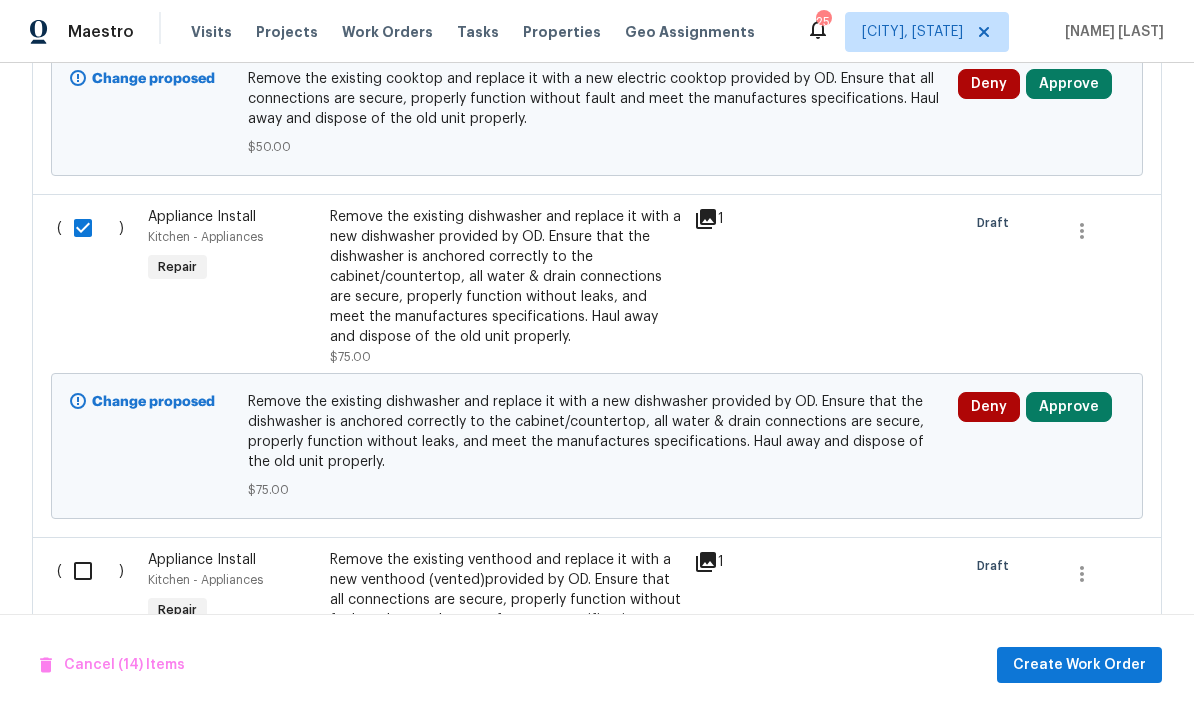 scroll, scrollTop: 4453, scrollLeft: 0, axis: vertical 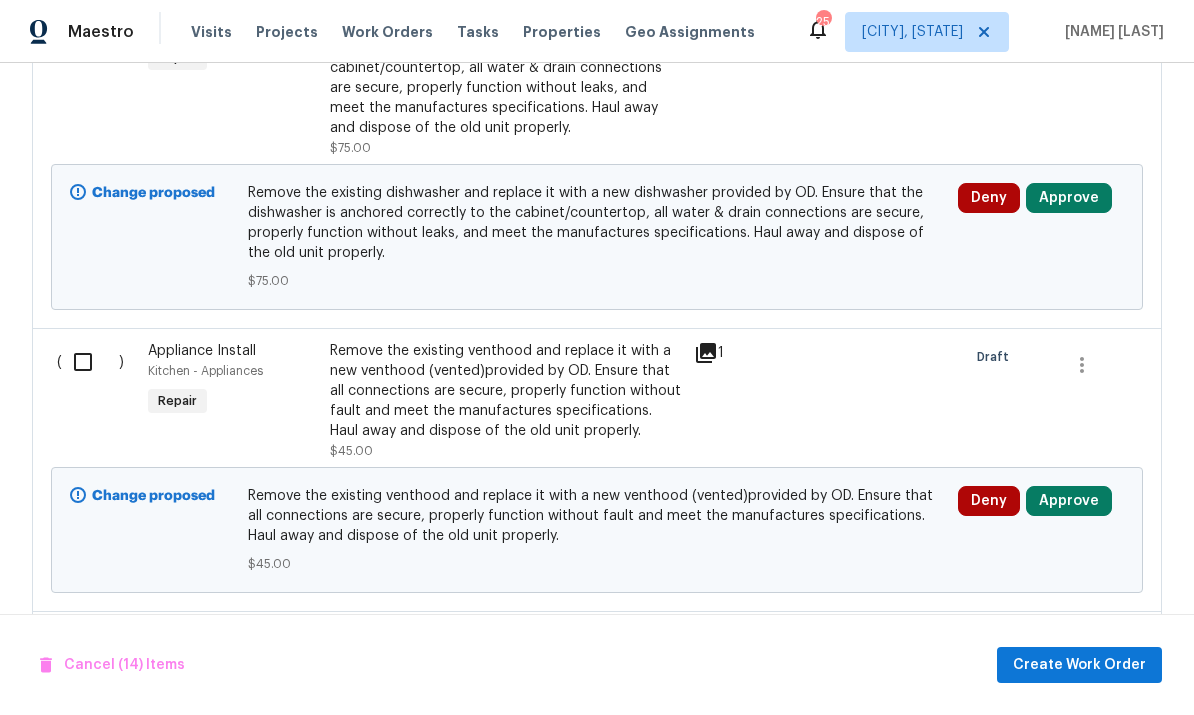 click at bounding box center (90, 362) 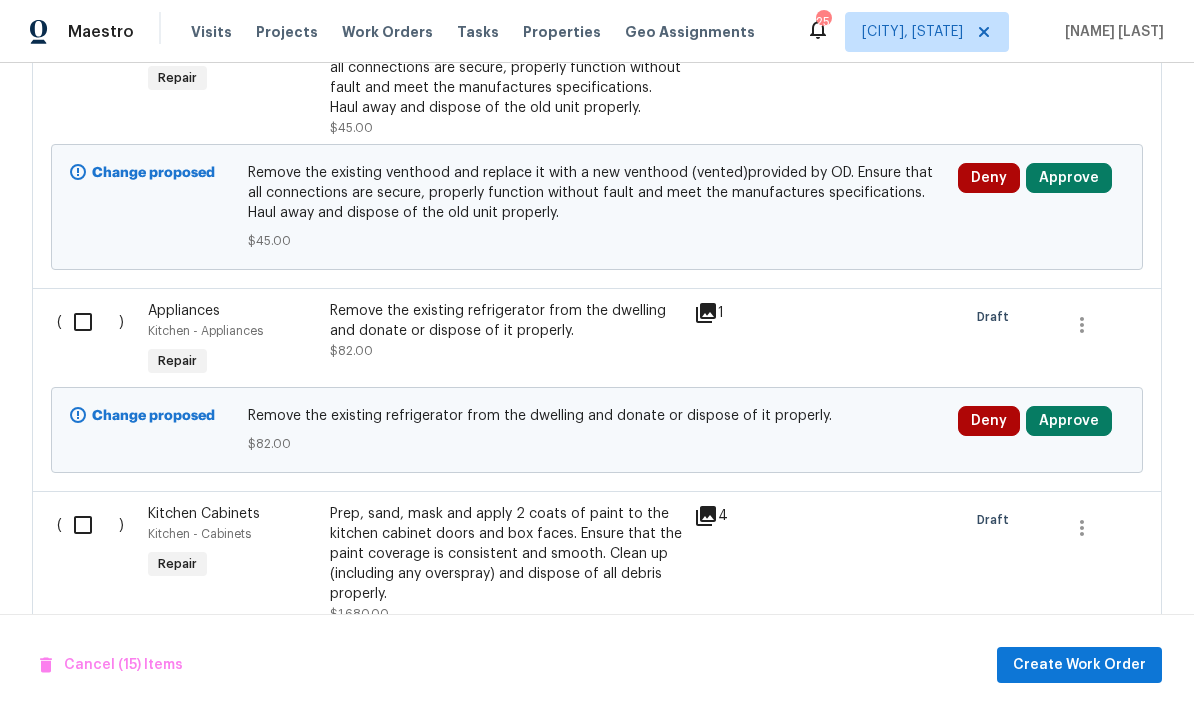 scroll, scrollTop: 4782, scrollLeft: 0, axis: vertical 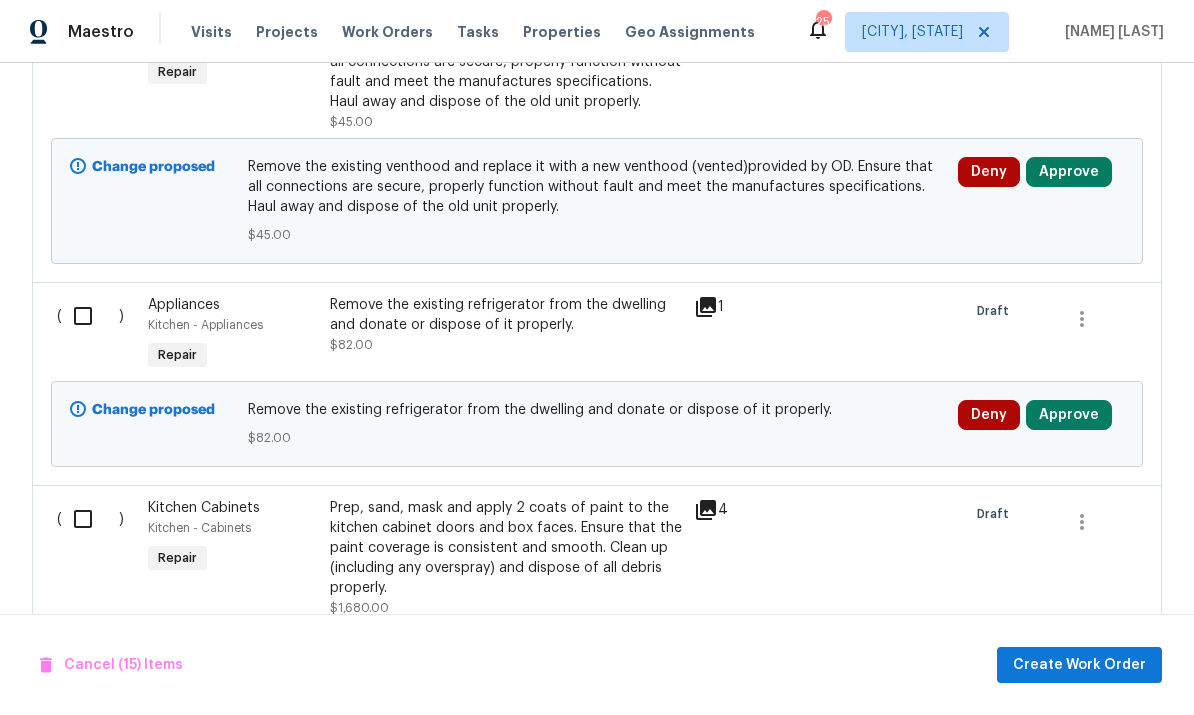 click at bounding box center [90, 316] 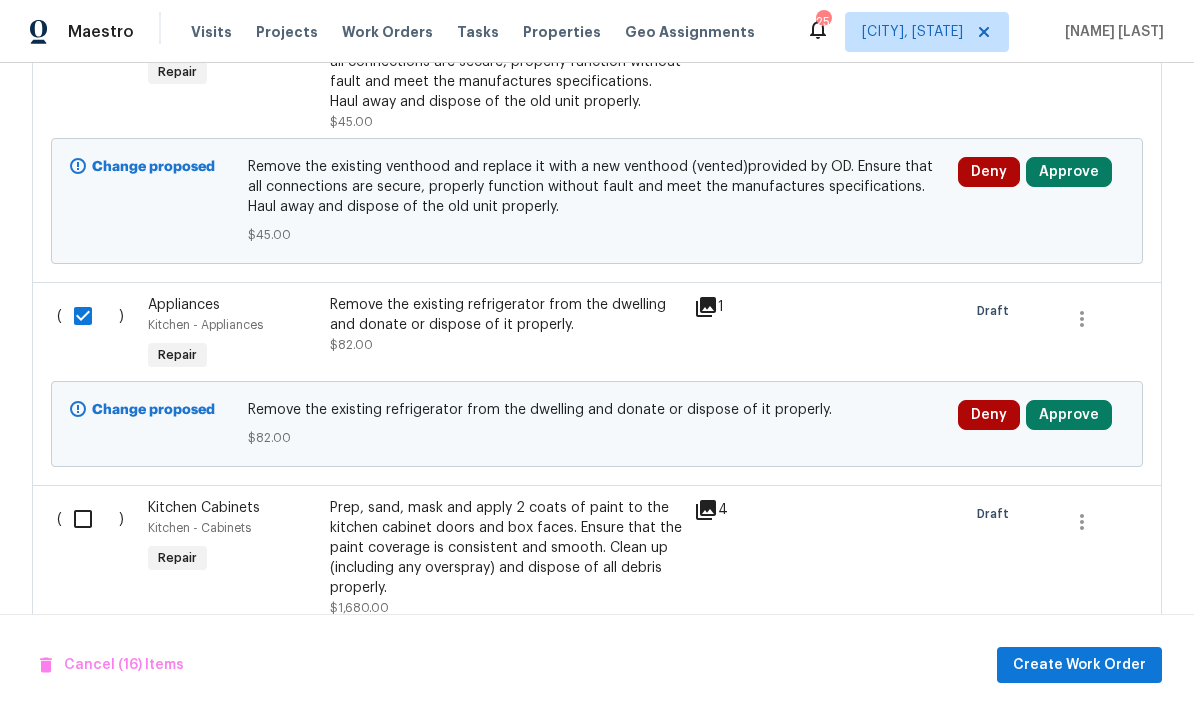 click at bounding box center [90, 519] 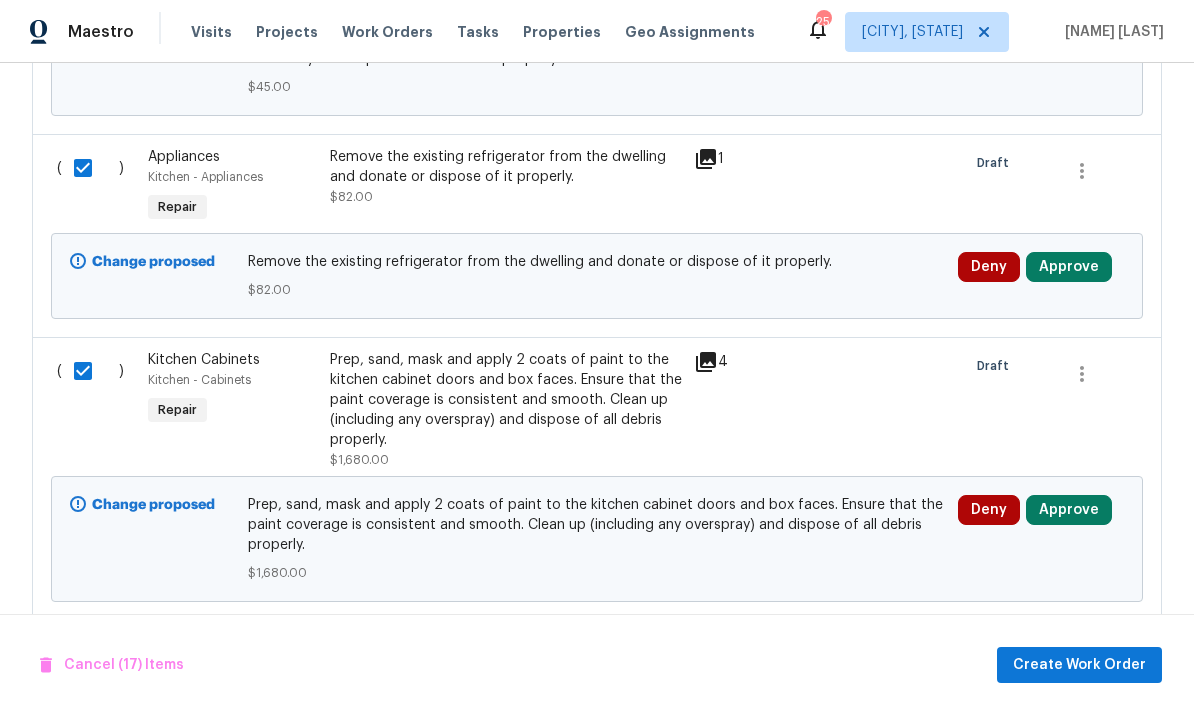 scroll, scrollTop: 5005, scrollLeft: 0, axis: vertical 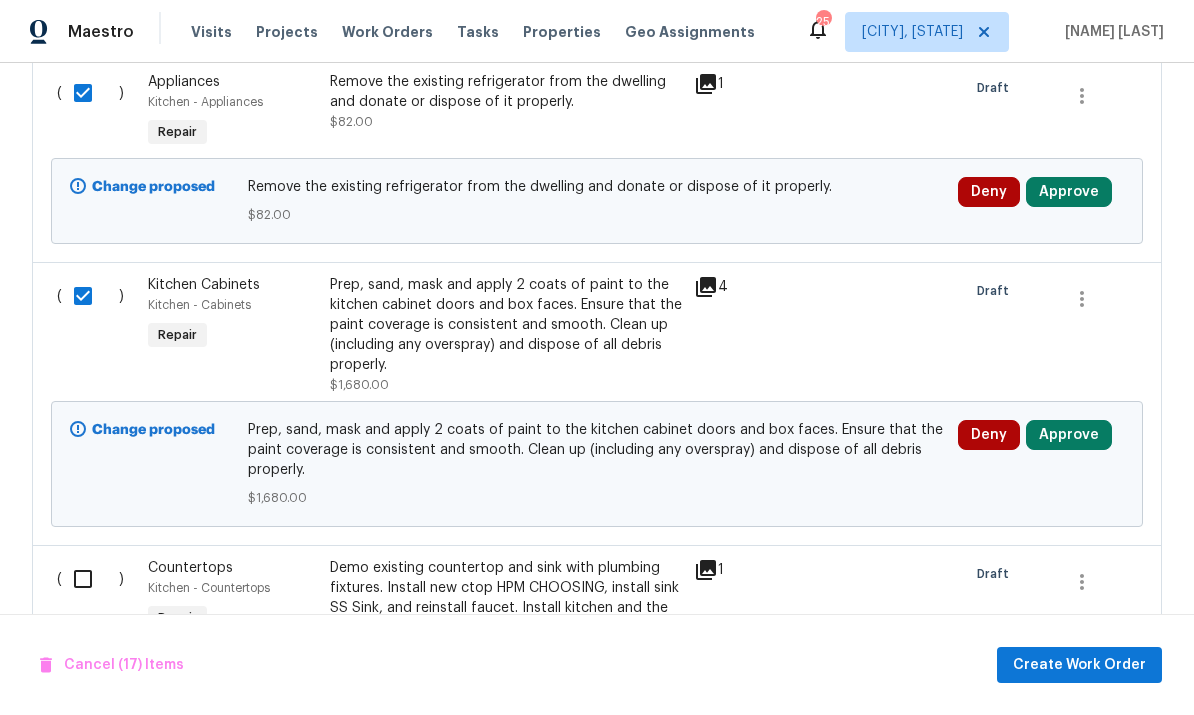 click at bounding box center (90, 579) 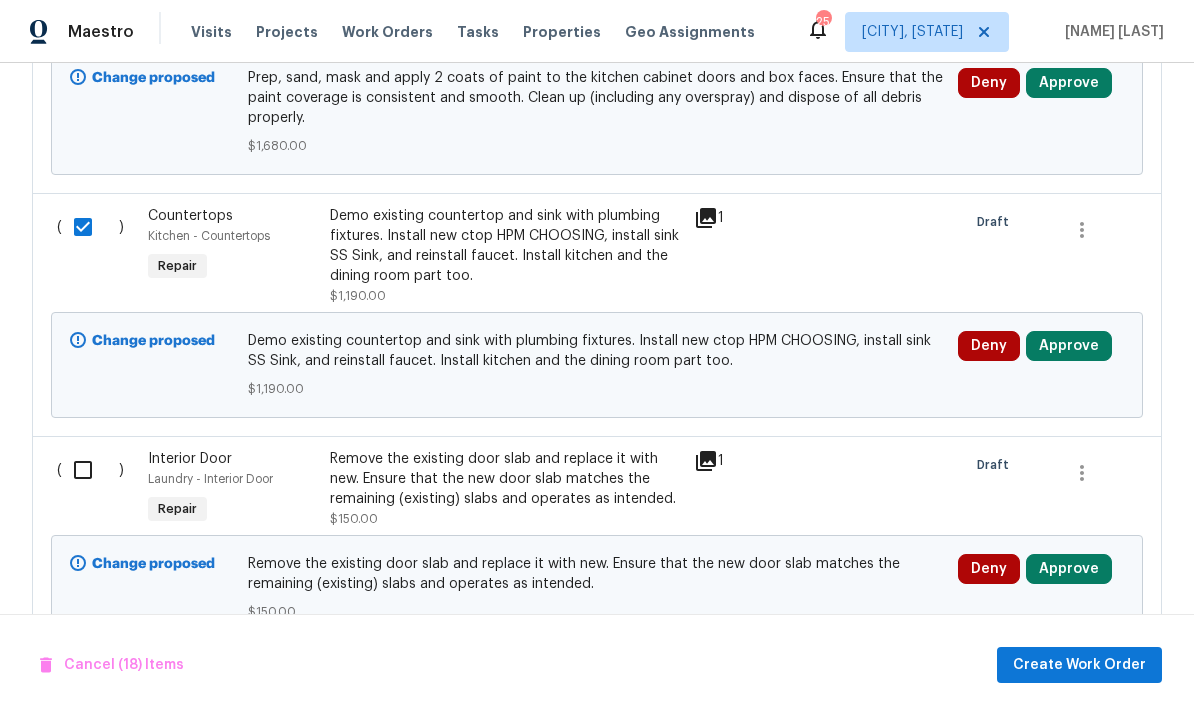 click at bounding box center (90, 470) 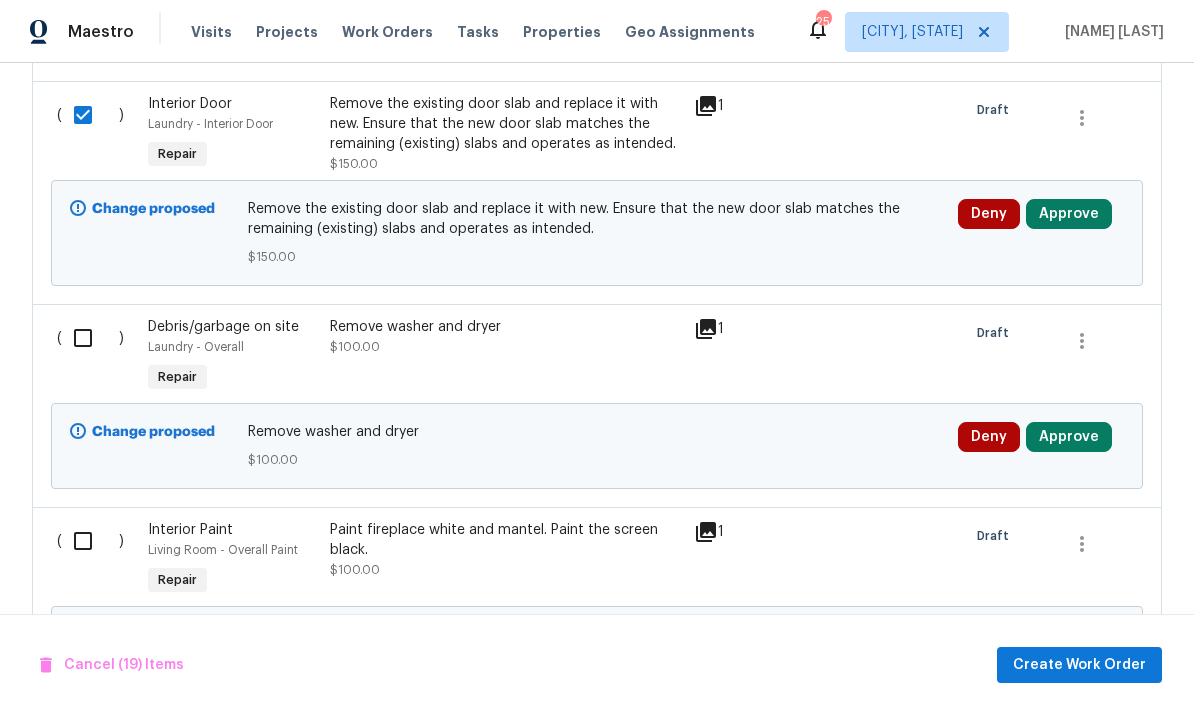 scroll, scrollTop: 5713, scrollLeft: 0, axis: vertical 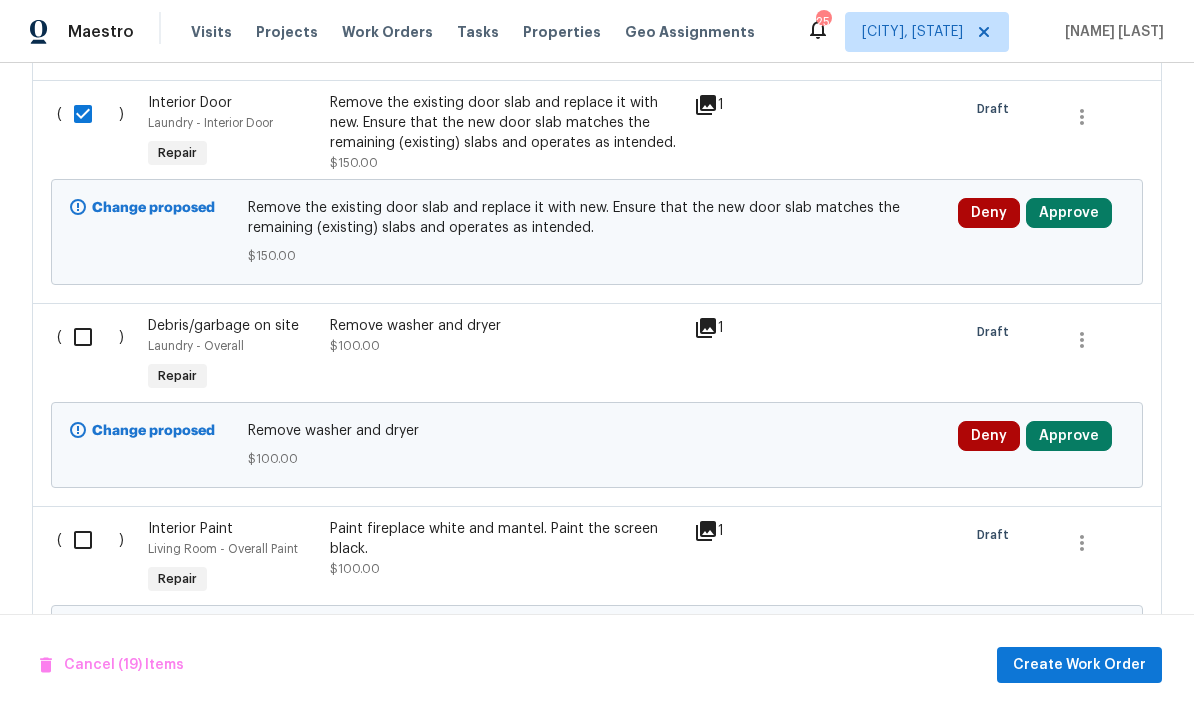 click at bounding box center [90, 337] 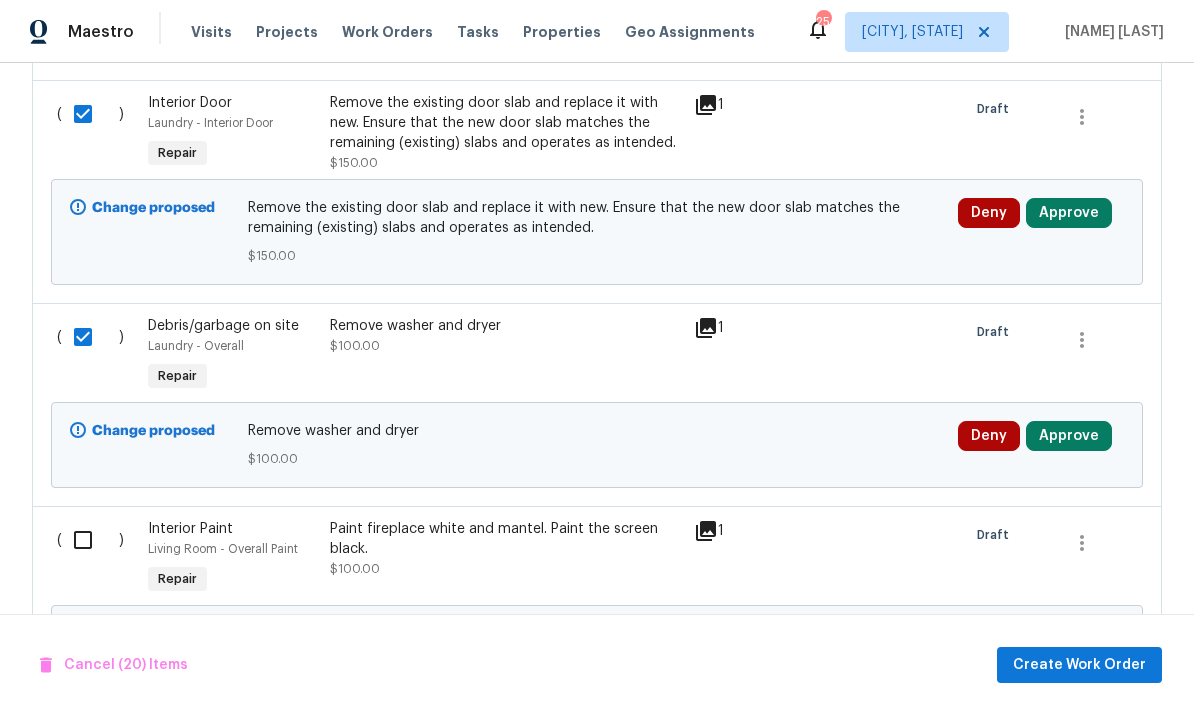 click at bounding box center (90, 540) 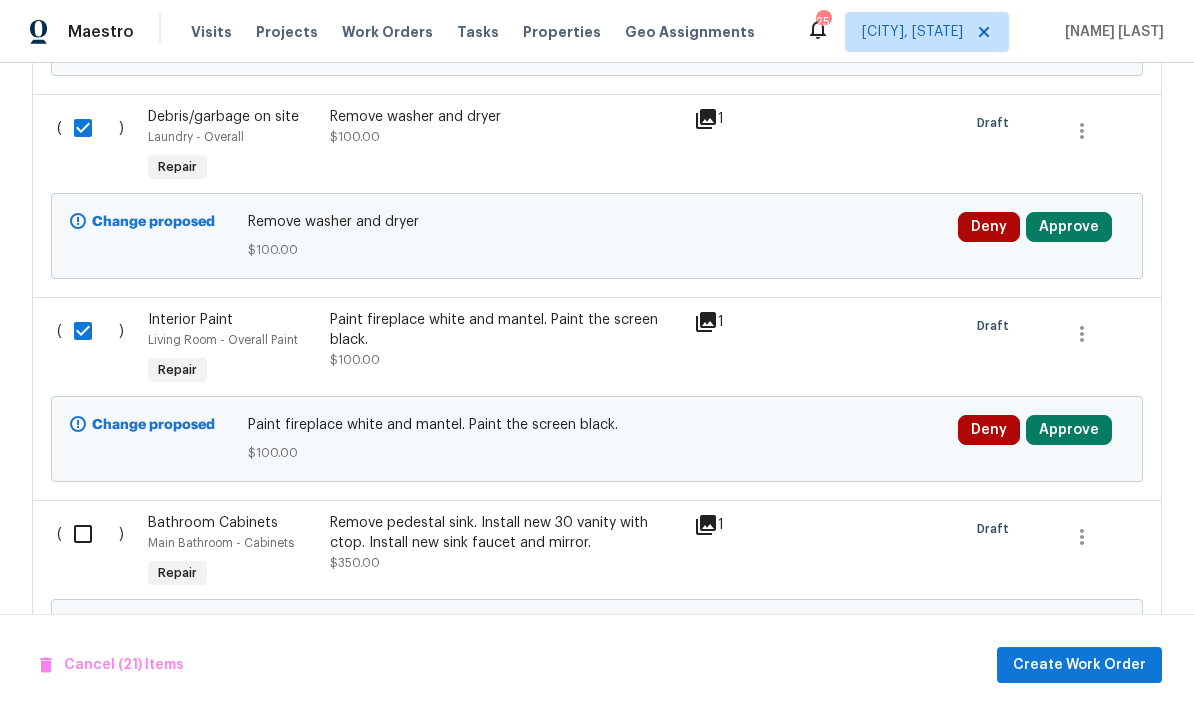 click at bounding box center (90, 534) 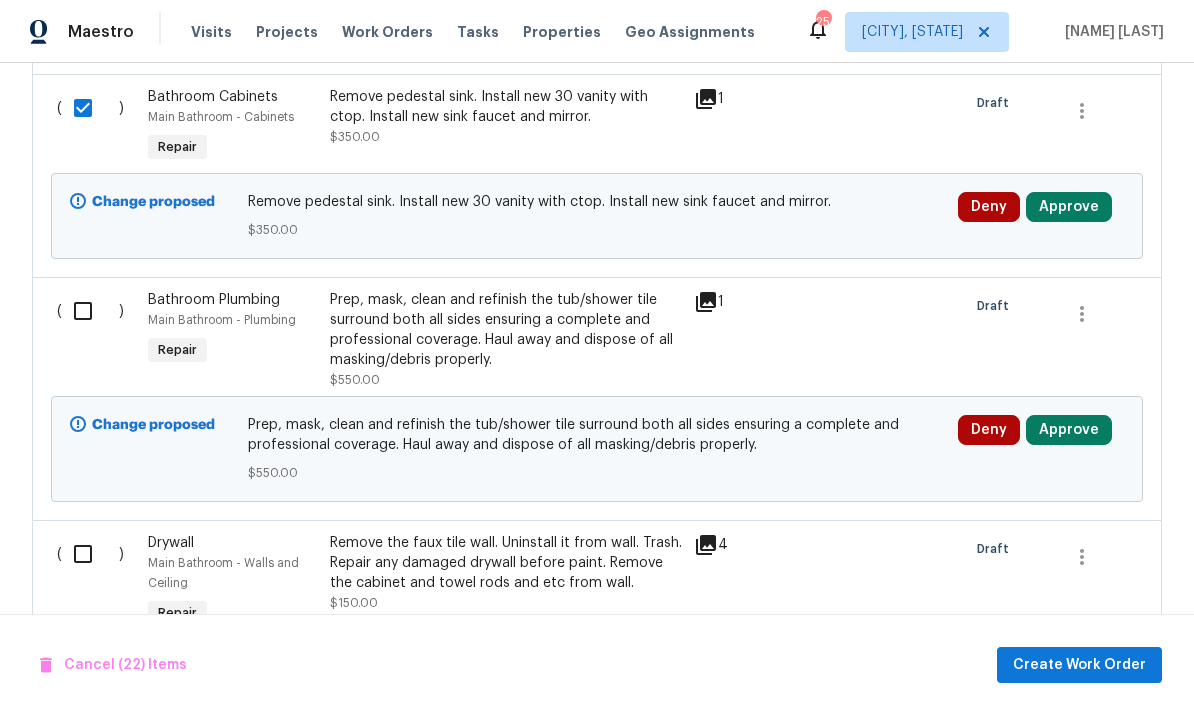 scroll, scrollTop: 6355, scrollLeft: 0, axis: vertical 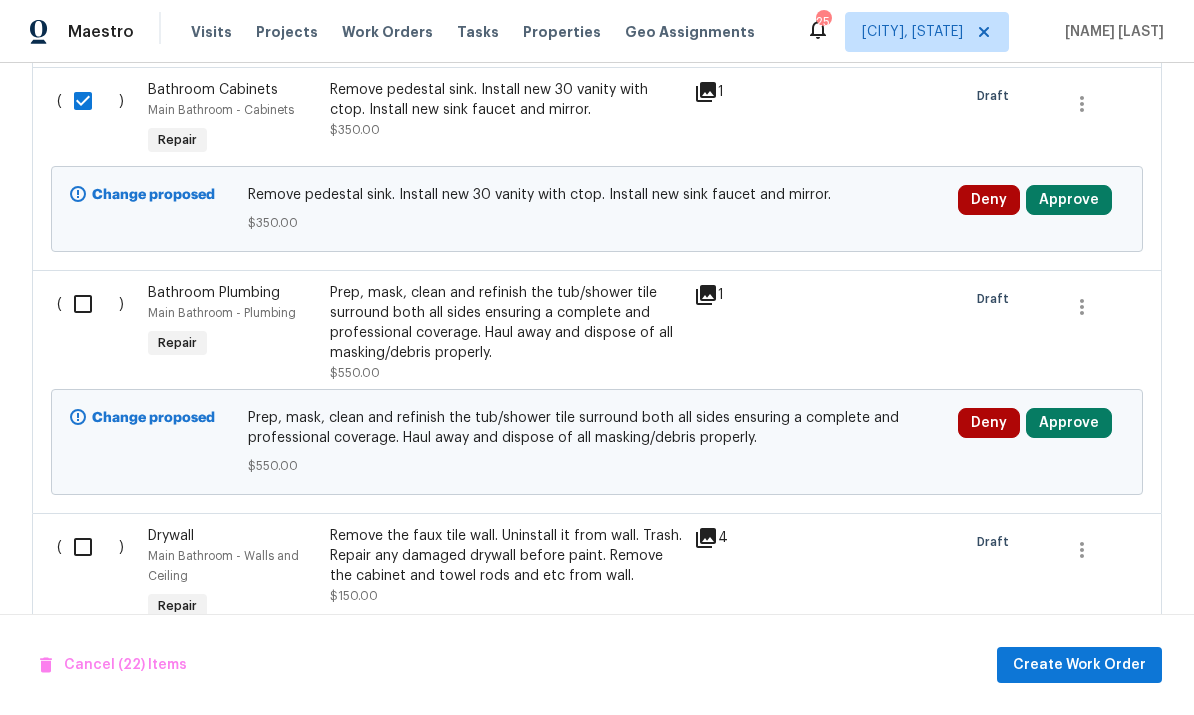 click at bounding box center (90, 304) 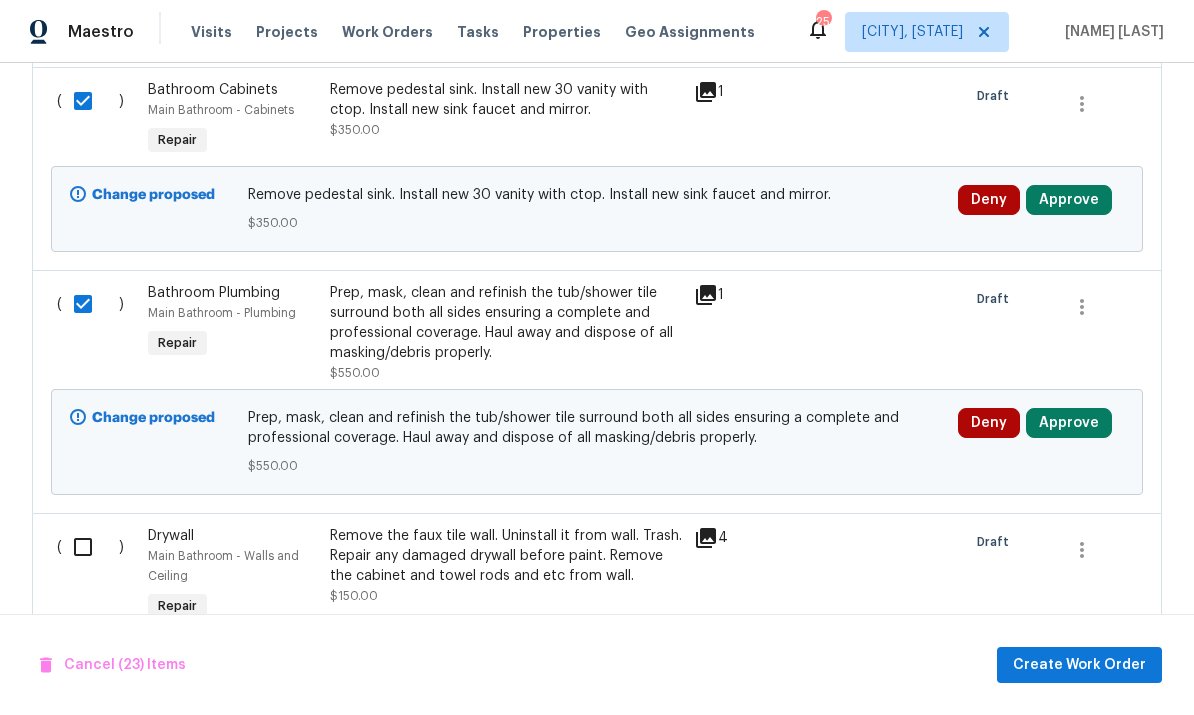 click at bounding box center (90, 547) 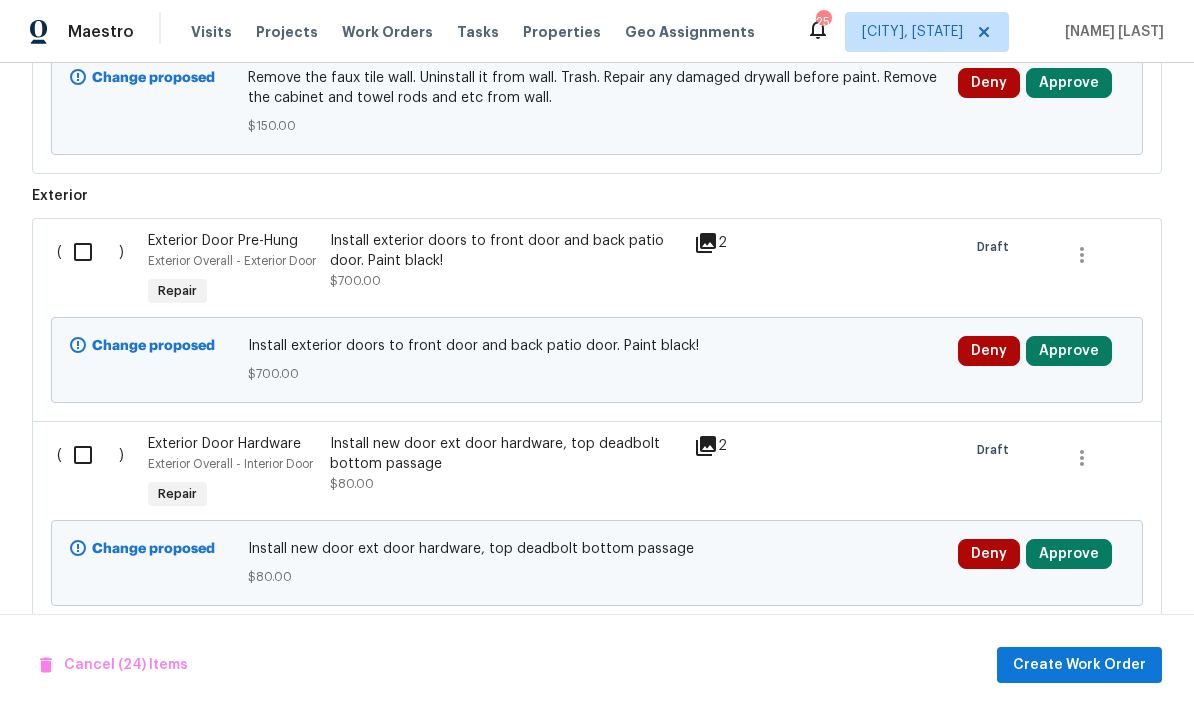 scroll, scrollTop: 6937, scrollLeft: 0, axis: vertical 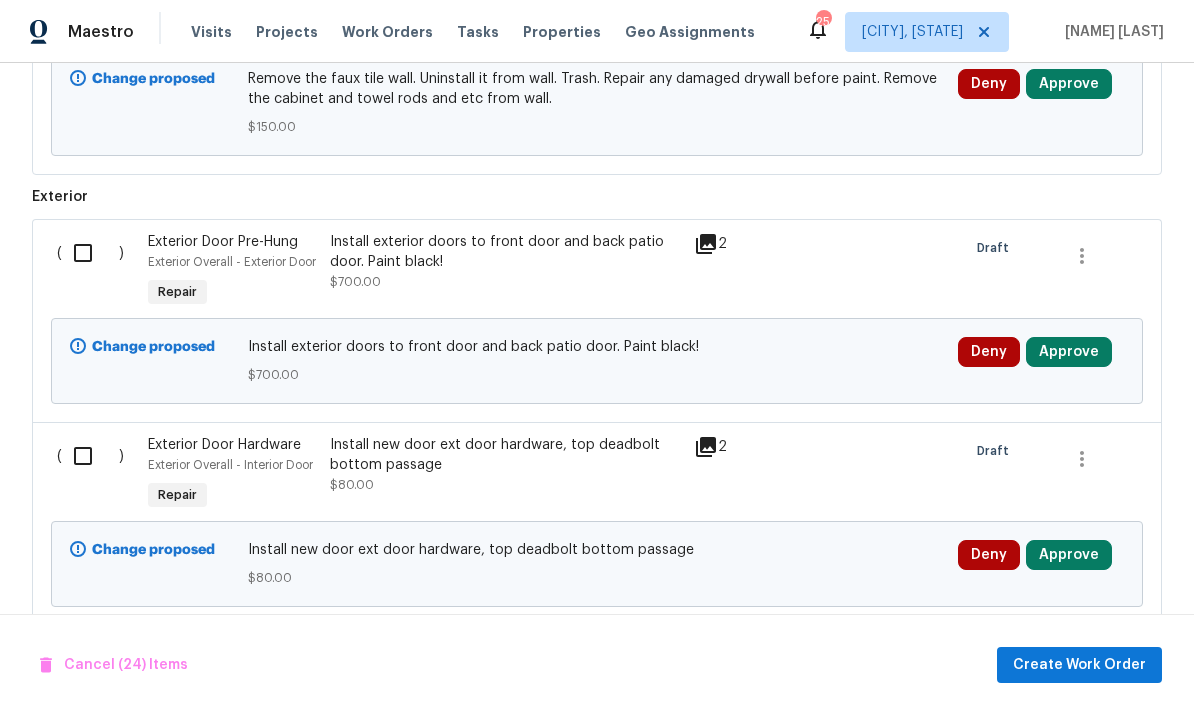 click at bounding box center [90, 253] 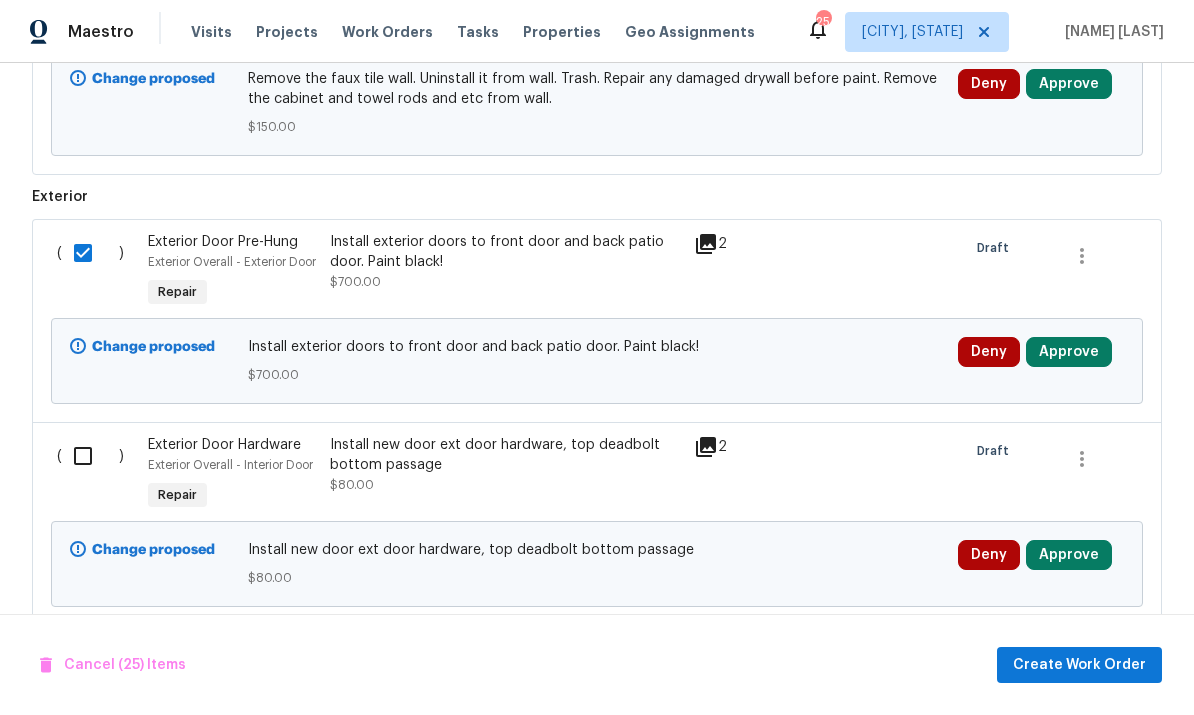 click at bounding box center [90, 456] 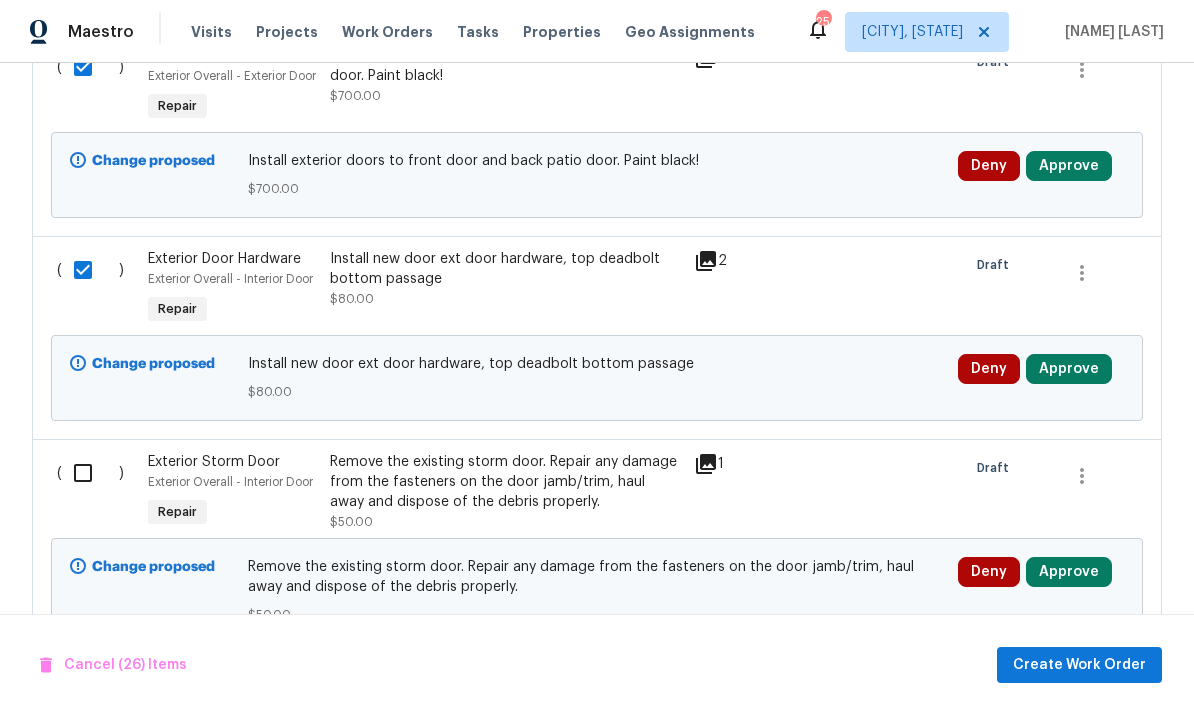 click at bounding box center (90, 473) 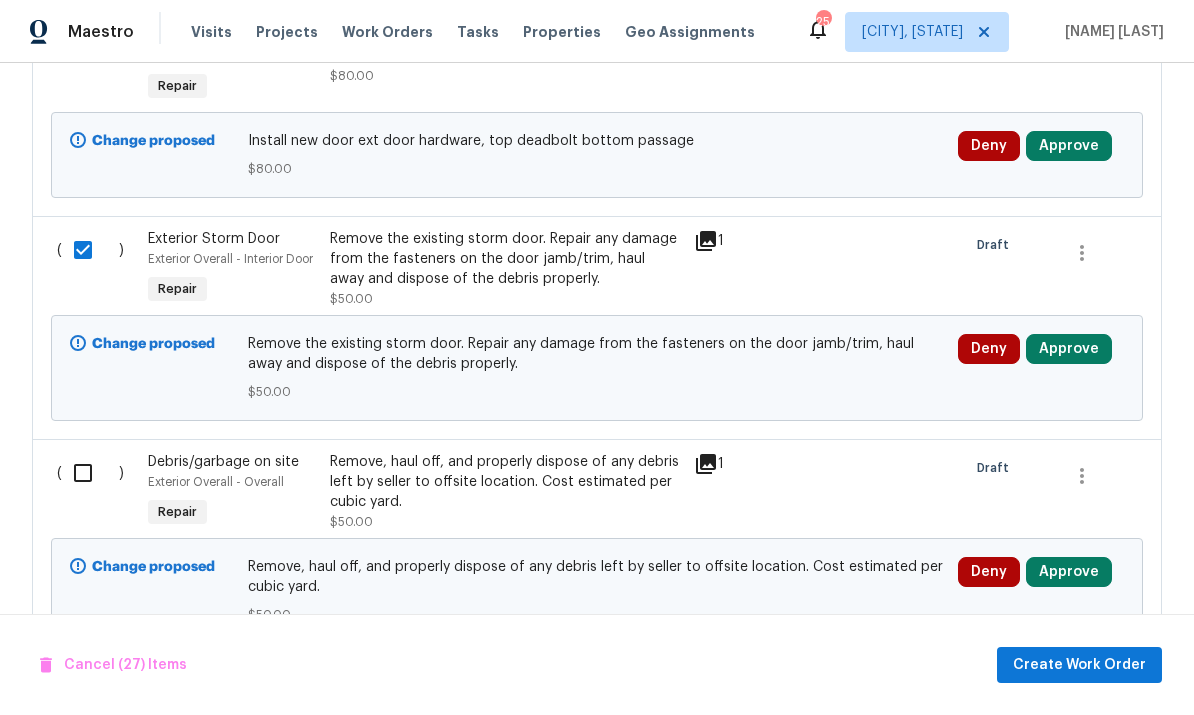 click at bounding box center (90, 473) 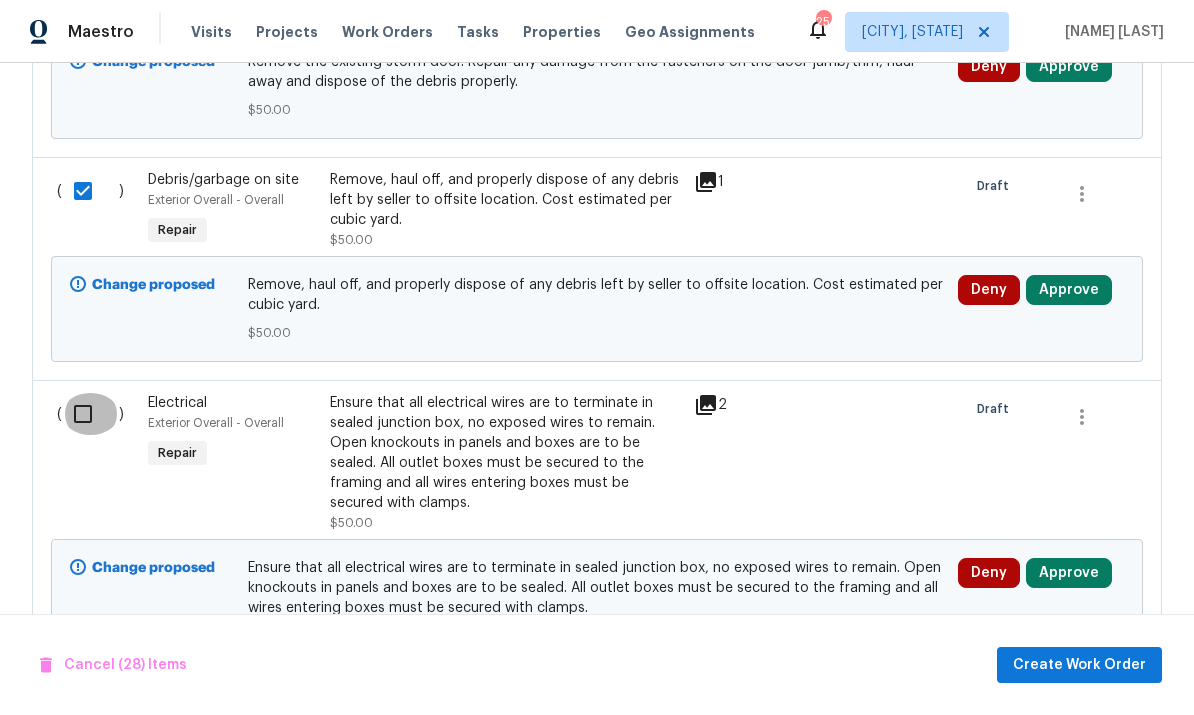 click at bounding box center [90, 414] 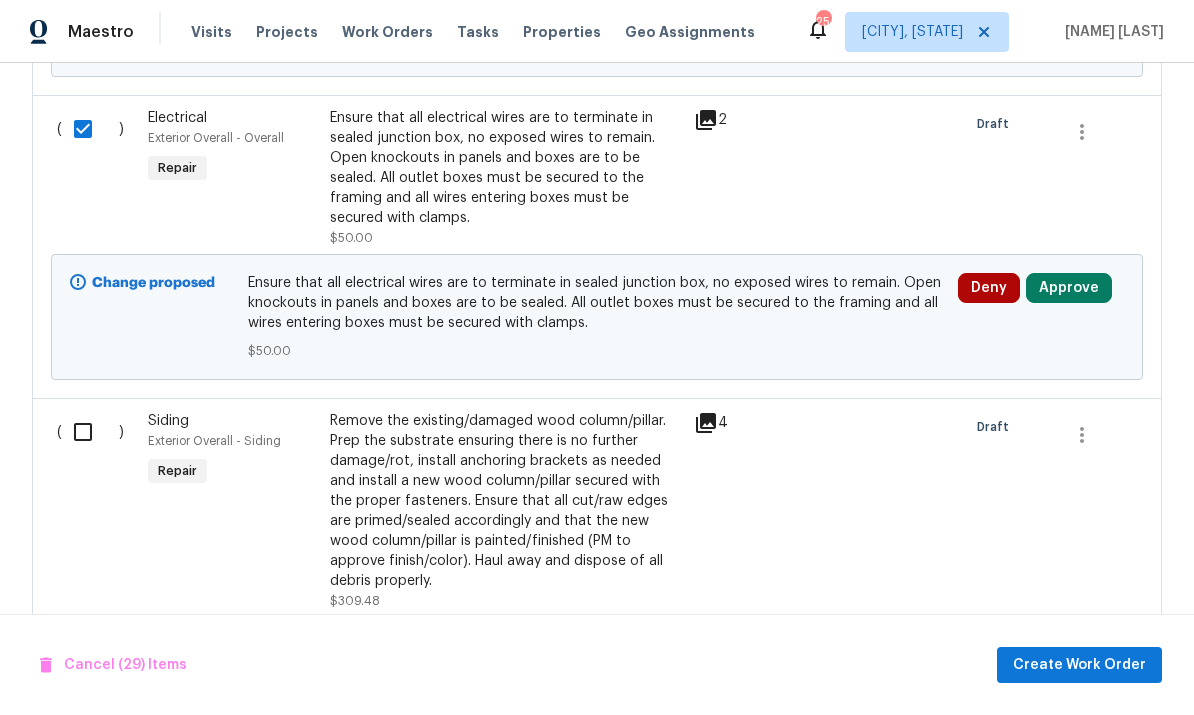 click at bounding box center [90, 432] 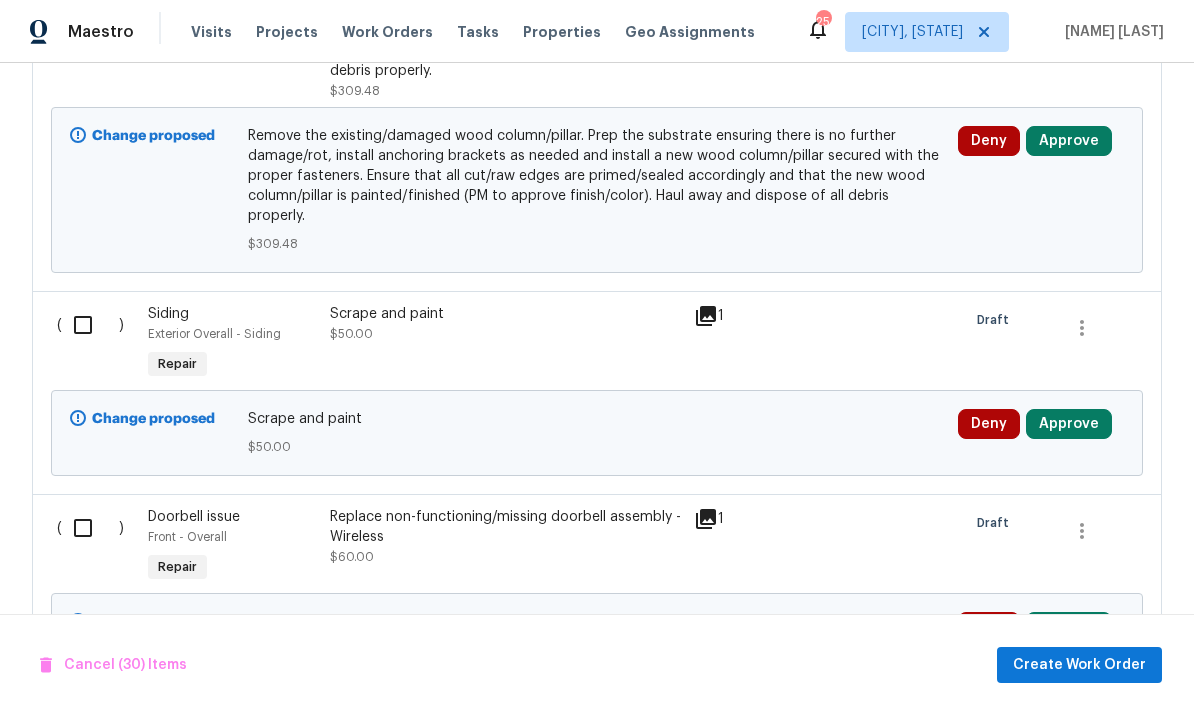 scroll, scrollTop: 8416, scrollLeft: 0, axis: vertical 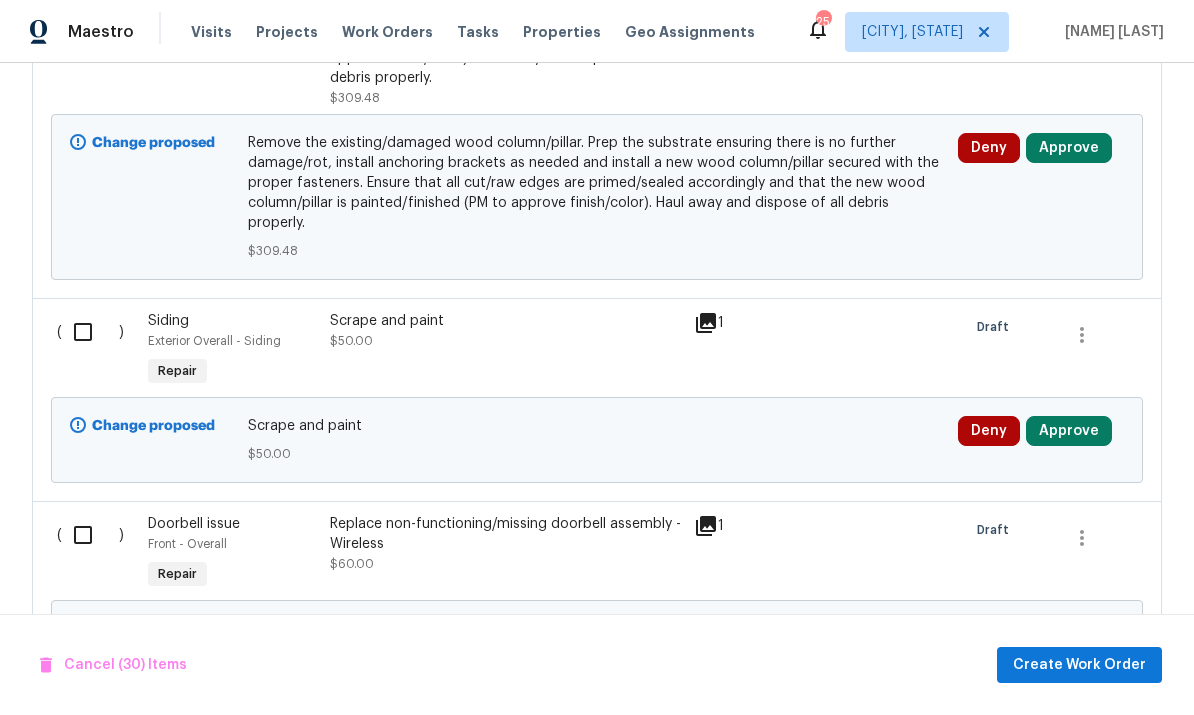 click at bounding box center (90, 332) 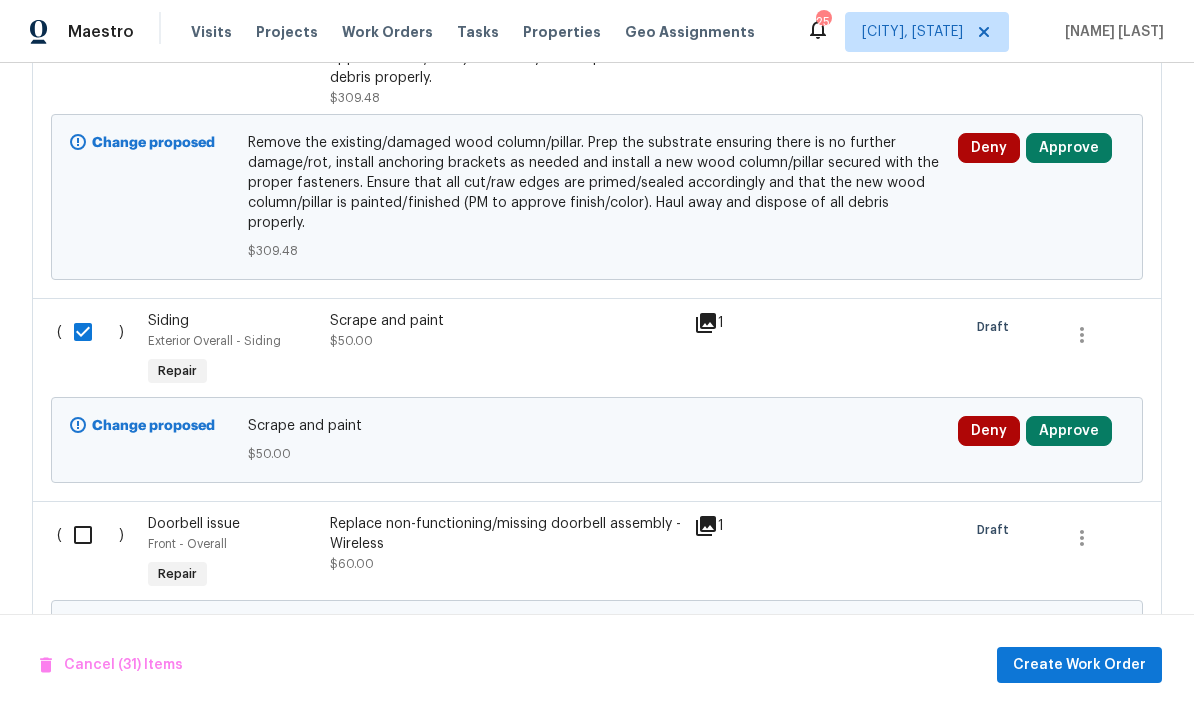 click on "( )" at bounding box center [96, 554] 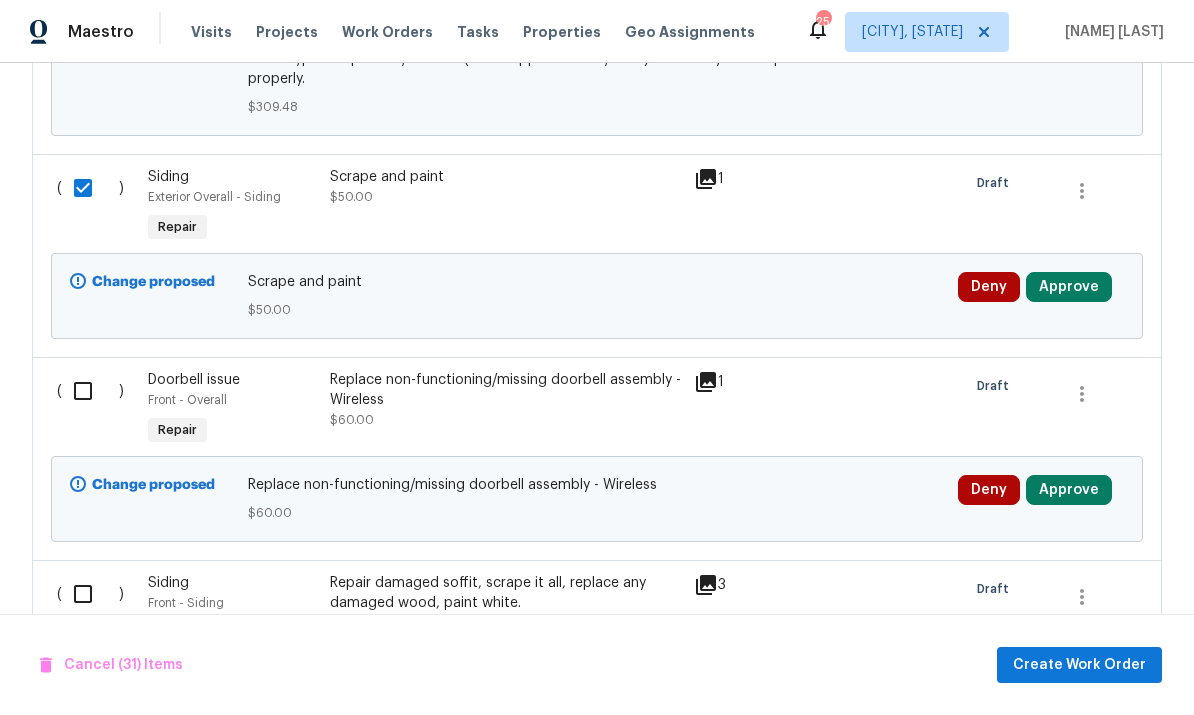 click on "( )" at bounding box center [96, 410] 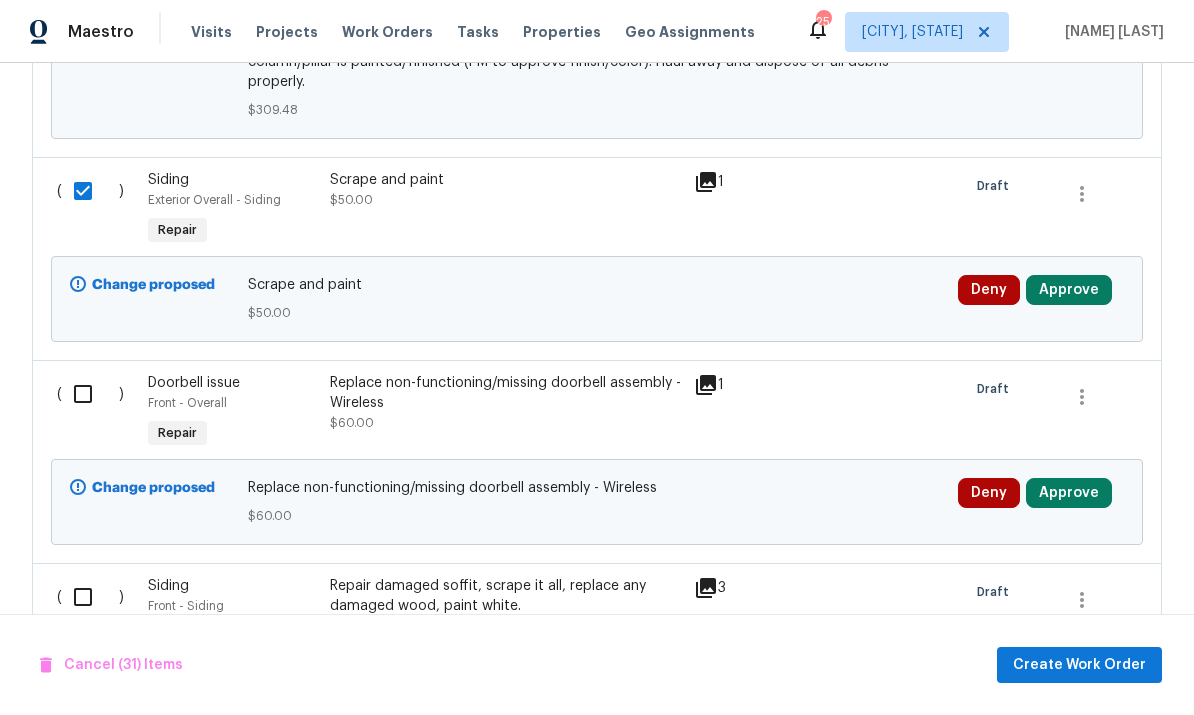 click at bounding box center (90, 394) 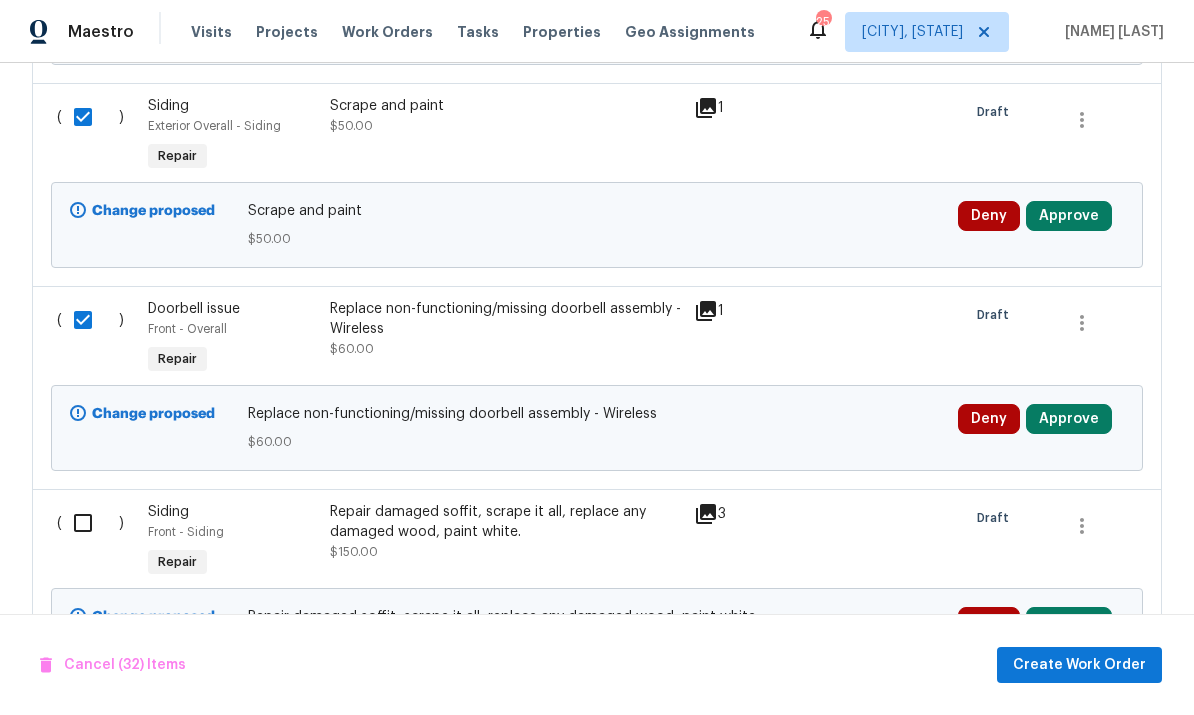 scroll, scrollTop: 8804, scrollLeft: 0, axis: vertical 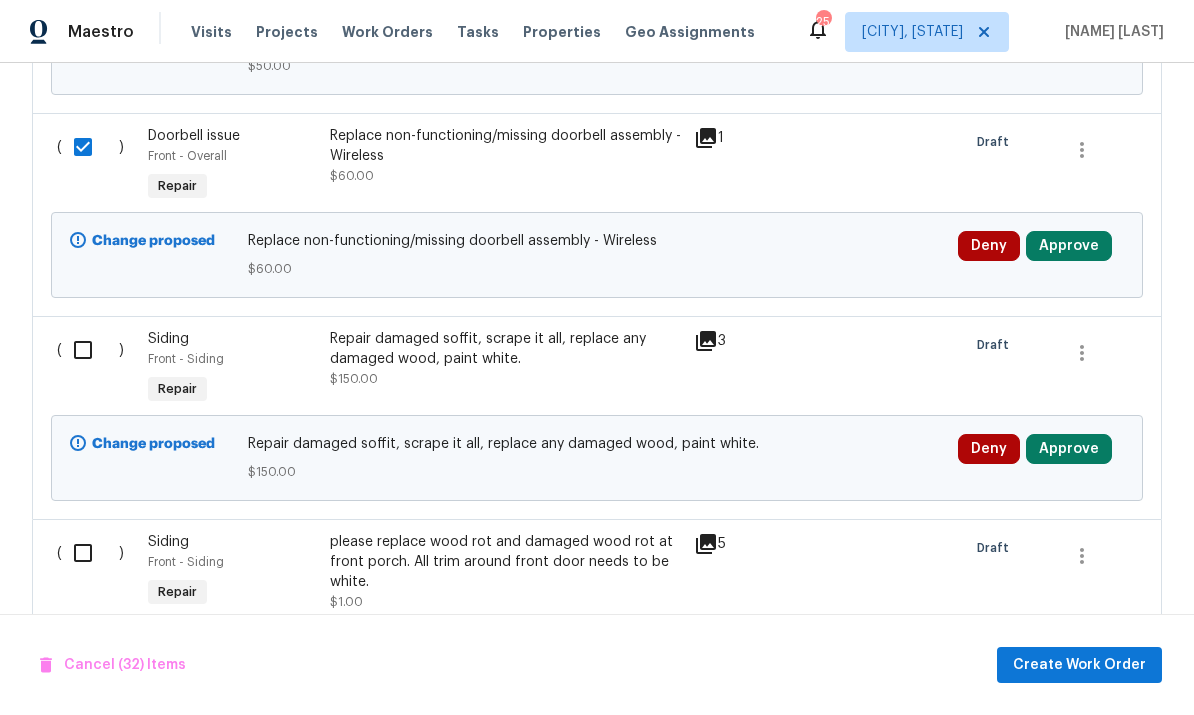 click at bounding box center [90, 350] 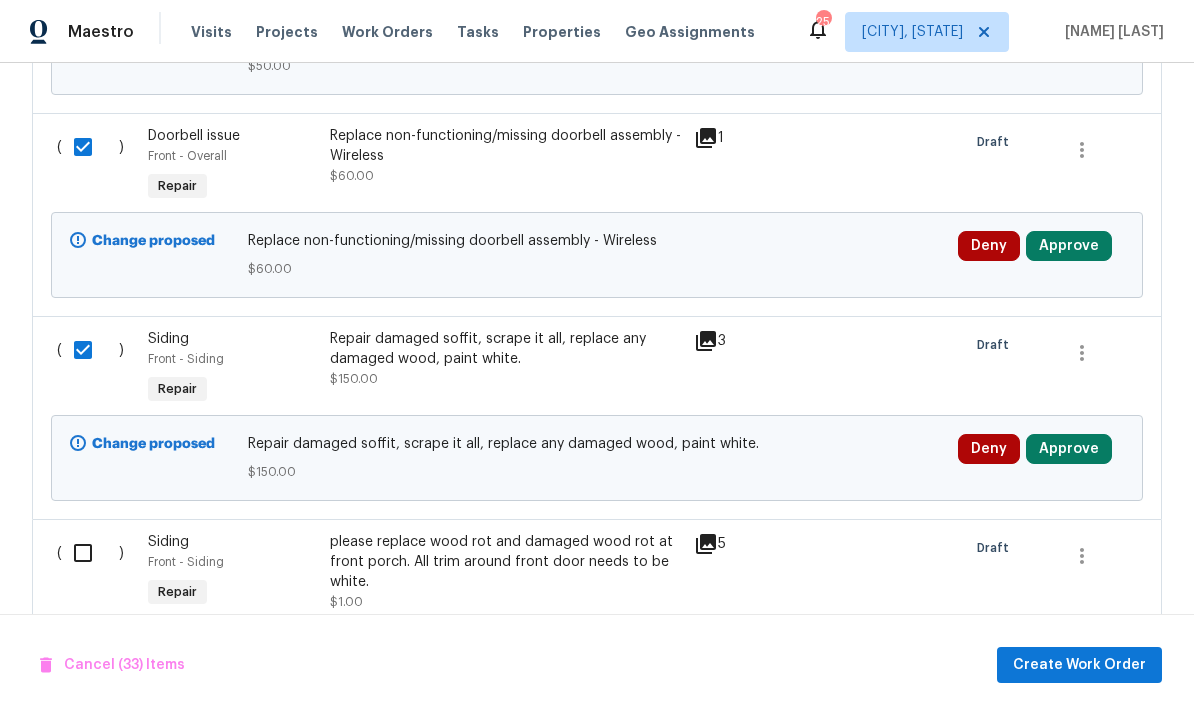 click at bounding box center (90, 553) 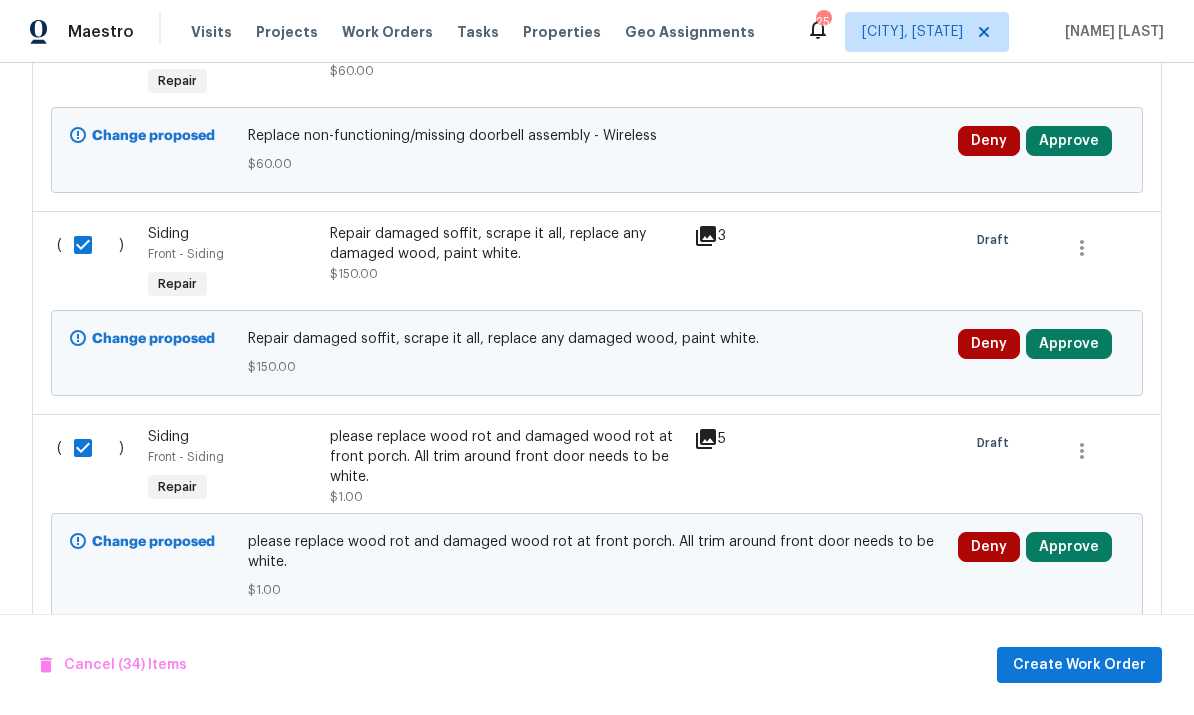 scroll, scrollTop: 8908, scrollLeft: 0, axis: vertical 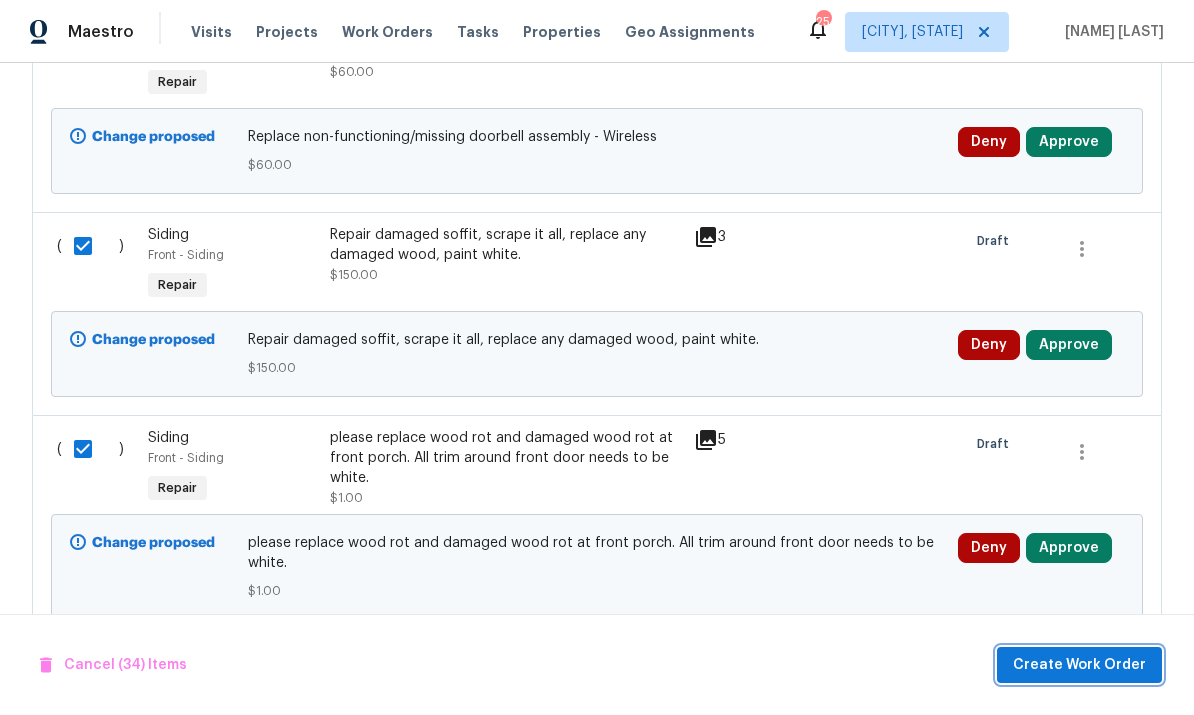 click on "Create Work Order" at bounding box center [1079, 665] 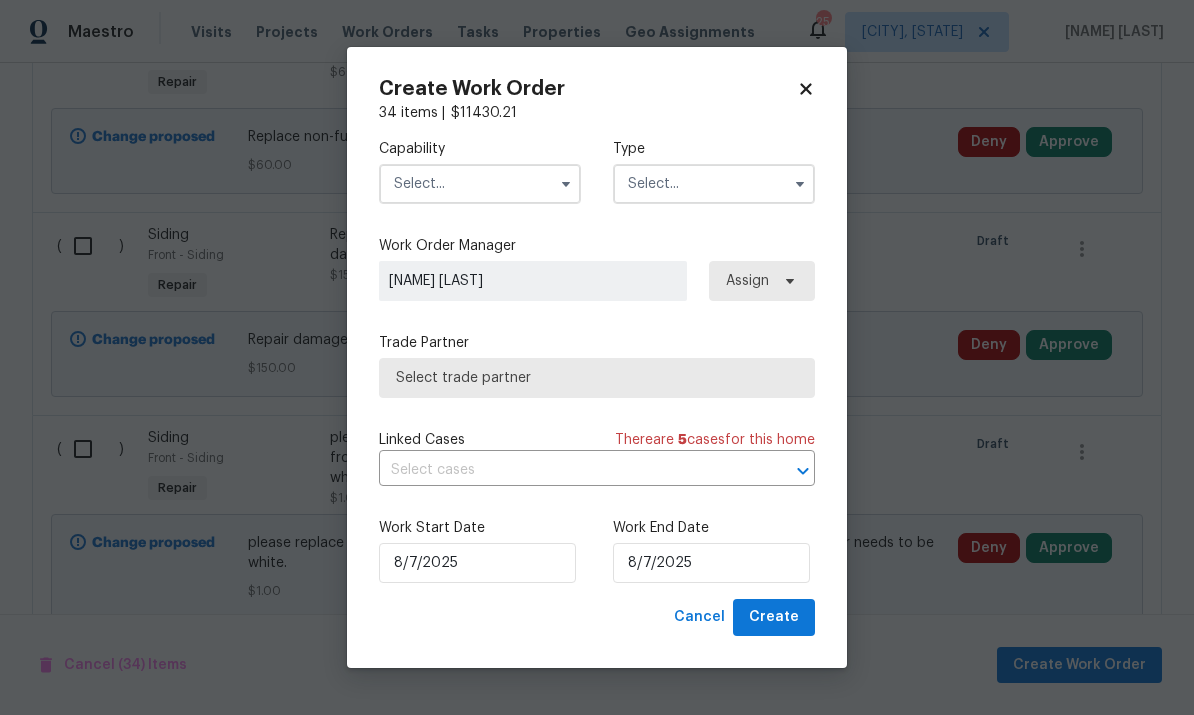 checkbox on "false" 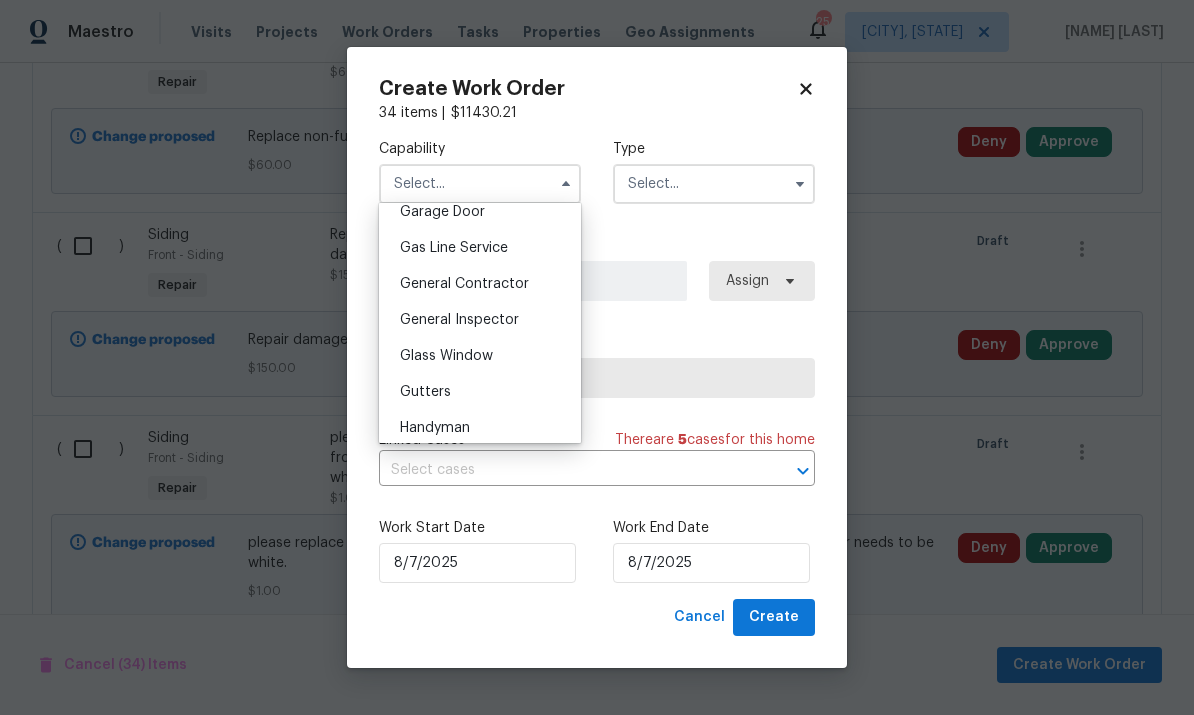 scroll, scrollTop: 909, scrollLeft: 0, axis: vertical 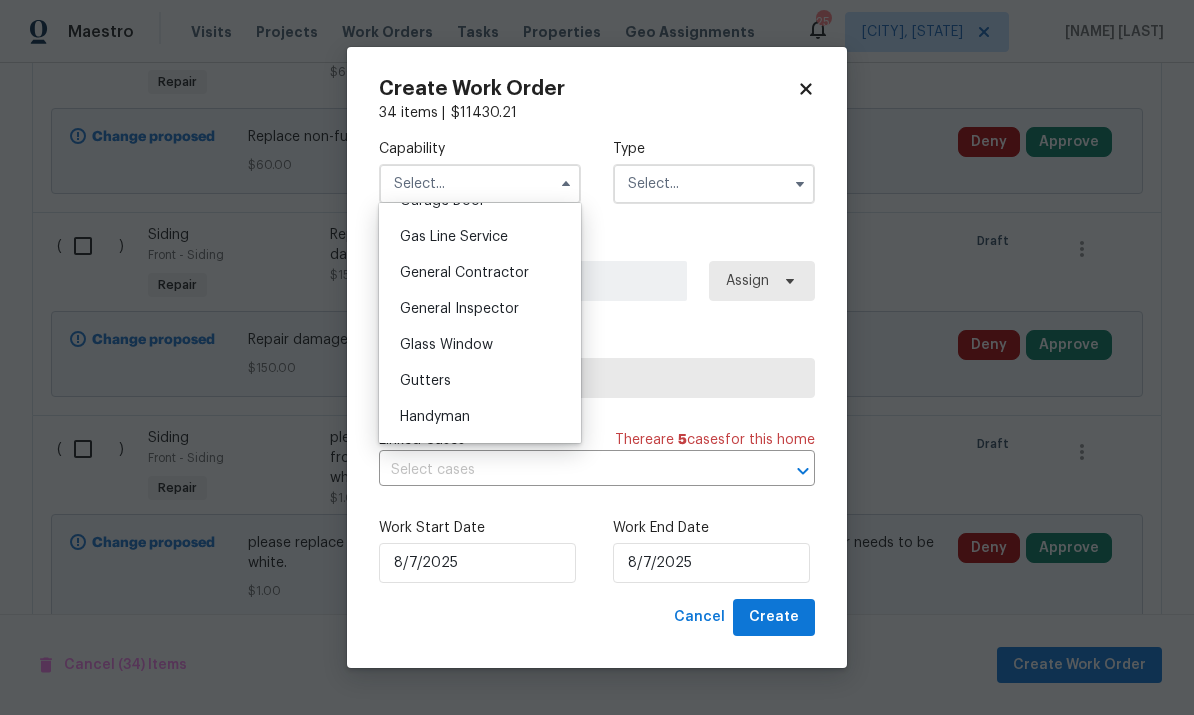 click on "General Contractor" at bounding box center [480, 273] 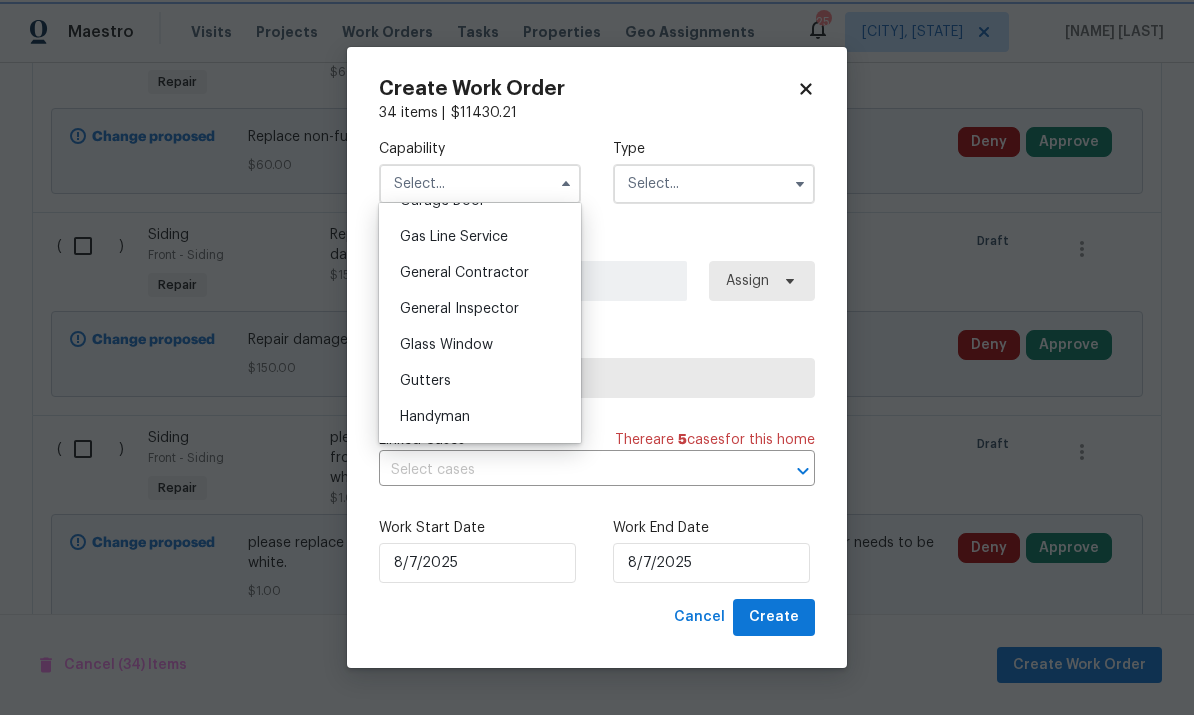 type on "General Contractor" 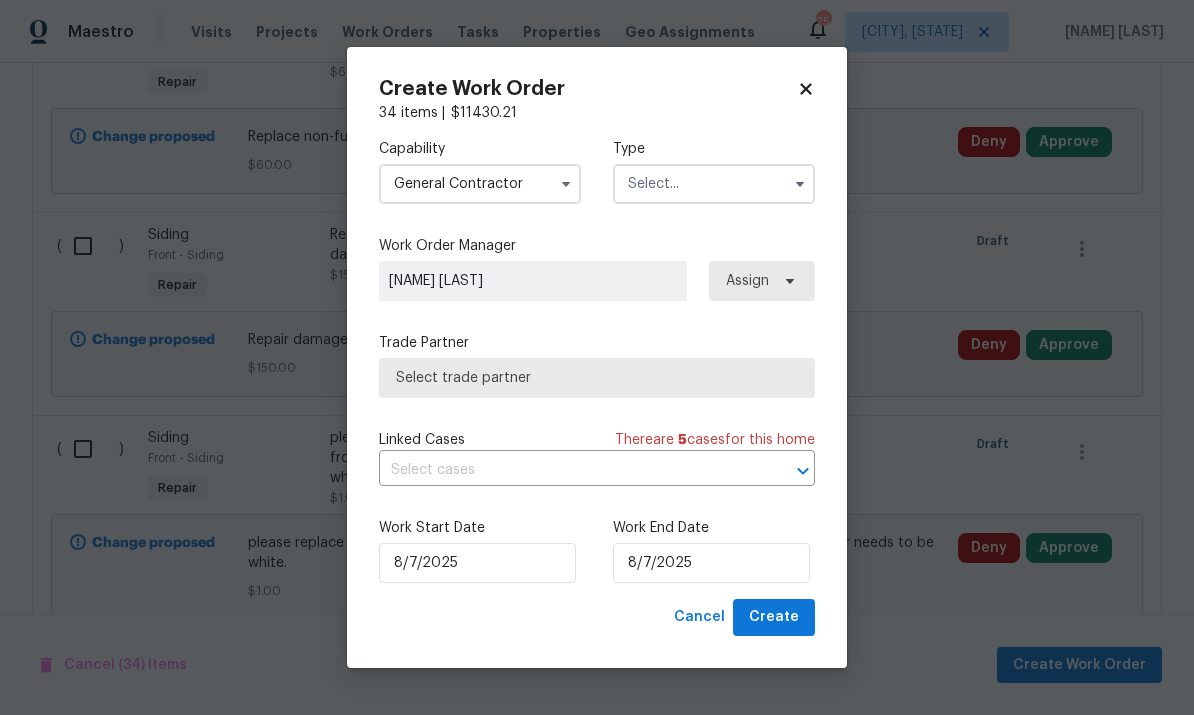 click at bounding box center (714, 184) 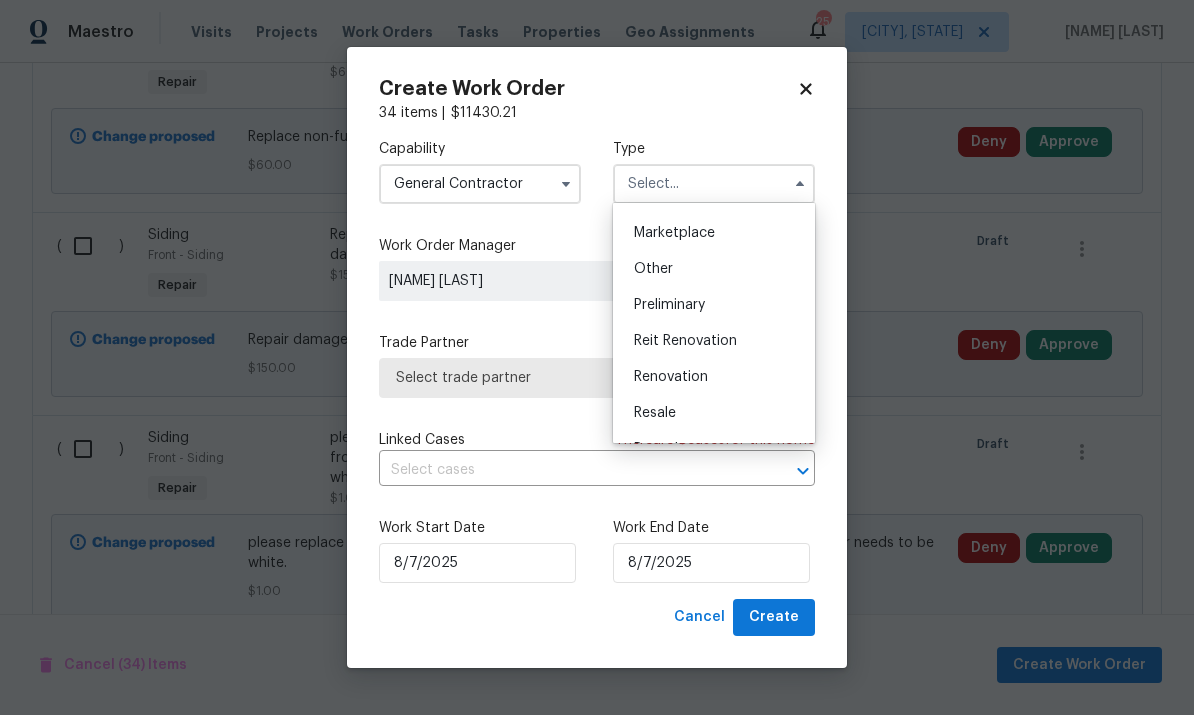 scroll, scrollTop: 413, scrollLeft: 0, axis: vertical 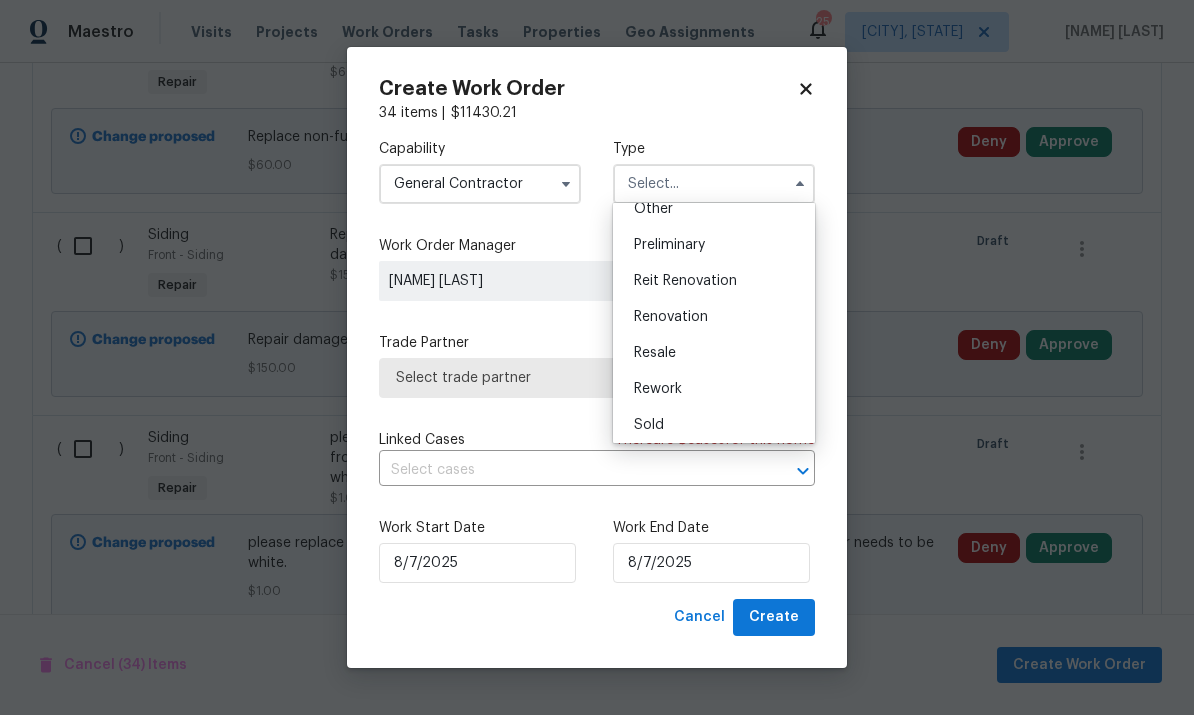 click on "Renovation" at bounding box center [714, 317] 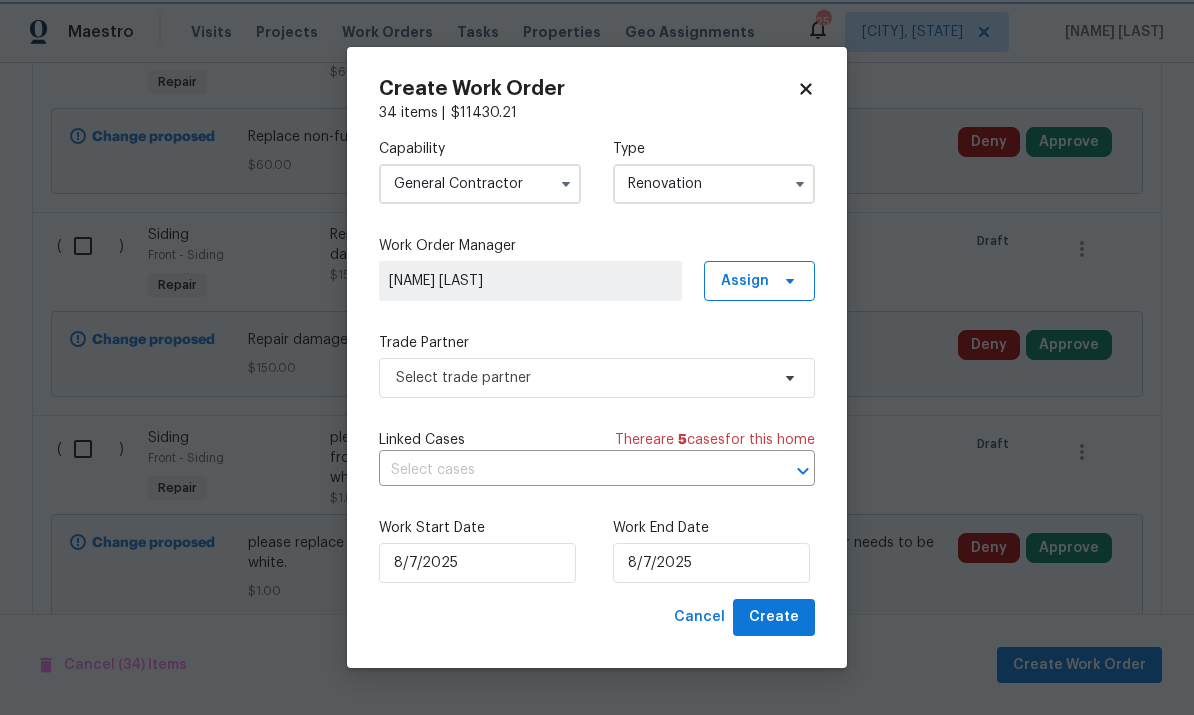 scroll, scrollTop: 0, scrollLeft: 0, axis: both 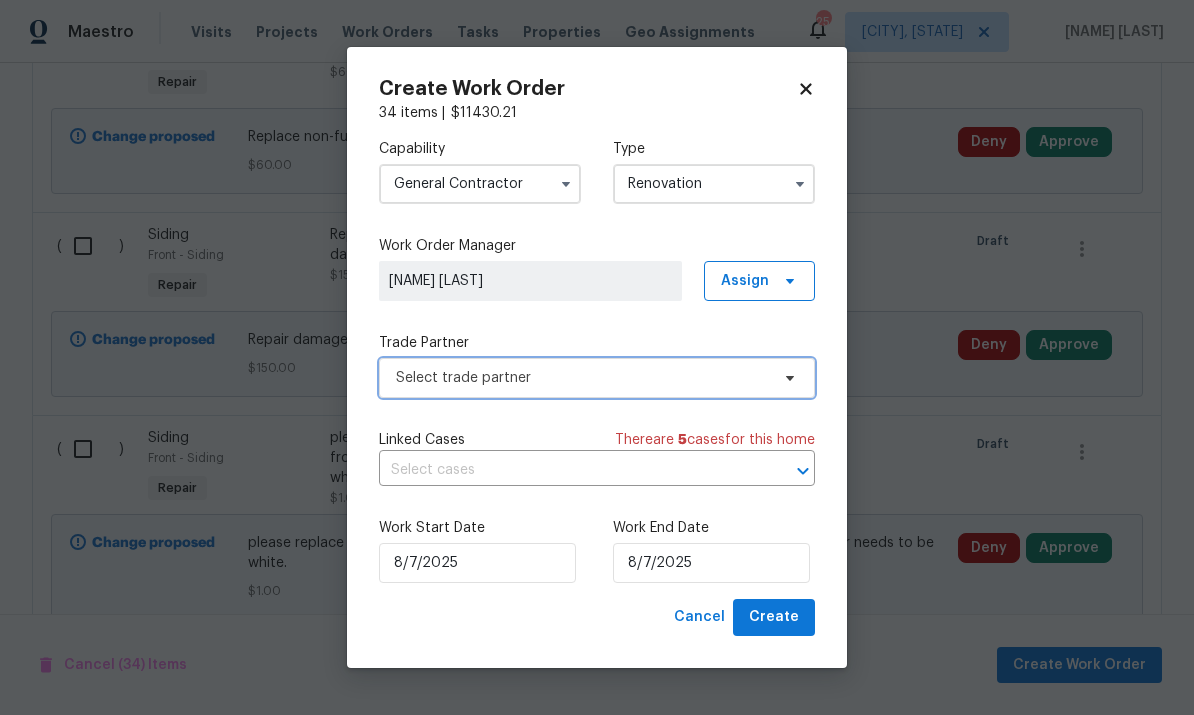 click on "Select trade partner" at bounding box center (582, 378) 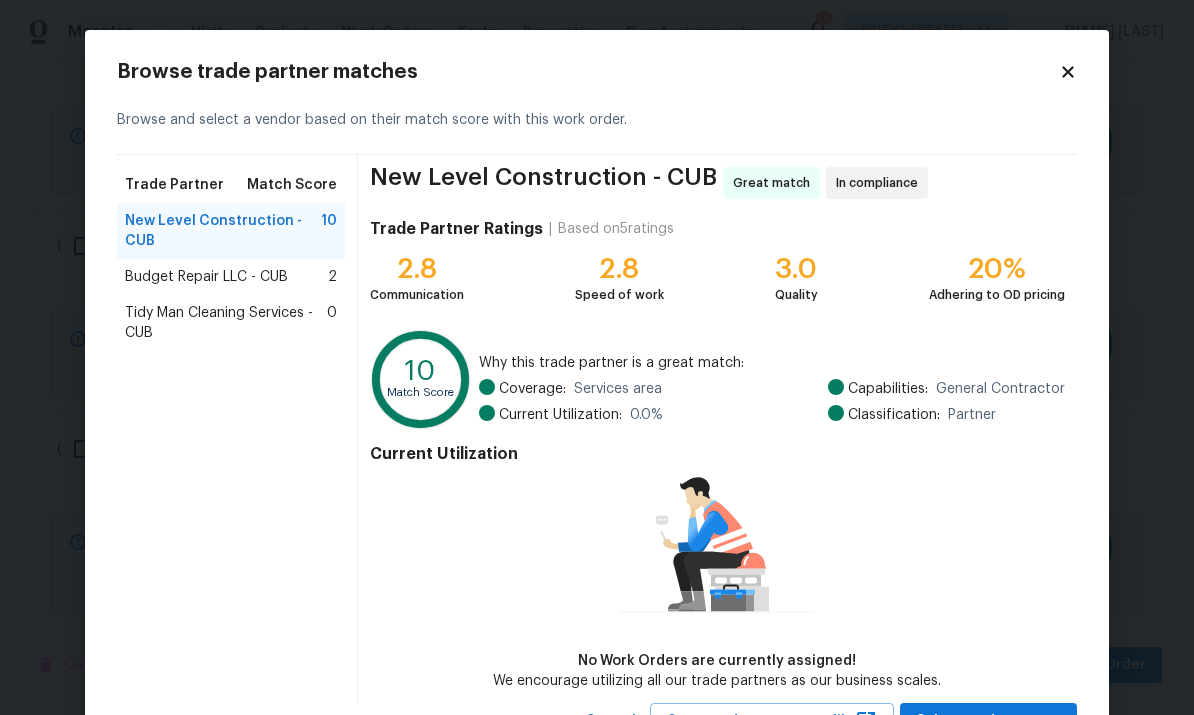 click on "Budget Repair LLC - CUB 2" at bounding box center (231, 277) 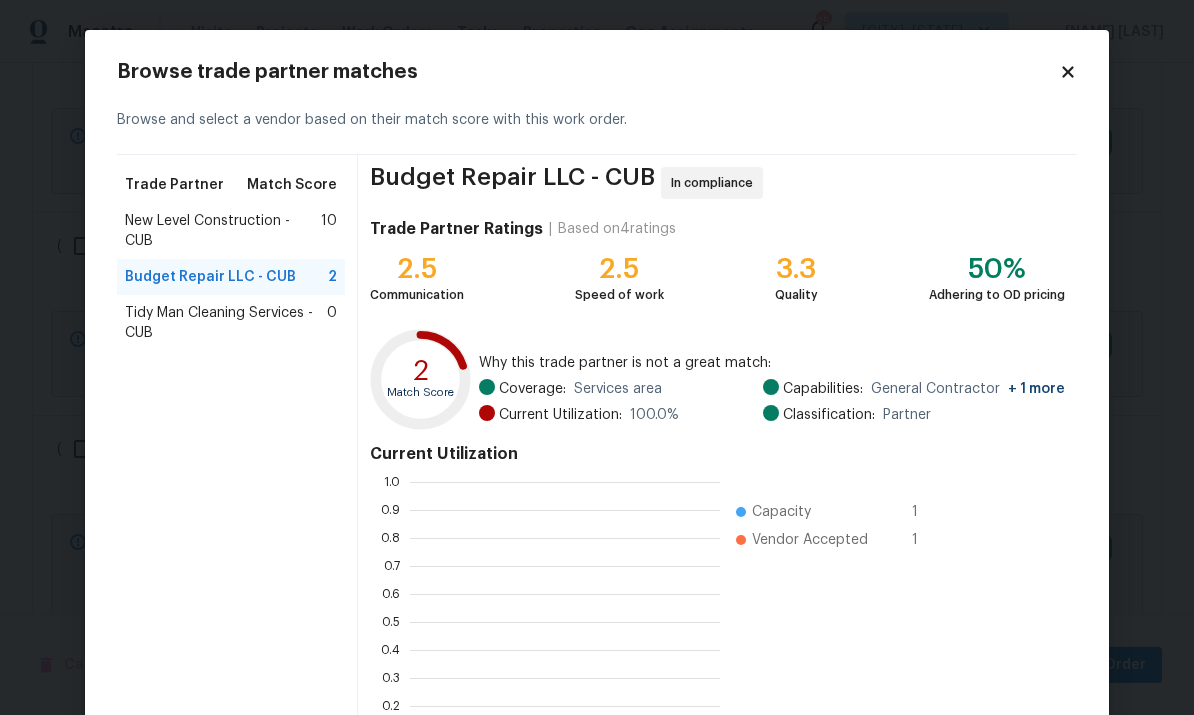 scroll, scrollTop: 2, scrollLeft: 2, axis: both 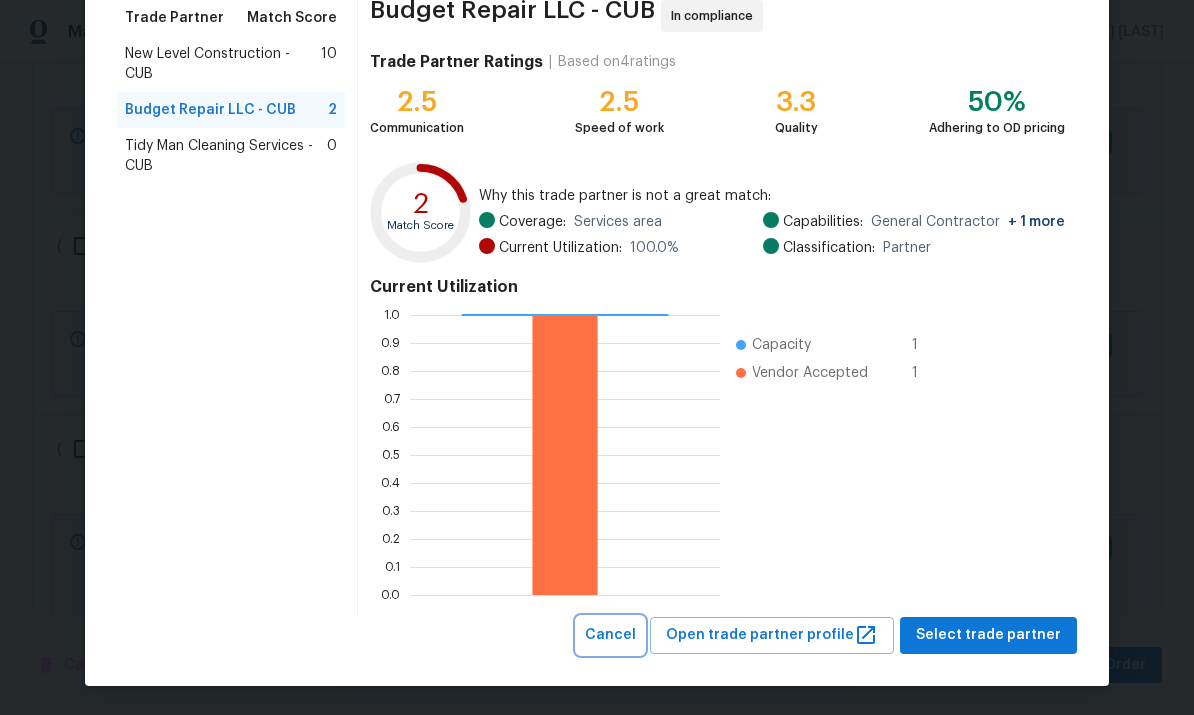 click on "Cancel" at bounding box center [610, 635] 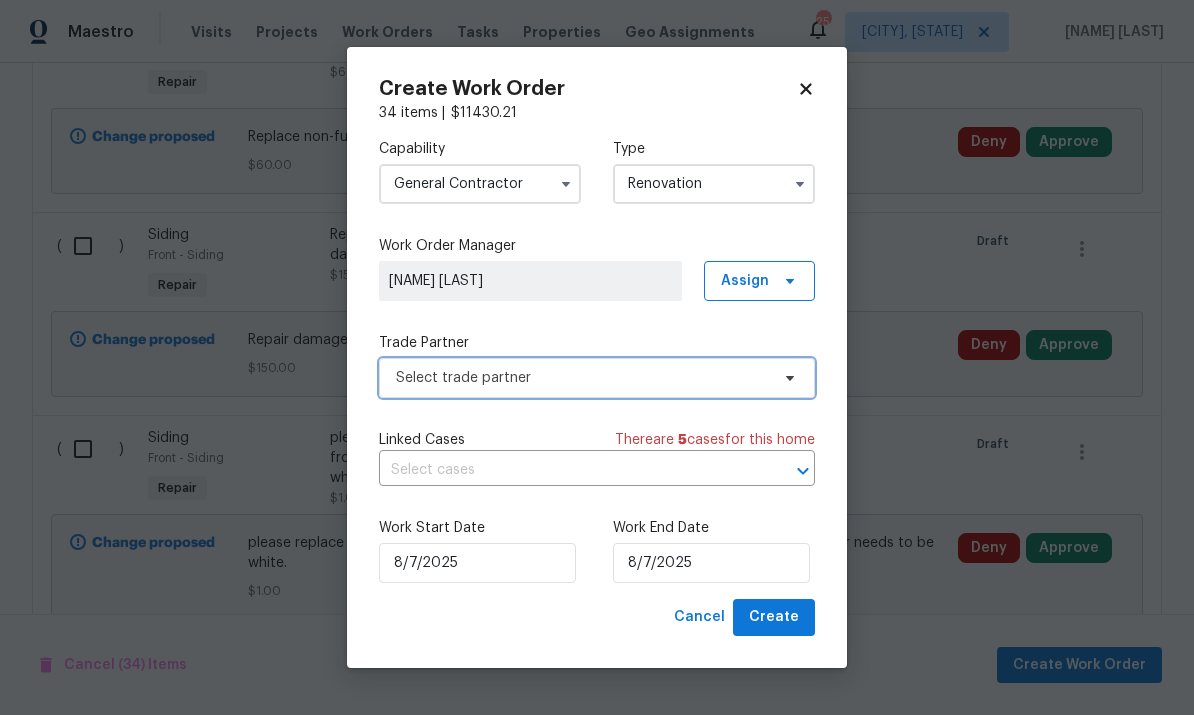 scroll, scrollTop: 0, scrollLeft: 0, axis: both 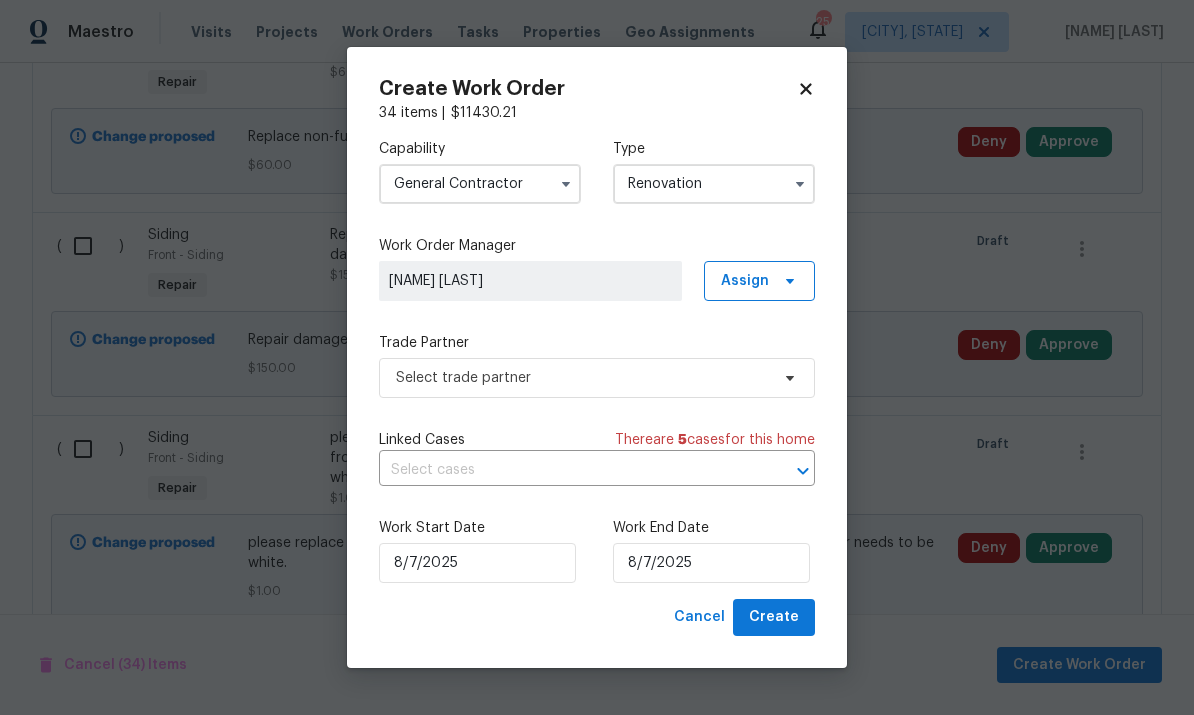 click on "General Contractor" at bounding box center [480, 184] 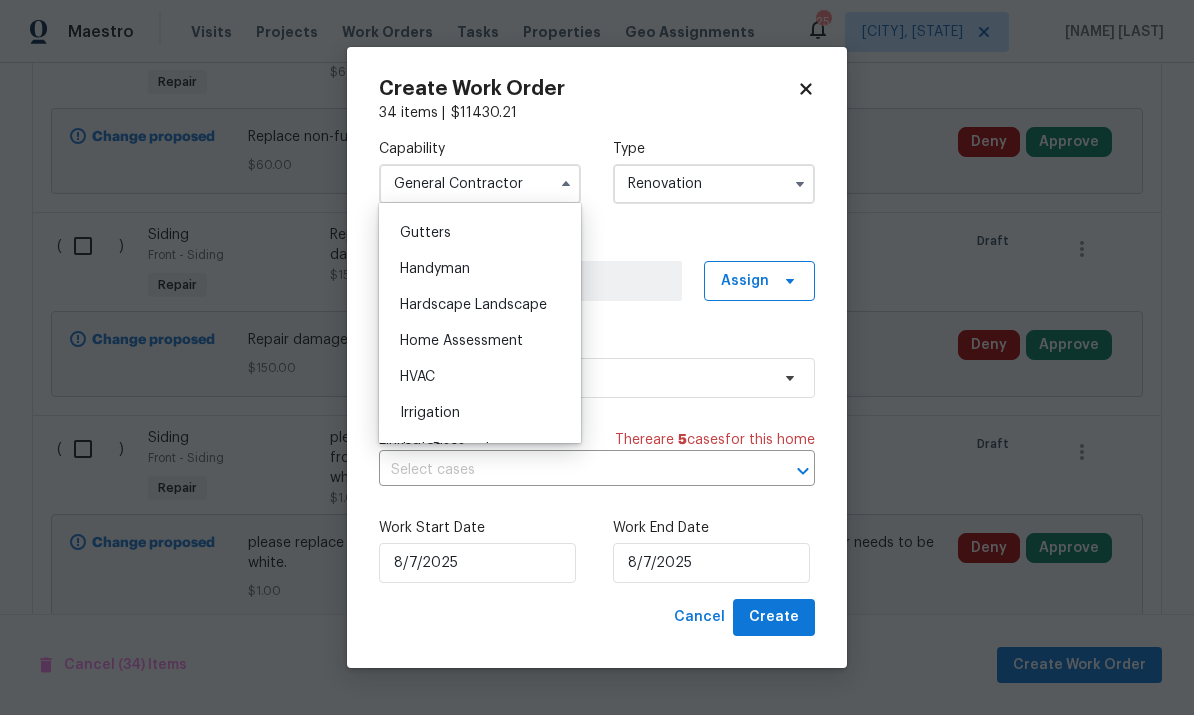 scroll, scrollTop: 1046, scrollLeft: 0, axis: vertical 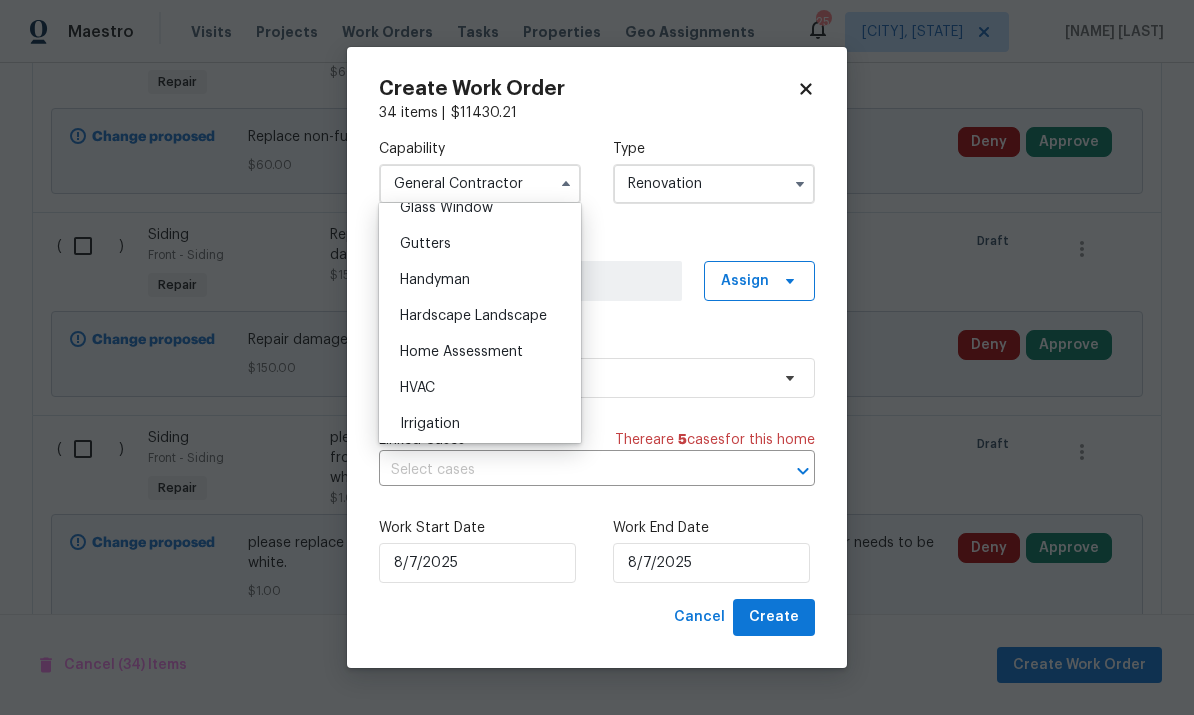 click on "Handyman" at bounding box center [480, 280] 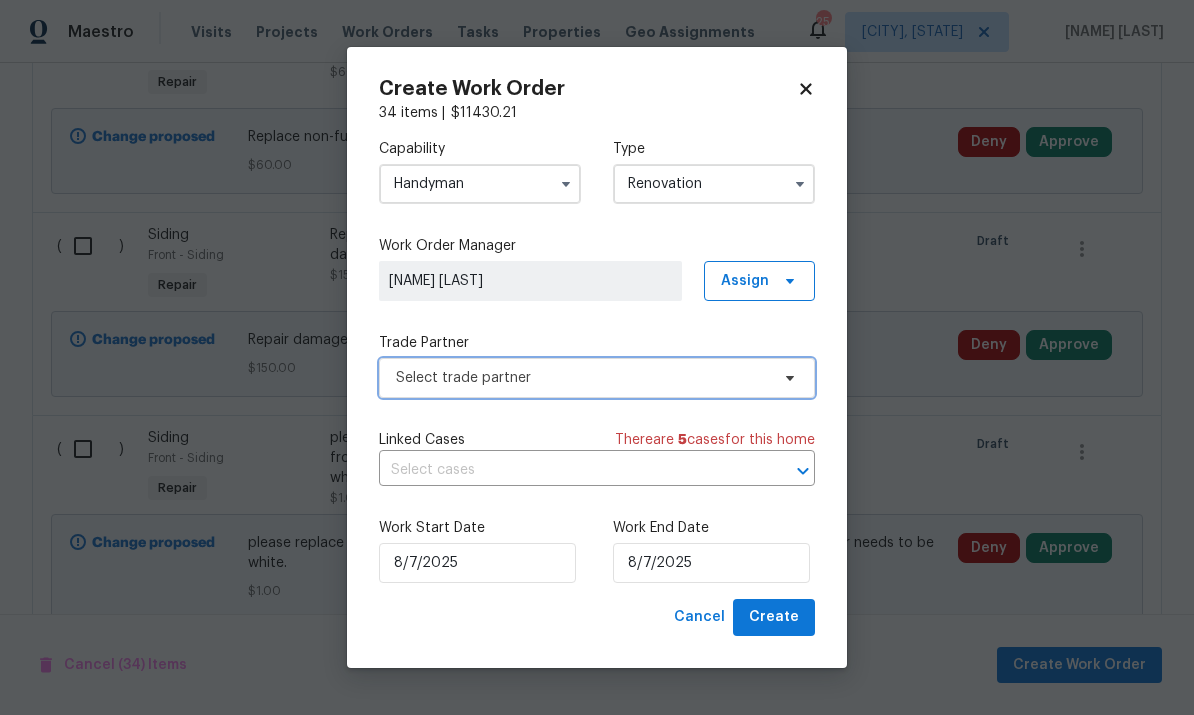 click on "Select trade partner" at bounding box center (597, 378) 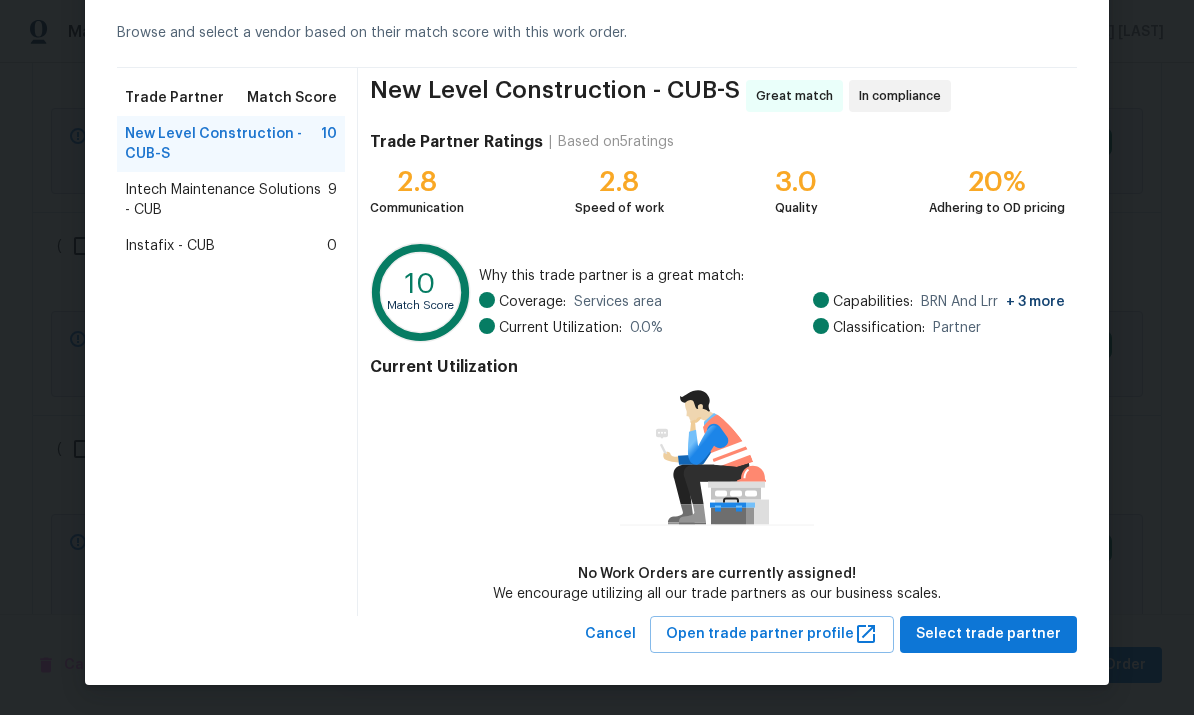 scroll, scrollTop: 86, scrollLeft: 0, axis: vertical 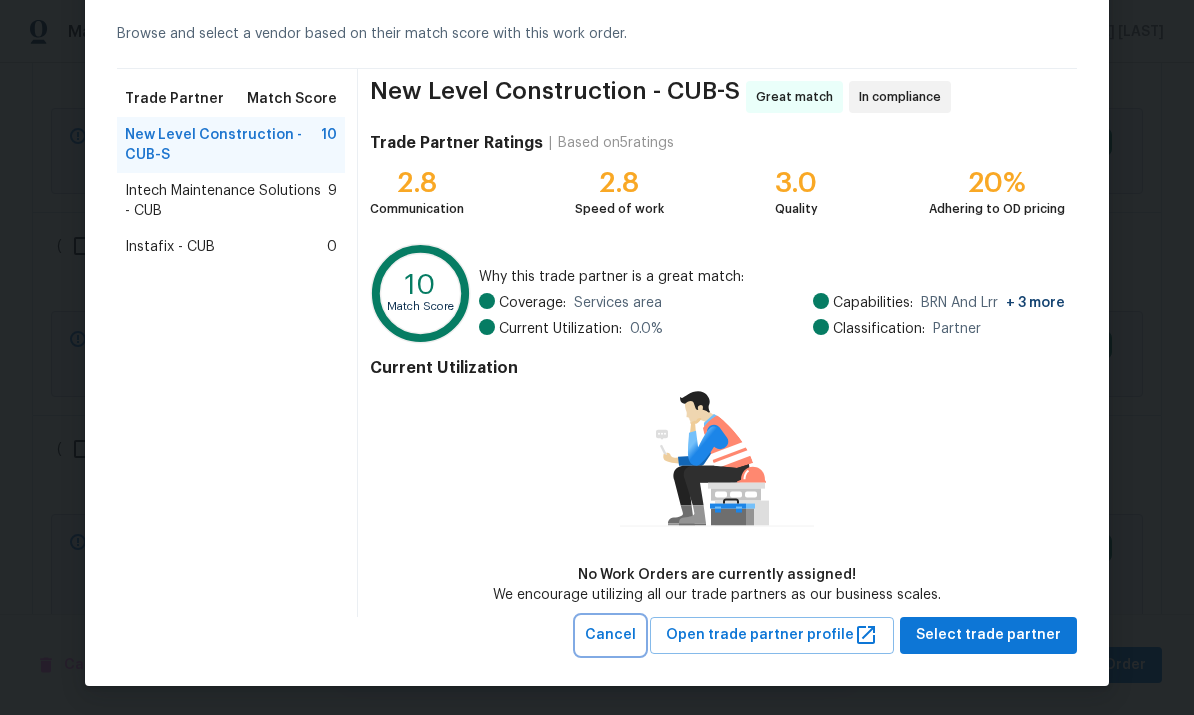 click on "Cancel" at bounding box center [610, 635] 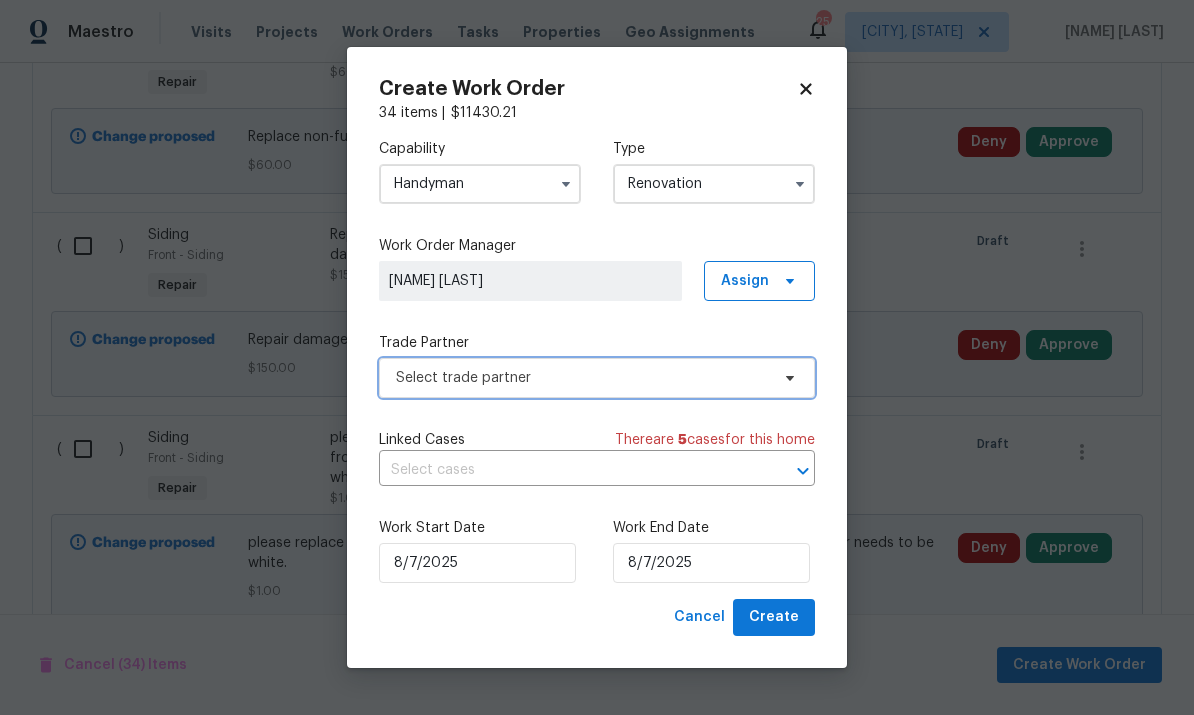 scroll, scrollTop: 0, scrollLeft: 0, axis: both 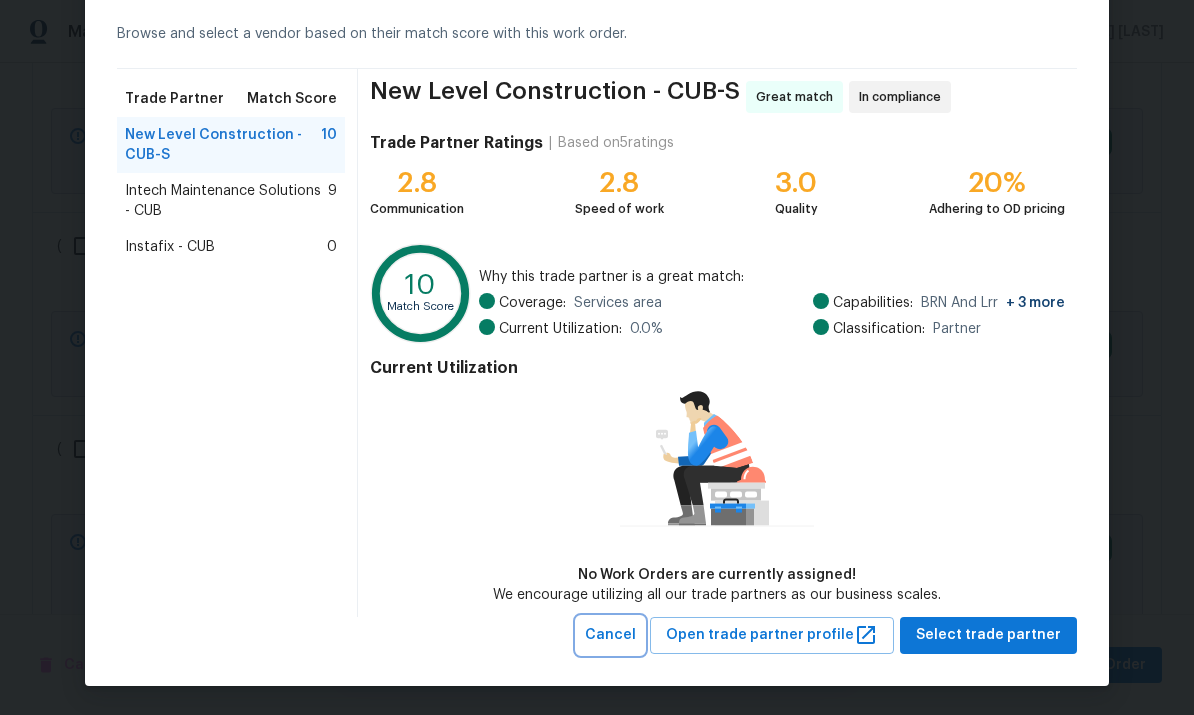 click on "Cancel" at bounding box center [610, 635] 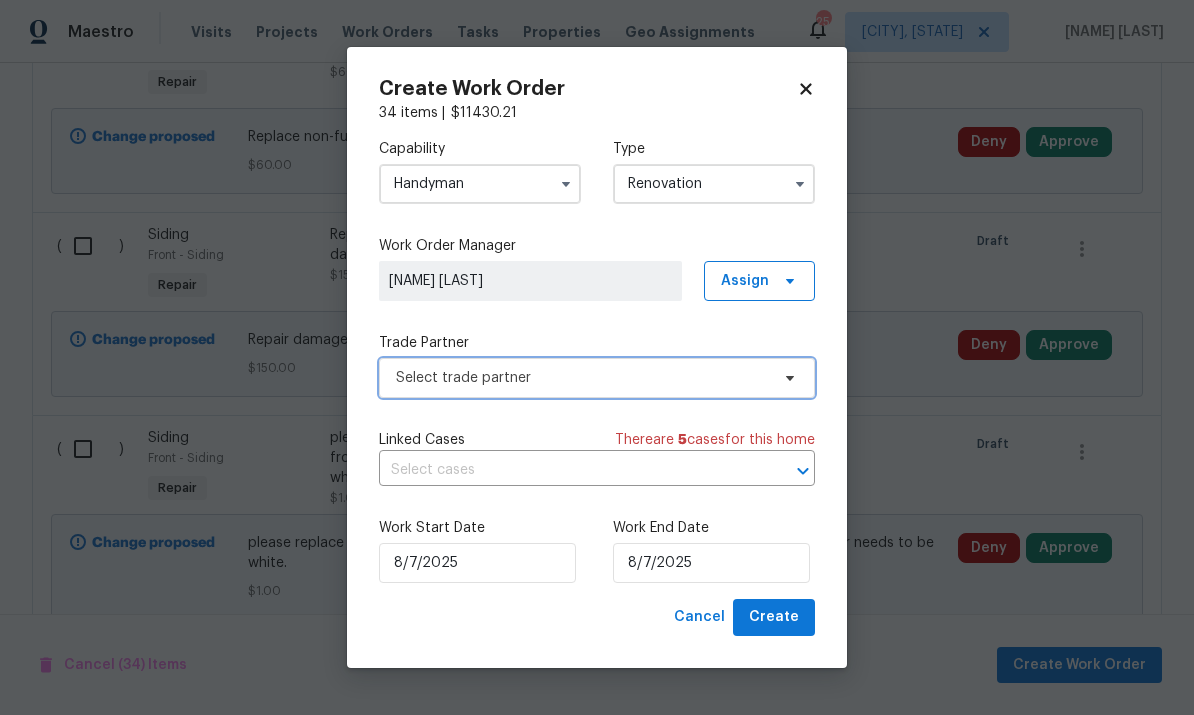 scroll, scrollTop: 0, scrollLeft: 0, axis: both 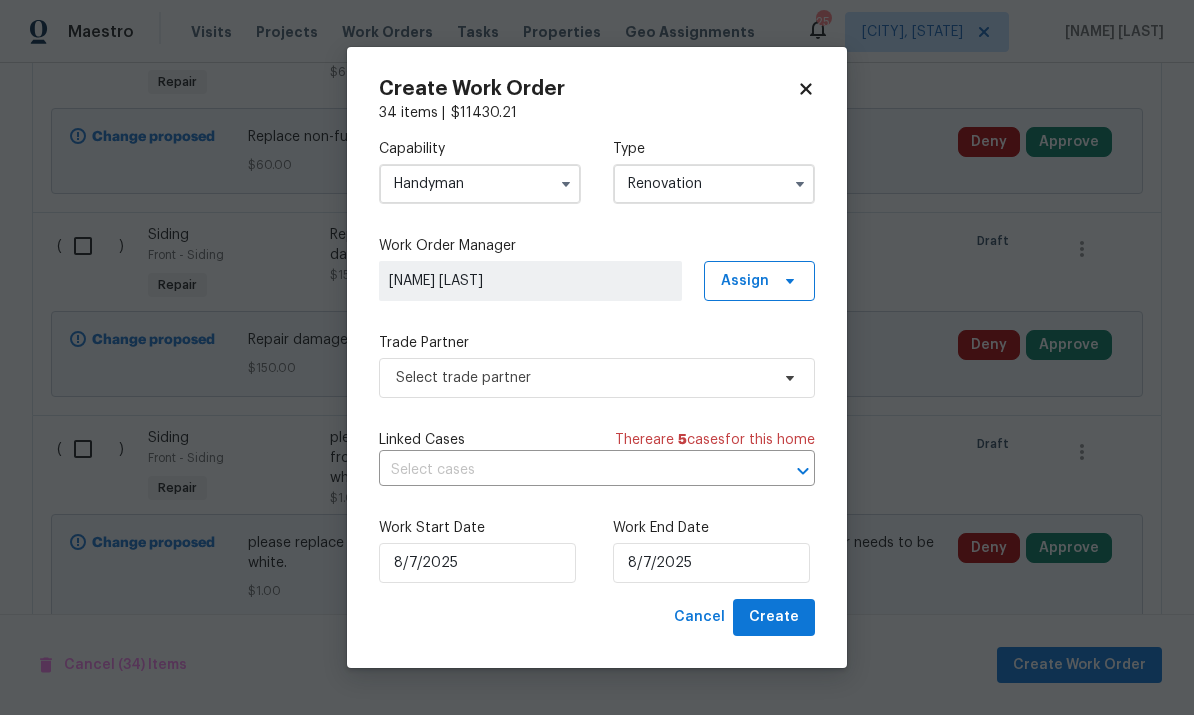 click on "Handyman" at bounding box center (480, 184) 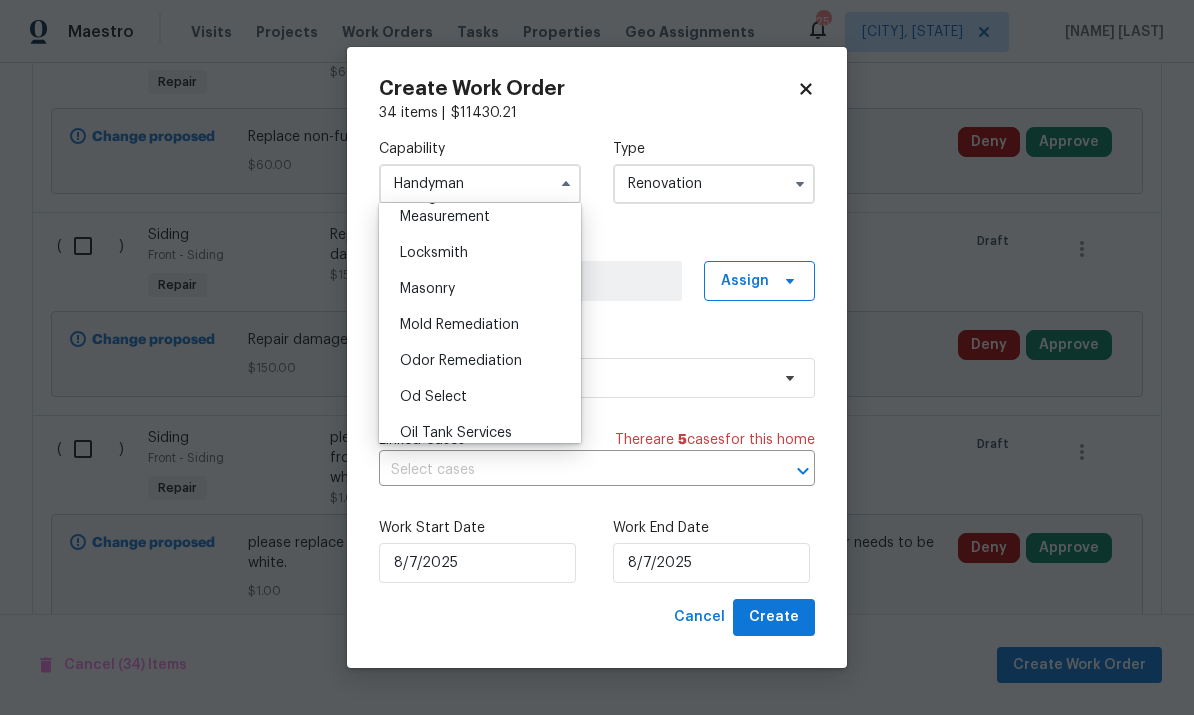 scroll, scrollTop: 1439, scrollLeft: 0, axis: vertical 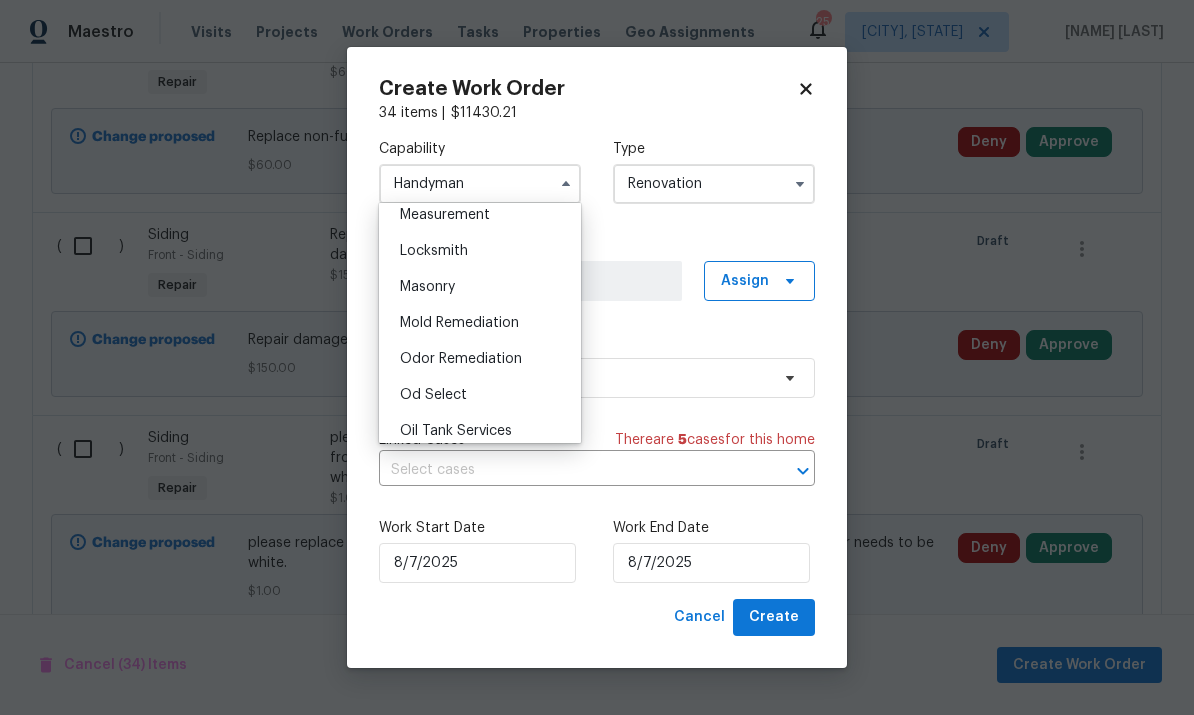 click on "Create Work Order 34 items | $ 11430.21 Capability   Handyman Agent Appliance Bathtub Resurfacing BRN And Lrr Broker Cabinets Carpet Cleaning Chimney Cleaning Cleaning Maintenance Concrete Flatwork Countertop Countertop Resurfacing Crawl Space Data Labeling Day One Walk Dispatch Electrical Engineering Fencing Fireplace Flooring Floor Refinishing Foundation Garage Door Gas Line Service General Contractor General Inspector Glass Window Gutters Handyman Hardscape Landscape Home Assessment HVAC Irrigation Junk Removal Landscaping Maintenance Land Surveying Living Area Measurement Locksmith Masonry Mold Remediation Odor Remediation Od Select Oil Tank Services Painting Pests Photography Plumbing Pool Pool Repair Pressure Washing Radon Testing Reno Valuations Restoration Roof Security Septic Sewer Inspections And Repairs Siding Snow Structural Tree Services Valuations Wells Wildlife Type   Renovation Work Order Manager   [NAME] [LAST] Assign Trade Partner   Select trade partner Linked Cases There  are   5  case s   ​" at bounding box center [597, 357] 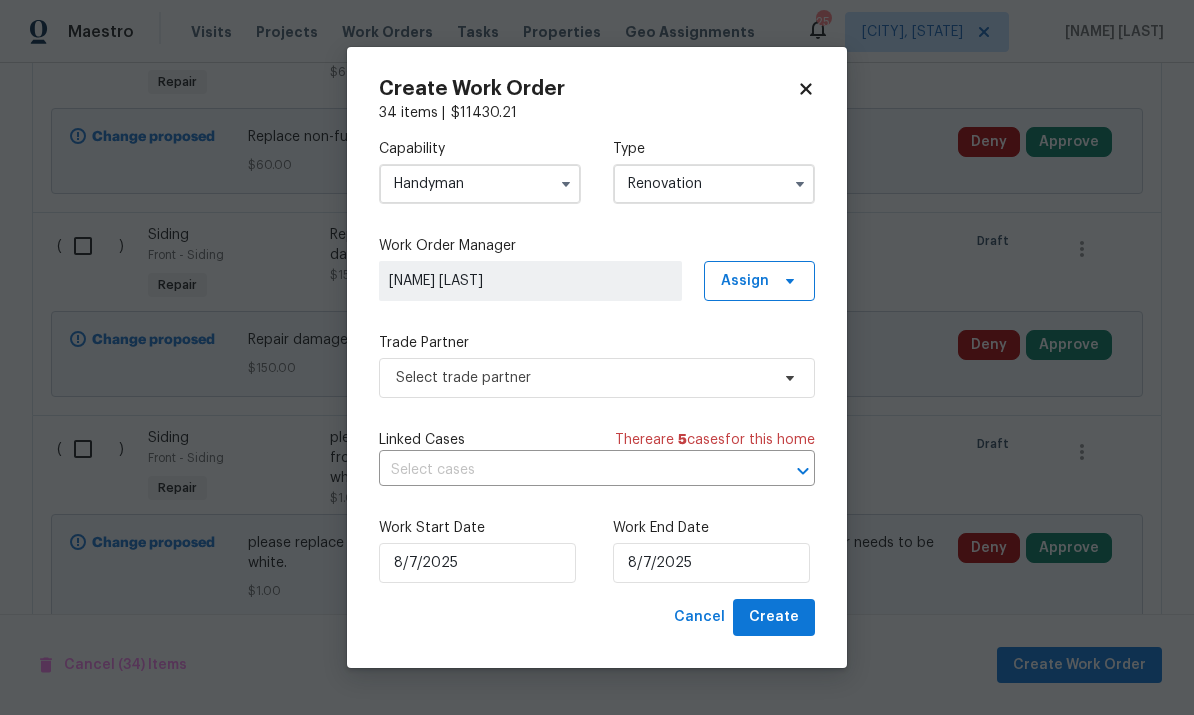 click 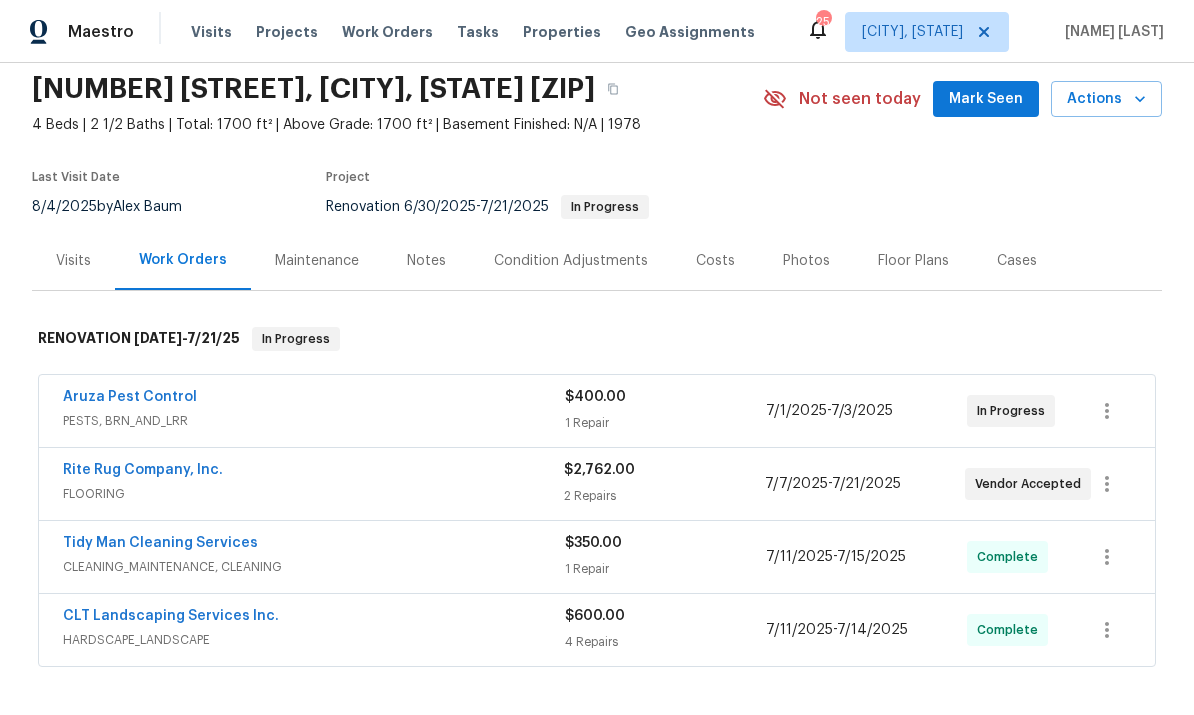 scroll, scrollTop: 119, scrollLeft: 0, axis: vertical 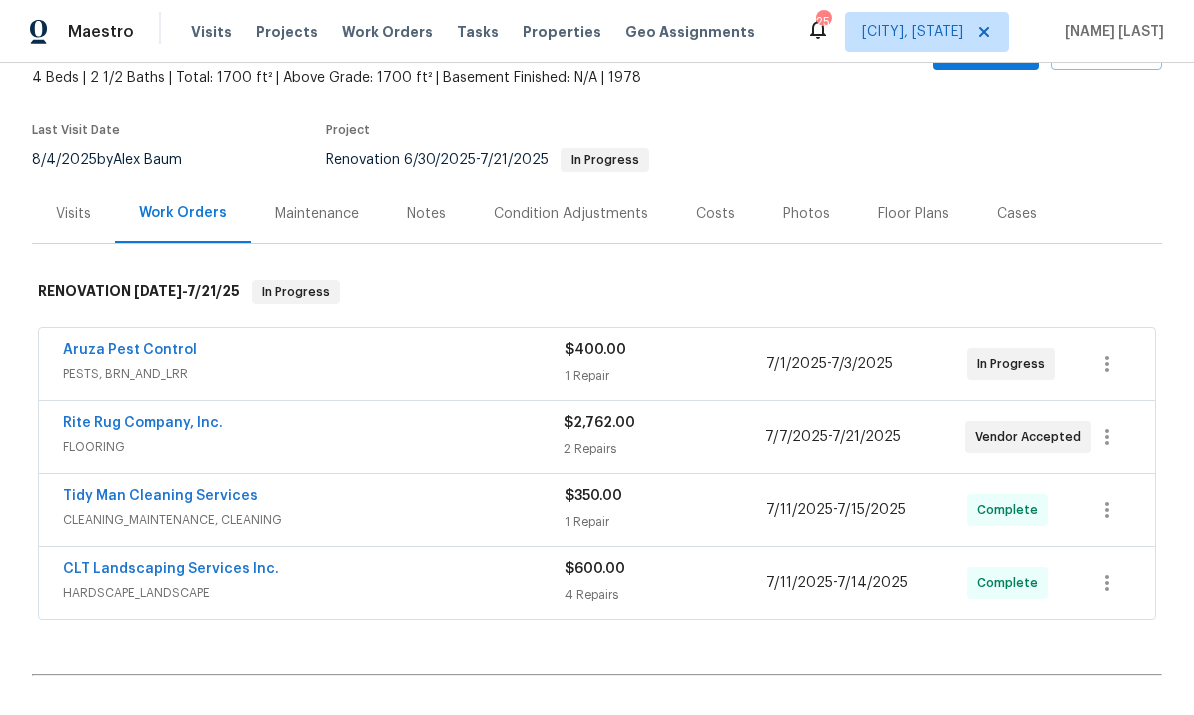 click on "Rite Rug Company, Inc." at bounding box center [143, 423] 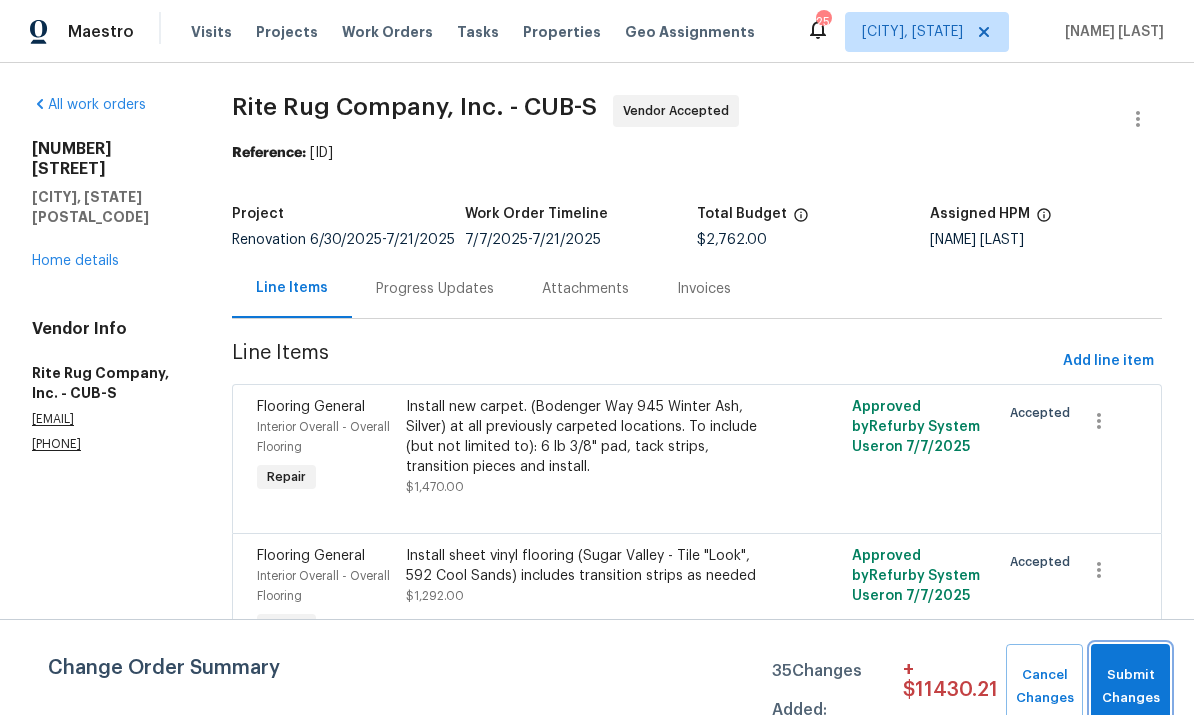 click on "Submit Changes" at bounding box center [1130, 687] 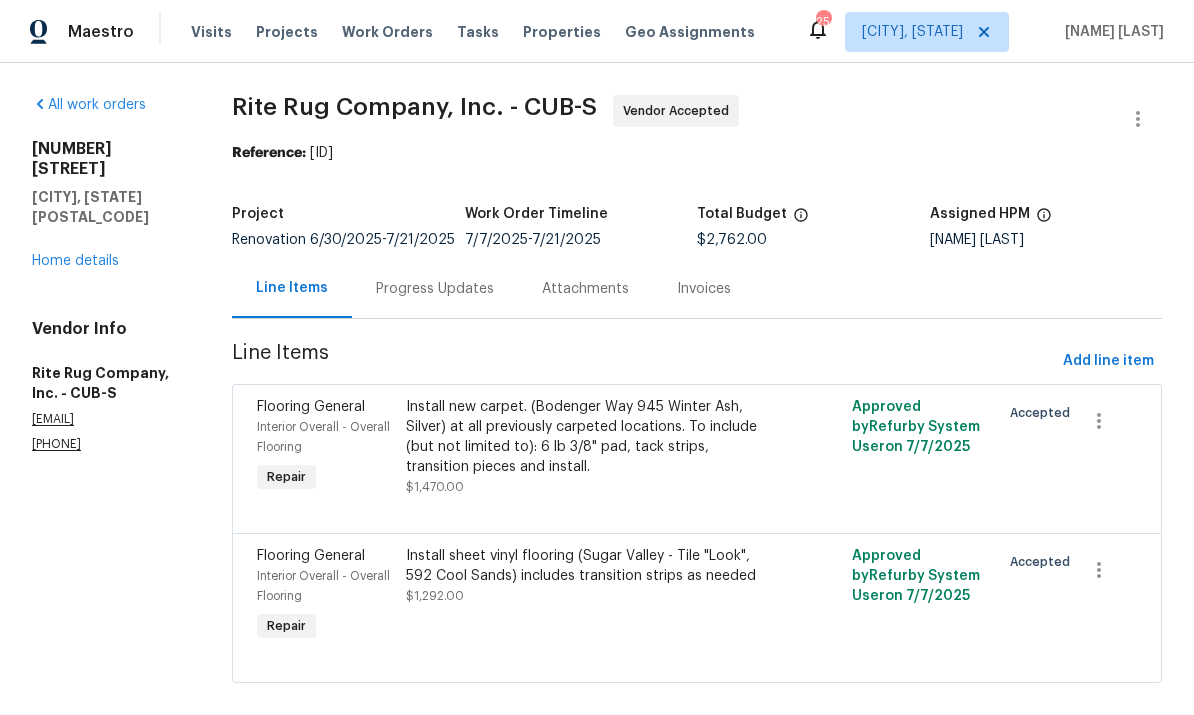click on "Progress Updates" at bounding box center (435, 289) 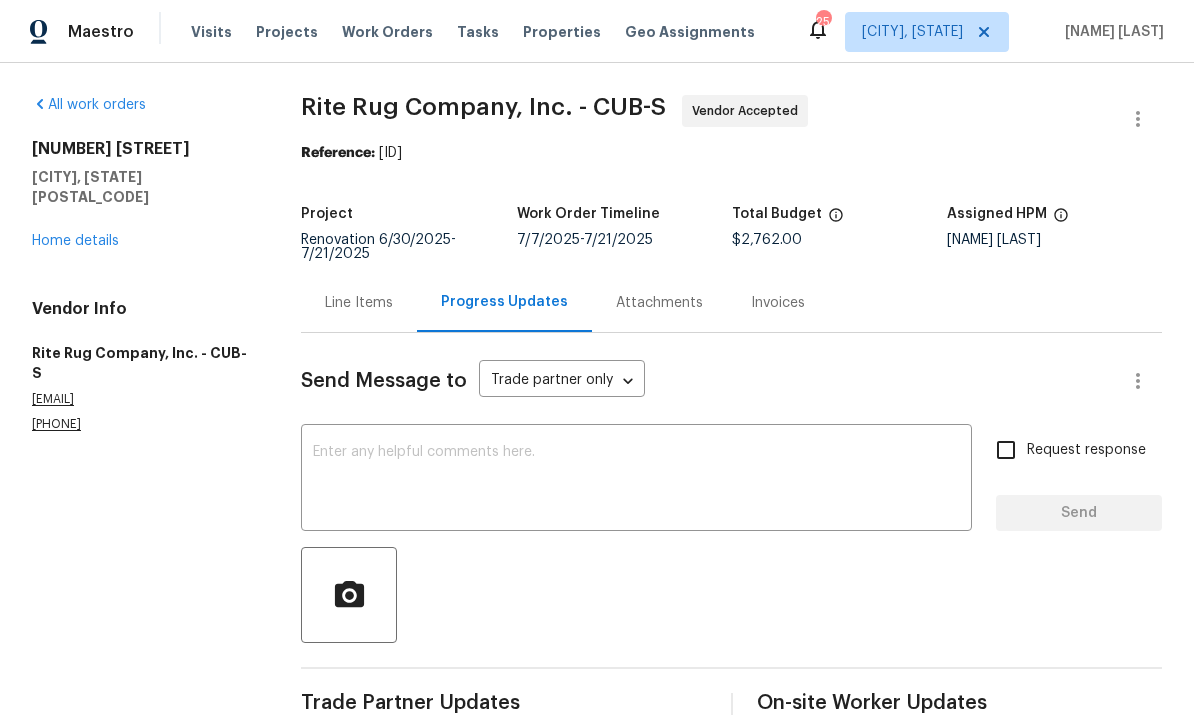 click at bounding box center [636, 480] 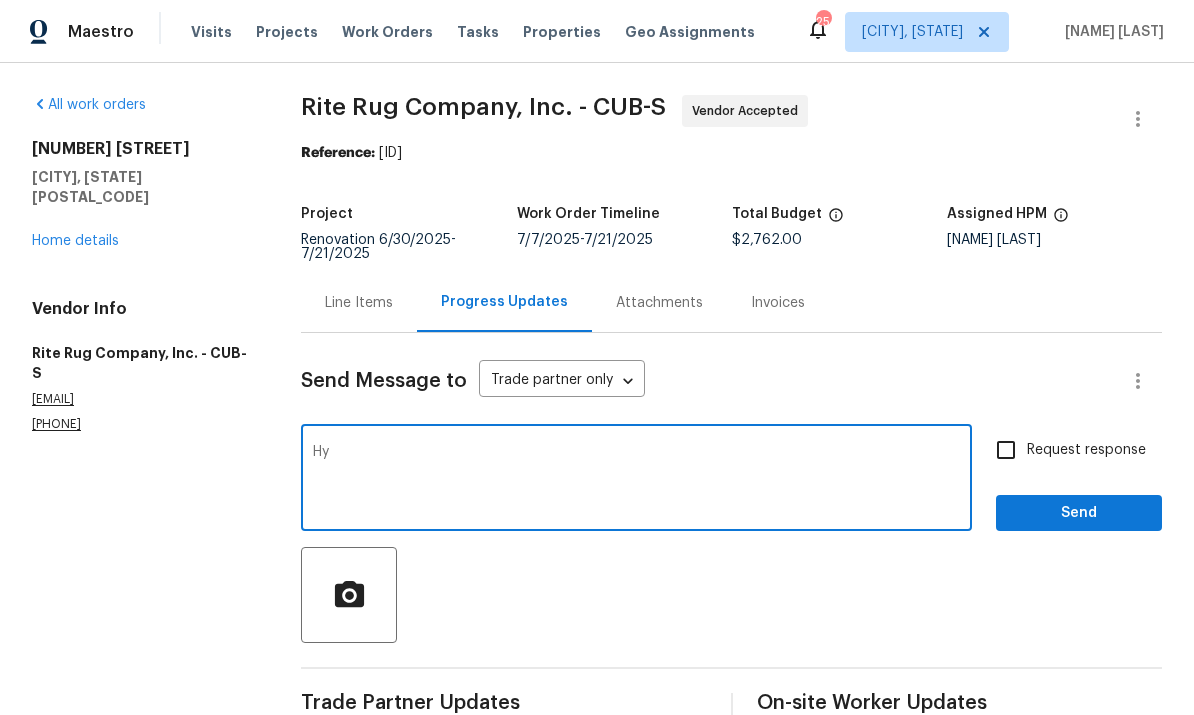 type on "H" 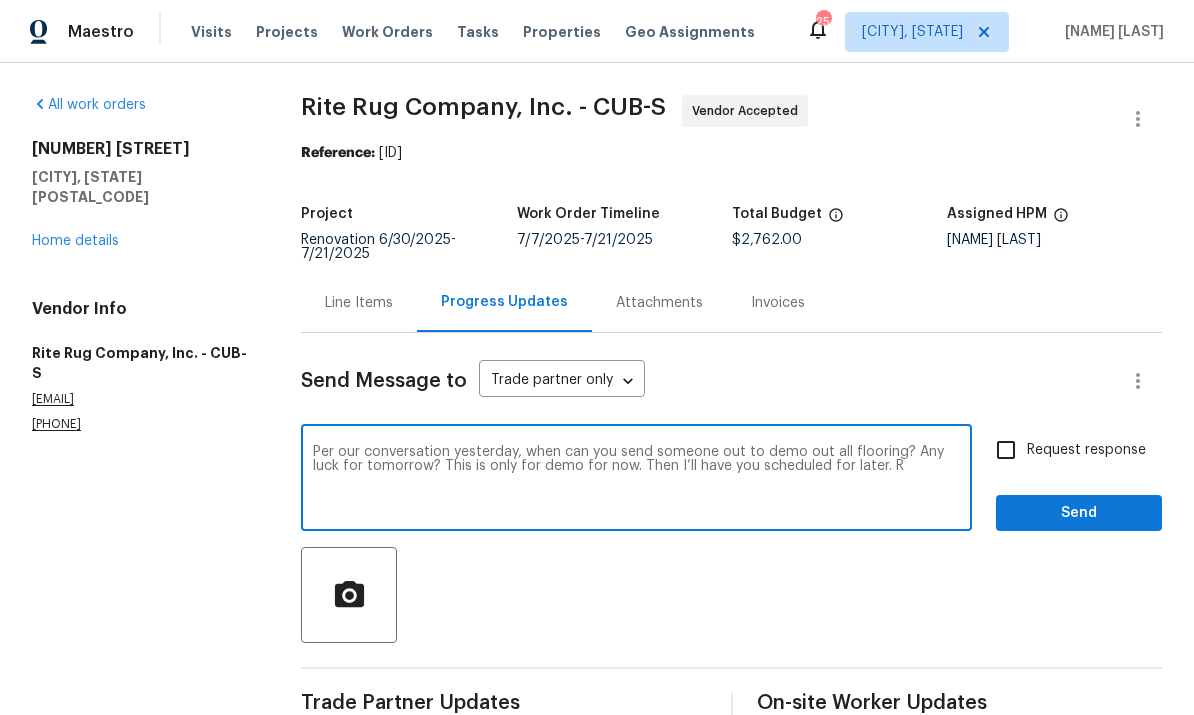 type on "Per our conversation yesterday, when can you send someone out to demo out all flooring? Any luck for tomorrow? This is only for demo for now. Then I’ll have you scheduled for later. R" 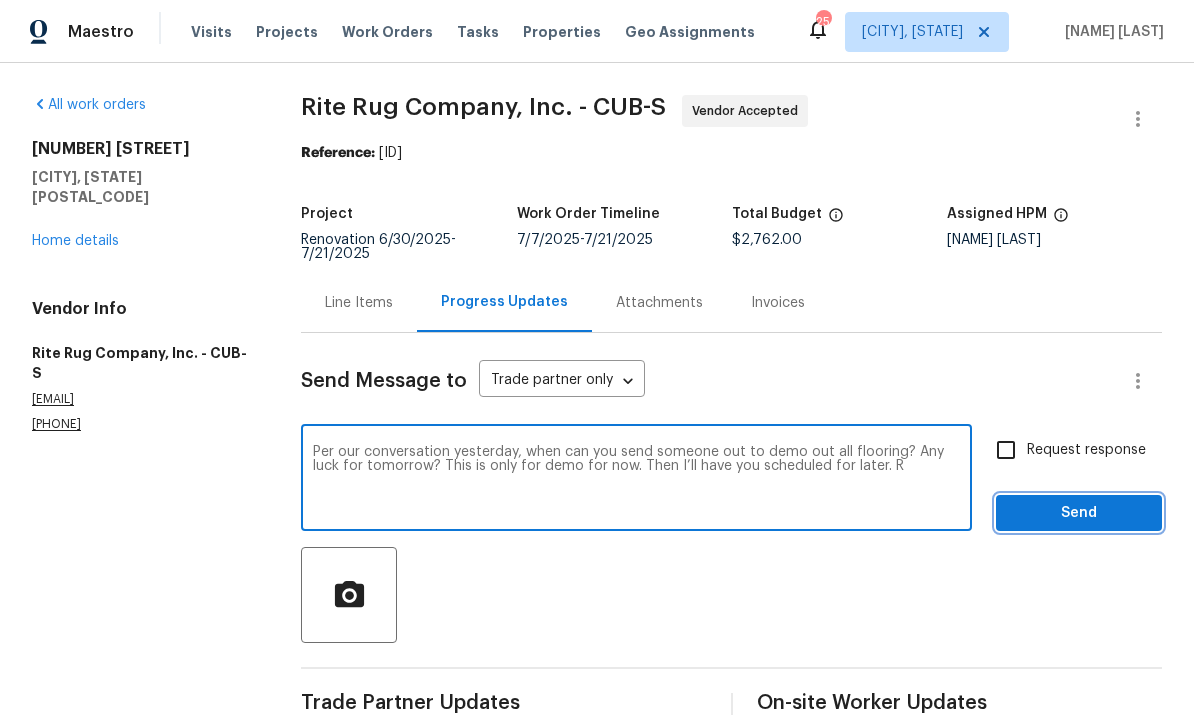 click on "Send" at bounding box center [1079, 513] 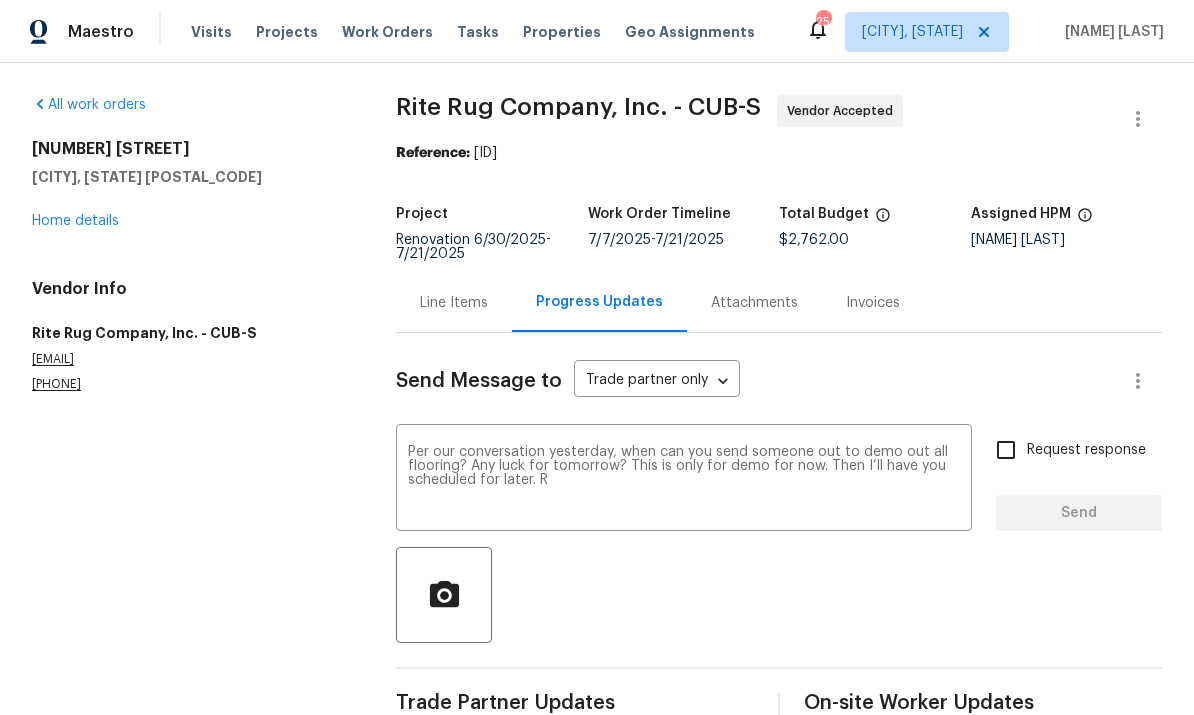 type 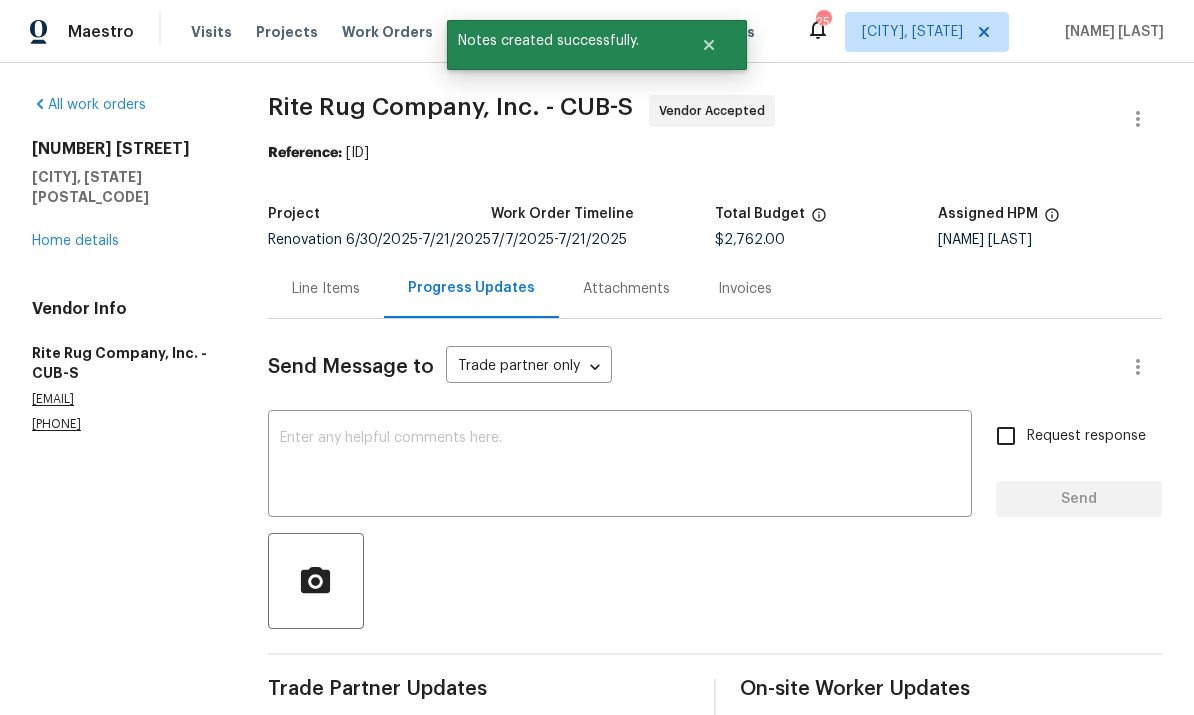 click on "Home details" at bounding box center [75, 241] 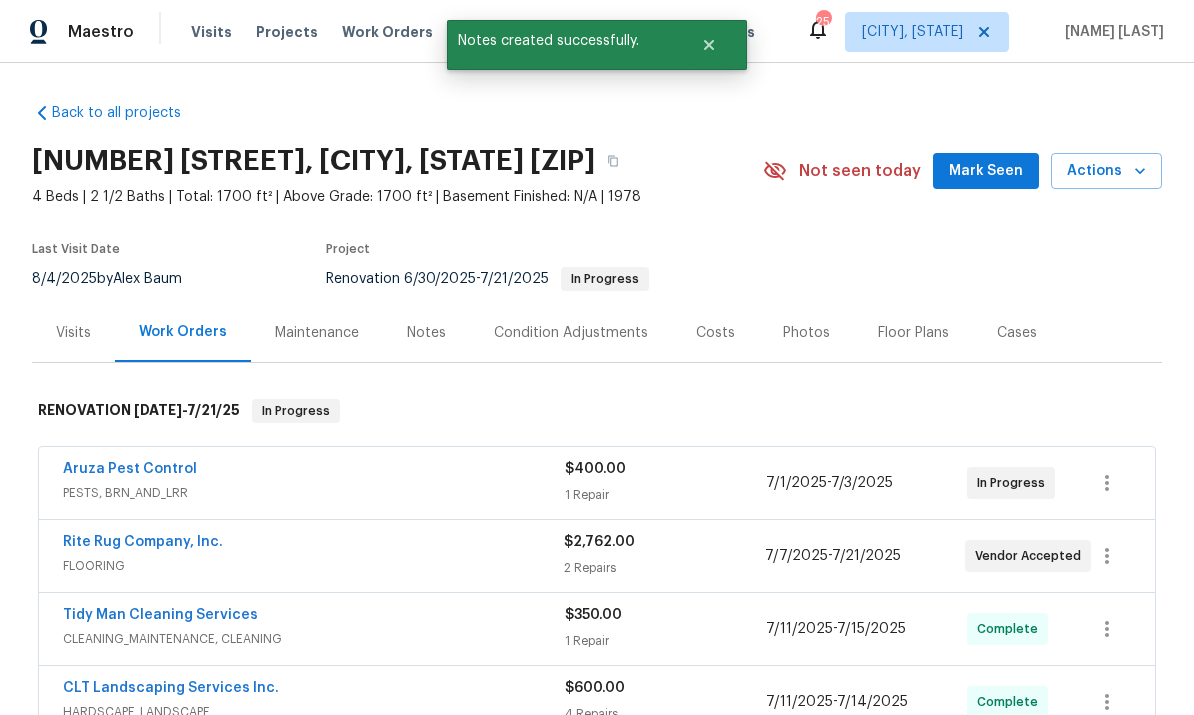scroll, scrollTop: 258, scrollLeft: 0, axis: vertical 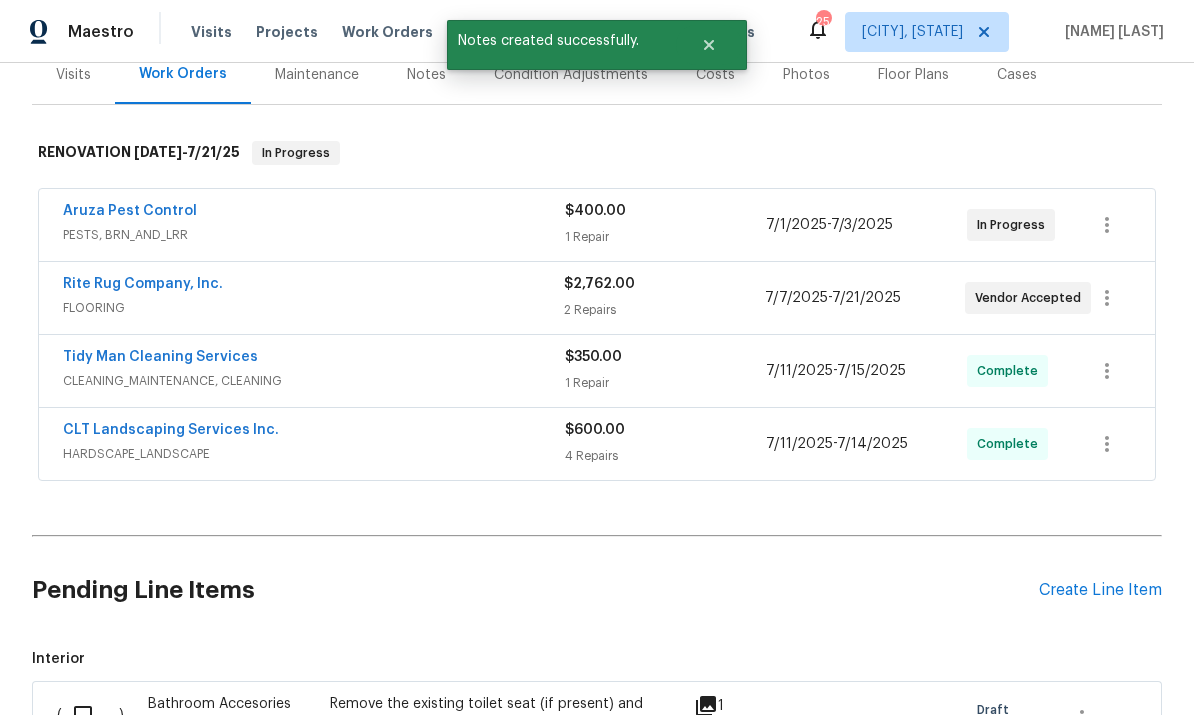 click on "Aruza Pest Control" at bounding box center (130, 211) 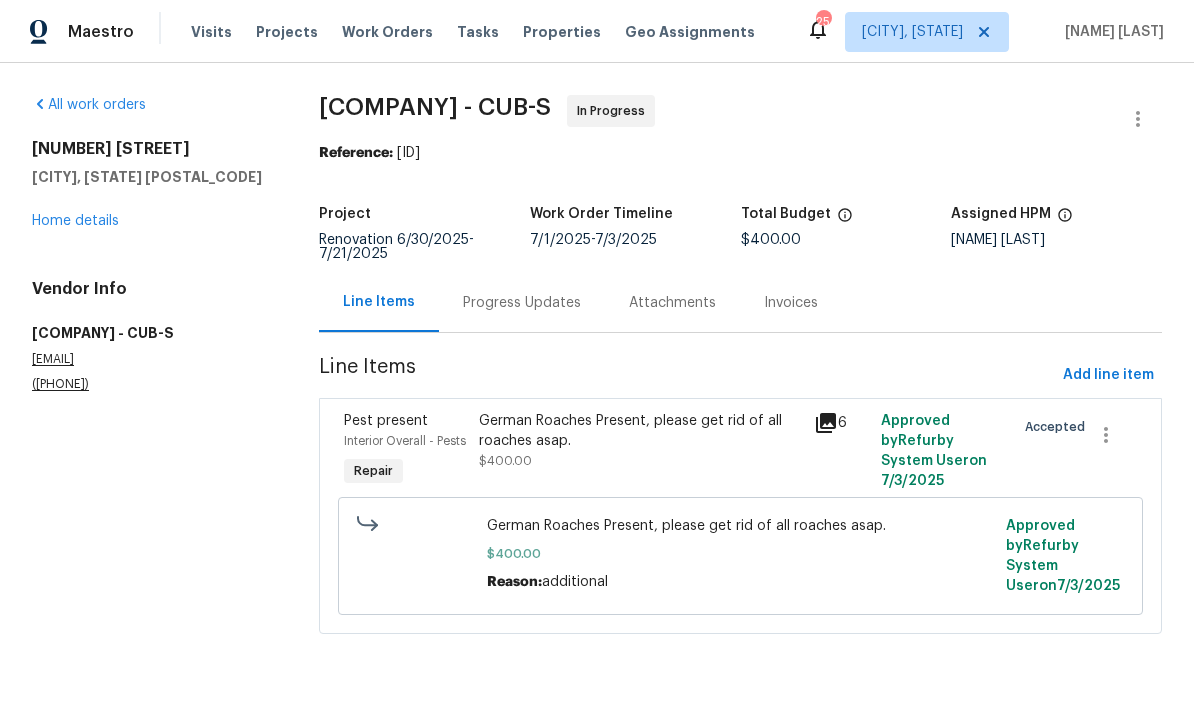 click on "Progress Updates" at bounding box center [522, 303] 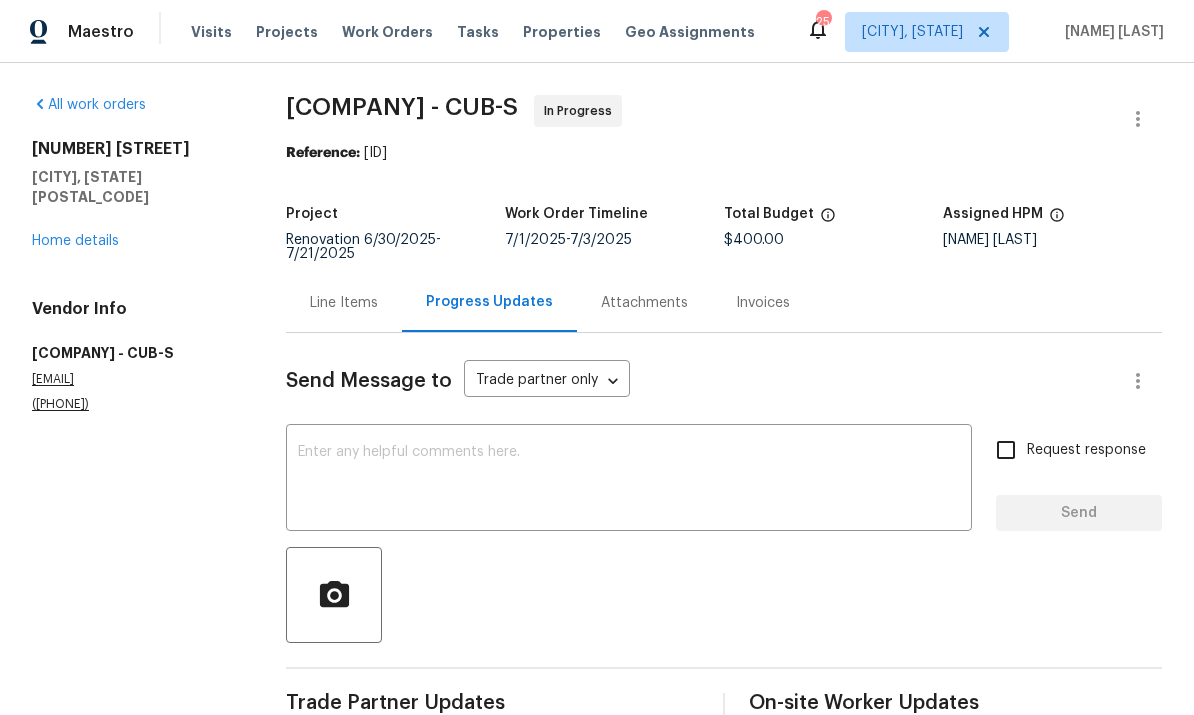 click at bounding box center (629, 480) 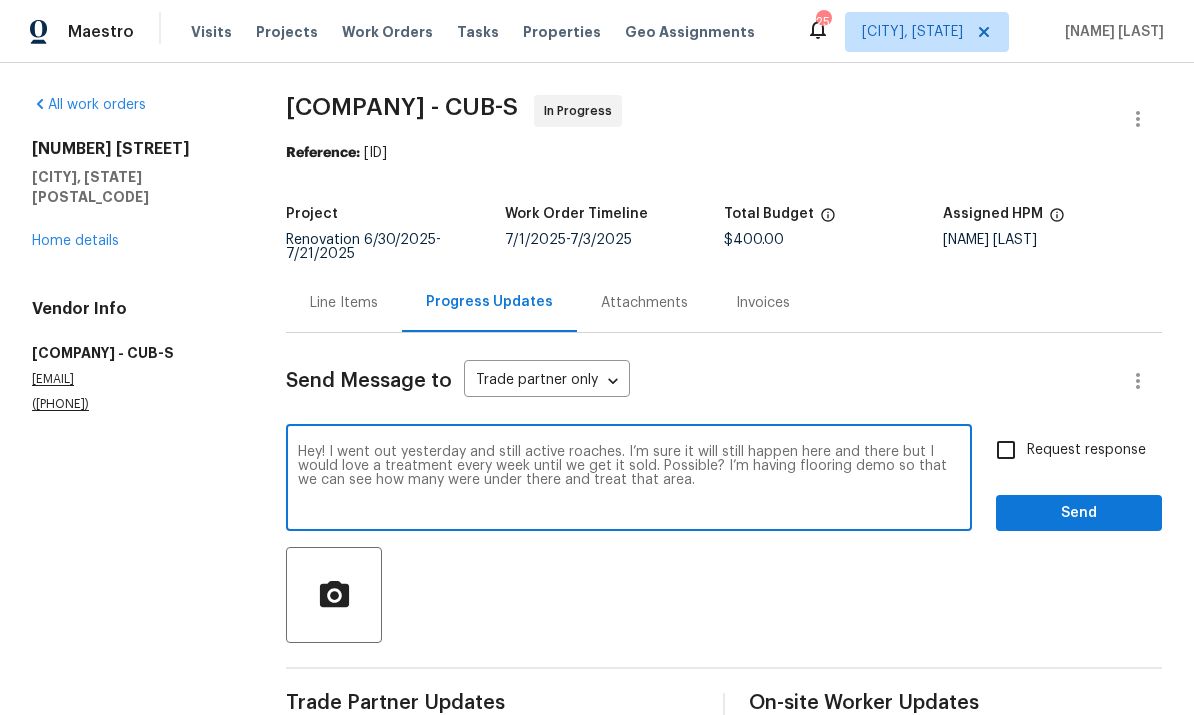 type on "Hey! I went out yesterday and still active roaches. I’m sure it will still happen here and there but I would love a treatment every week until we get it sold. Possible? I’m having flooring demo so that we can see how many were under there and treat that area." 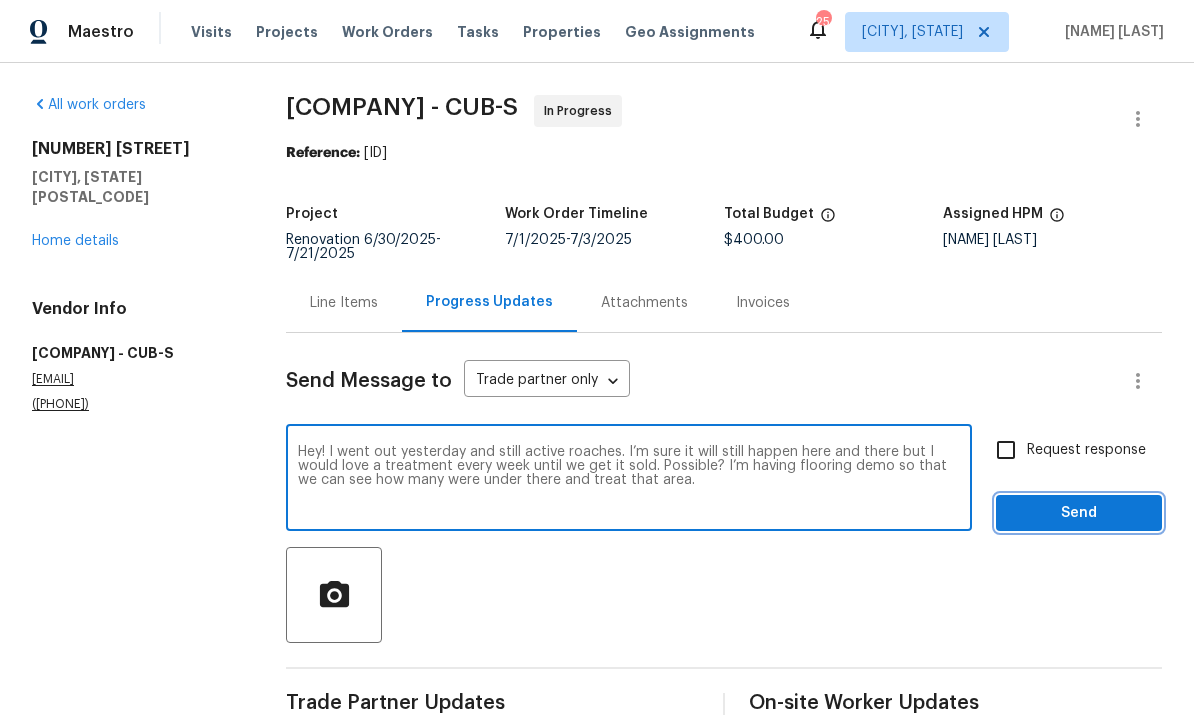 click on "Send" at bounding box center [1079, 513] 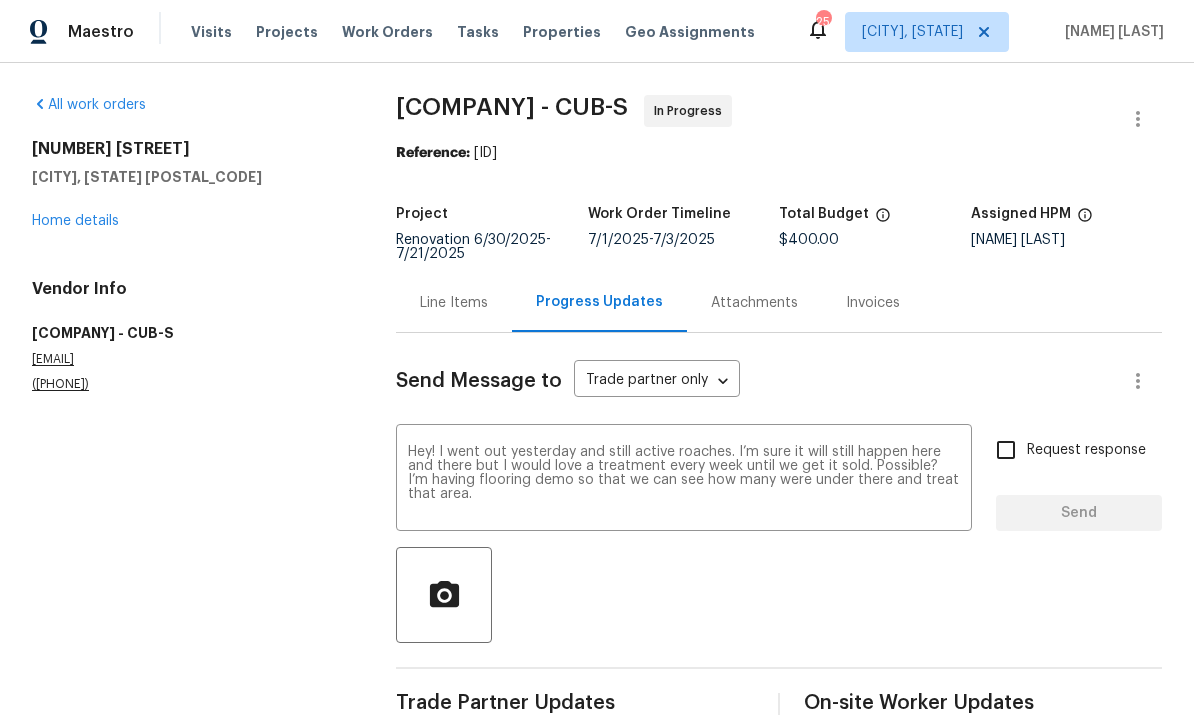 type 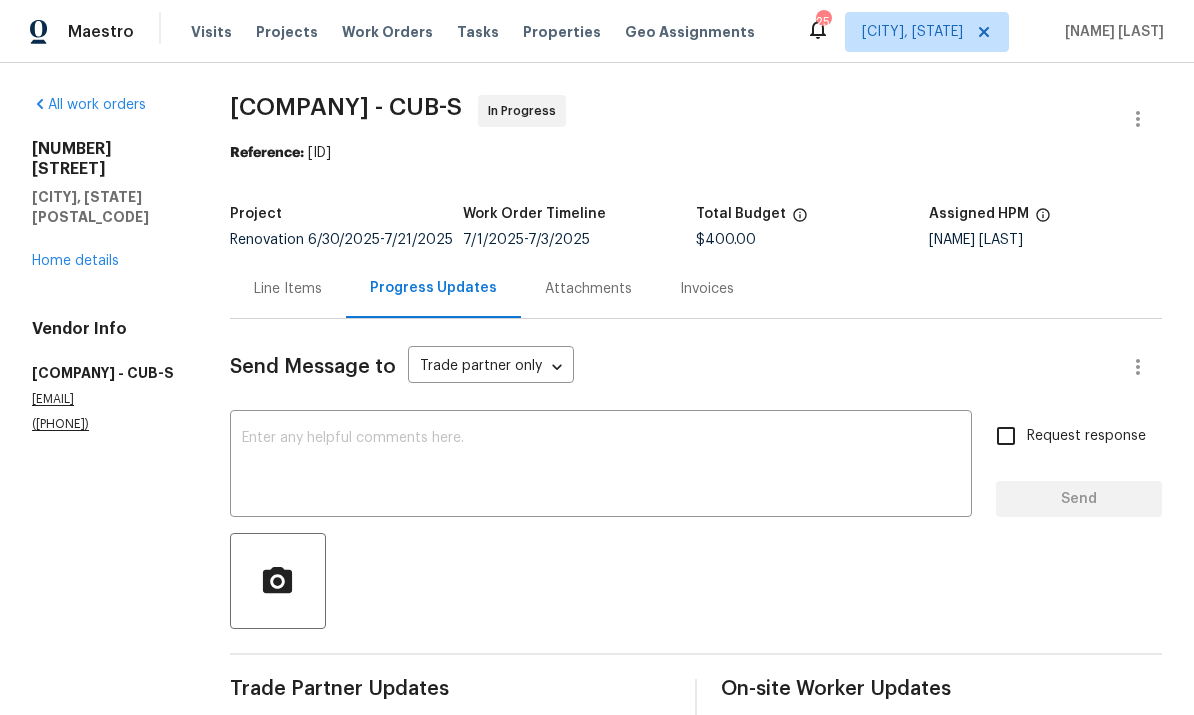 scroll, scrollTop: 0, scrollLeft: 0, axis: both 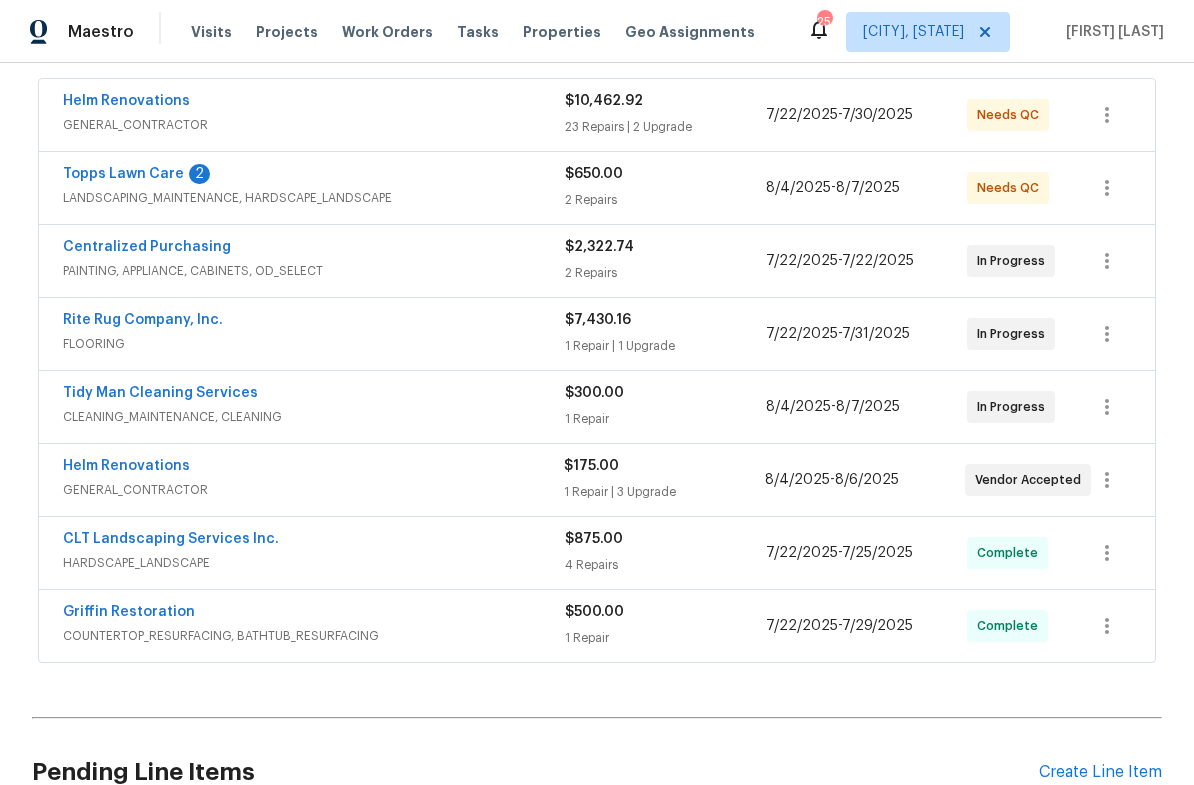 click on "Helm Renovations" at bounding box center (126, 466) 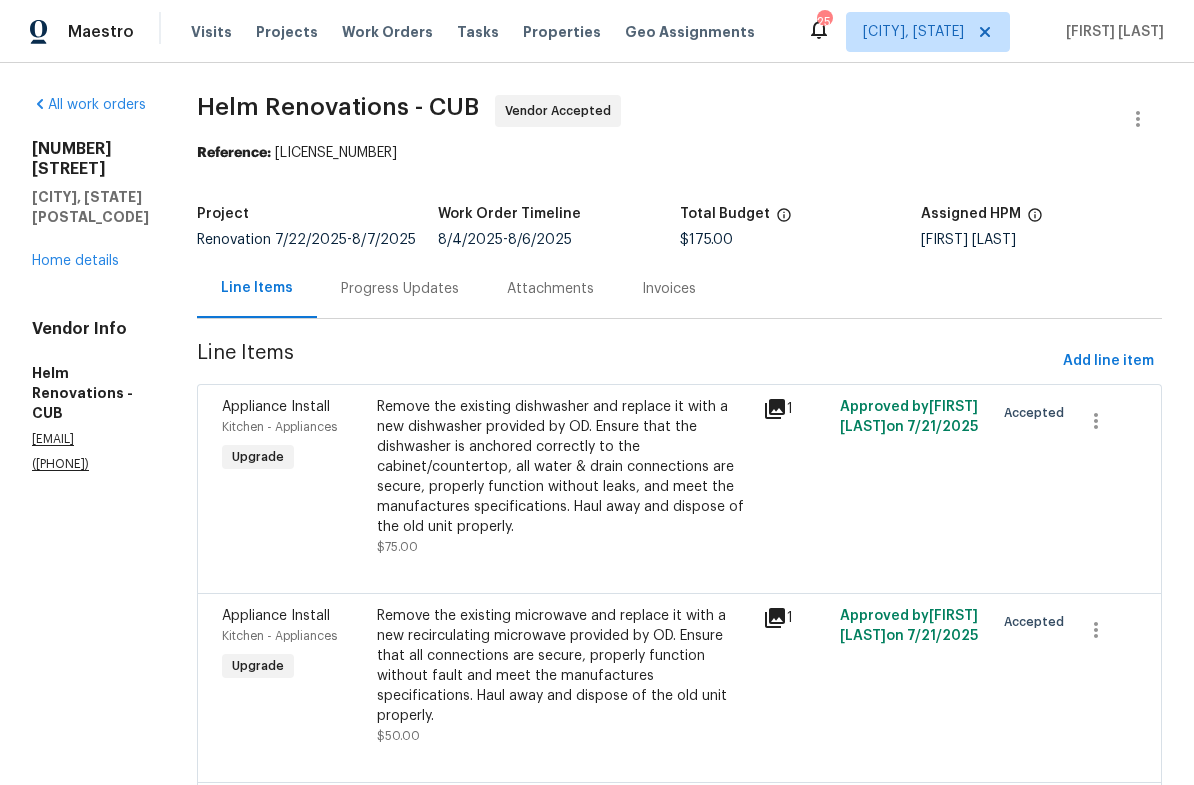 click on "Progress Updates" at bounding box center [400, 289] 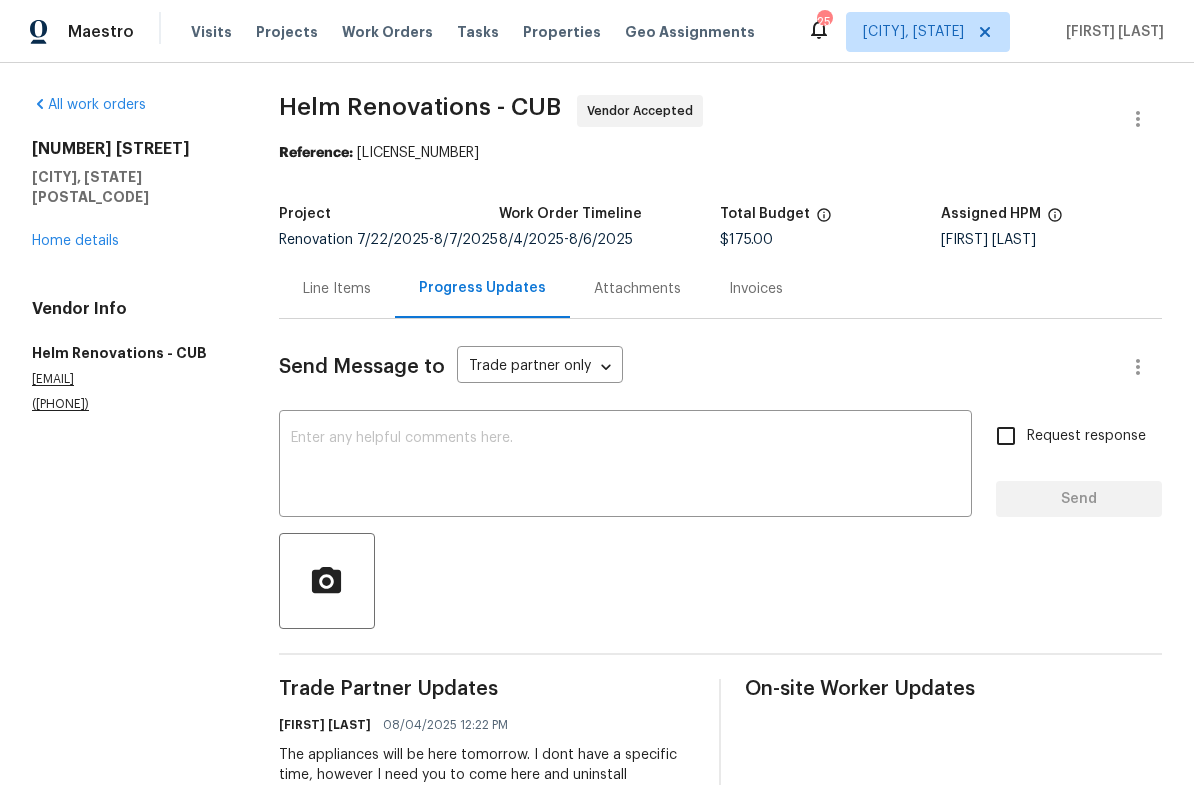 click at bounding box center [625, 466] 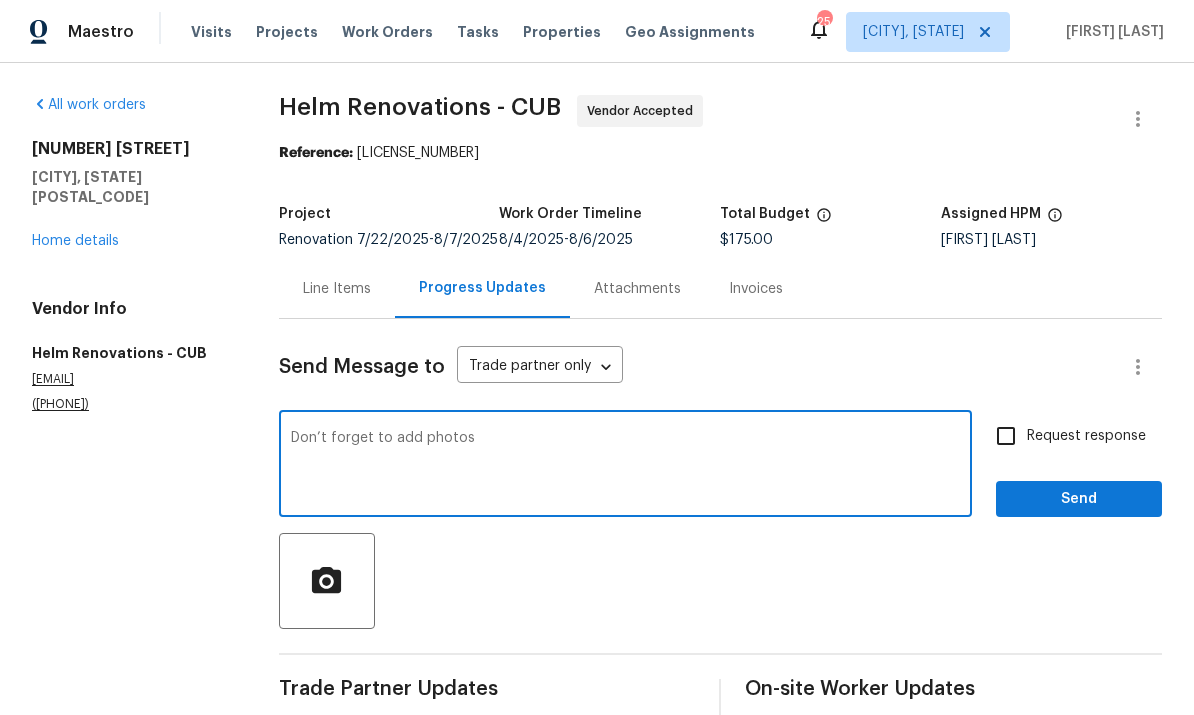 type on "Don’t forget to add photos" 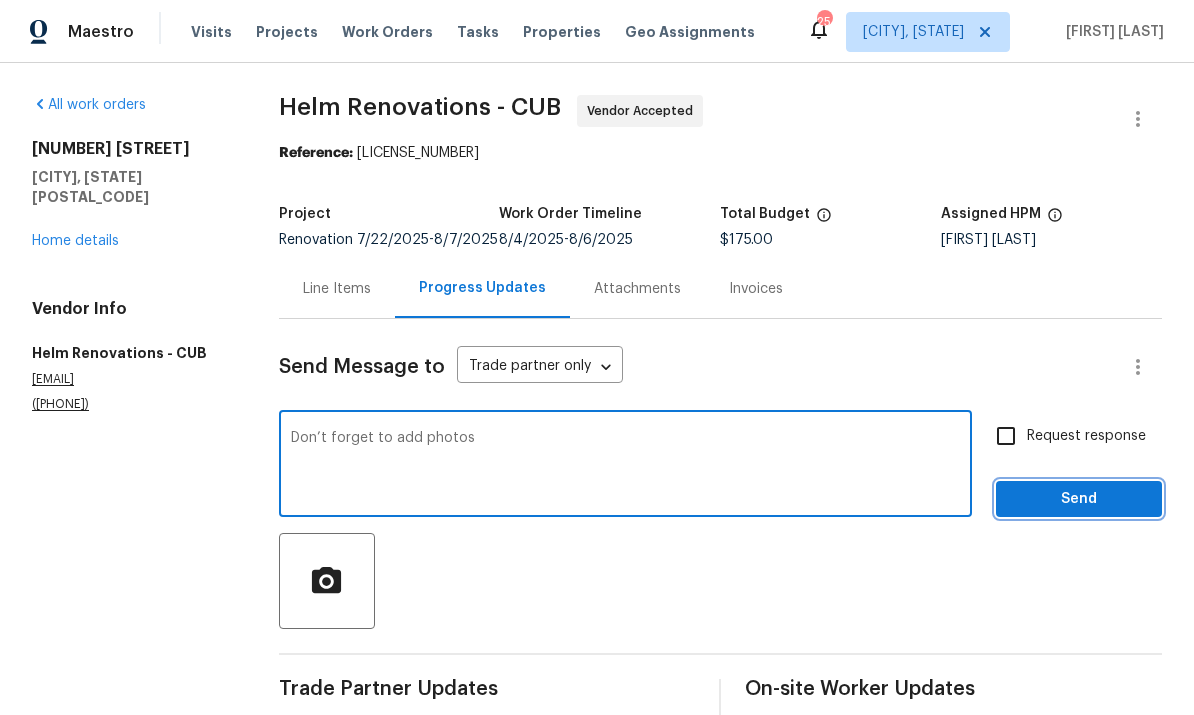click on "Send" at bounding box center (1079, 499) 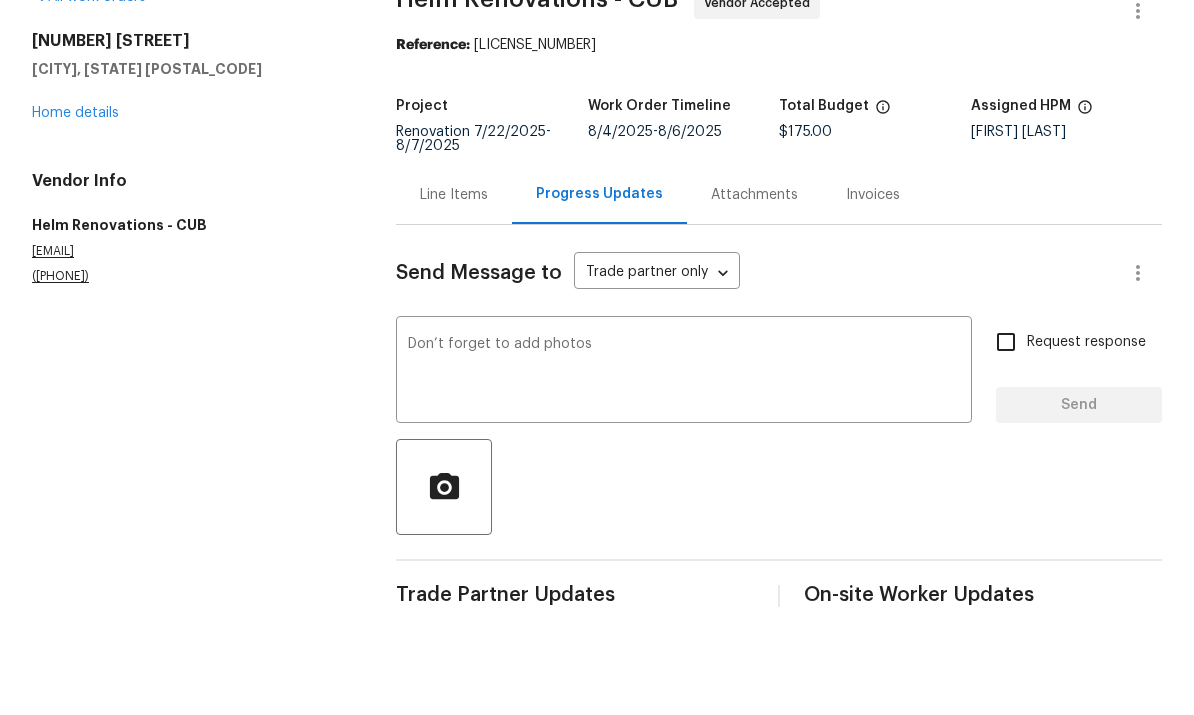 type 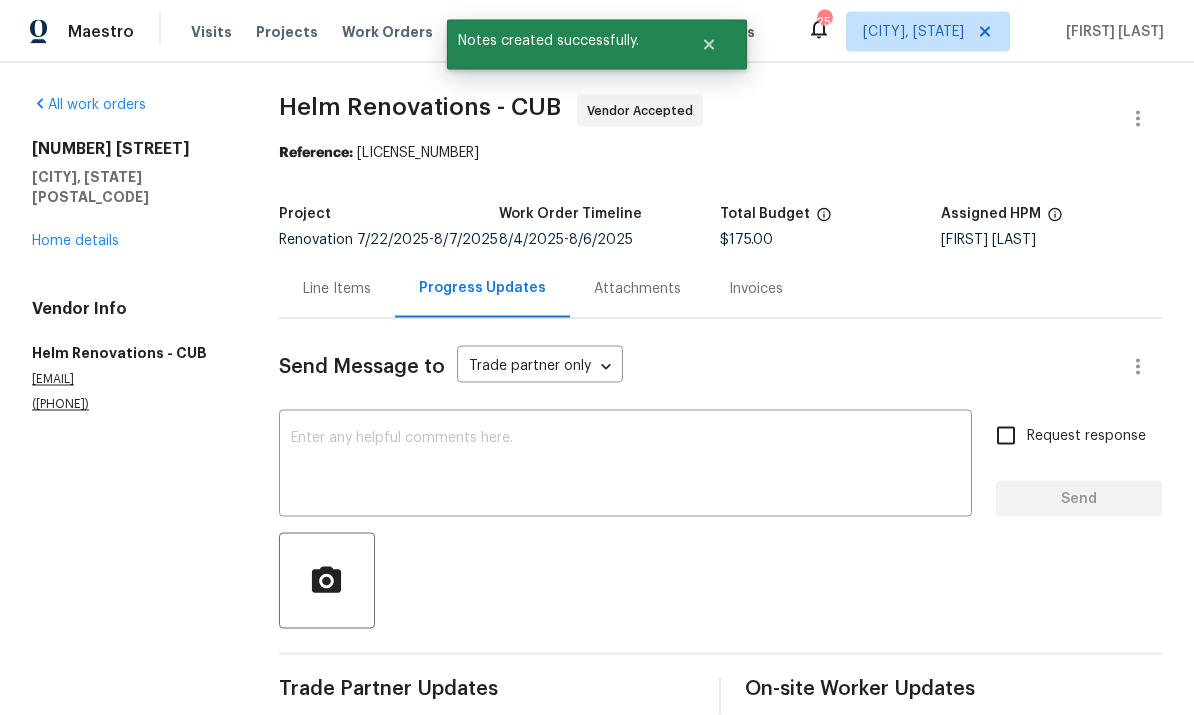 scroll, scrollTop: 75, scrollLeft: 0, axis: vertical 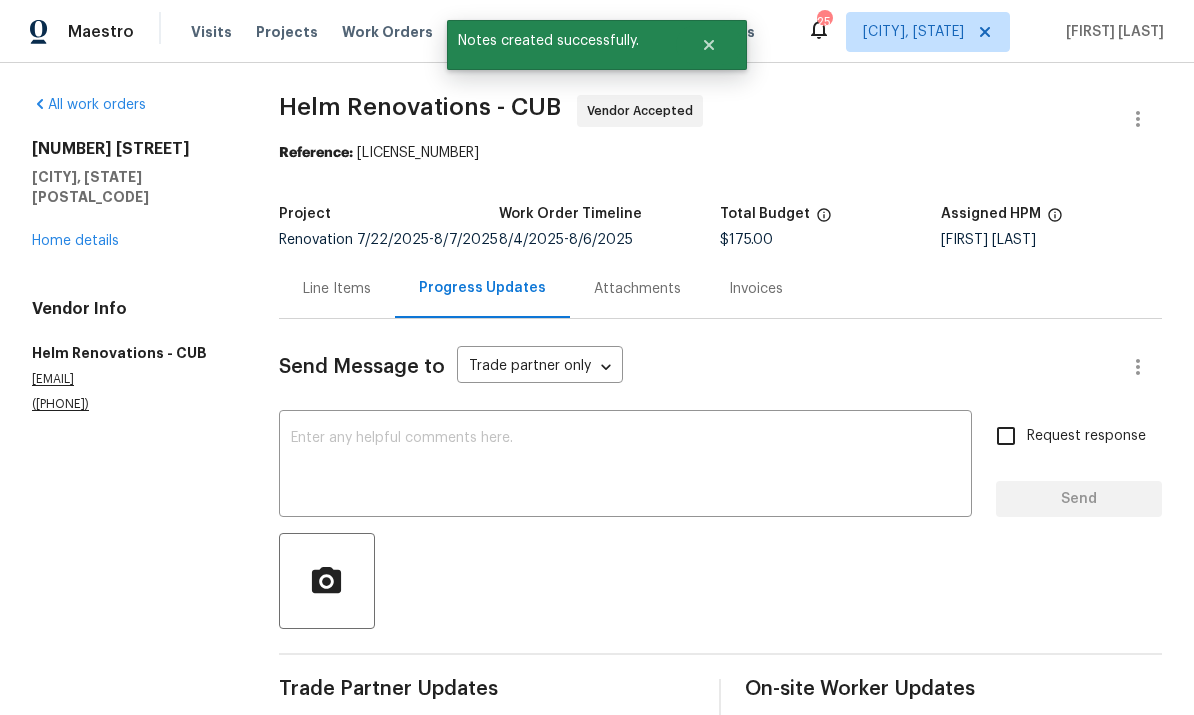 click on "Home details" at bounding box center [75, 241] 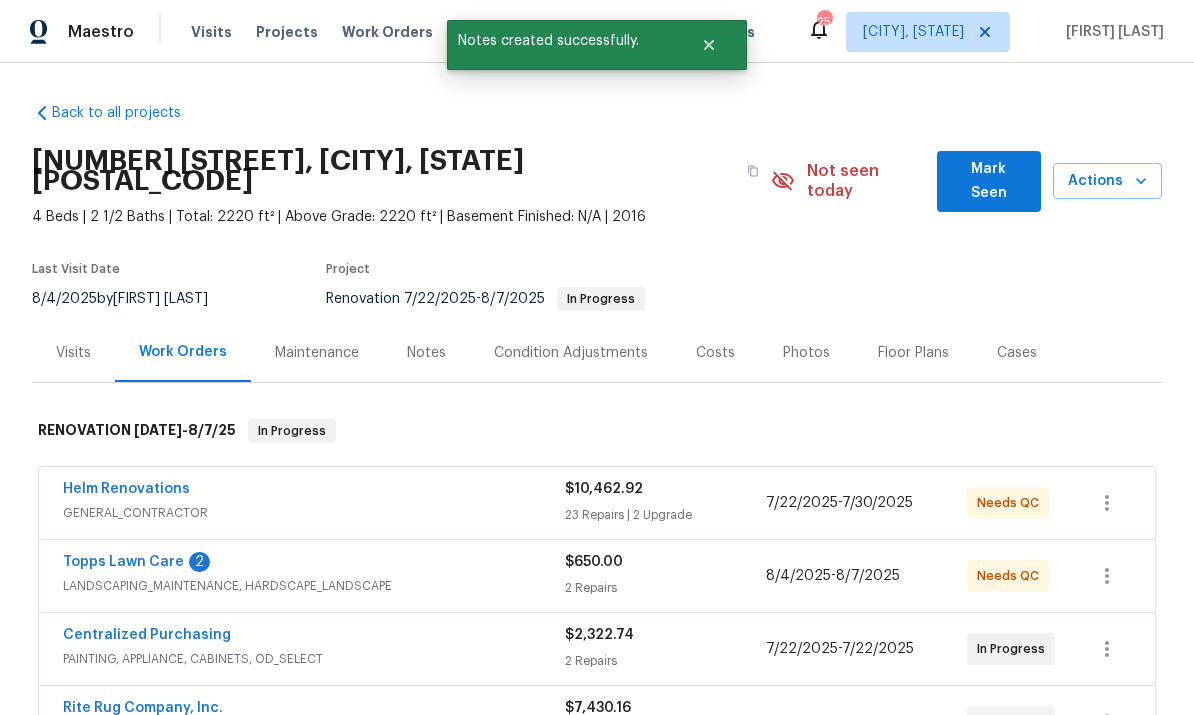 click on "Notes" at bounding box center (426, 353) 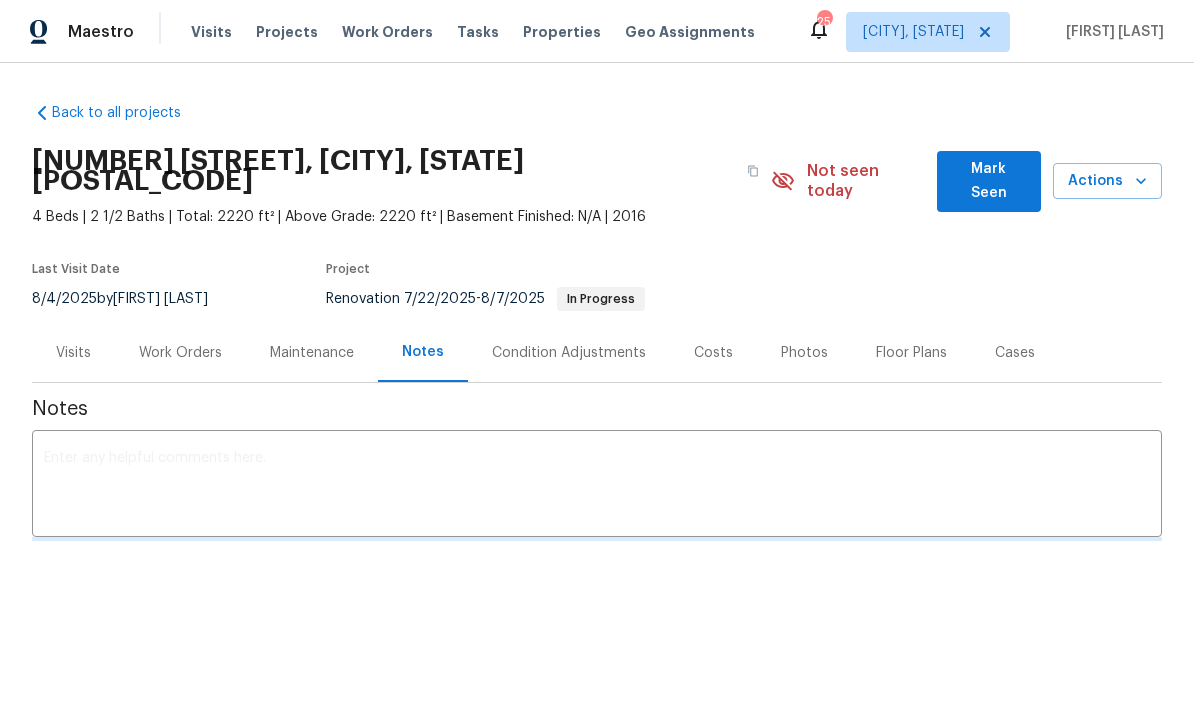 scroll, scrollTop: 0, scrollLeft: 0, axis: both 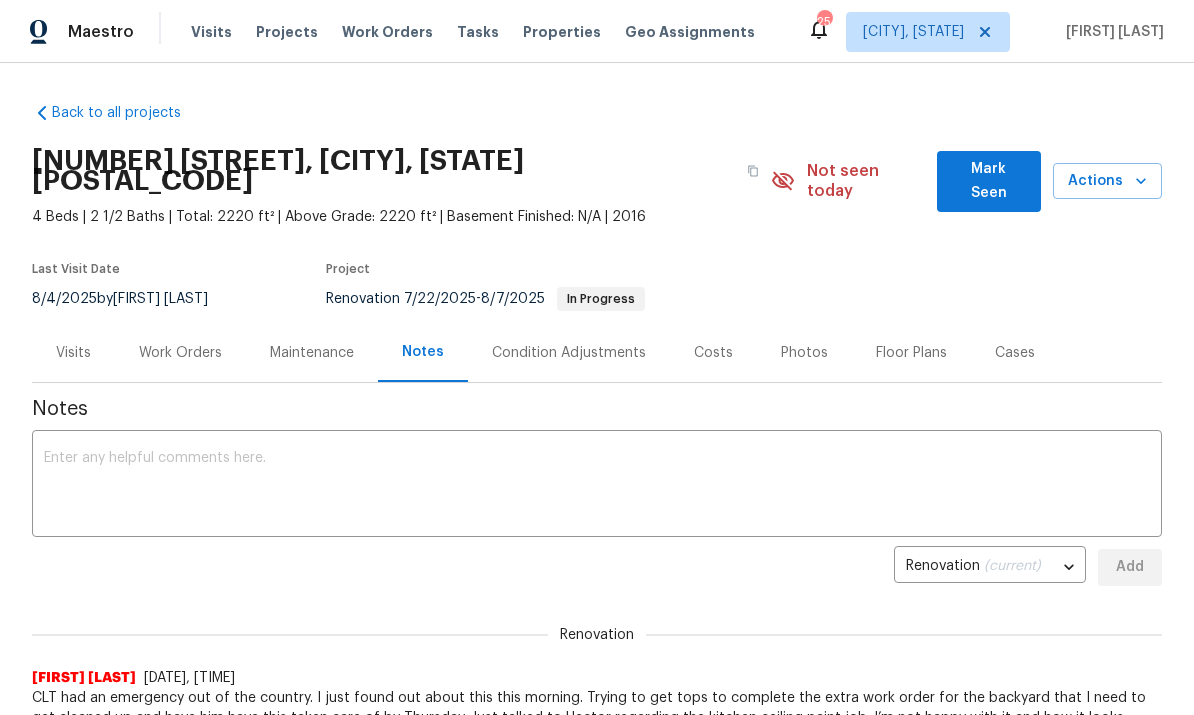 click at bounding box center [597, 486] 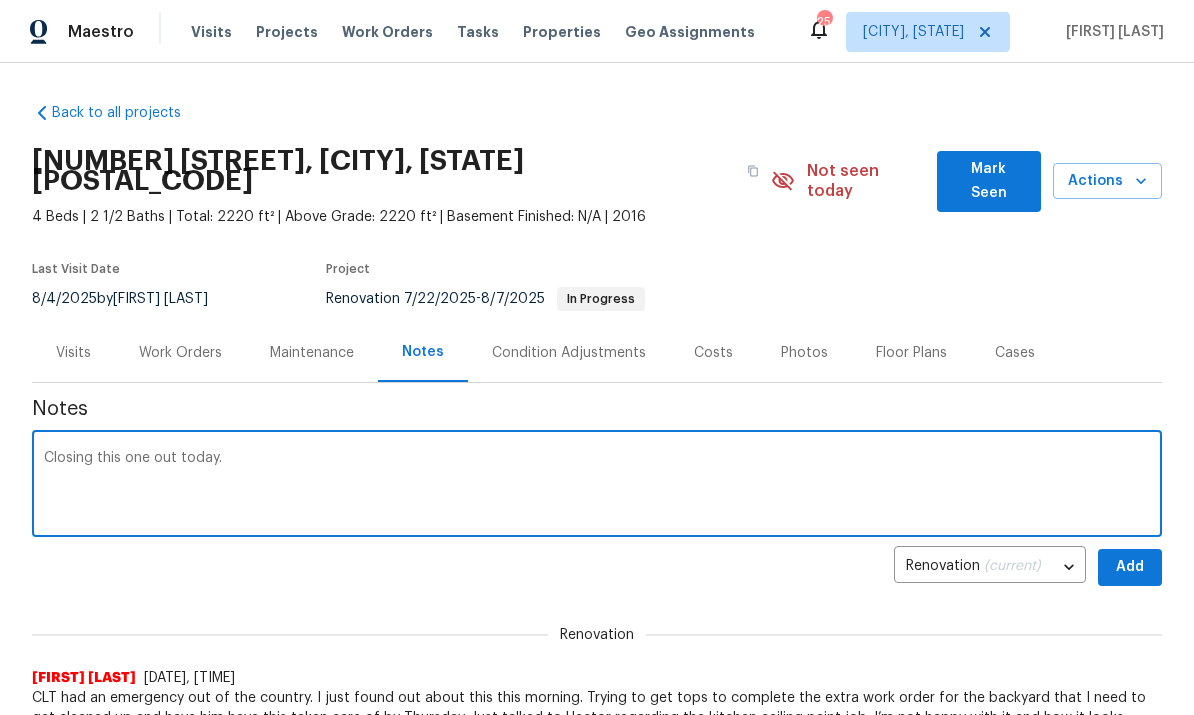 type on "Closing this one out today." 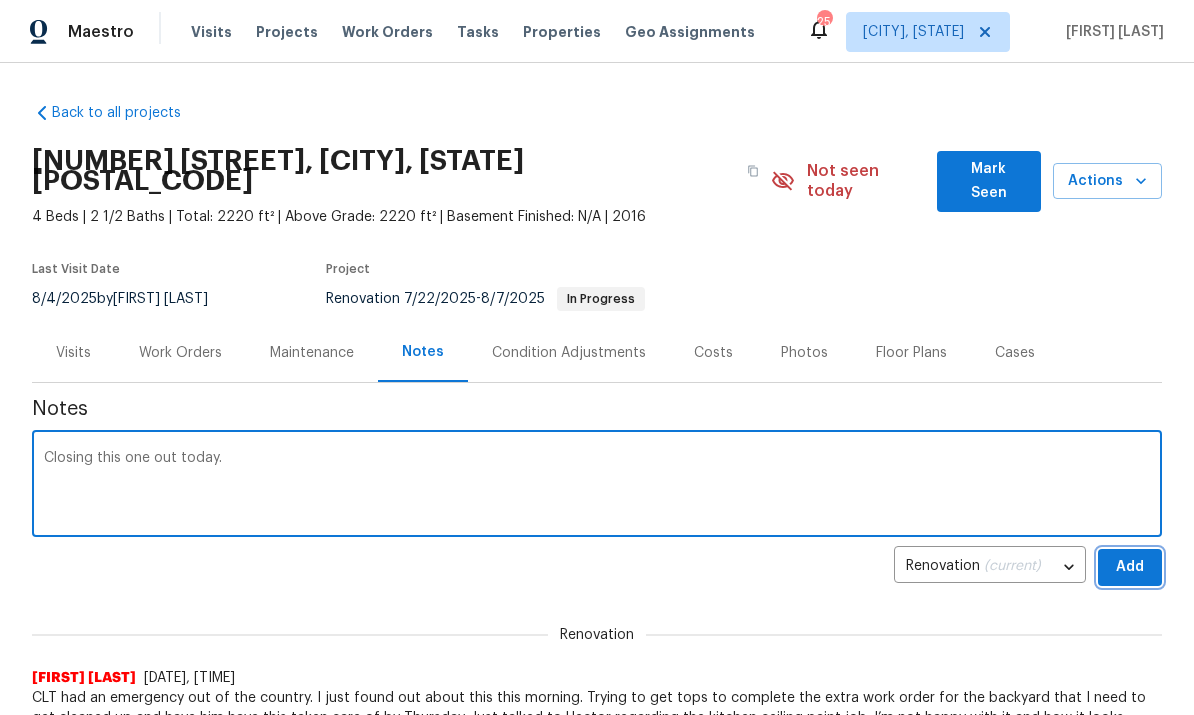 click on "Add" at bounding box center (1130, 567) 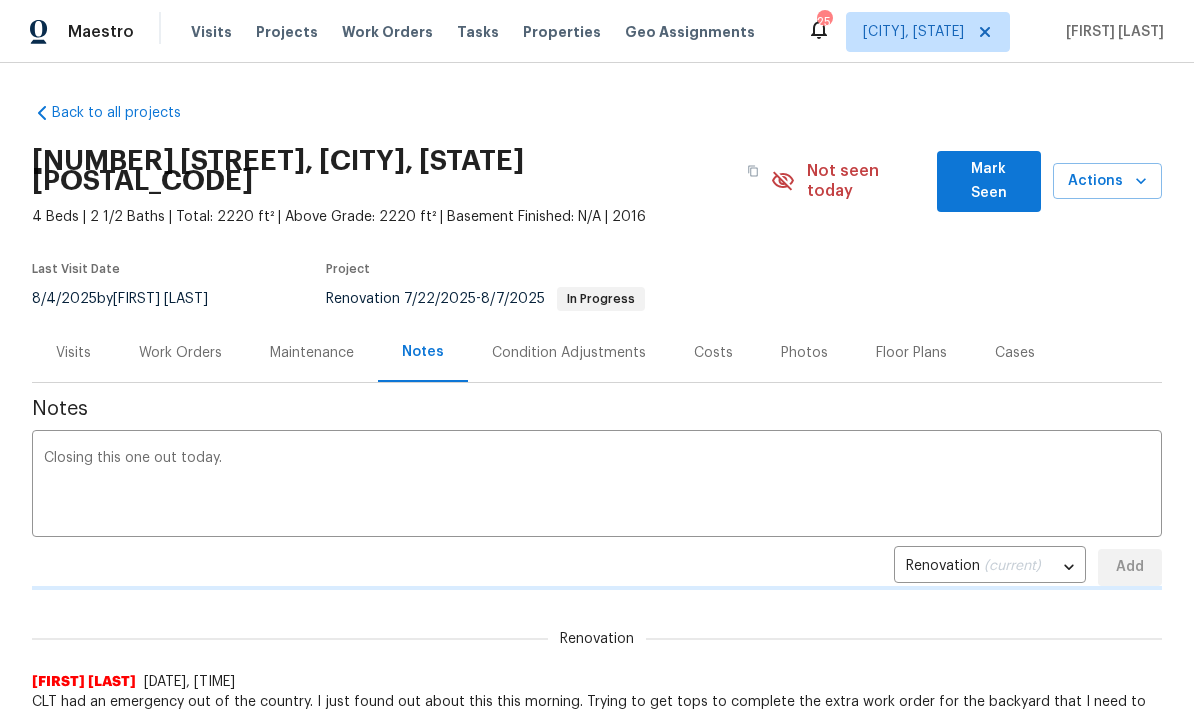type 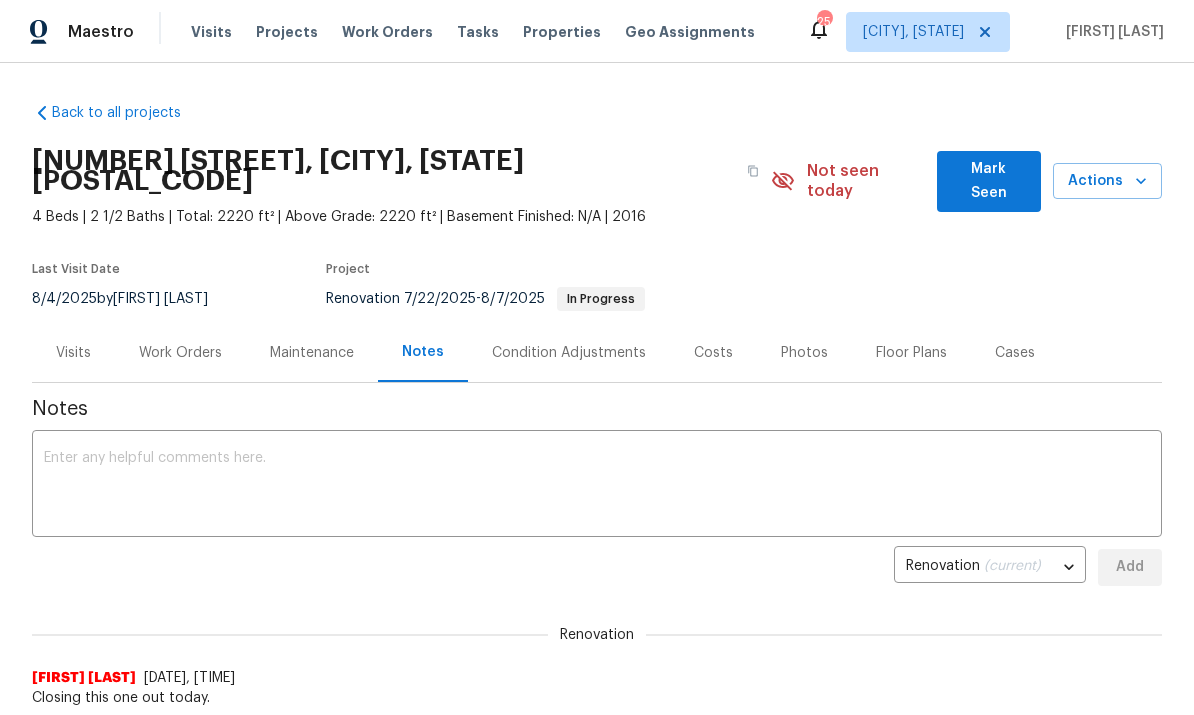 click on "Work Orders" at bounding box center (180, 353) 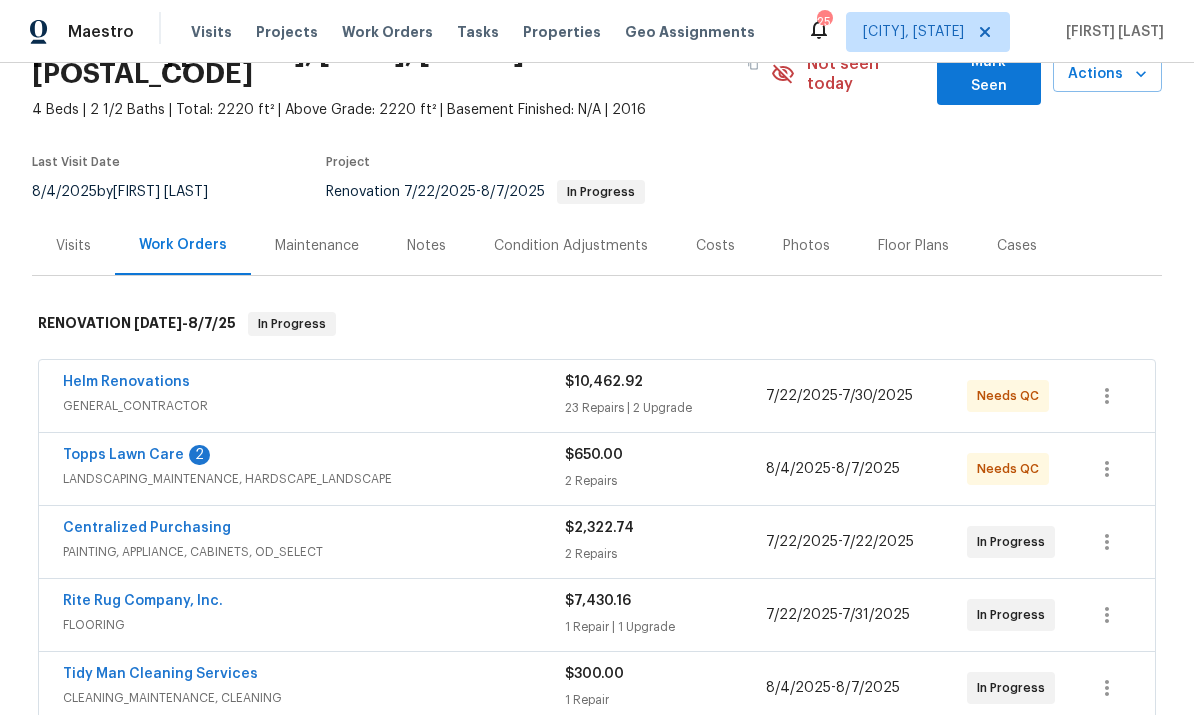 scroll, scrollTop: 132, scrollLeft: 0, axis: vertical 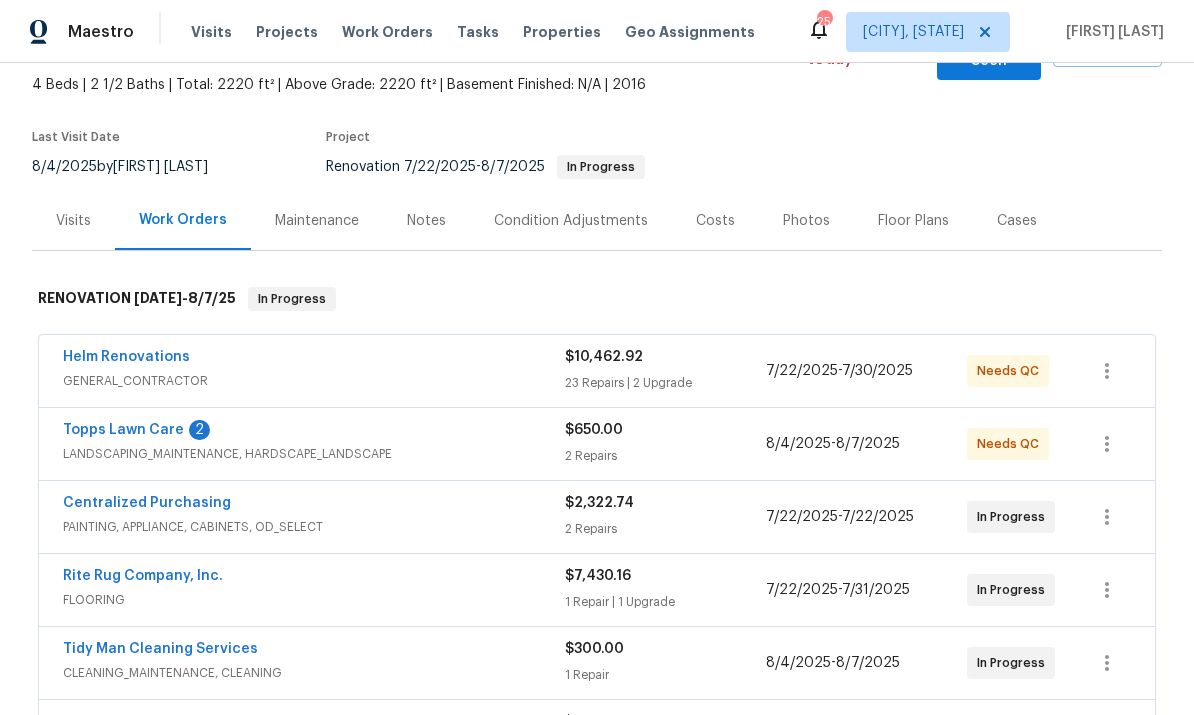 click on "Topps Lawn Care" at bounding box center [123, 430] 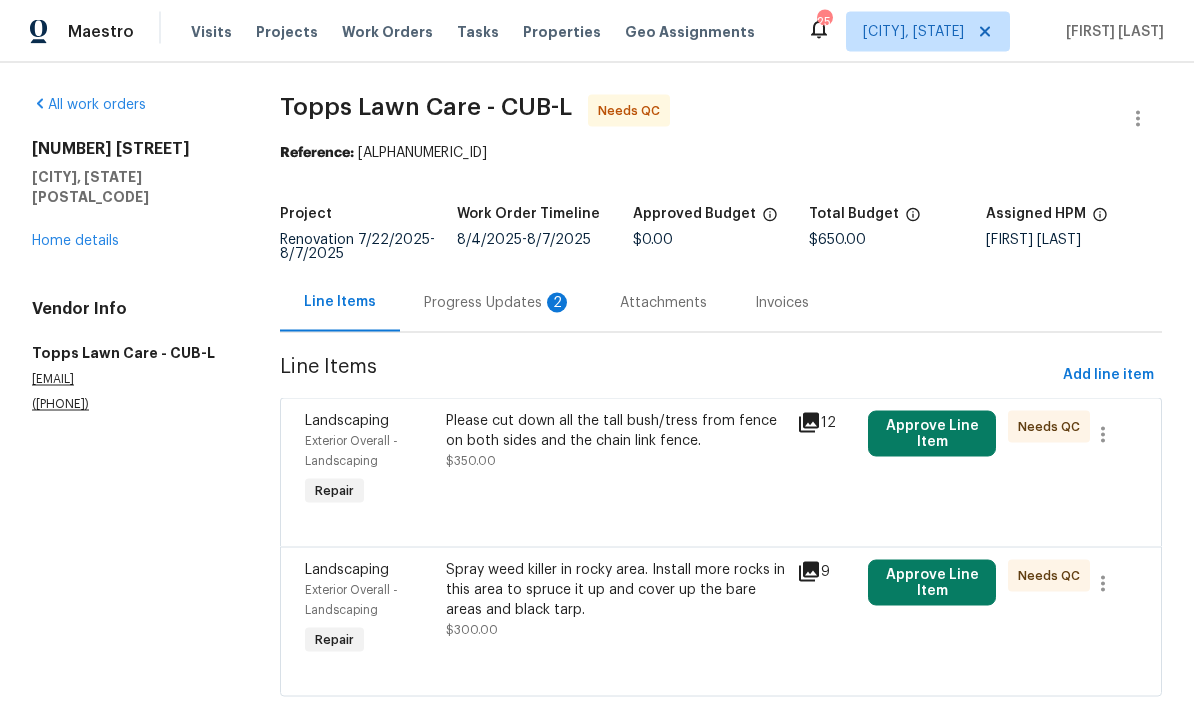 scroll, scrollTop: 42, scrollLeft: 0, axis: vertical 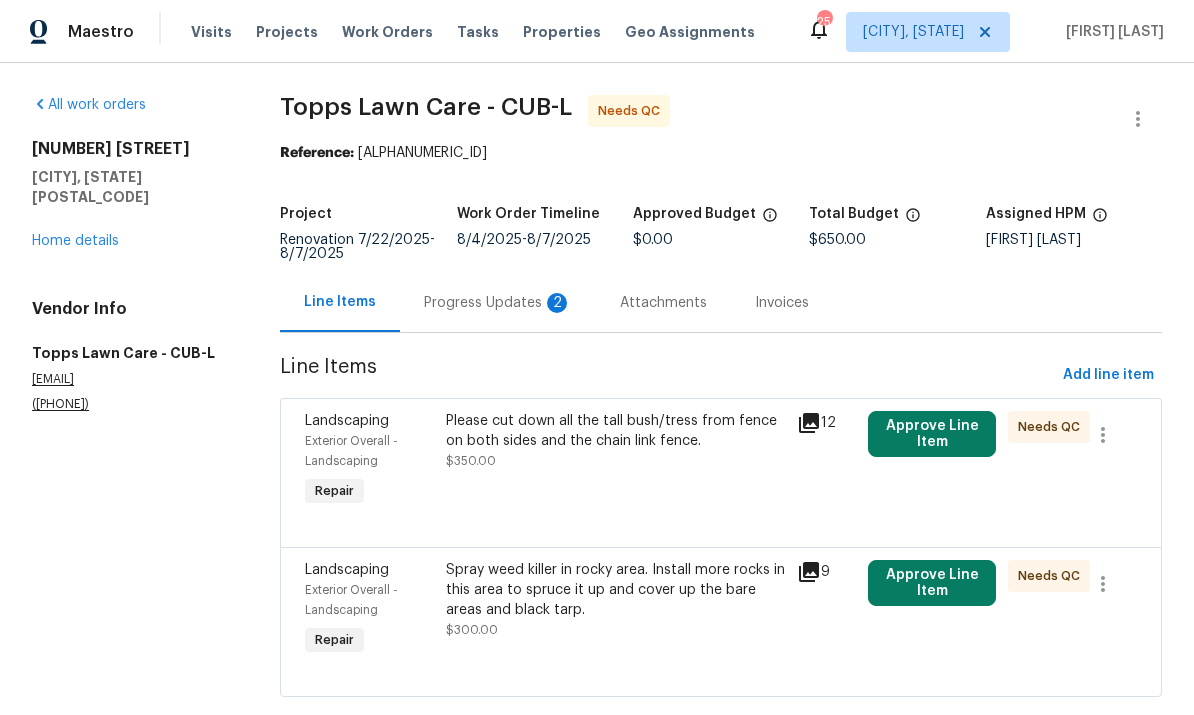 click on "Progress Updates 2" at bounding box center [498, 303] 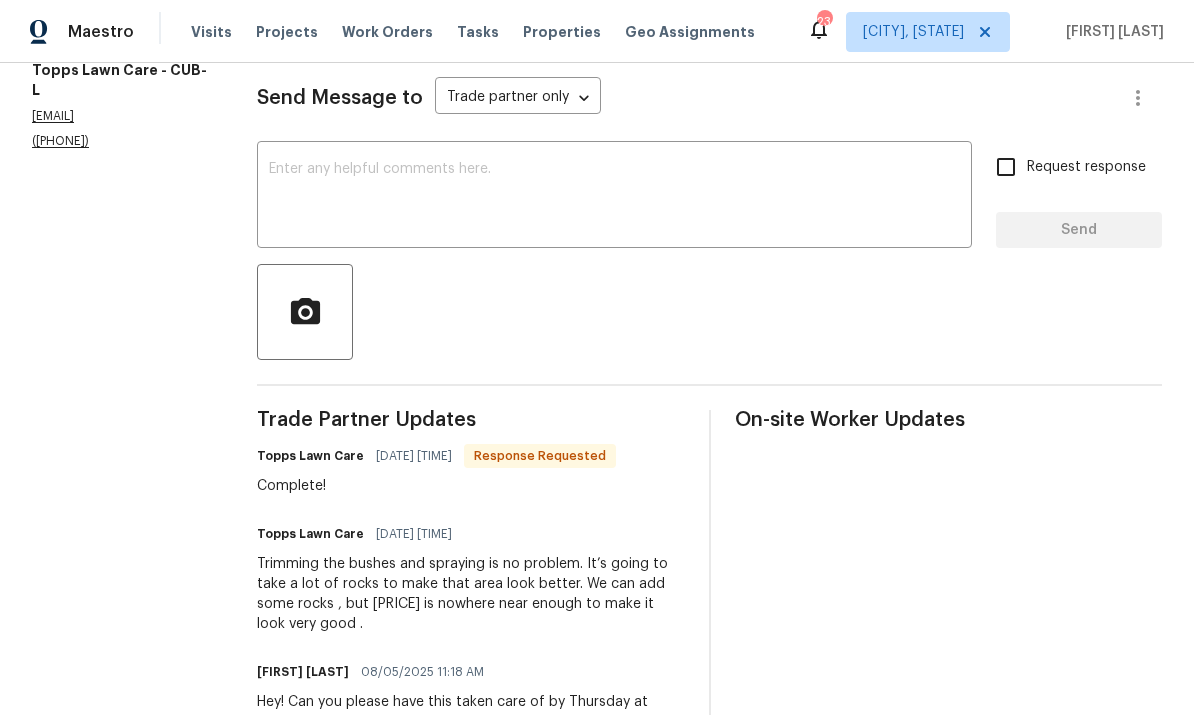 scroll, scrollTop: 282, scrollLeft: 0, axis: vertical 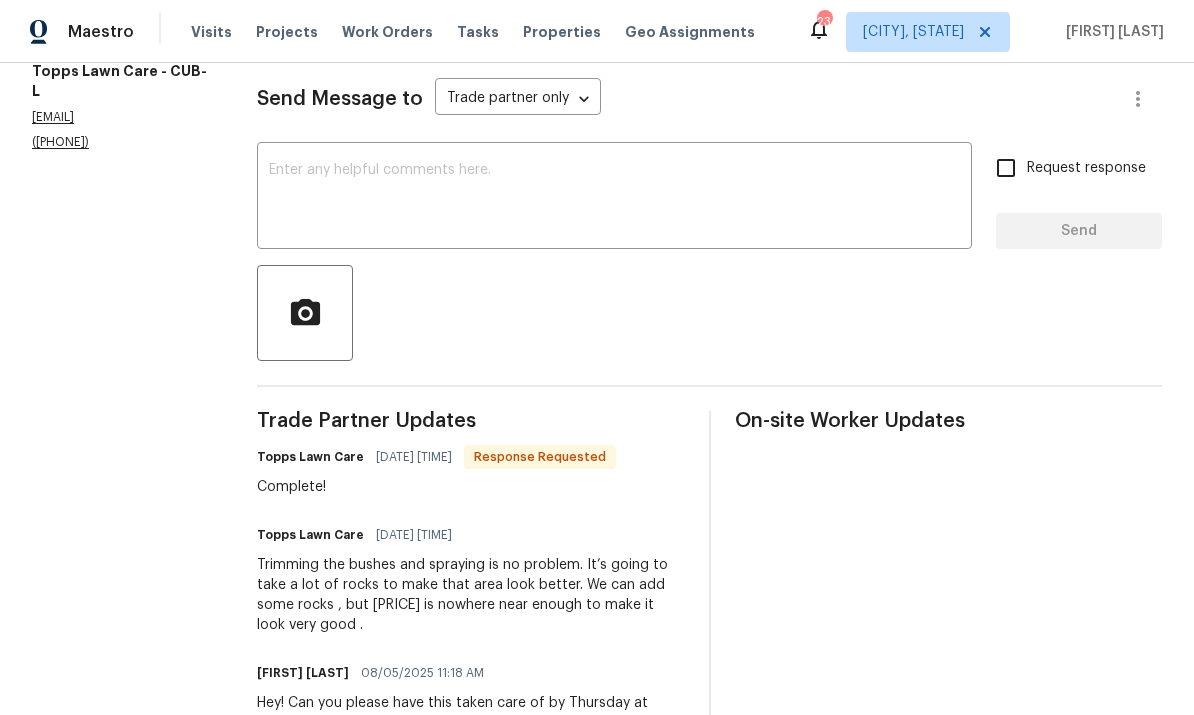 click at bounding box center (614, 198) 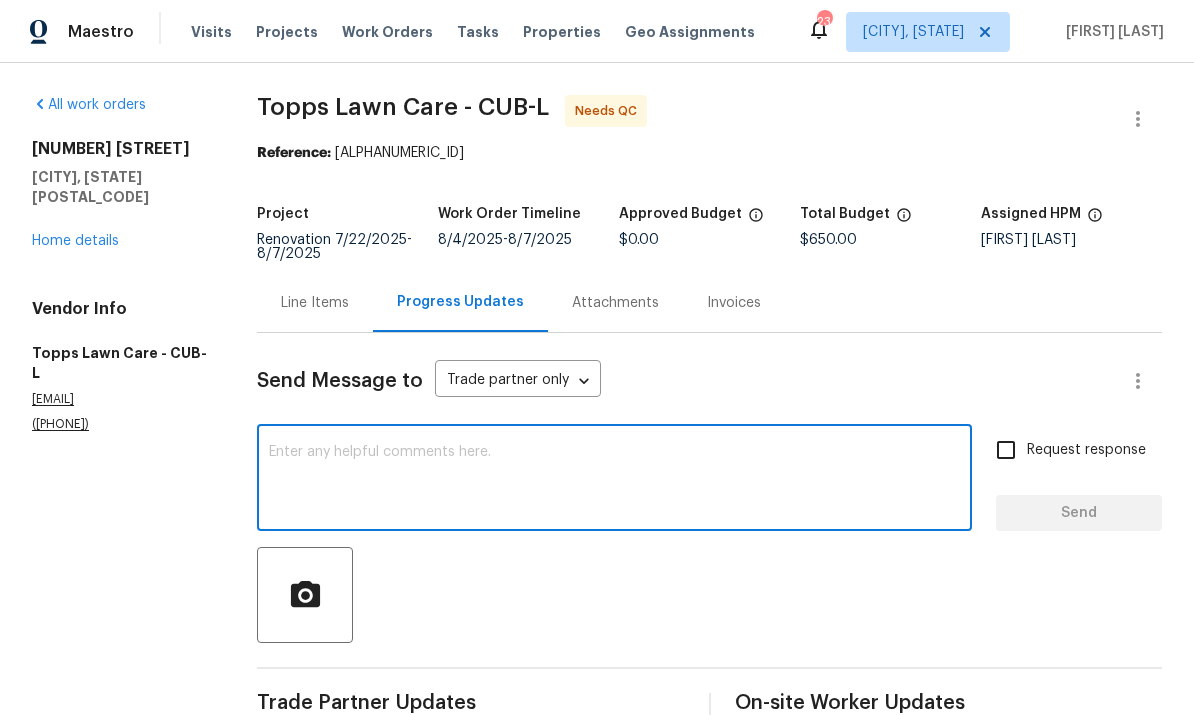 scroll, scrollTop: 0, scrollLeft: 0, axis: both 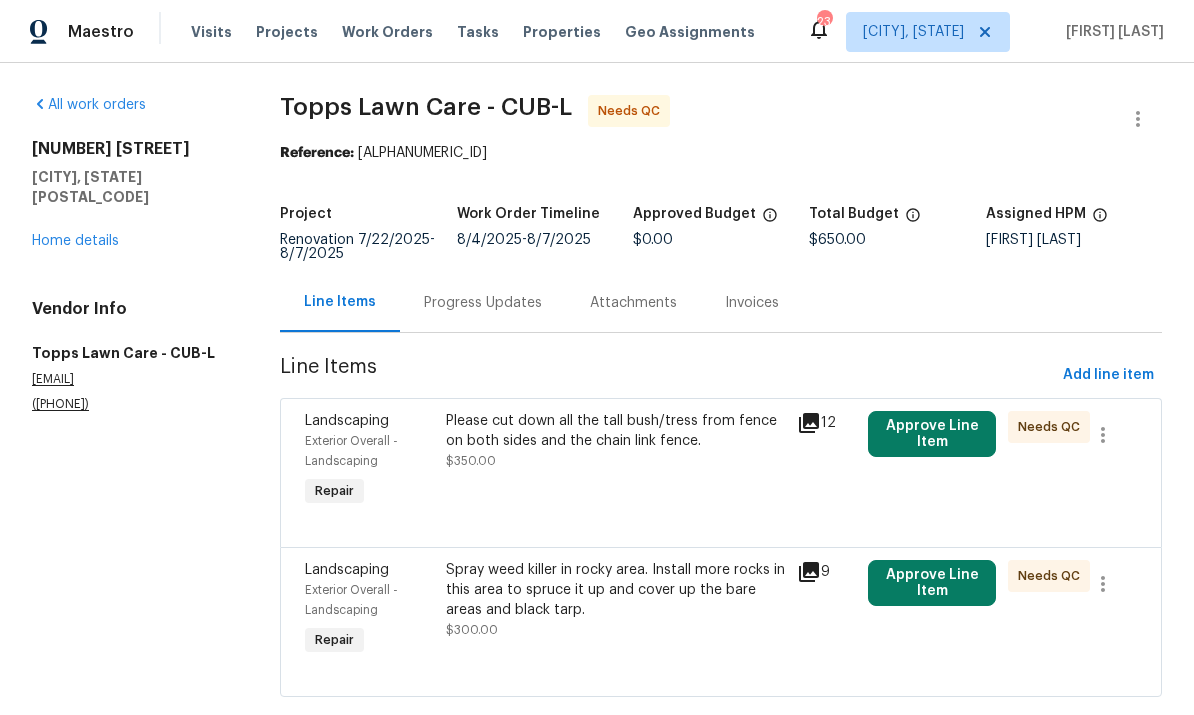 click on "Please cut down all the tall bush/tress from fence on both sides and the chain link fence. $350.00" at bounding box center [616, 441] 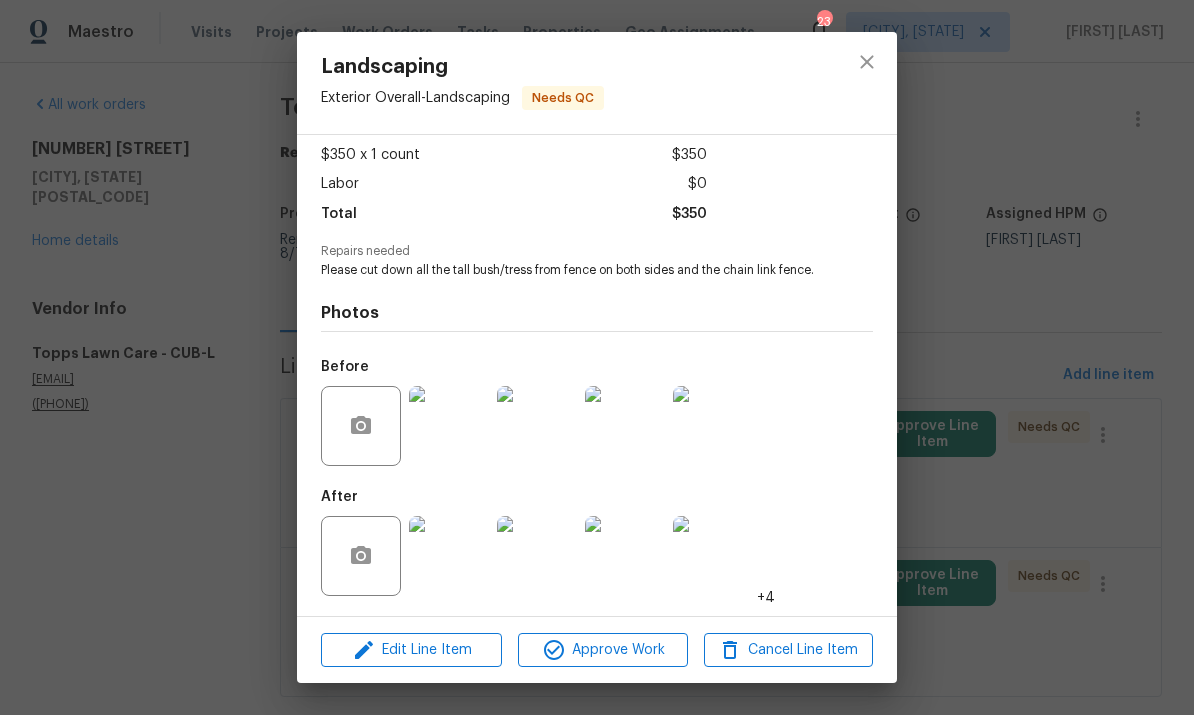 scroll, scrollTop: 111, scrollLeft: 0, axis: vertical 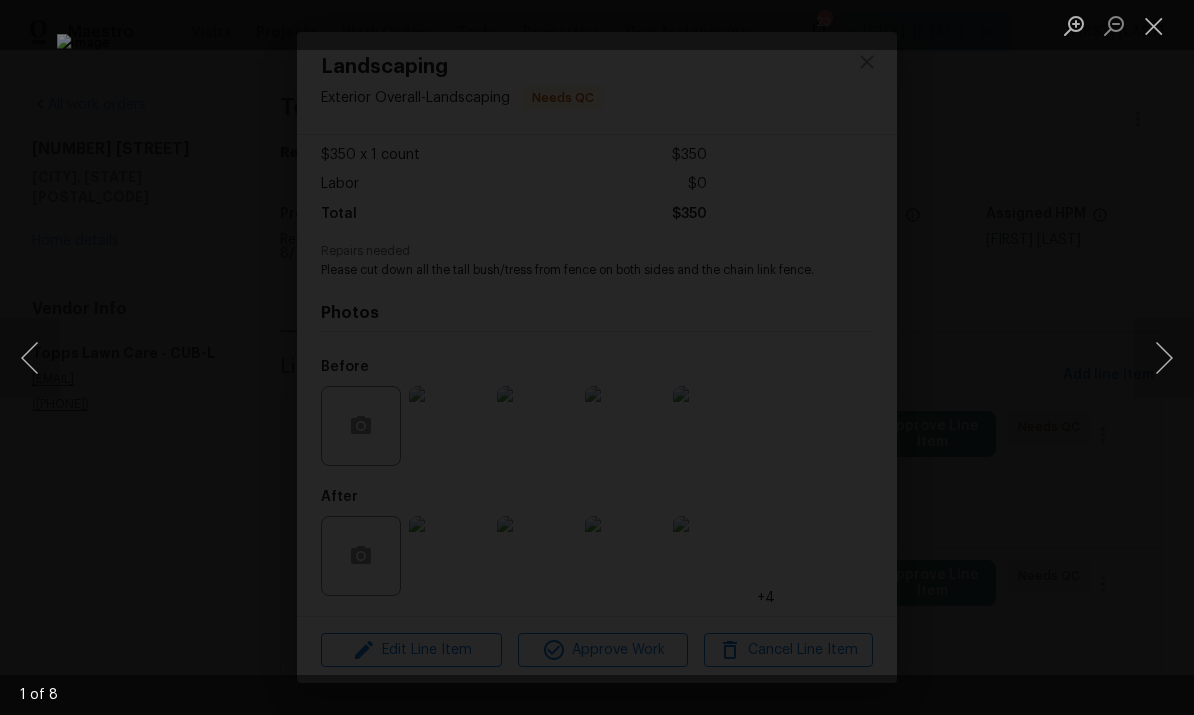 click at bounding box center (1164, 358) 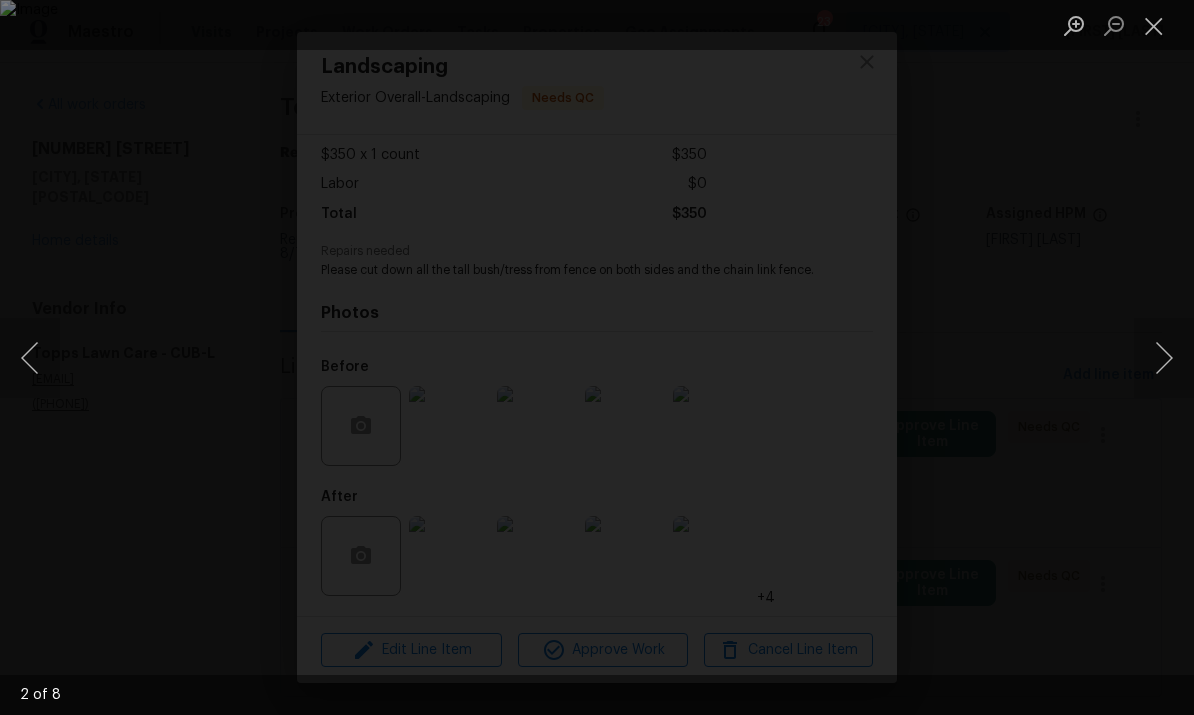 click at bounding box center (1164, 358) 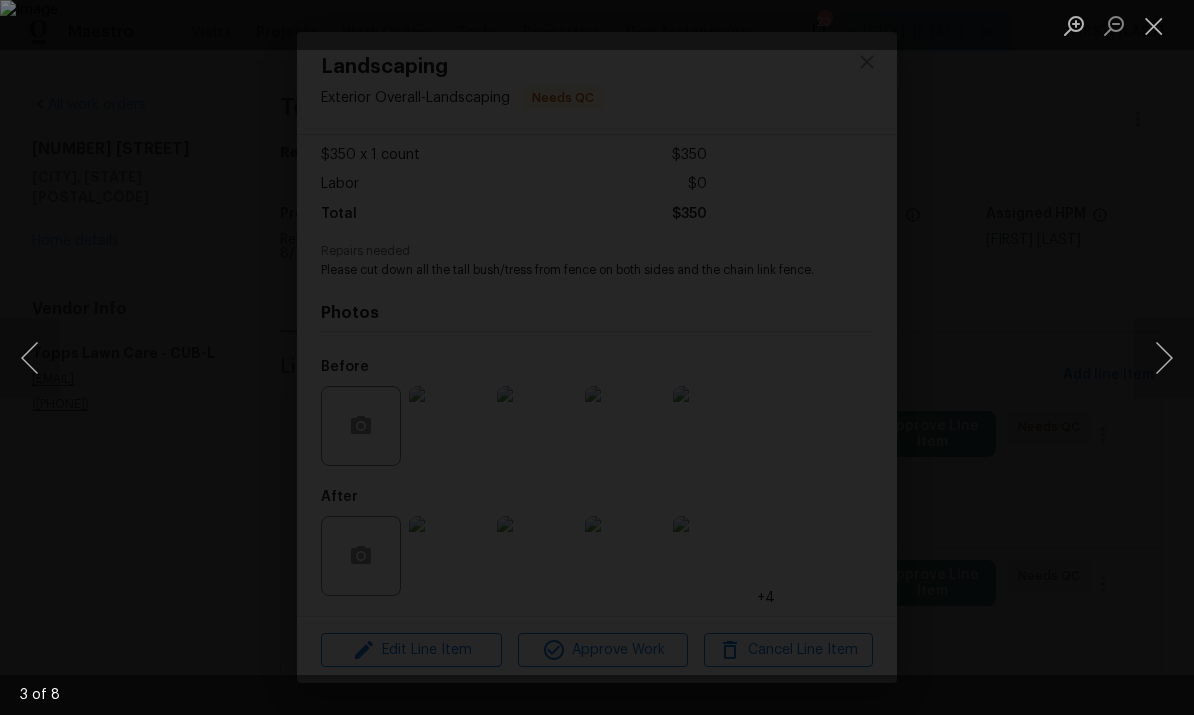 click at bounding box center (1164, 358) 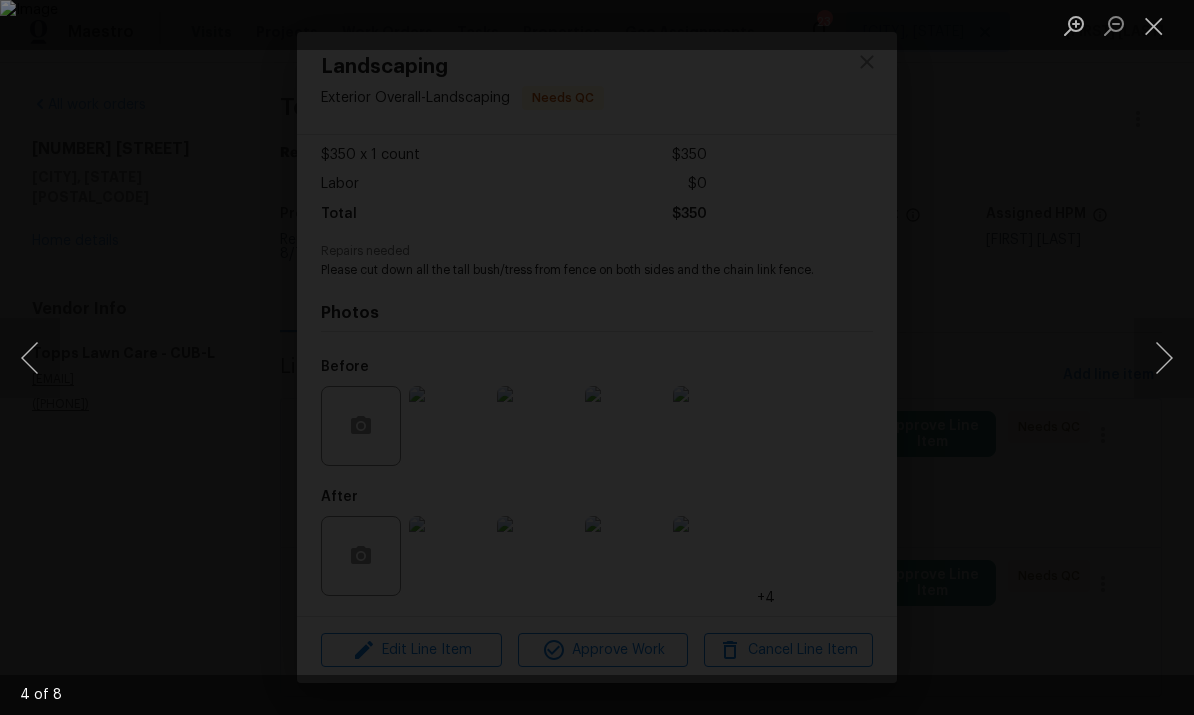 click at bounding box center [1154, 25] 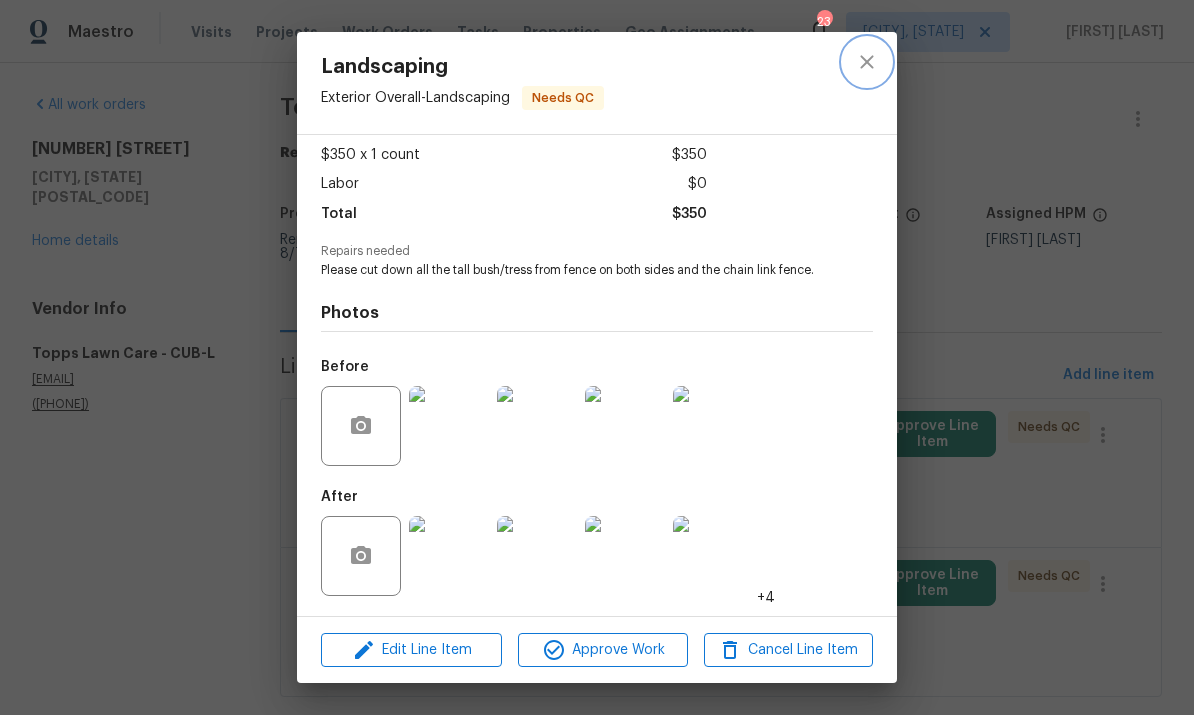 click 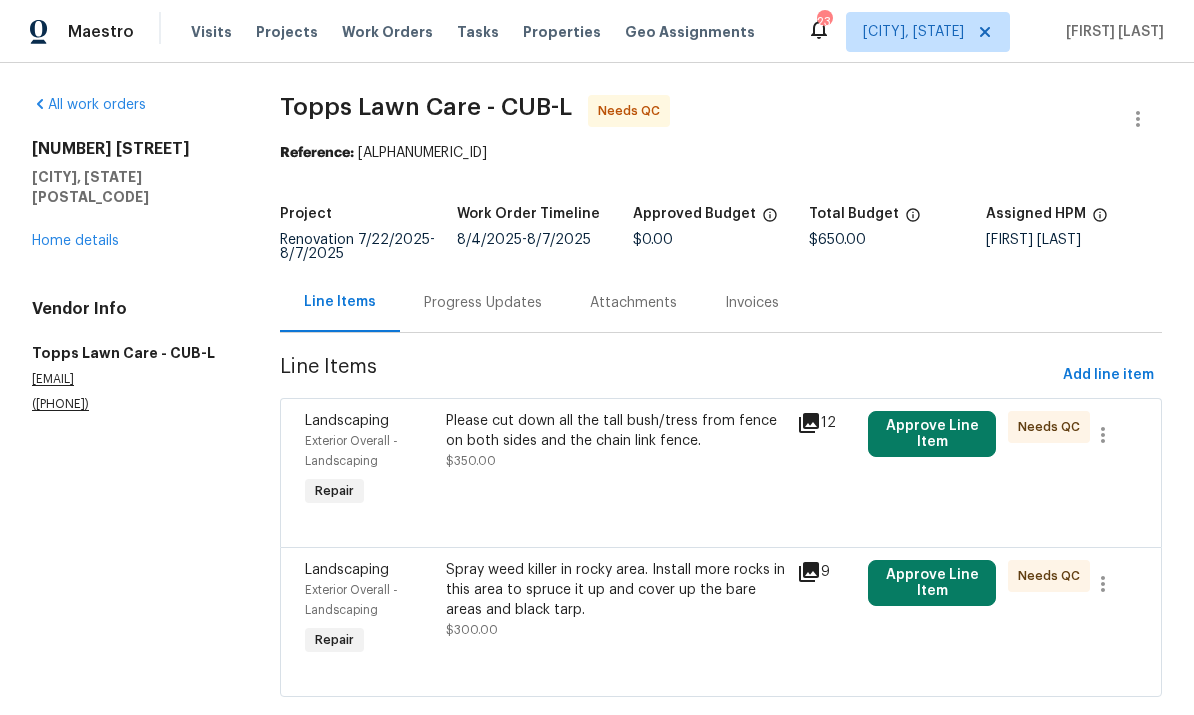 click on "Spray weed killer in rocky area. Install more rocks in this area to spruce it up and cover up the bare areas and black tarp." at bounding box center [616, 590] 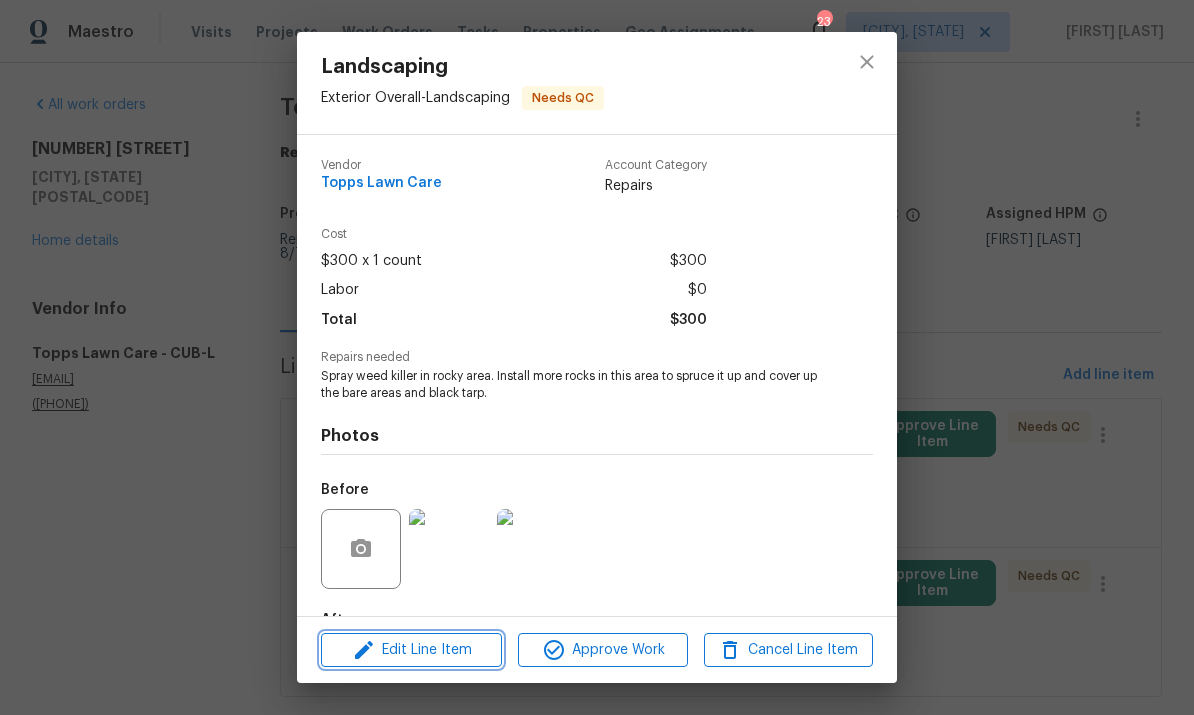 click on "Edit Line Item" at bounding box center [411, 650] 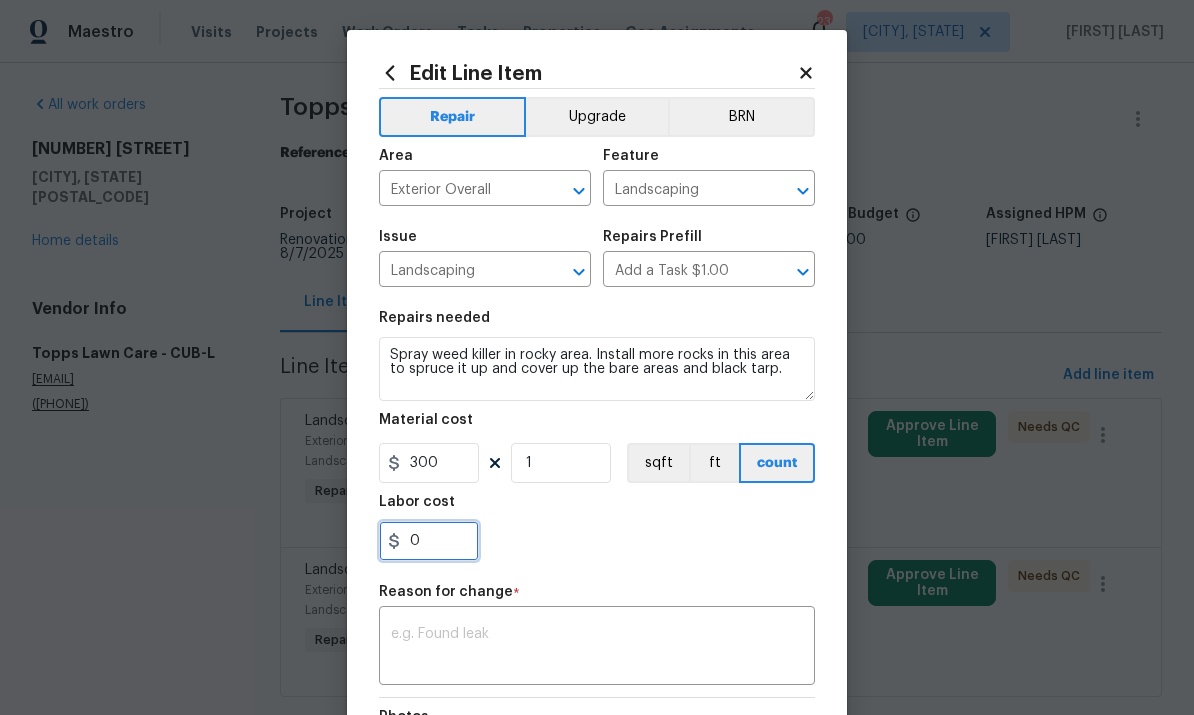 click on "0" at bounding box center (429, 541) 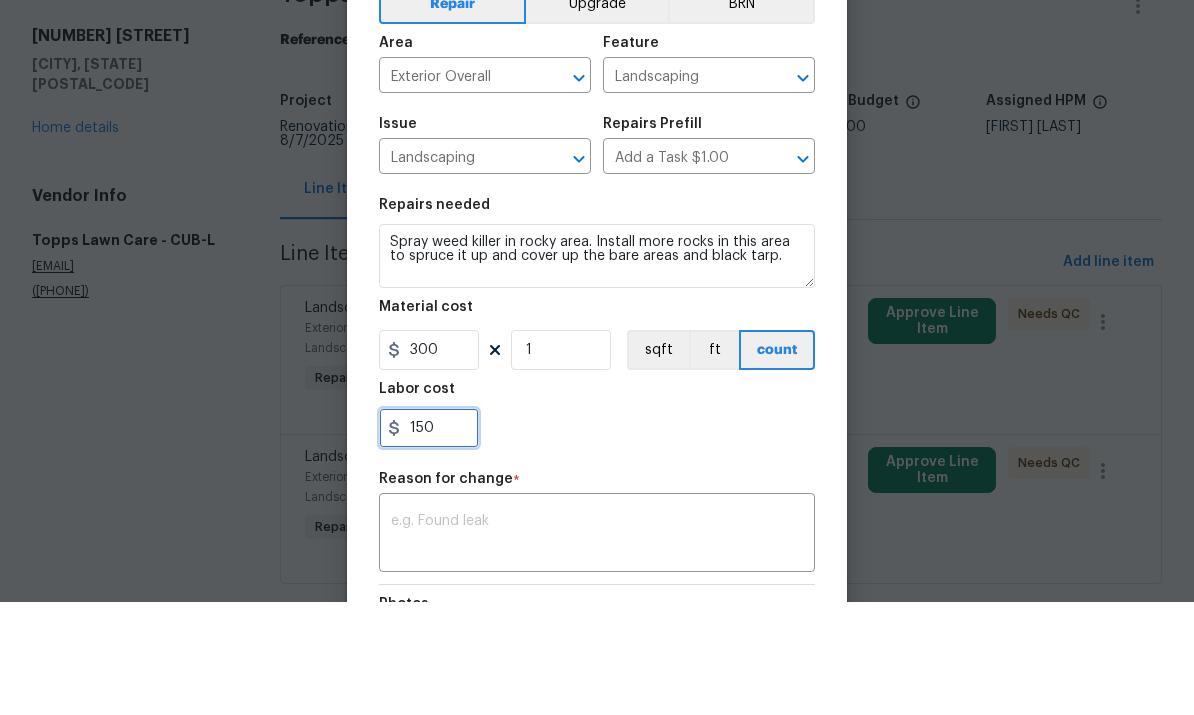 type on "150" 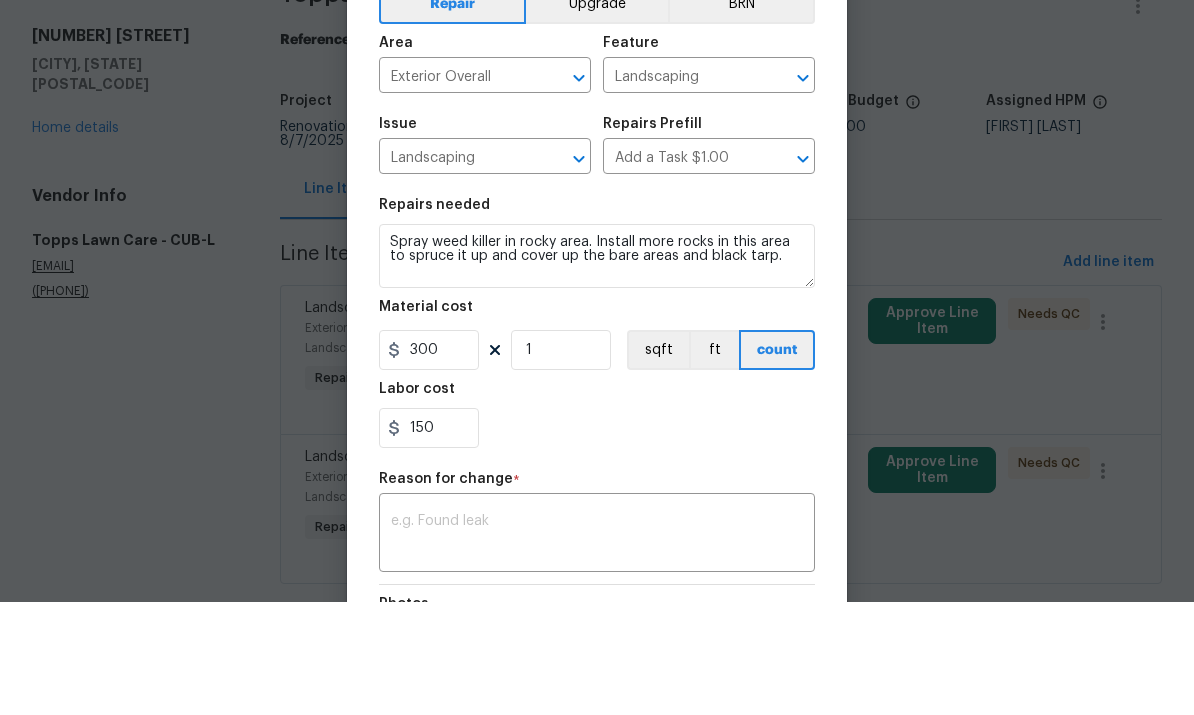 click at bounding box center (597, 648) 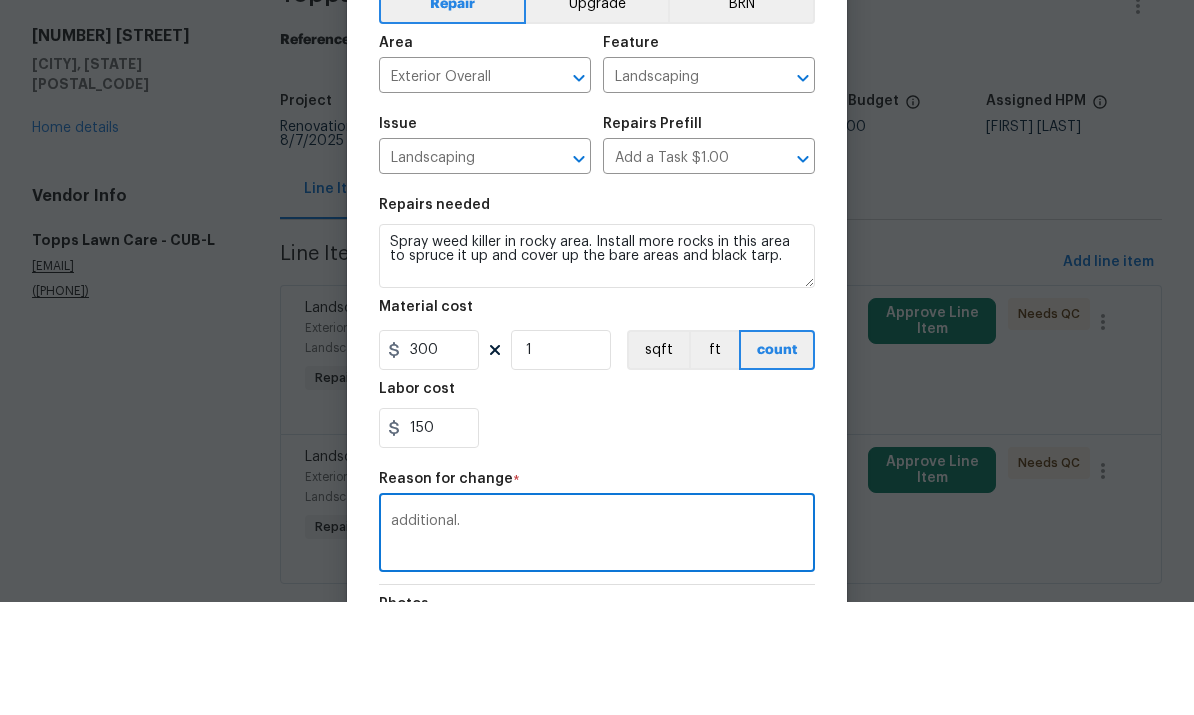 type on "additional." 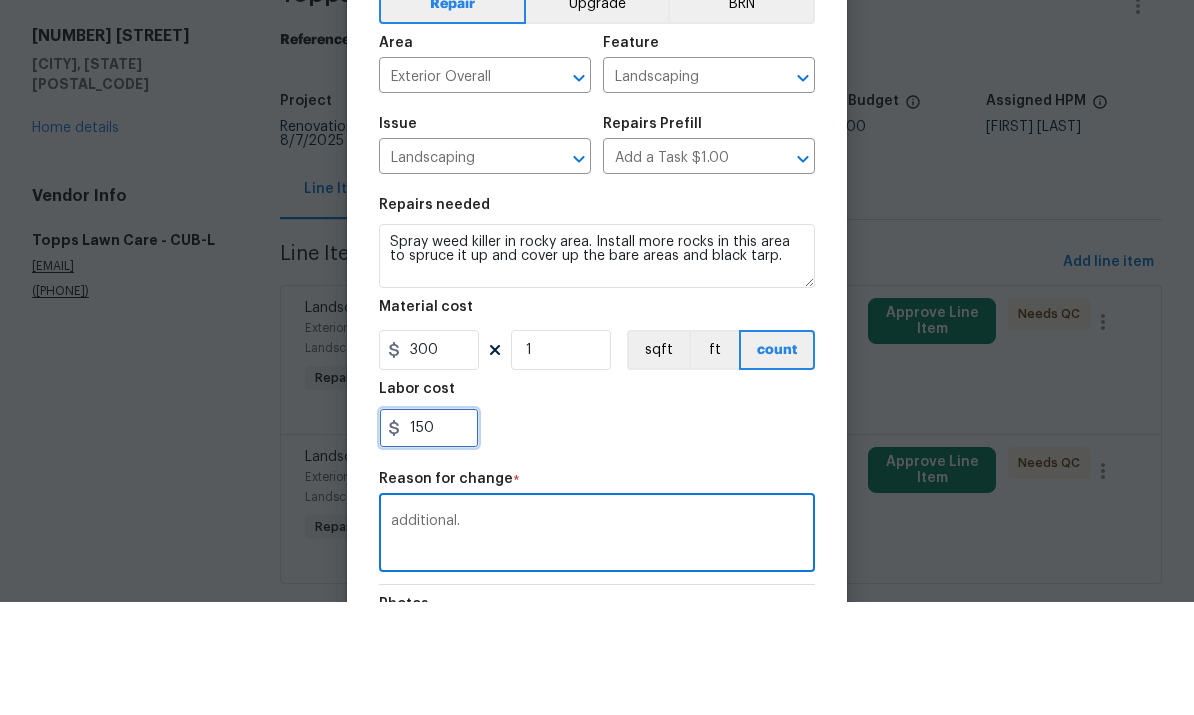 click on "150" at bounding box center (429, 541) 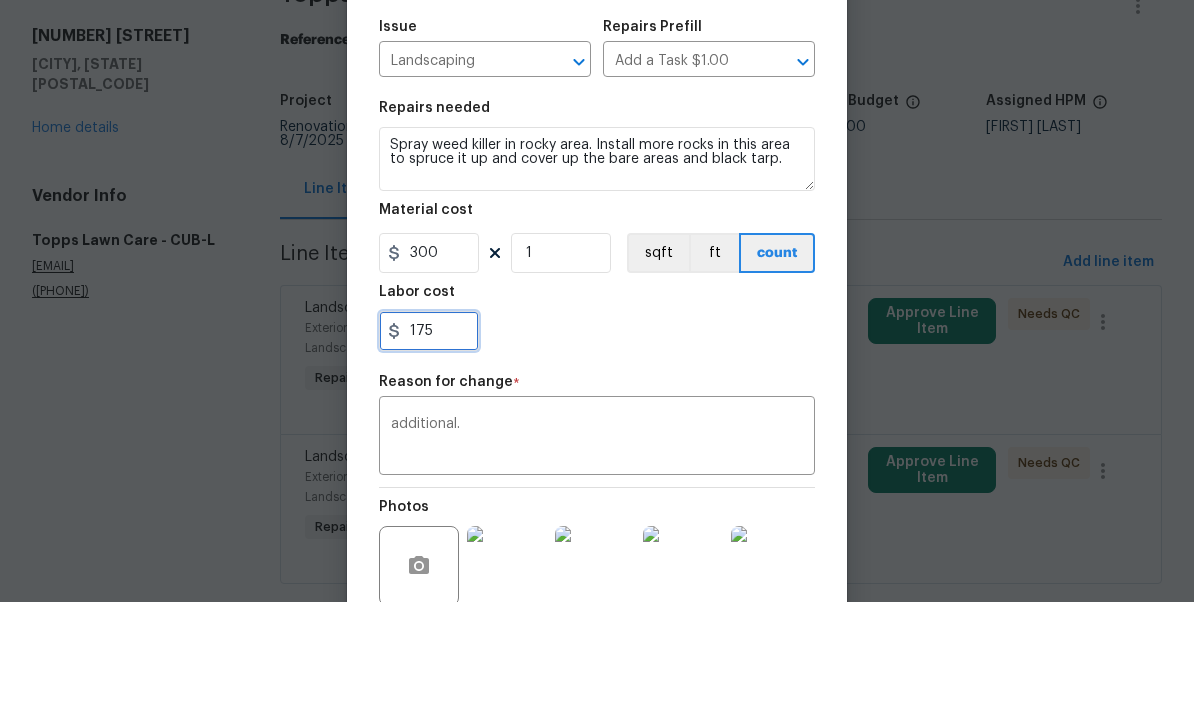 scroll, scrollTop: 271, scrollLeft: 0, axis: vertical 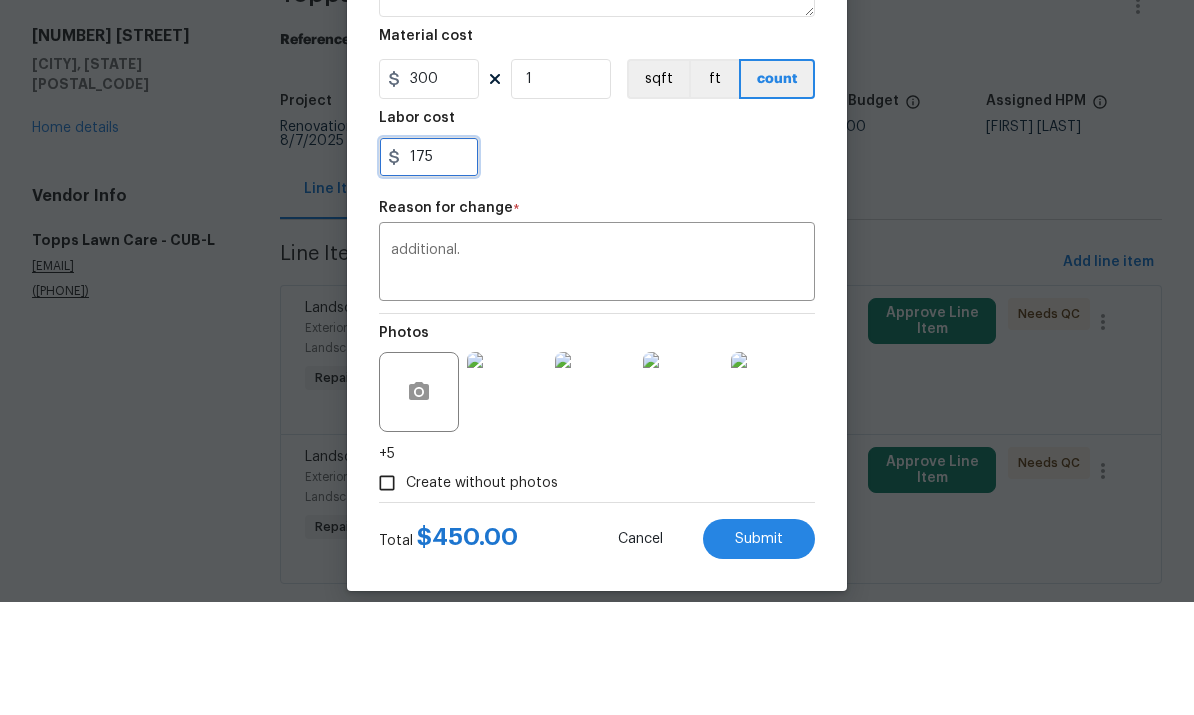 type on "175" 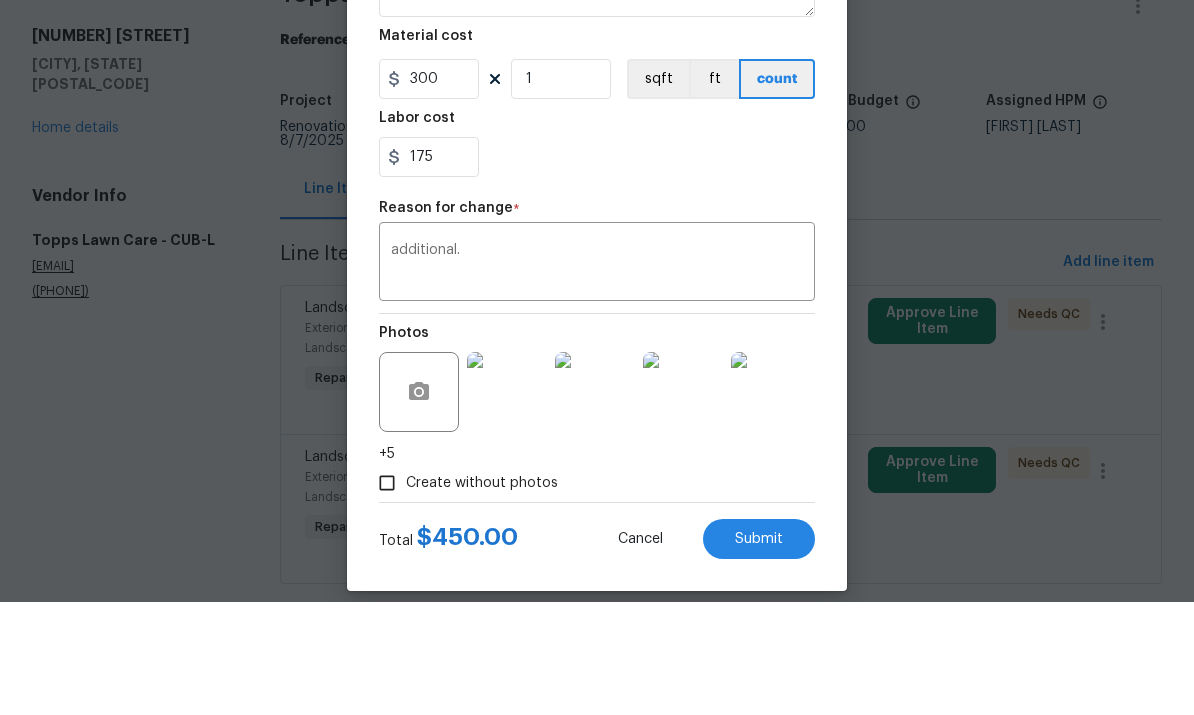 click on "Submit" at bounding box center (759, 652) 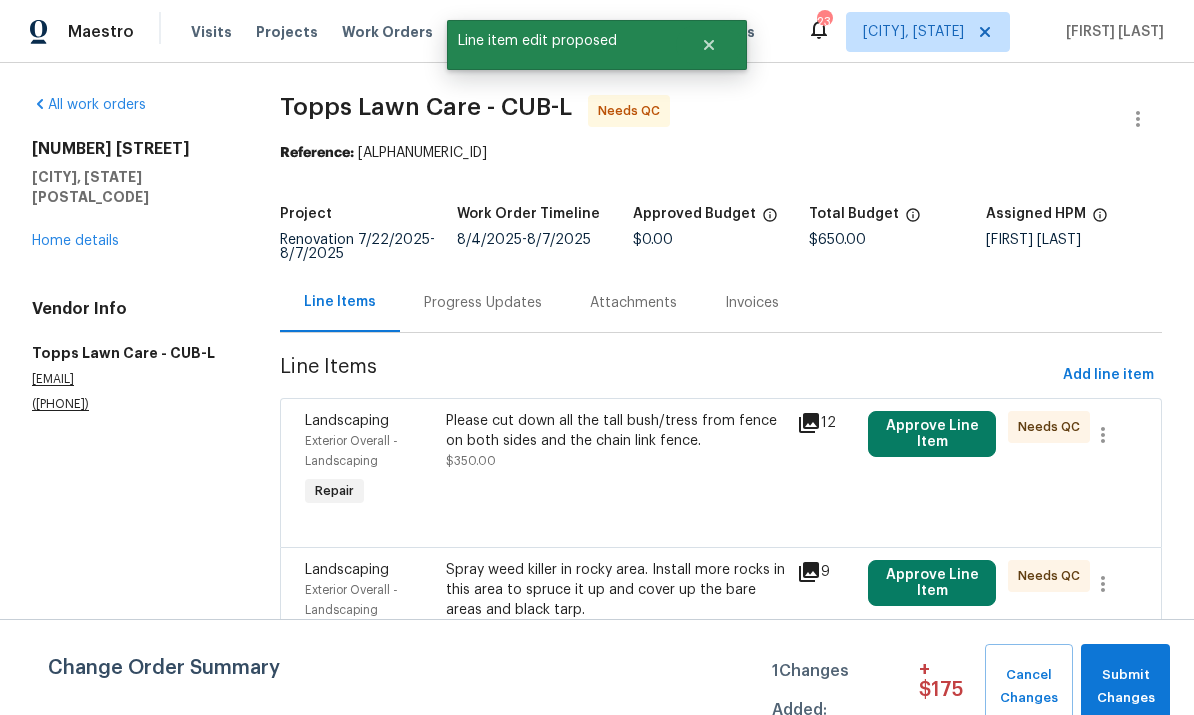 scroll, scrollTop: 0, scrollLeft: 0, axis: both 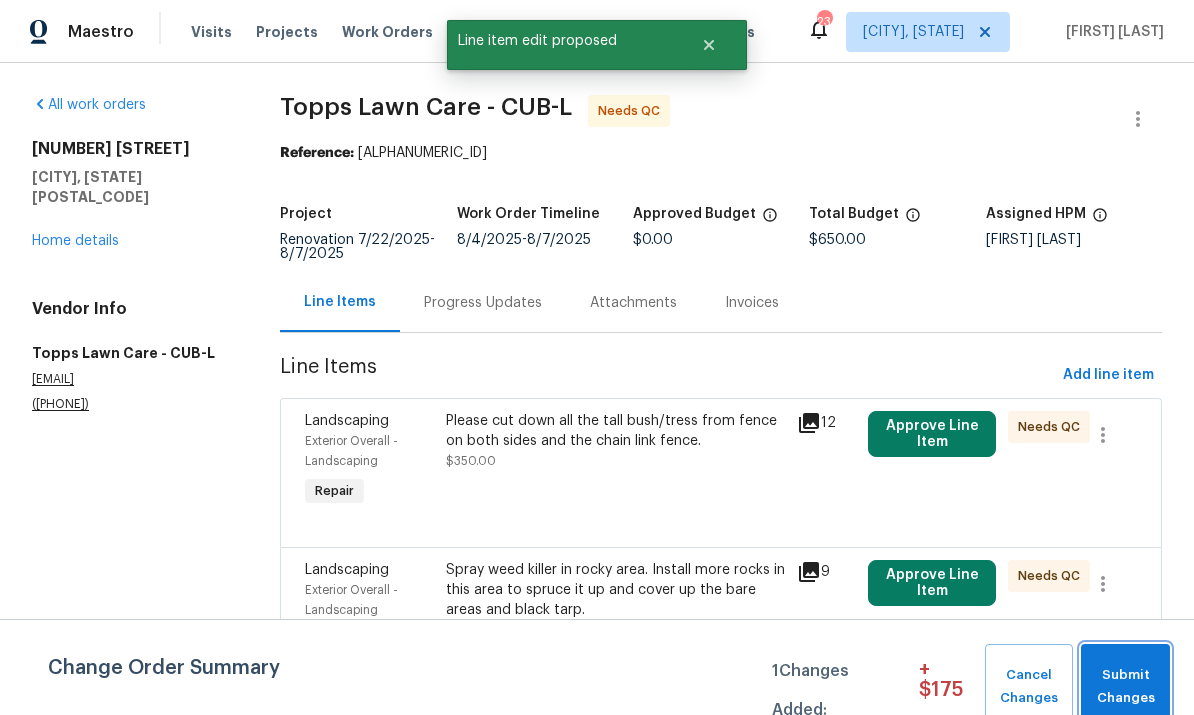 click on "Submit Changes" at bounding box center (1125, 687) 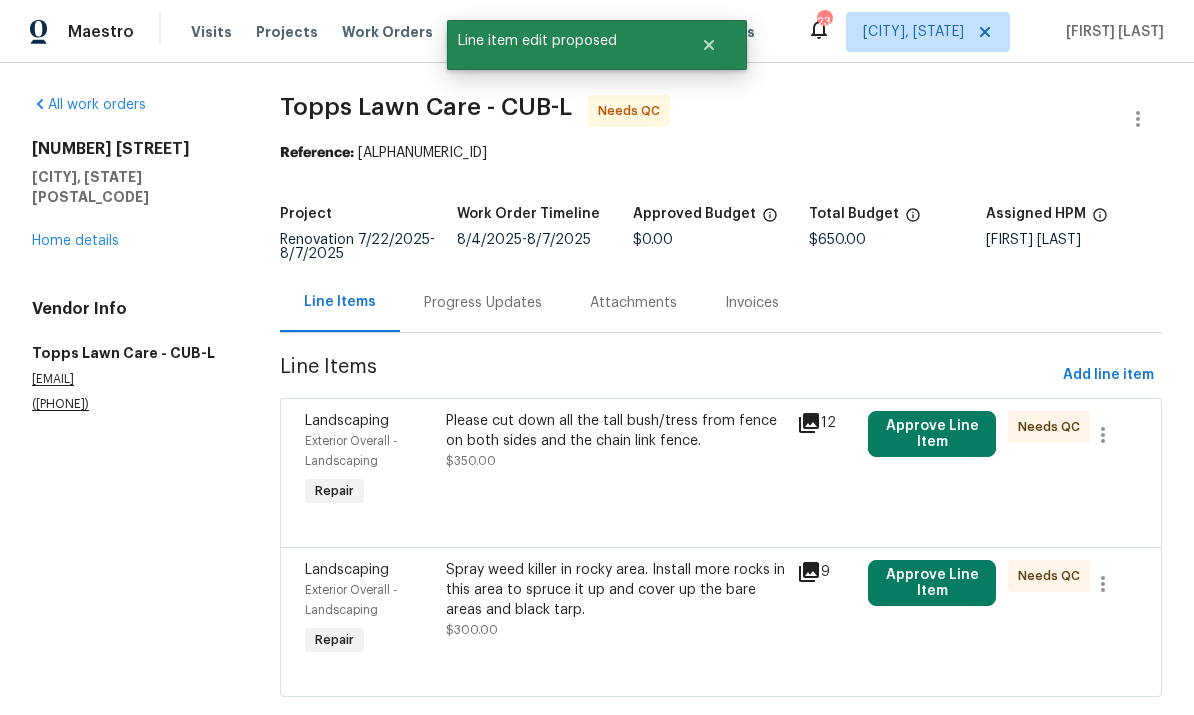 scroll, scrollTop: 0, scrollLeft: 0, axis: both 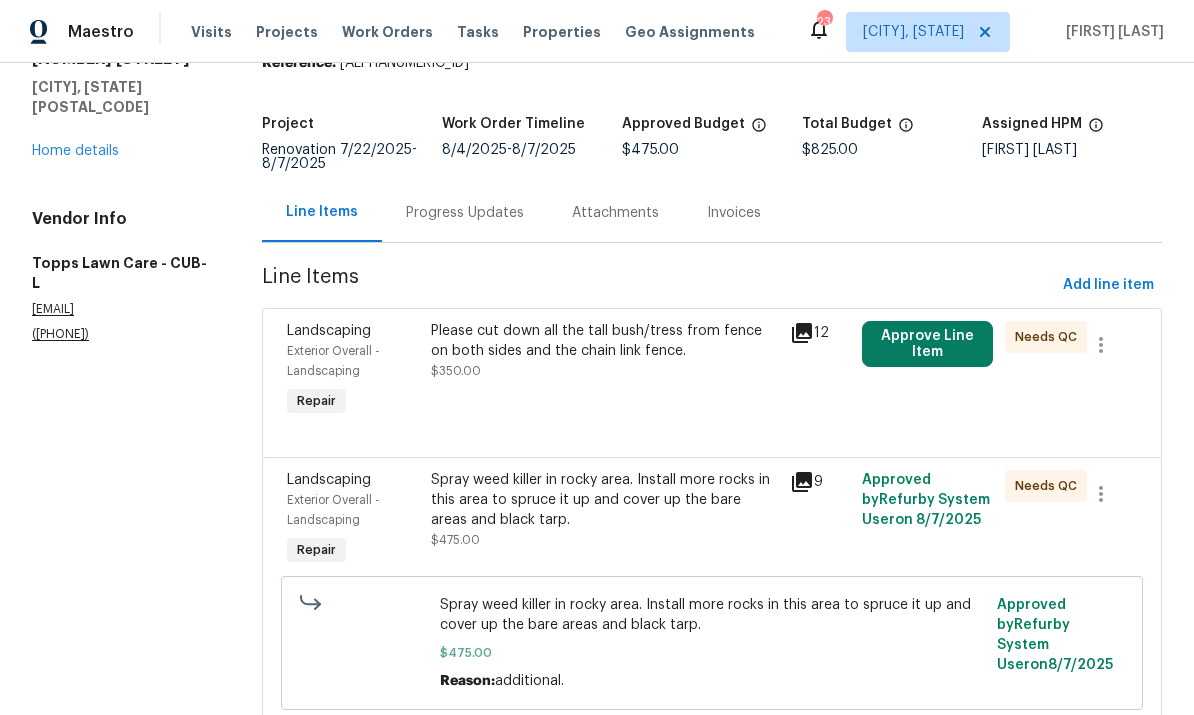 click on "Progress Updates" at bounding box center (465, 213) 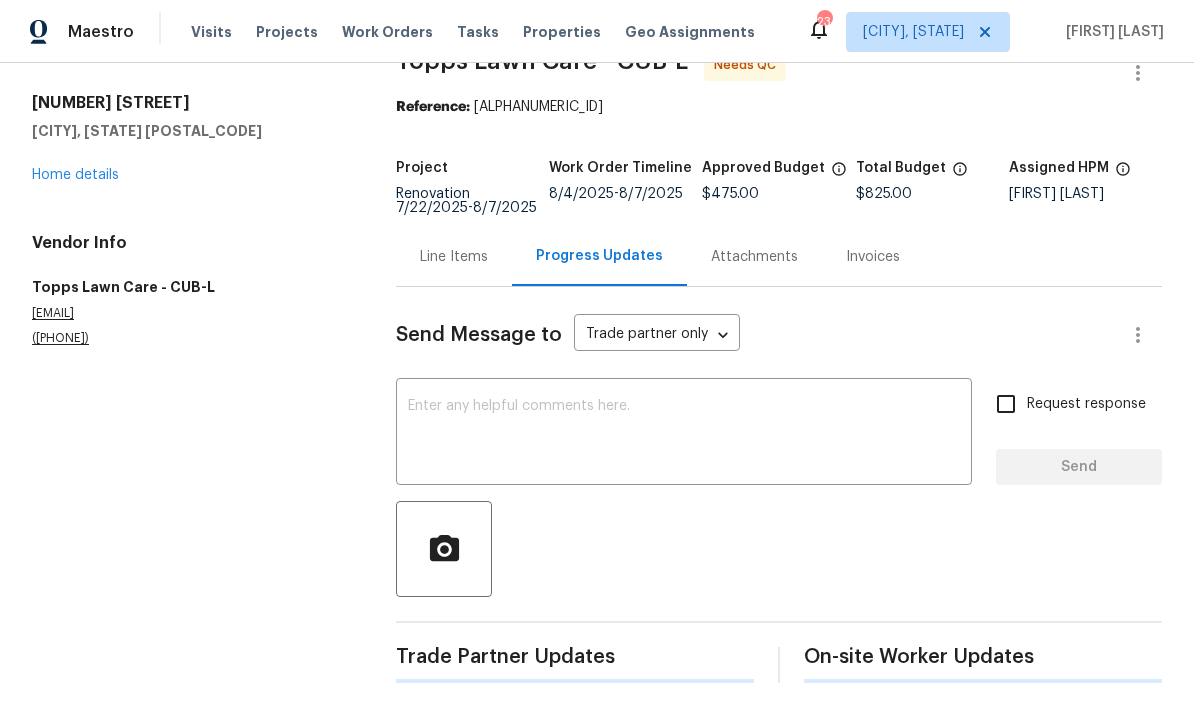 scroll, scrollTop: 0, scrollLeft: 0, axis: both 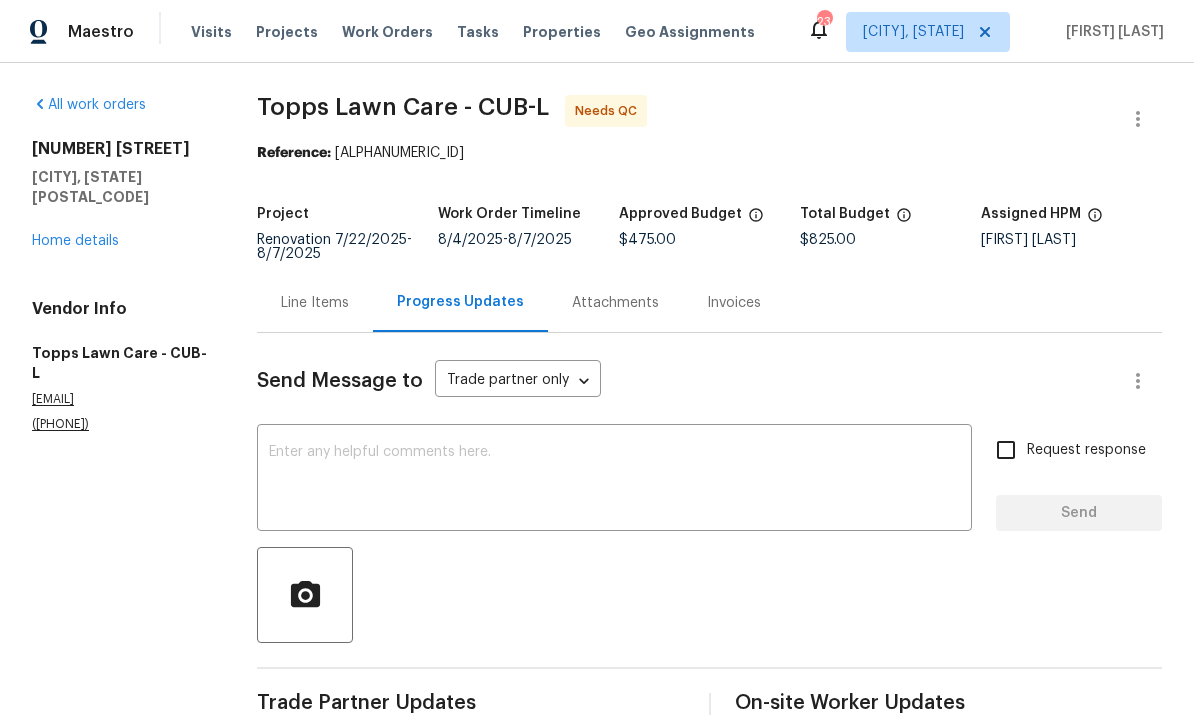 click at bounding box center [614, 480] 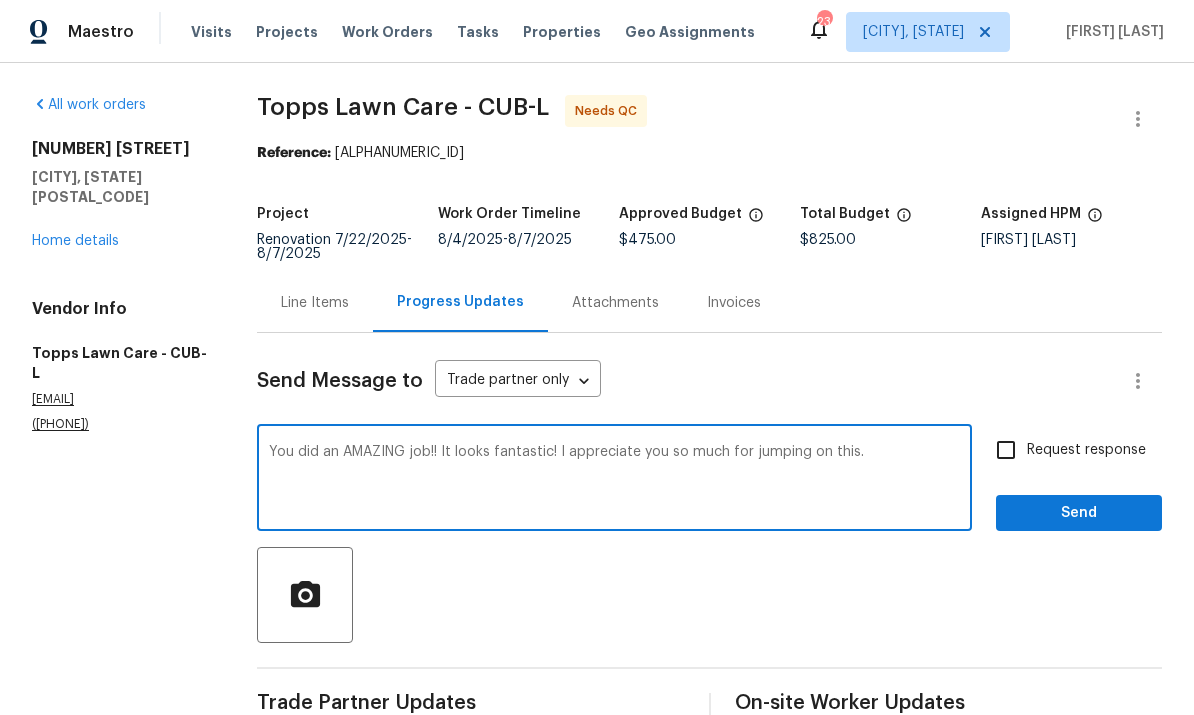 type on "You did an AMAZING job!! It looks fantastic! I appreciate you so much for jumping on this." 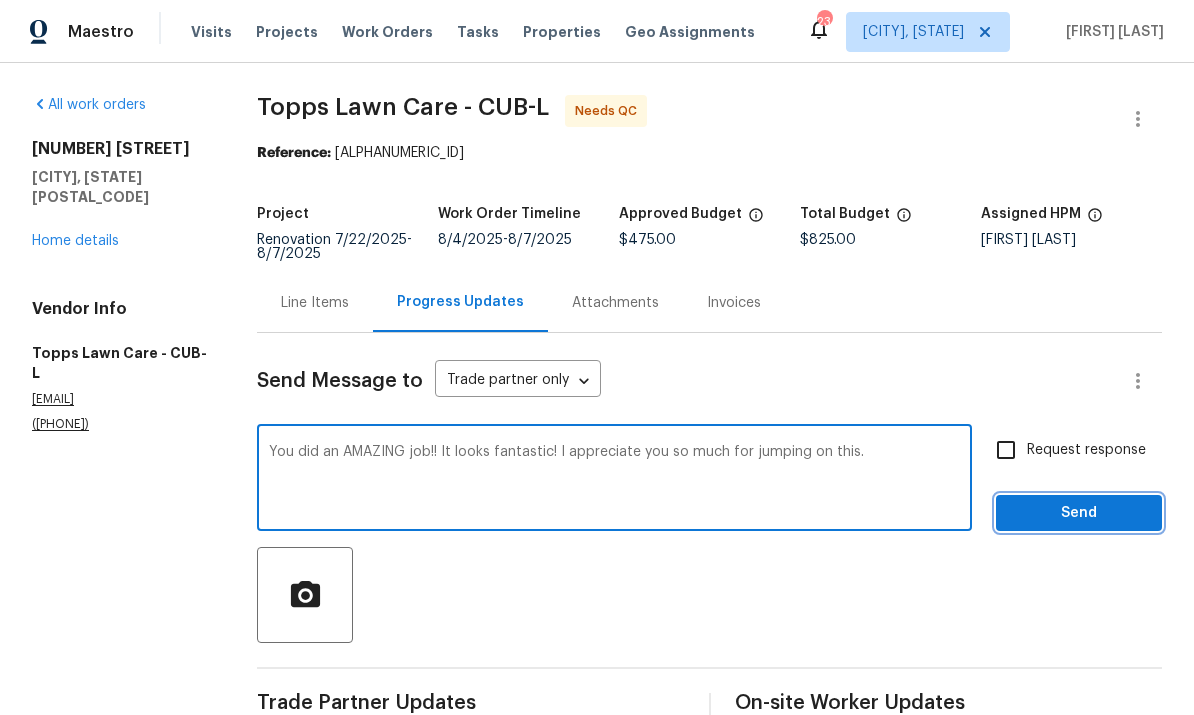 click on "Send" at bounding box center (1079, 513) 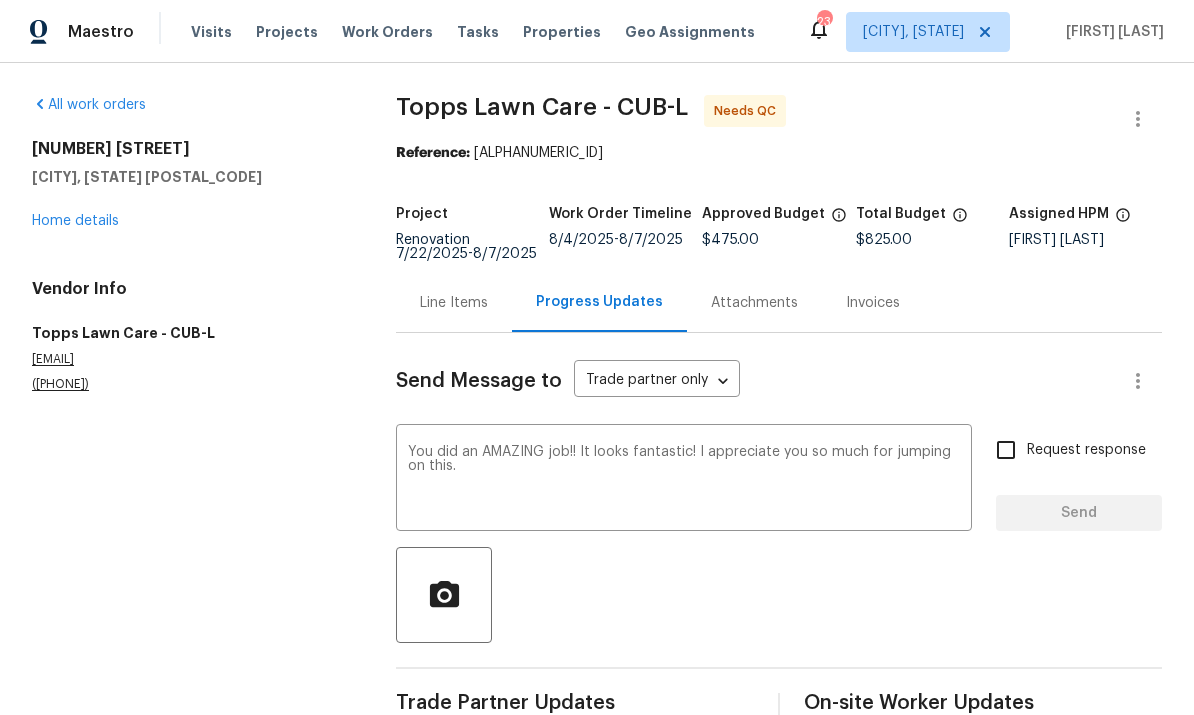 type 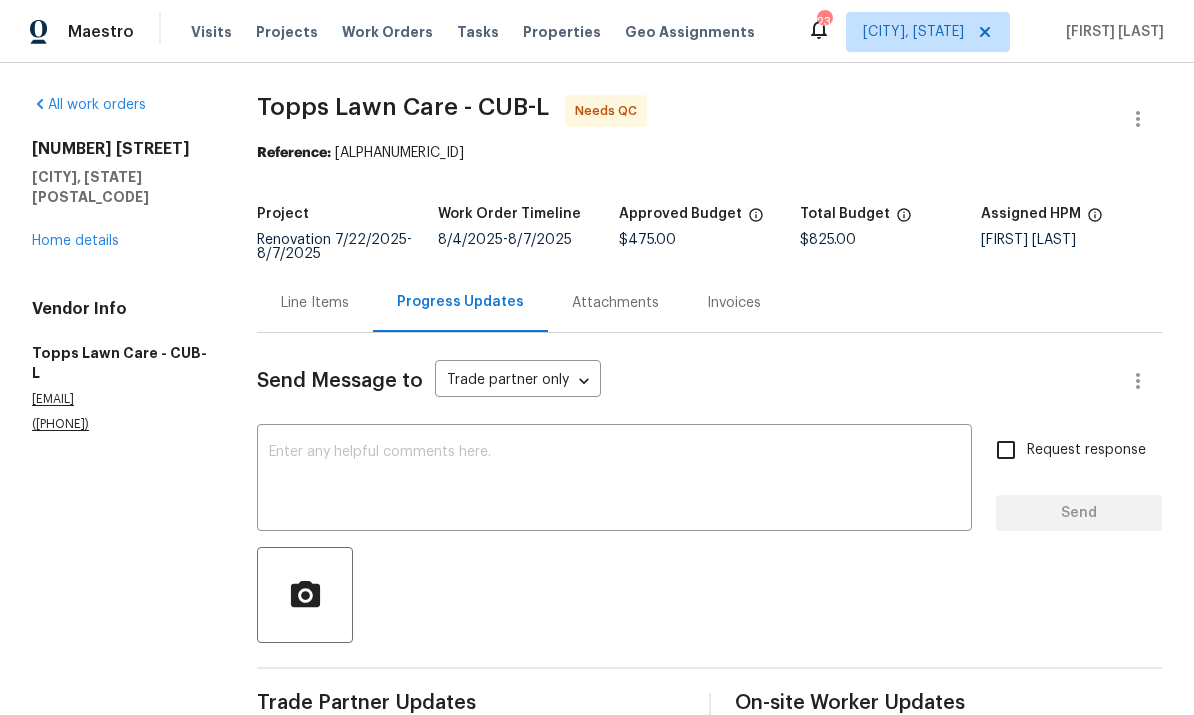 click on "Home details" at bounding box center [75, 241] 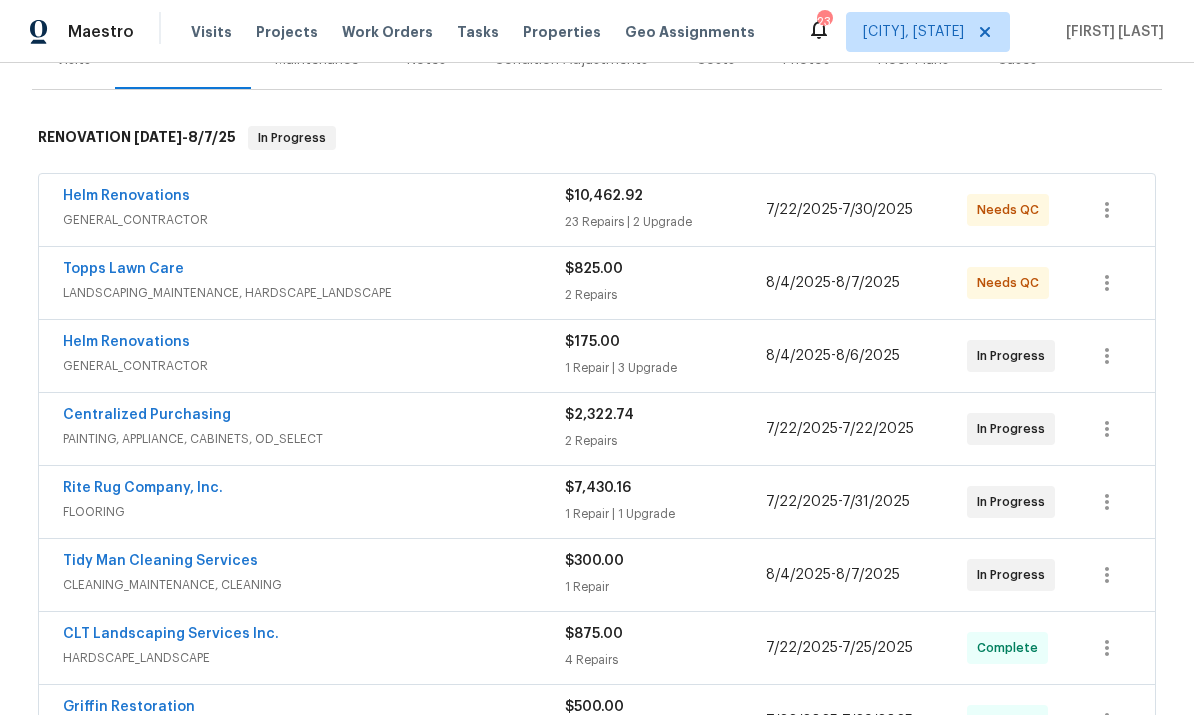 scroll, scrollTop: 296, scrollLeft: 0, axis: vertical 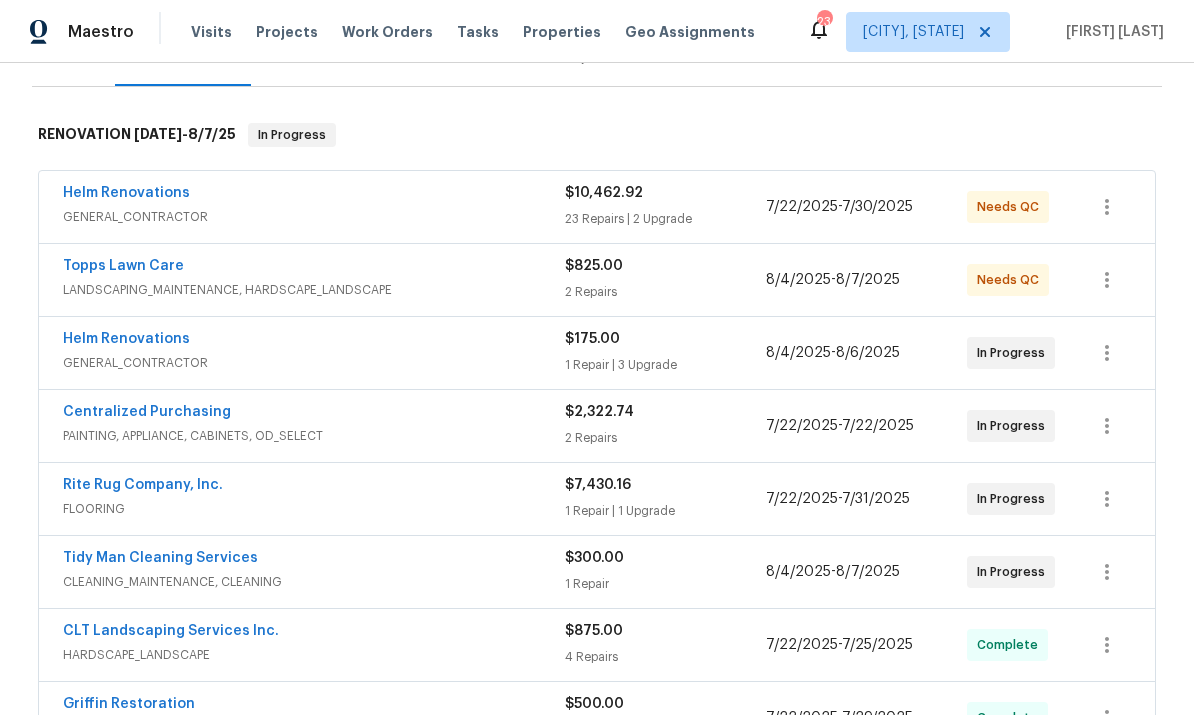 click on "Topps Lawn Care" at bounding box center (123, 266) 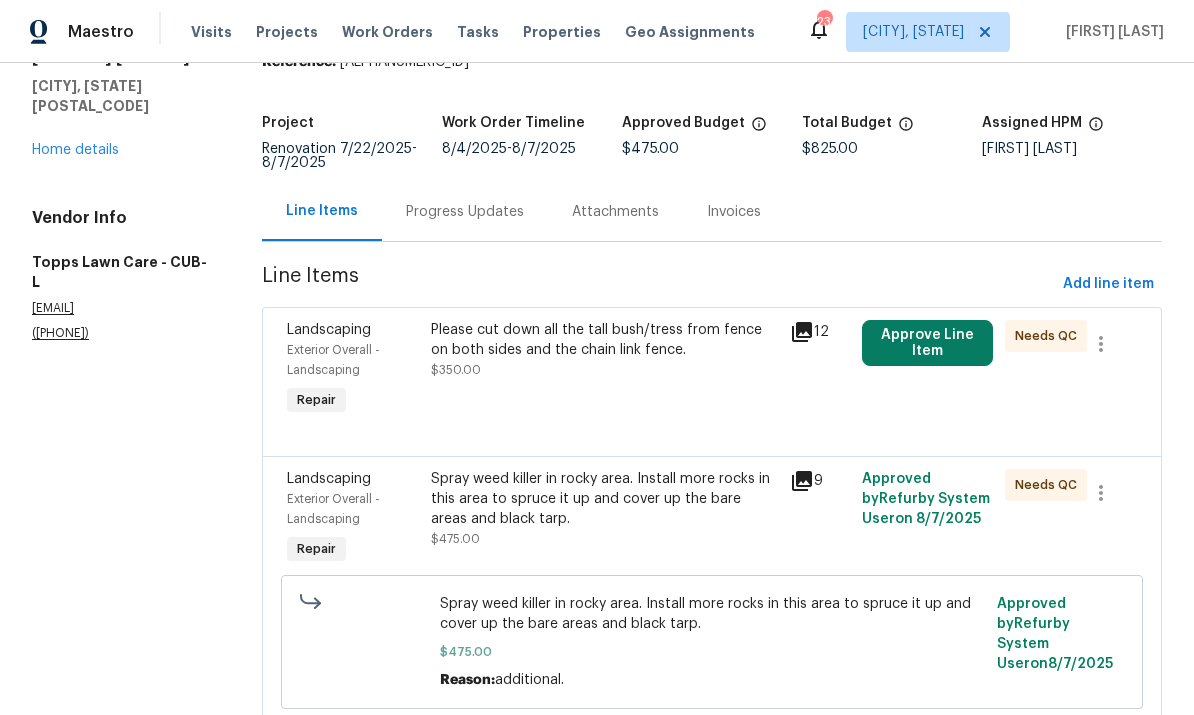 scroll, scrollTop: 90, scrollLeft: 0, axis: vertical 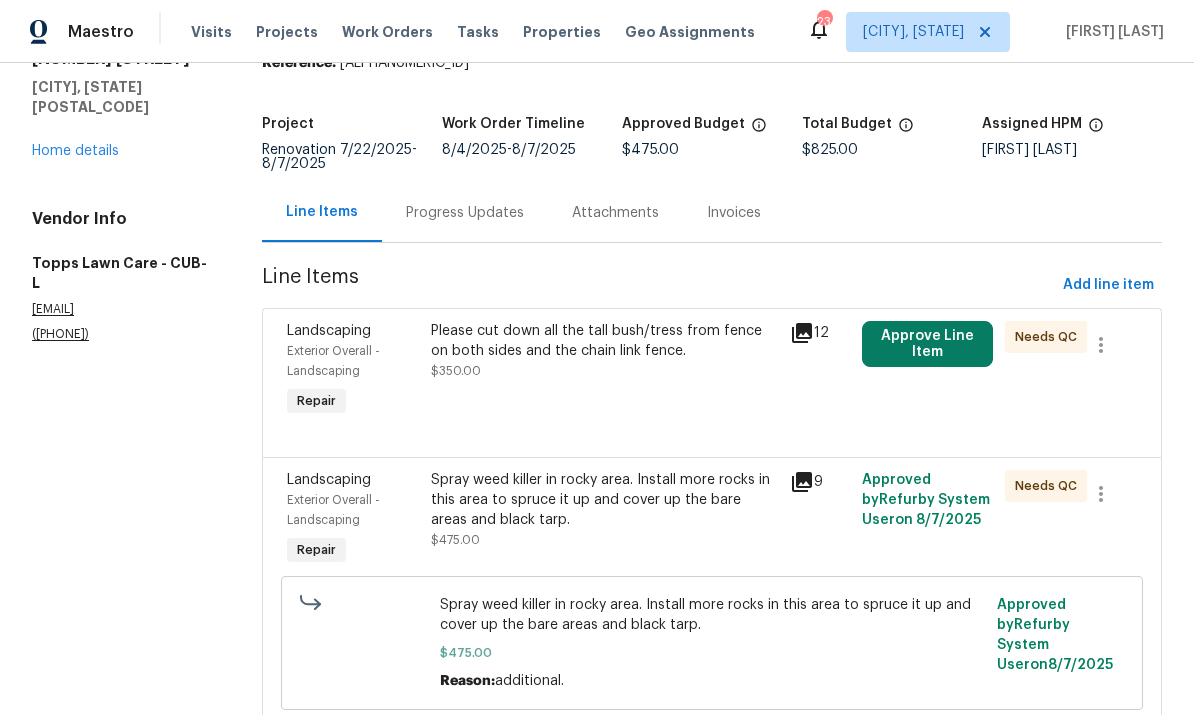 click on "Please cut down all the tall bush/tress from fence on both sides and the chain link fence. $350.00" at bounding box center [604, 371] 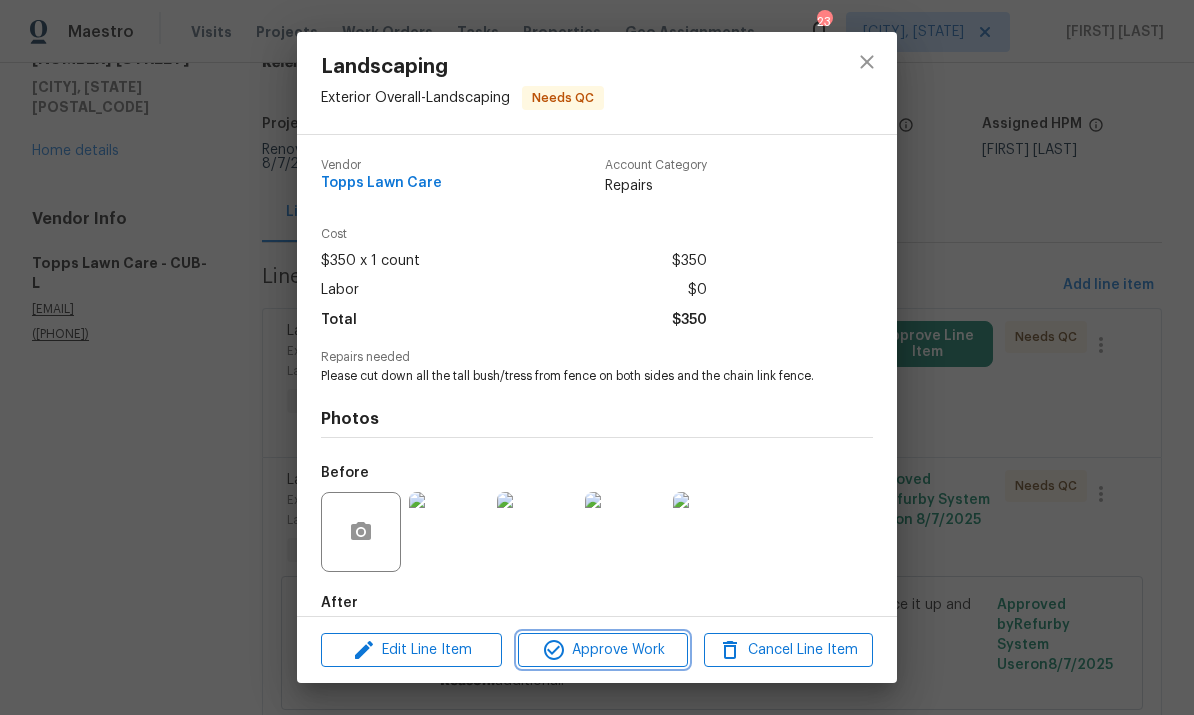click on "Approve Work" at bounding box center [602, 650] 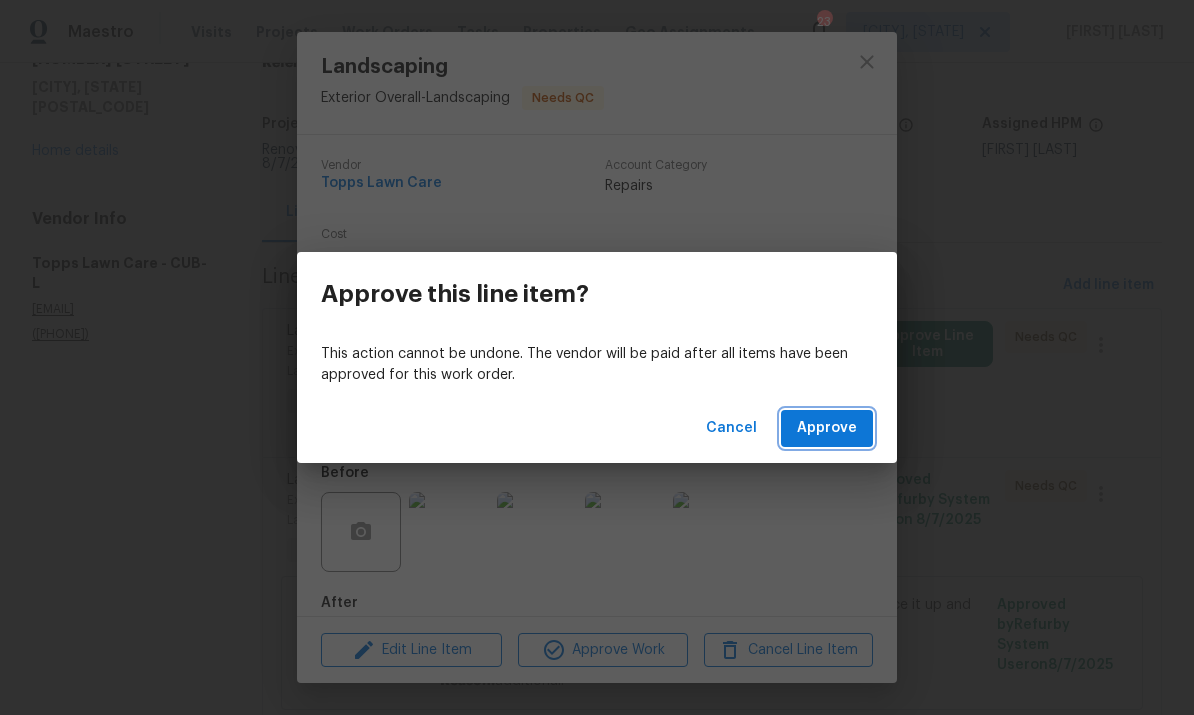 click on "Approve" at bounding box center [827, 428] 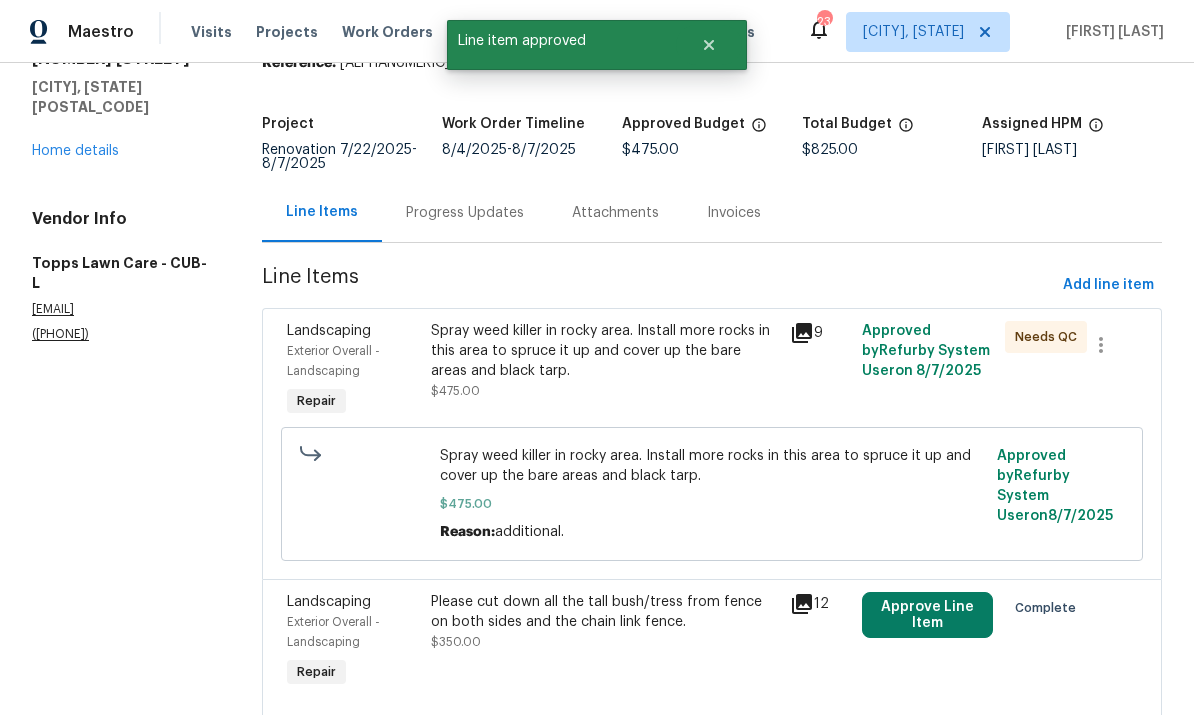 click on "Spray weed killer in rocky area. Install more rocks in this area to spruce it up and cover up the bare areas and black tarp. $475.00" at bounding box center (604, 361) 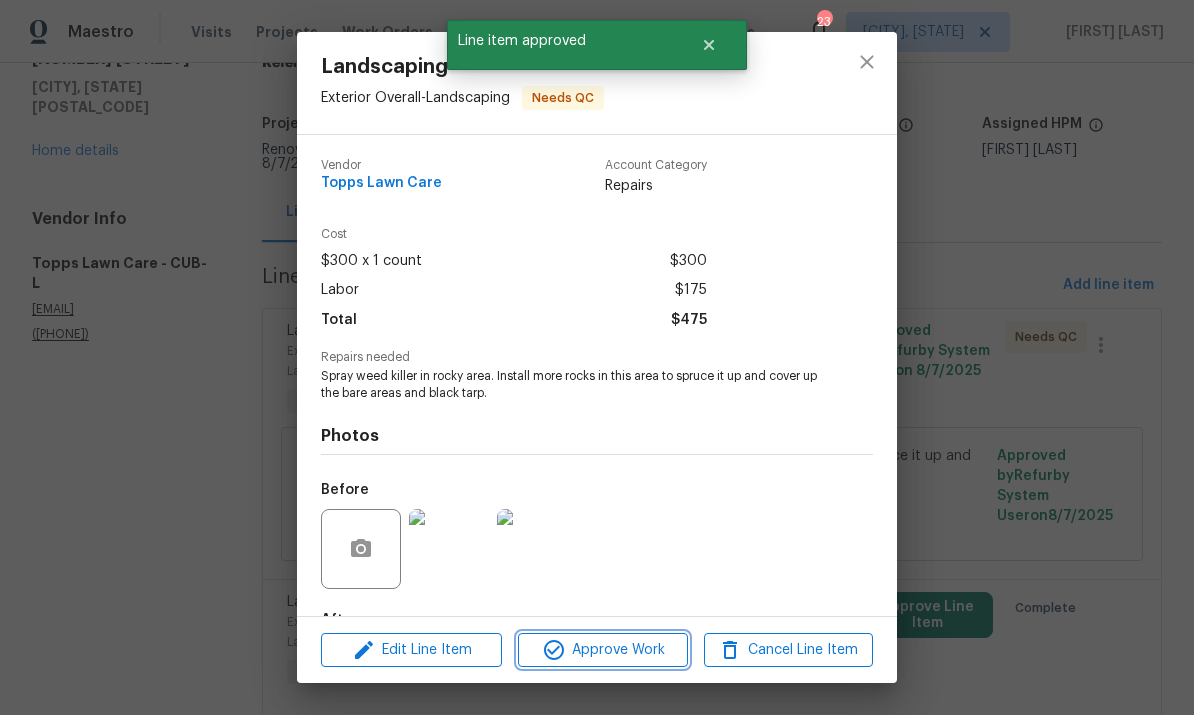 click on "Approve Work" at bounding box center [602, 650] 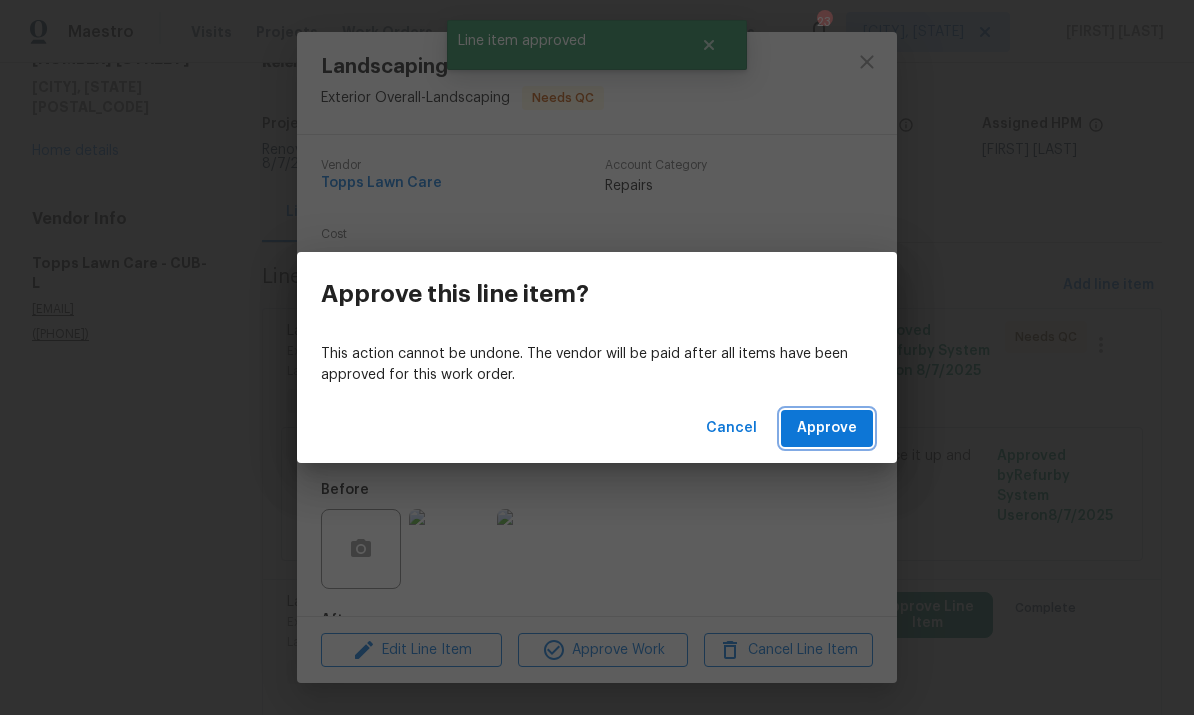 click on "Approve" at bounding box center [827, 428] 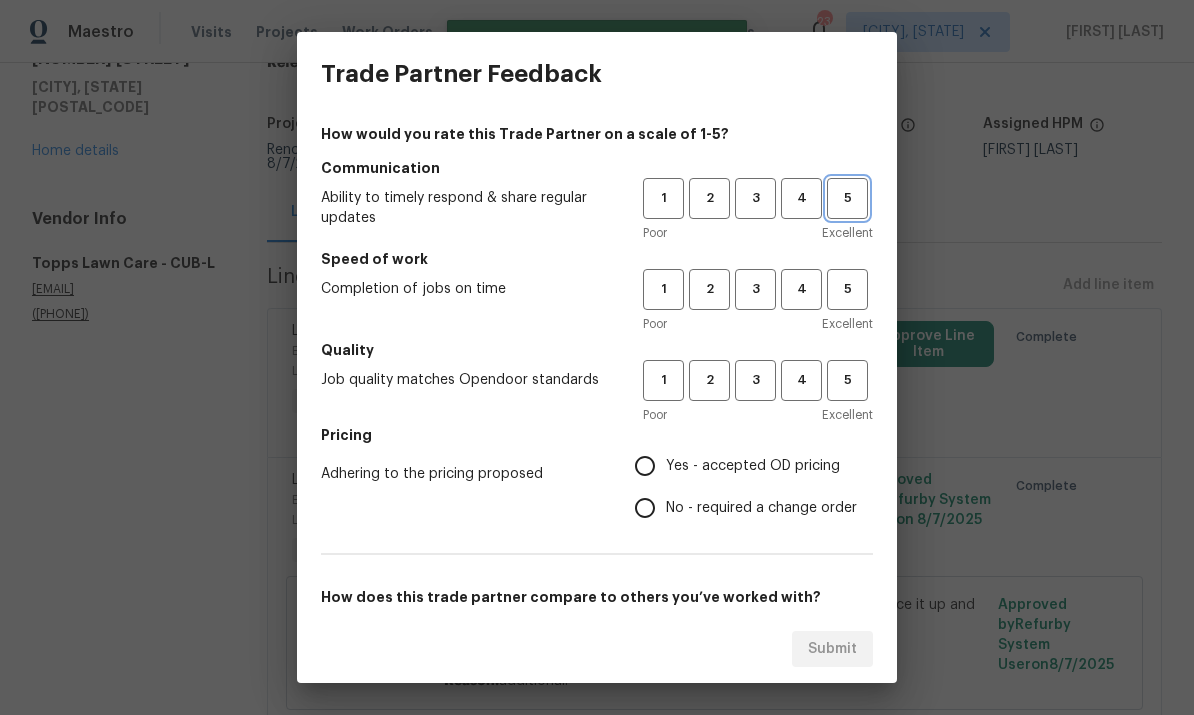 click on "5" at bounding box center (847, 198) 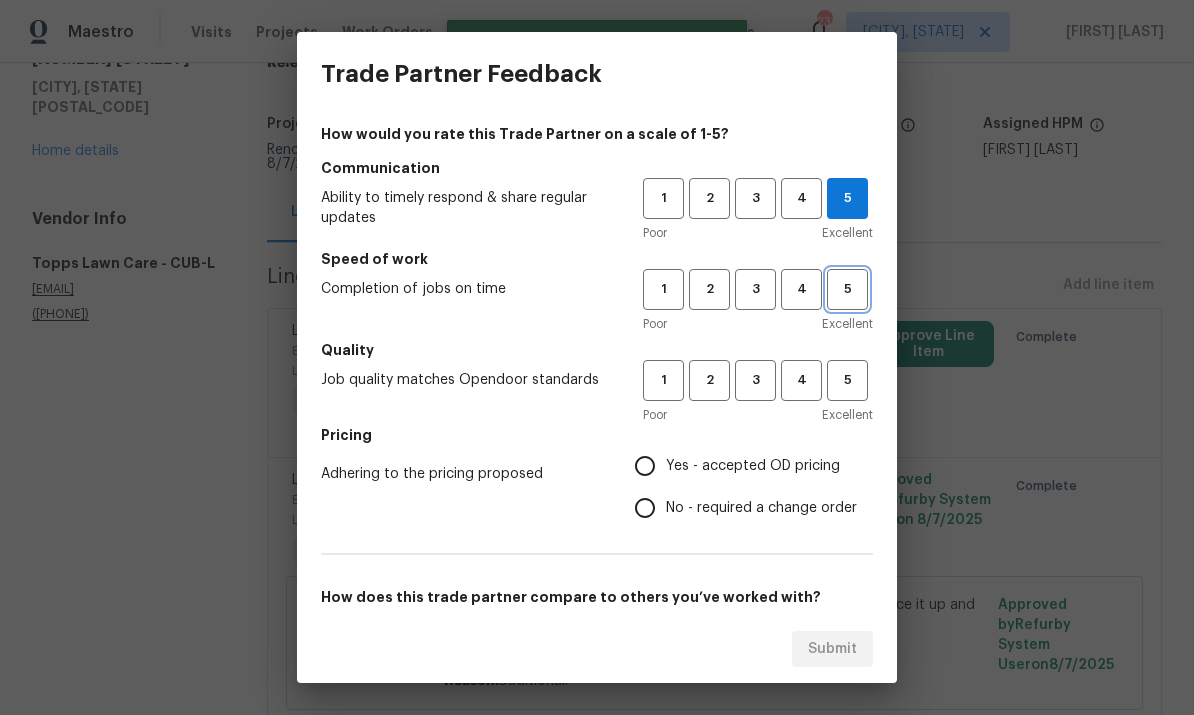 click on "5" at bounding box center (847, 289) 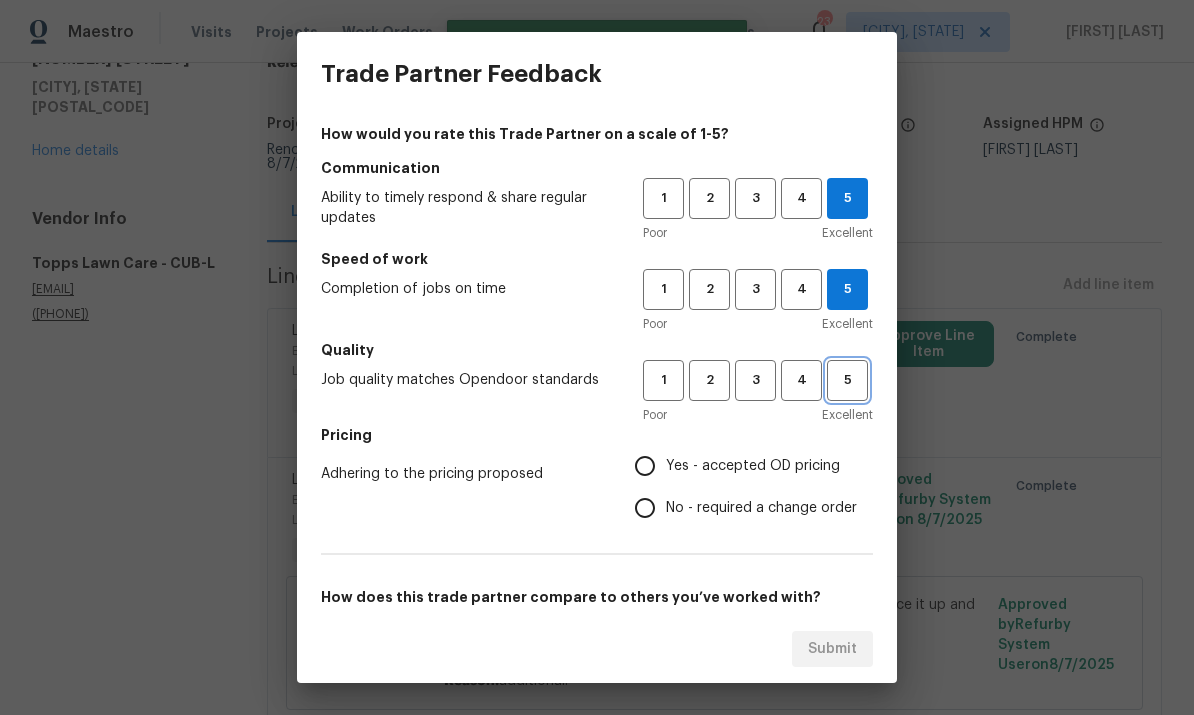 click on "5" at bounding box center (847, 380) 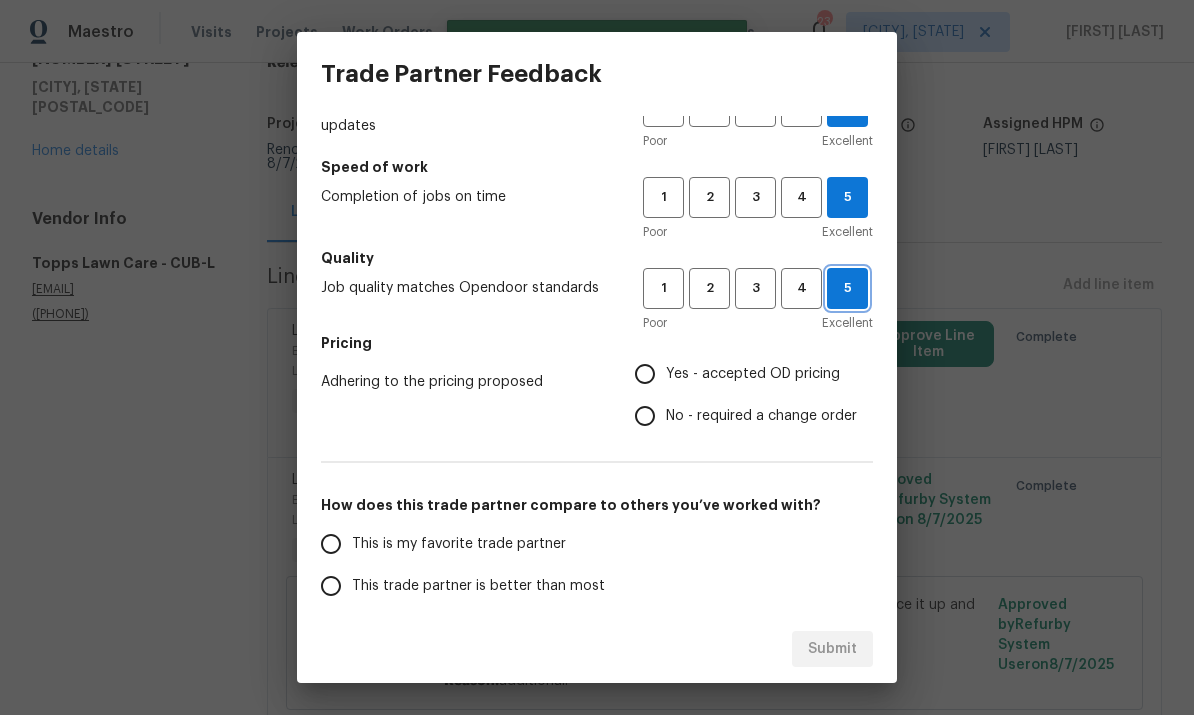 scroll, scrollTop: 102, scrollLeft: 0, axis: vertical 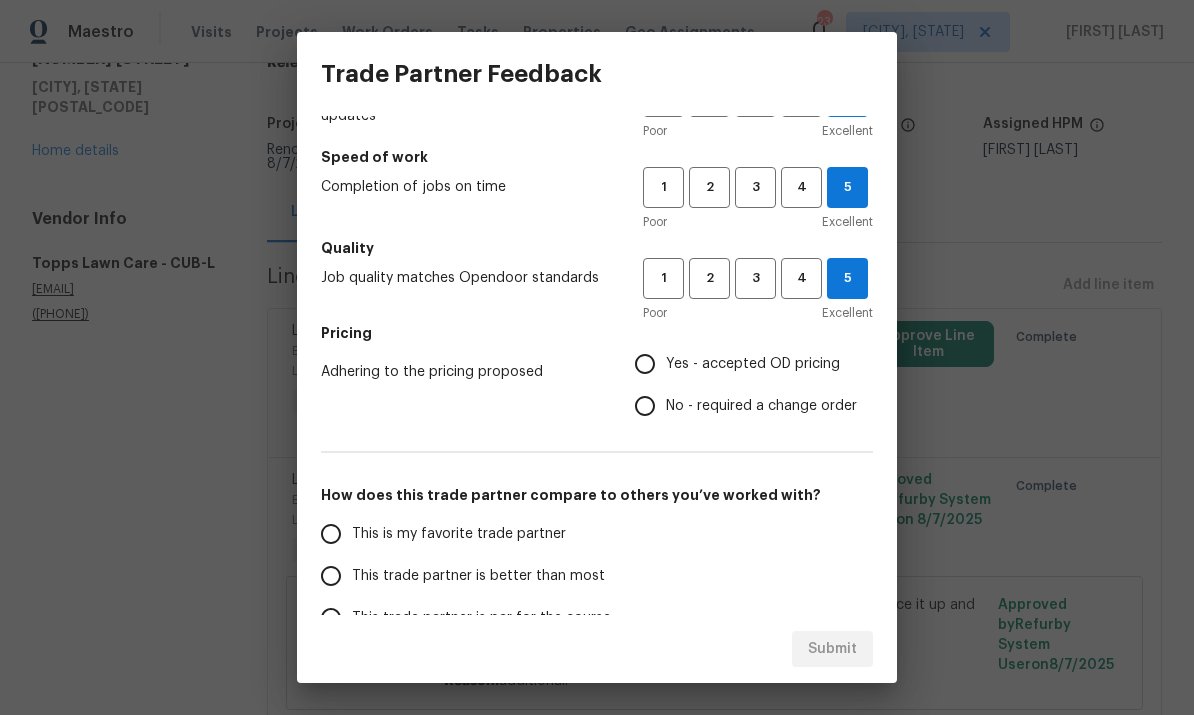 click on "Yes - accepted OD pricing" at bounding box center (645, 364) 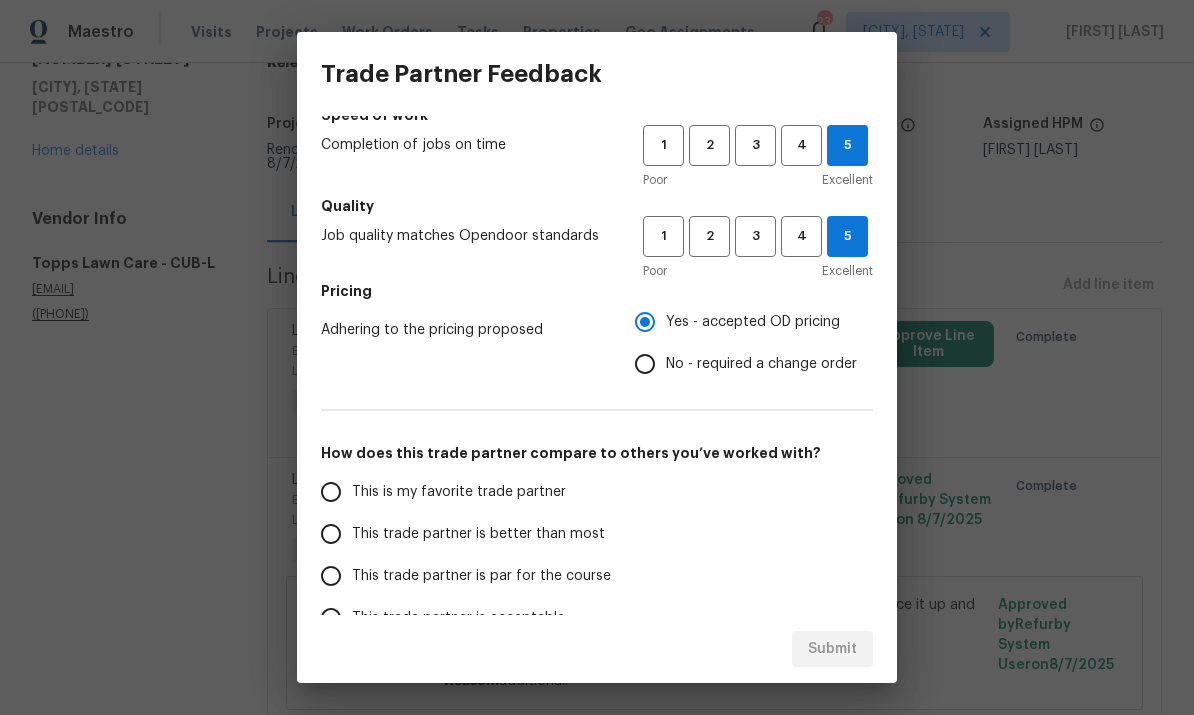 scroll, scrollTop: 177, scrollLeft: 0, axis: vertical 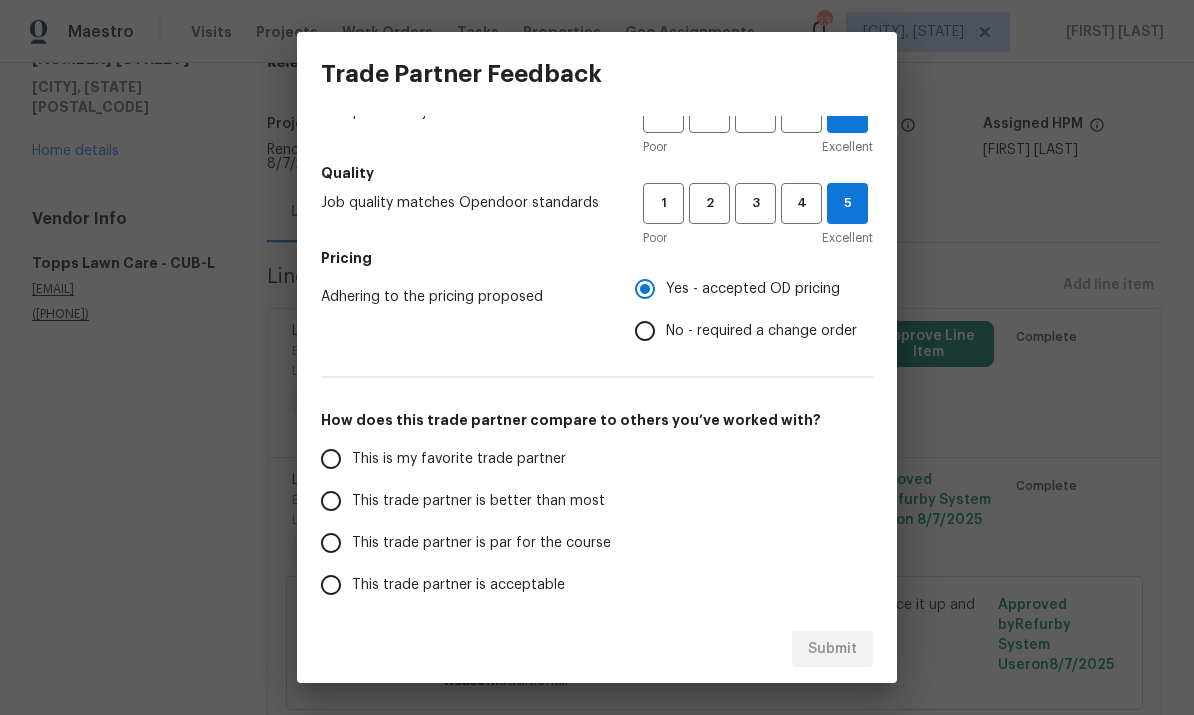 click on "This is my favorite trade partner" at bounding box center (331, 459) 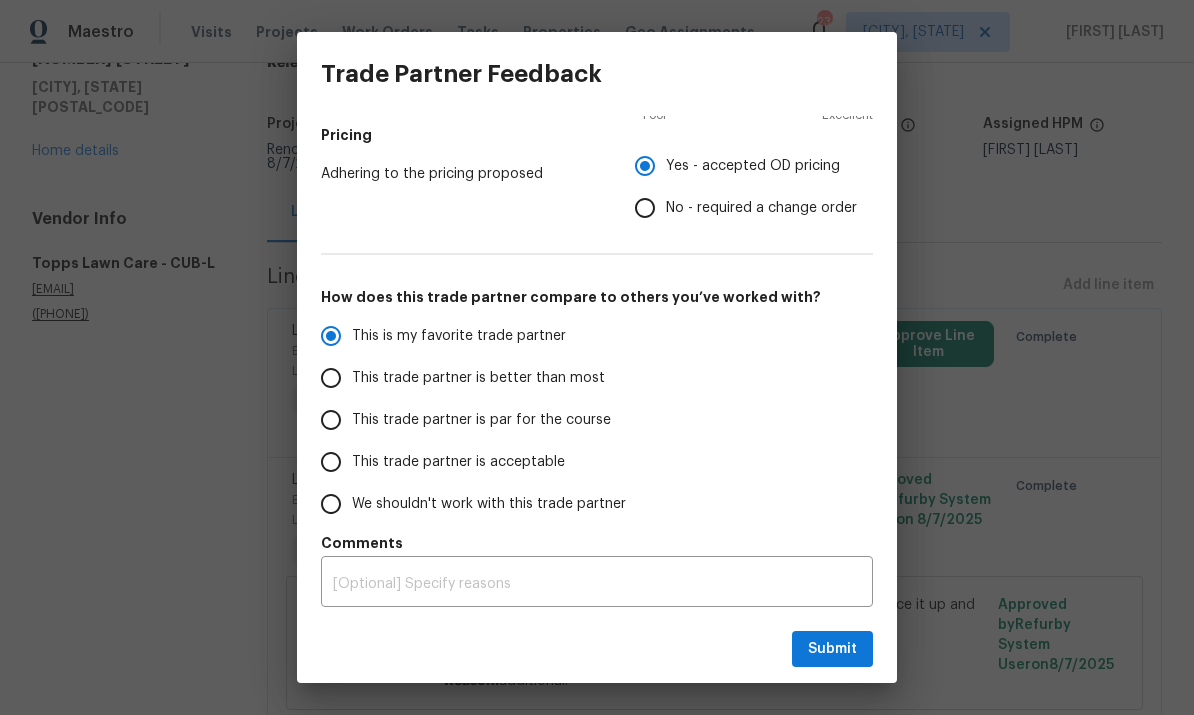 scroll, scrollTop: 300, scrollLeft: 0, axis: vertical 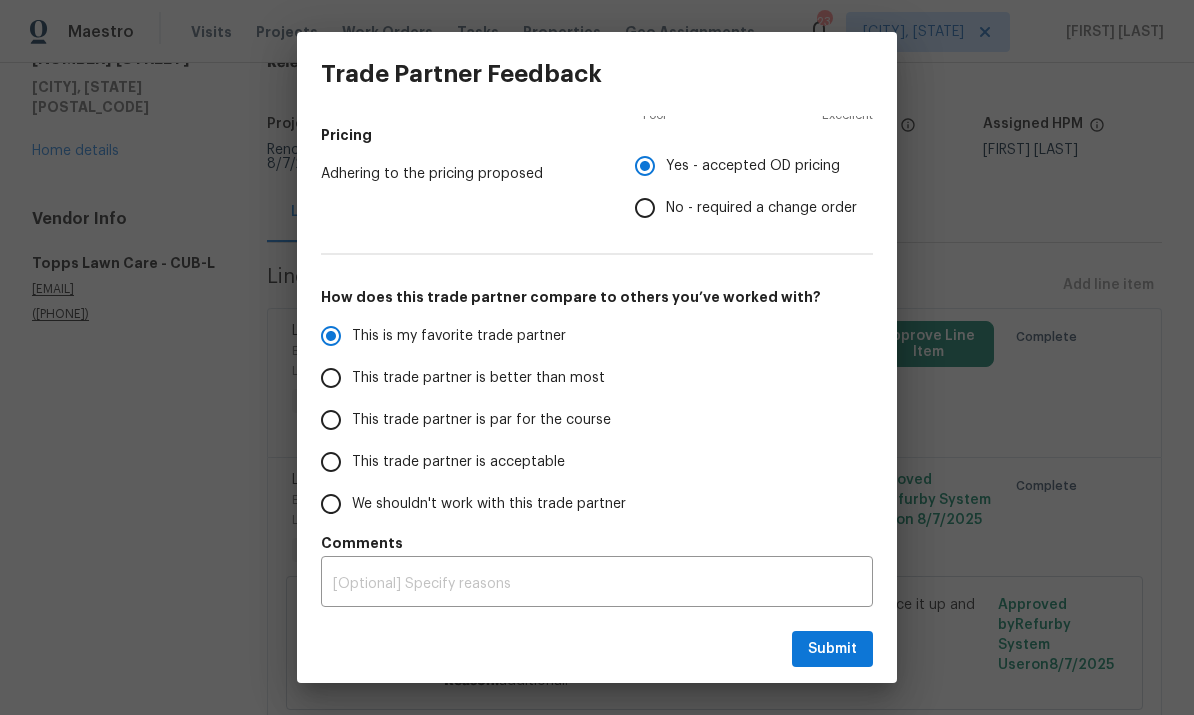 click at bounding box center [597, 584] 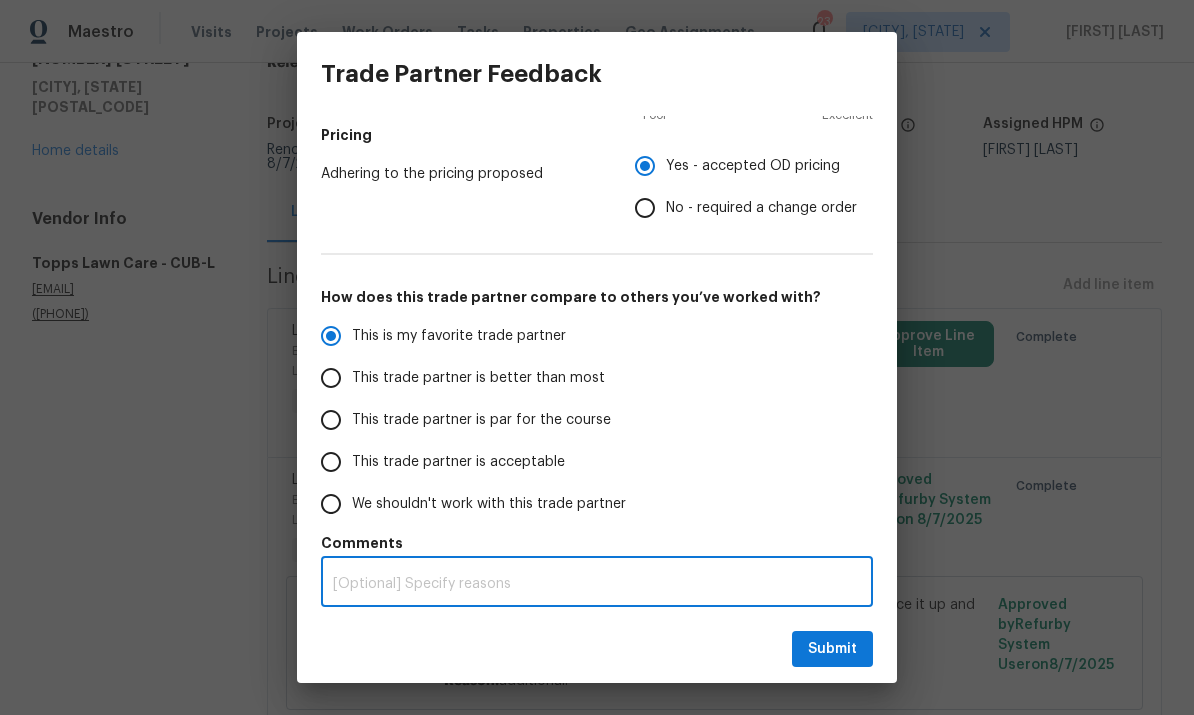 click at bounding box center [597, 584] 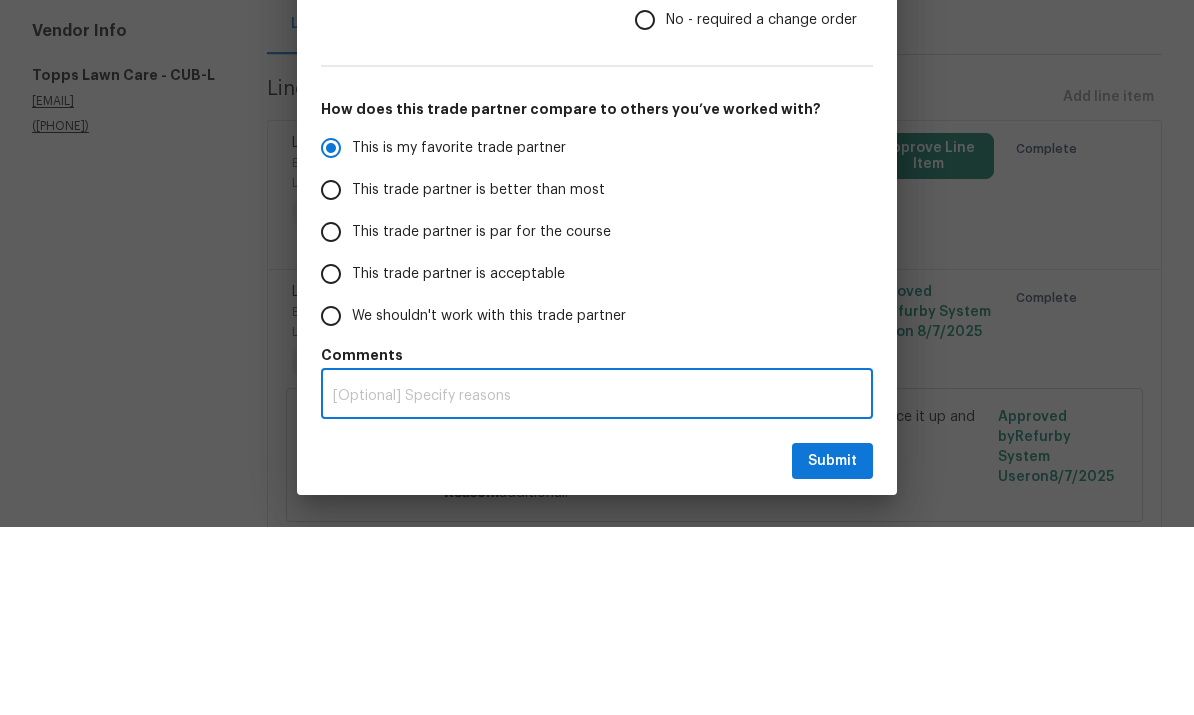 radio on "true" 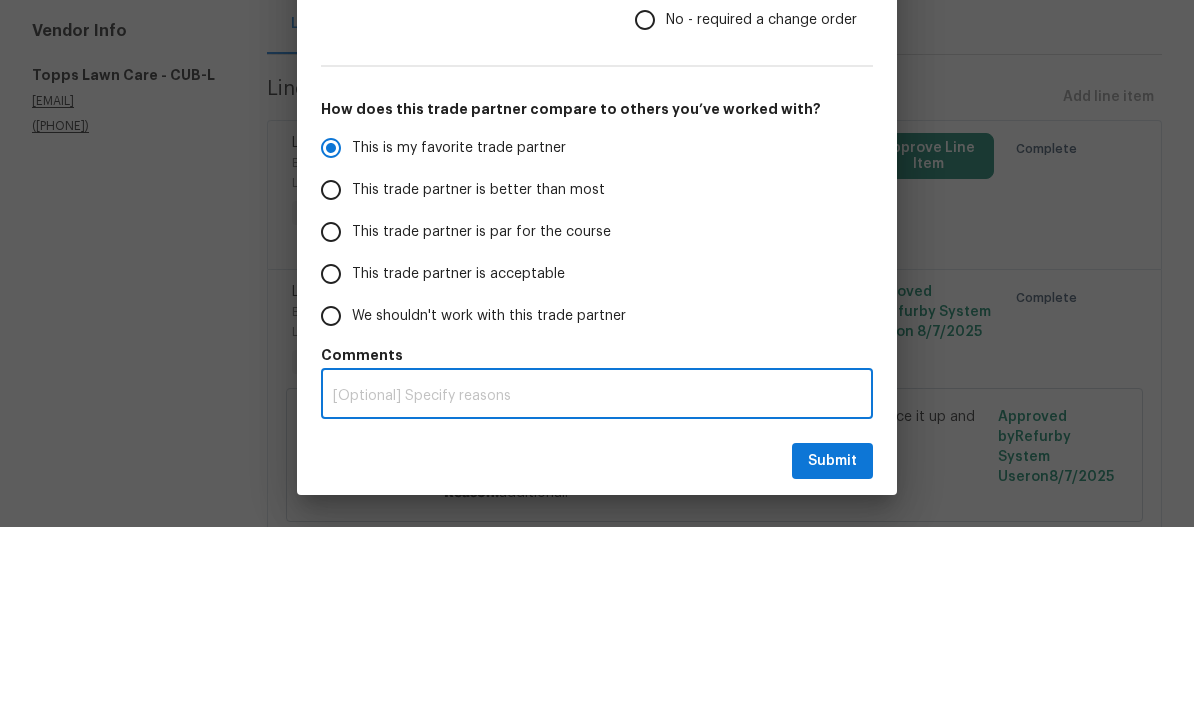 type on "L" 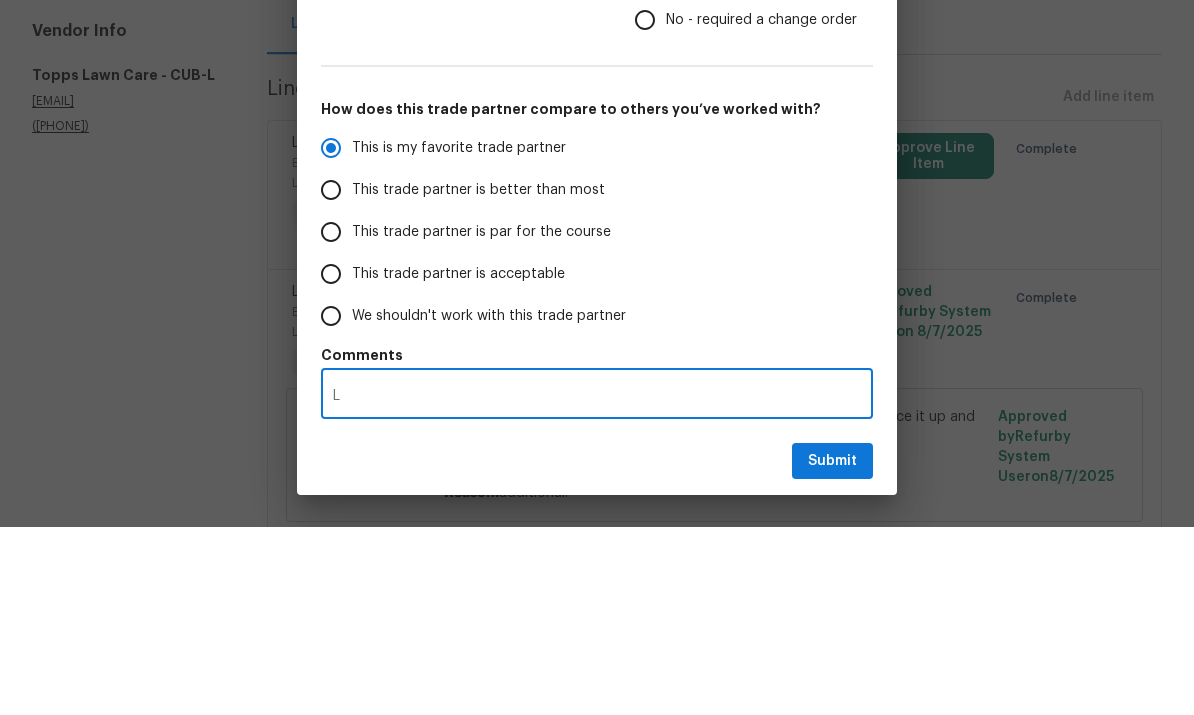 scroll, scrollTop: 75, scrollLeft: 0, axis: vertical 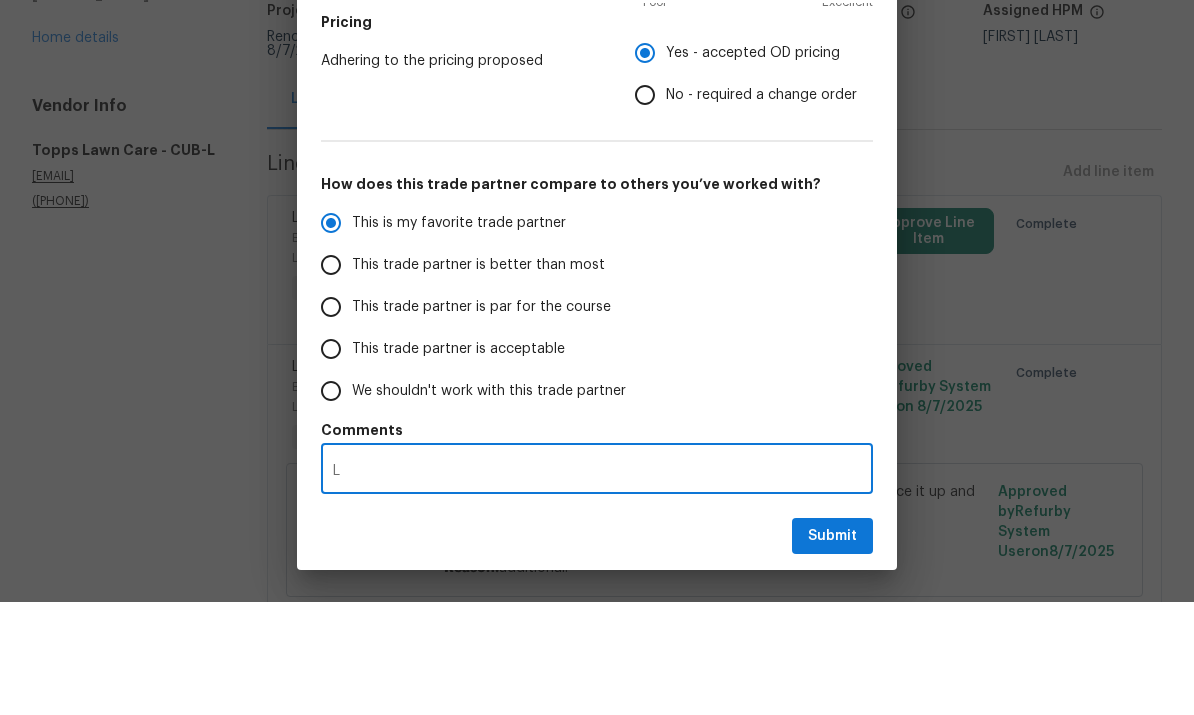 radio on "false" 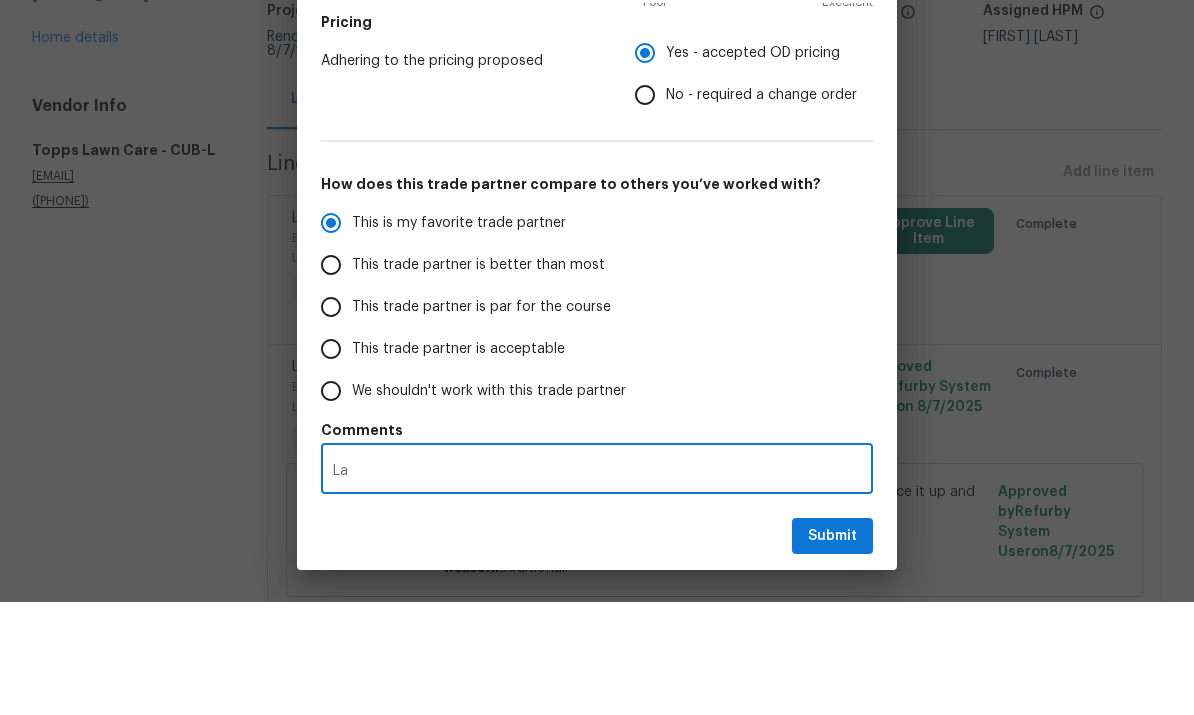 radio on "false" 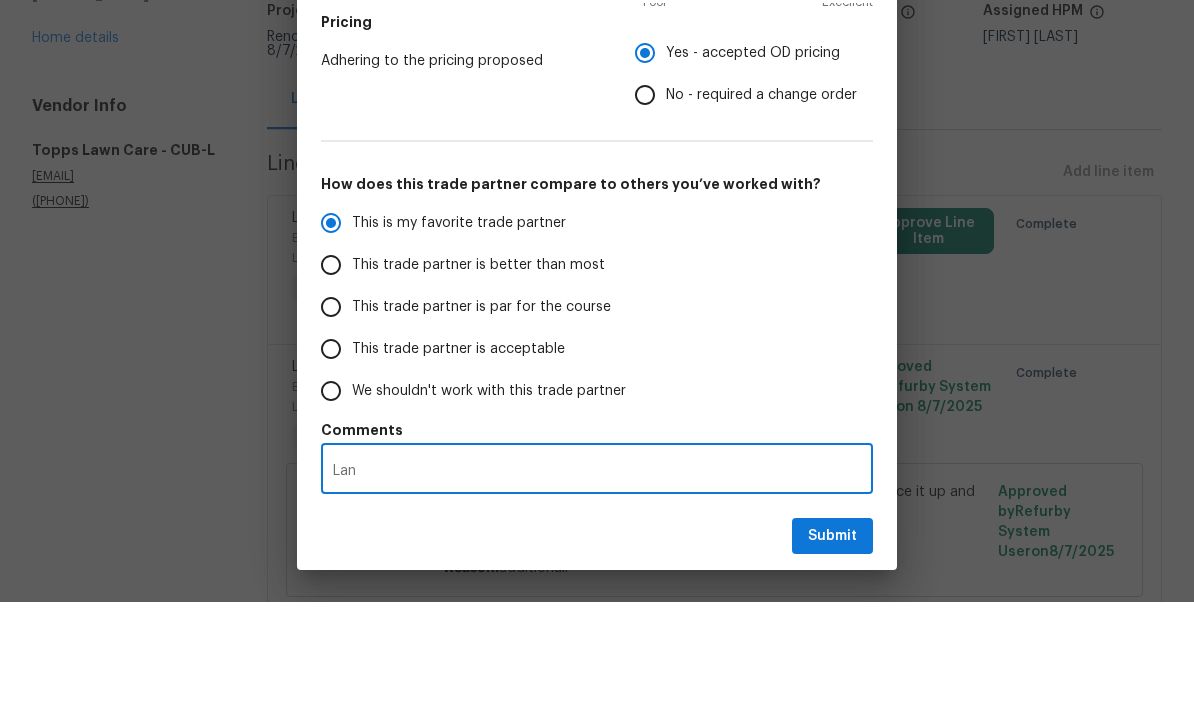 radio on "false" 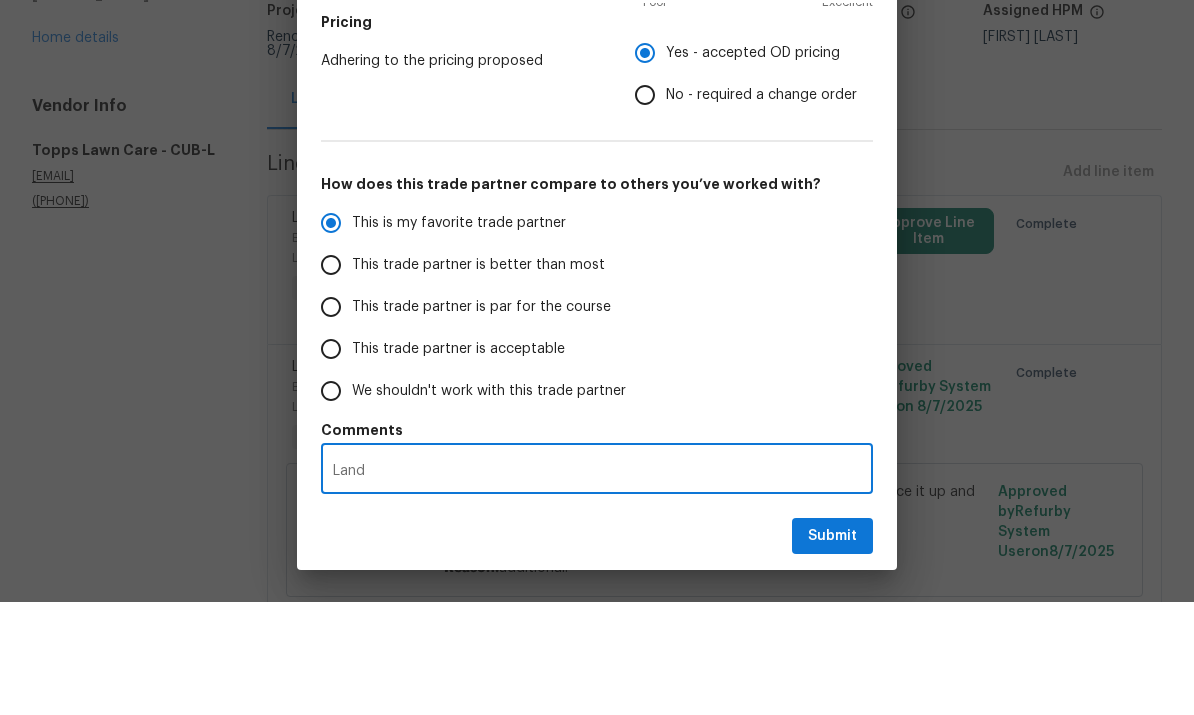 radio on "false" 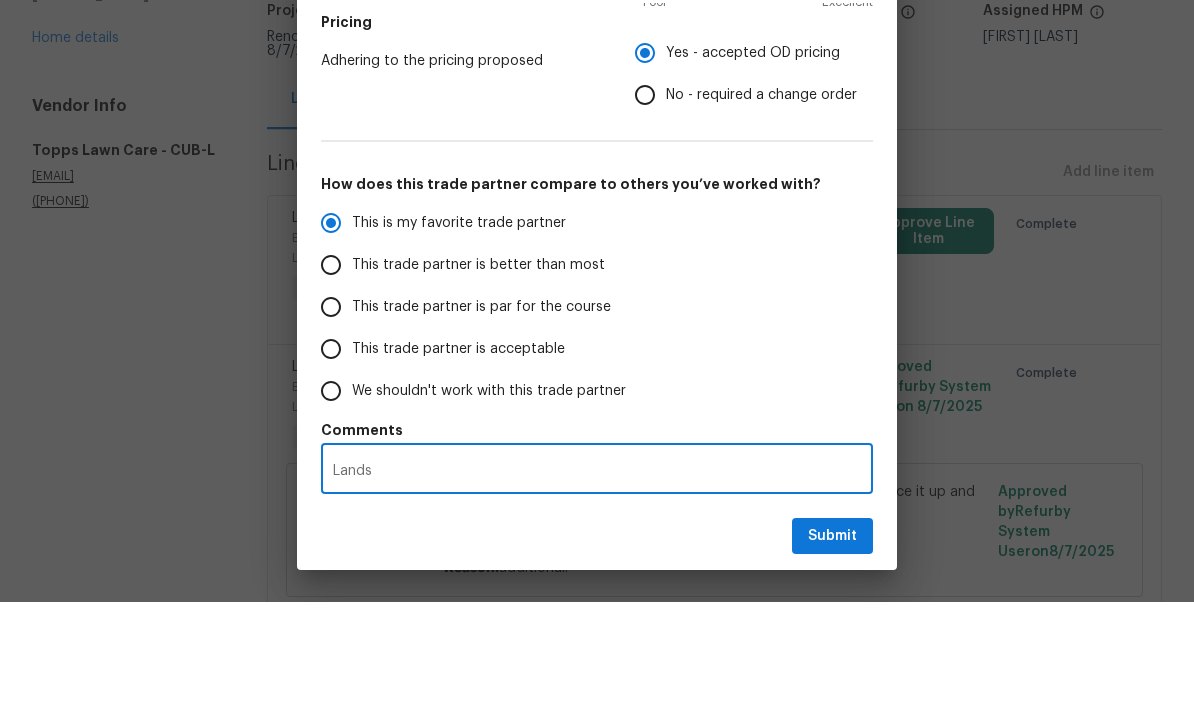 radio on "false" 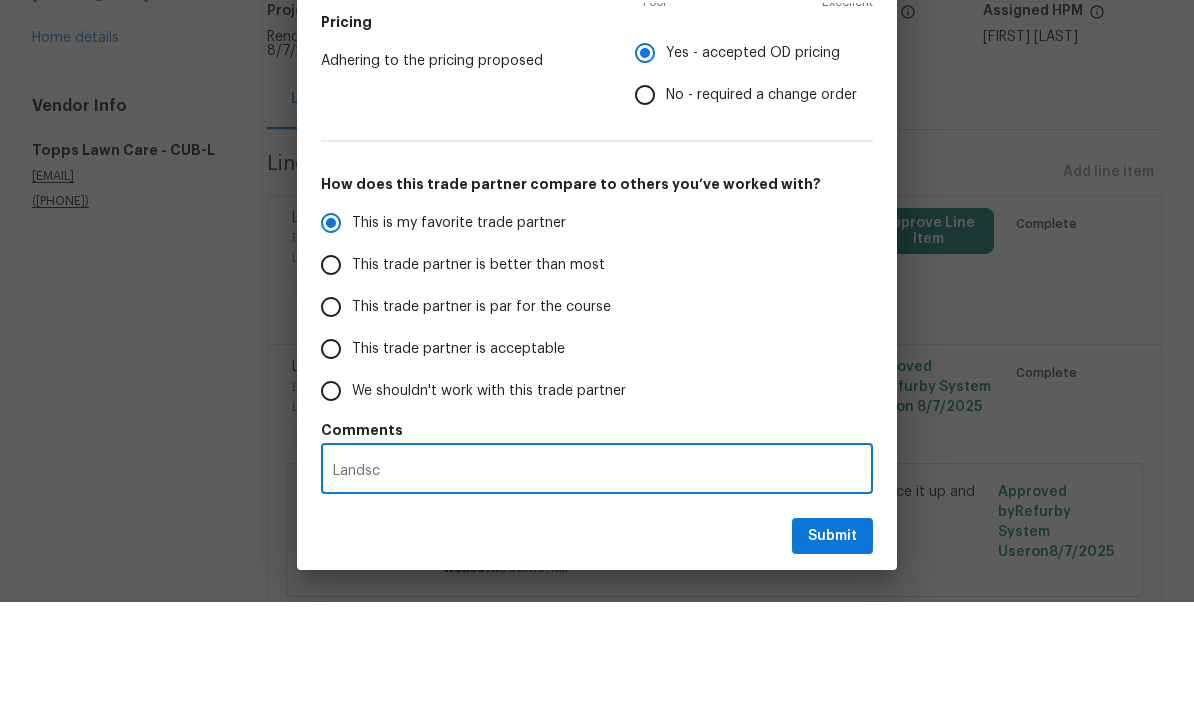 type on "Landsca" 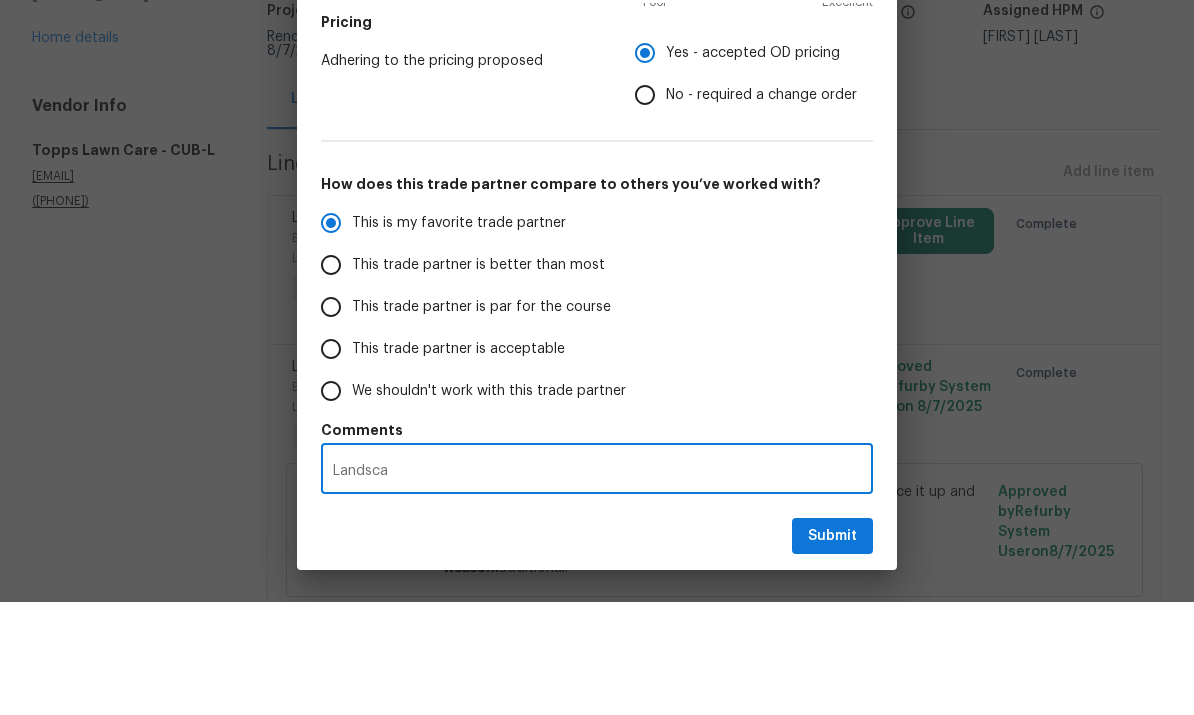 radio on "false" 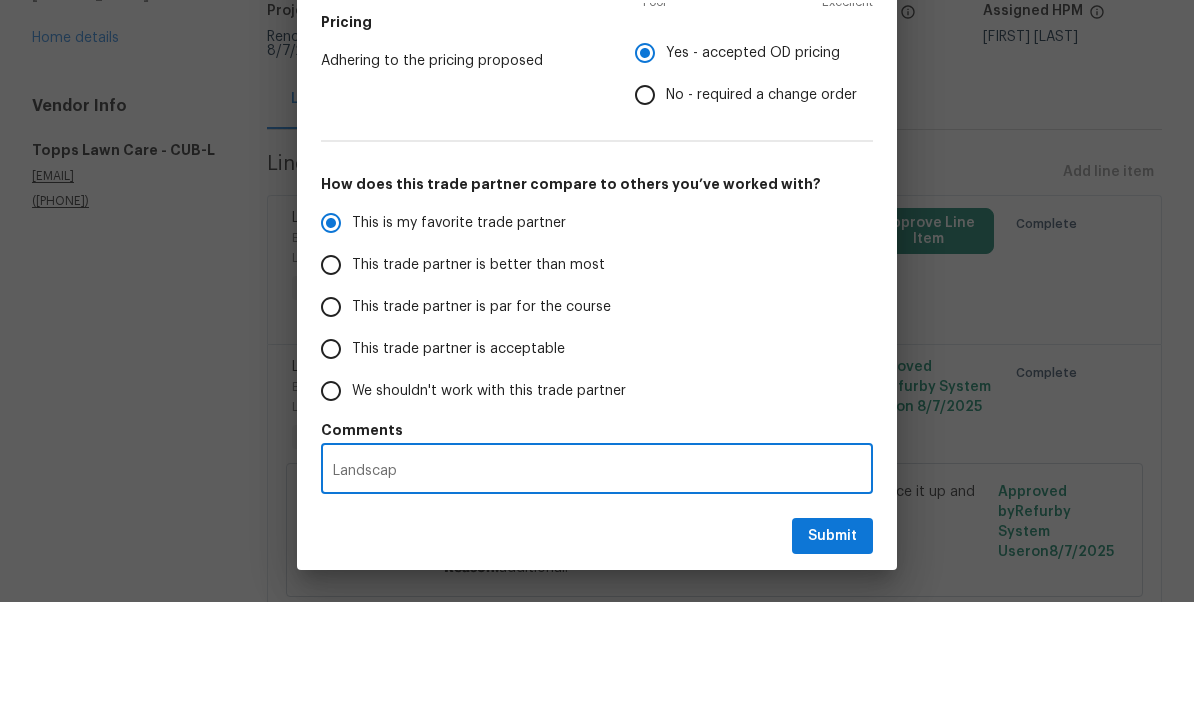 radio on "false" 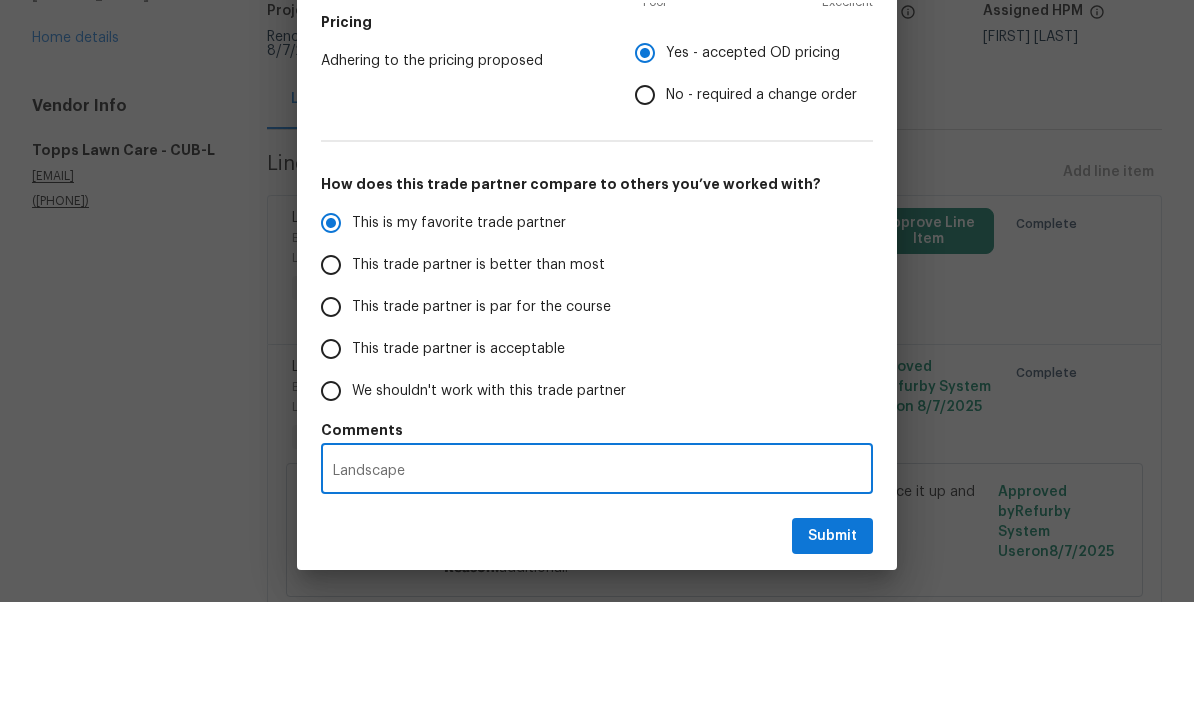 radio on "false" 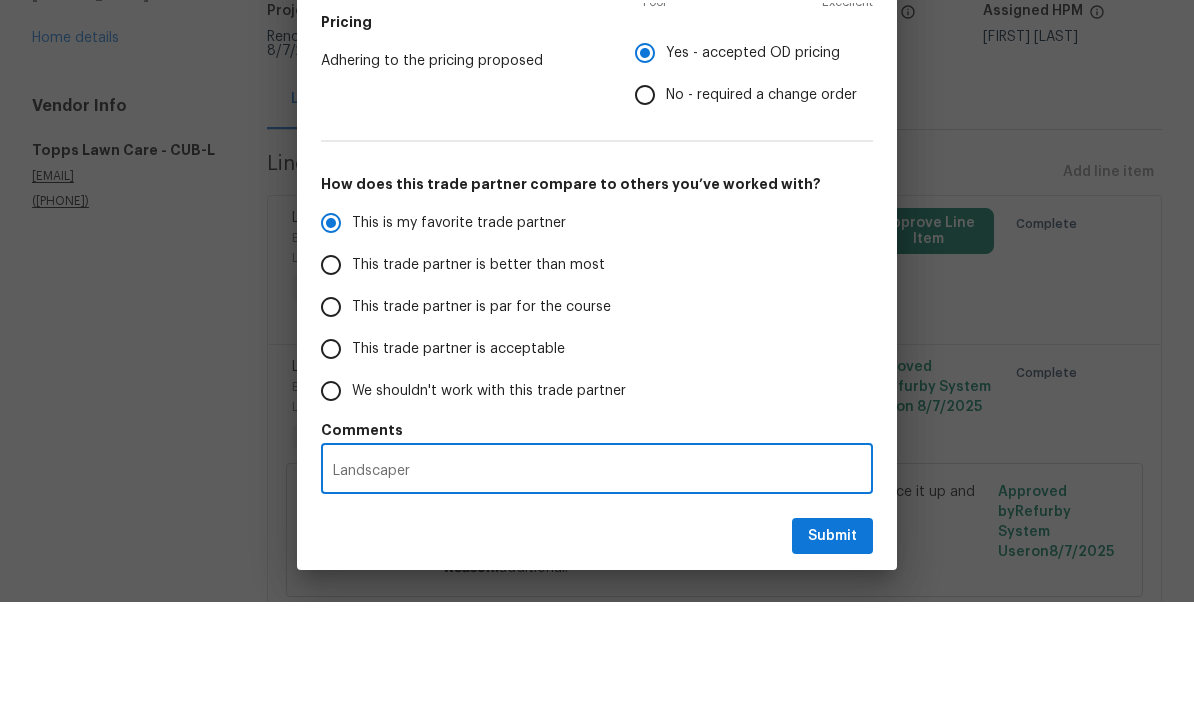 radio on "false" 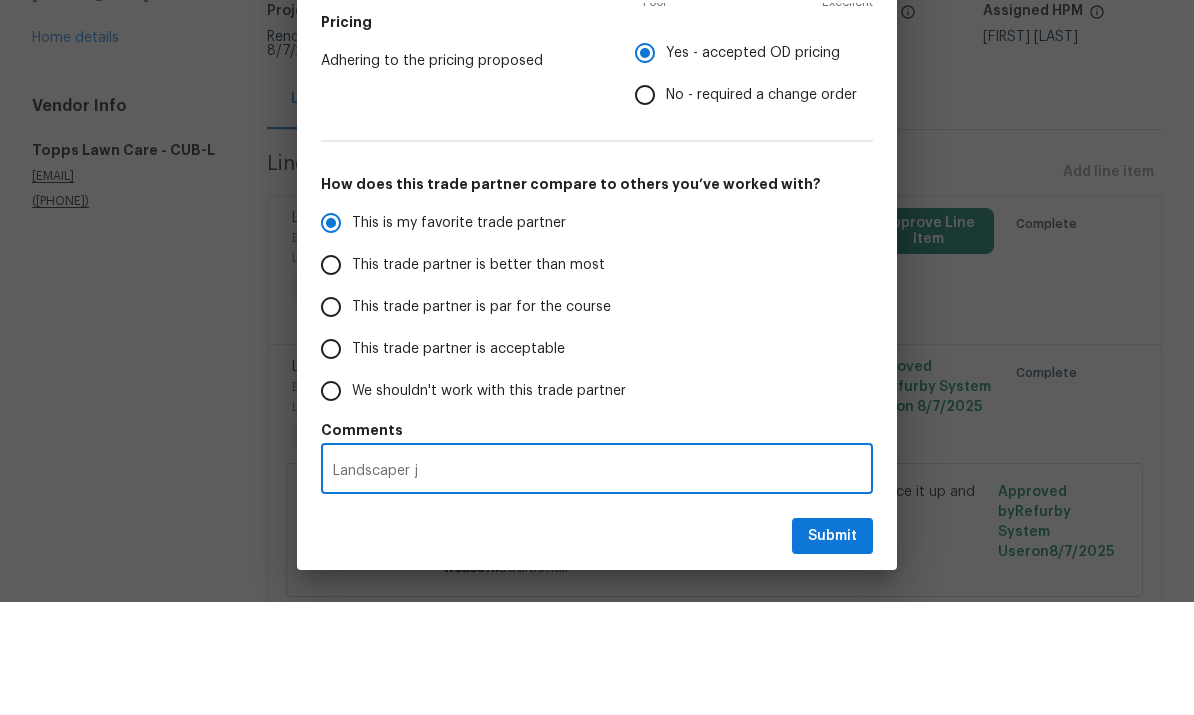 radio on "false" 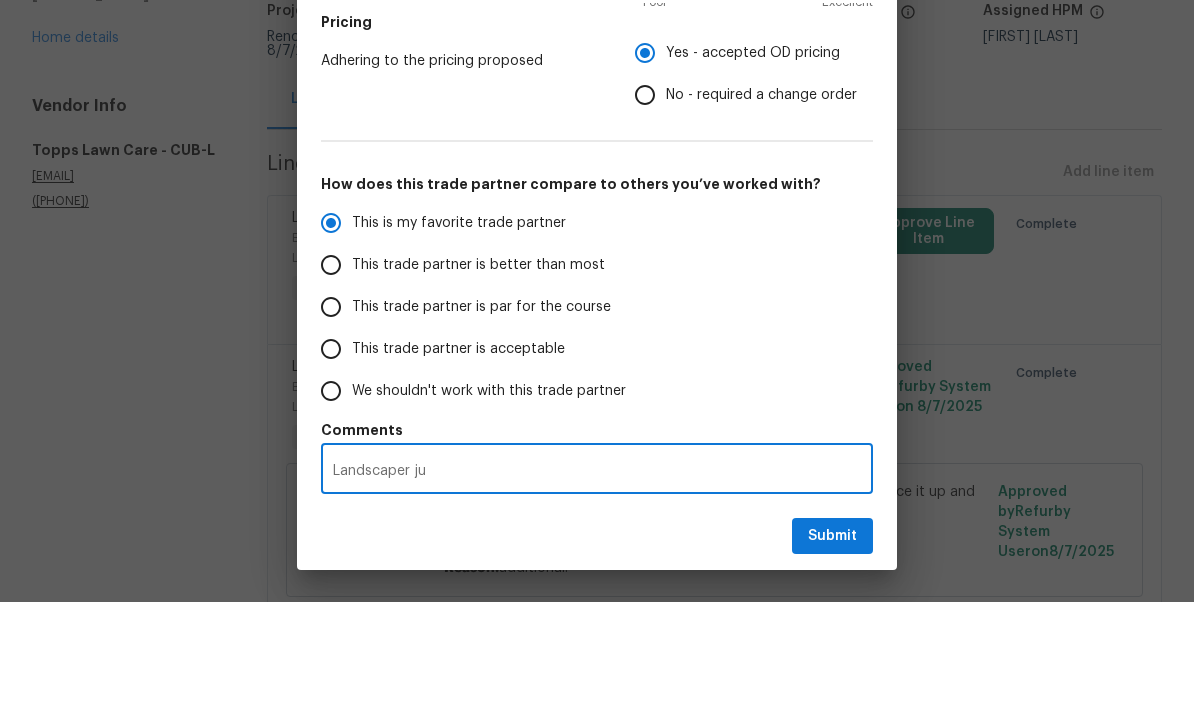 radio on "false" 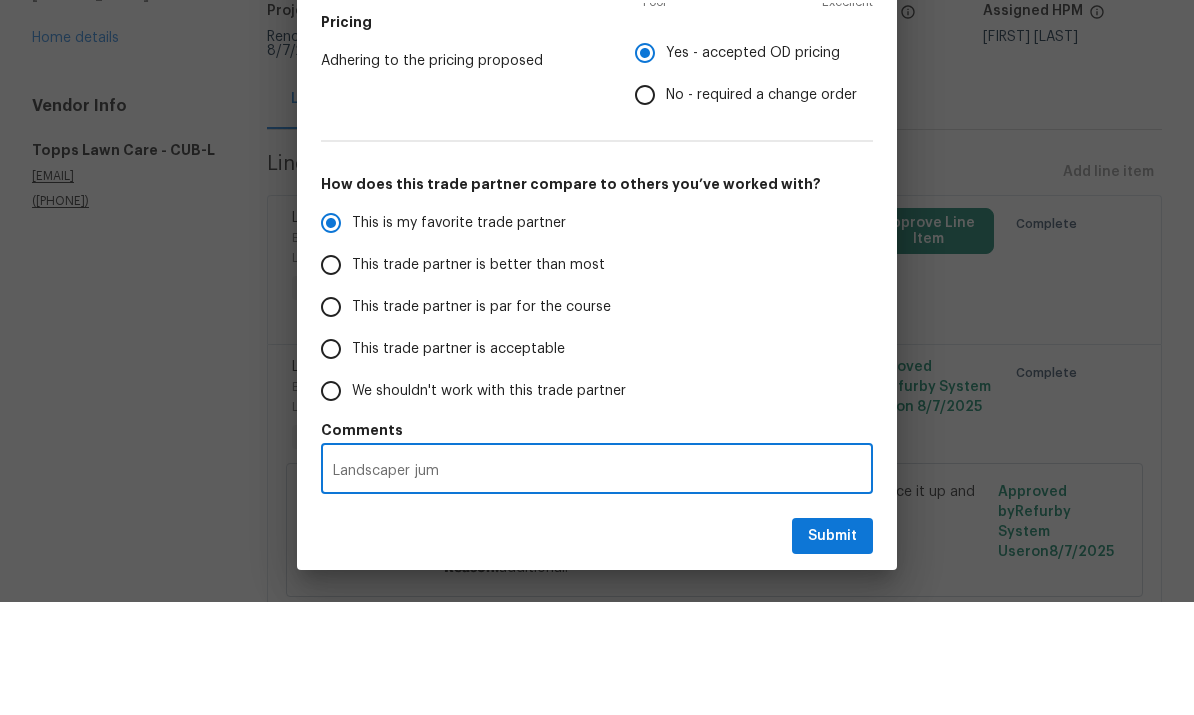 radio on "false" 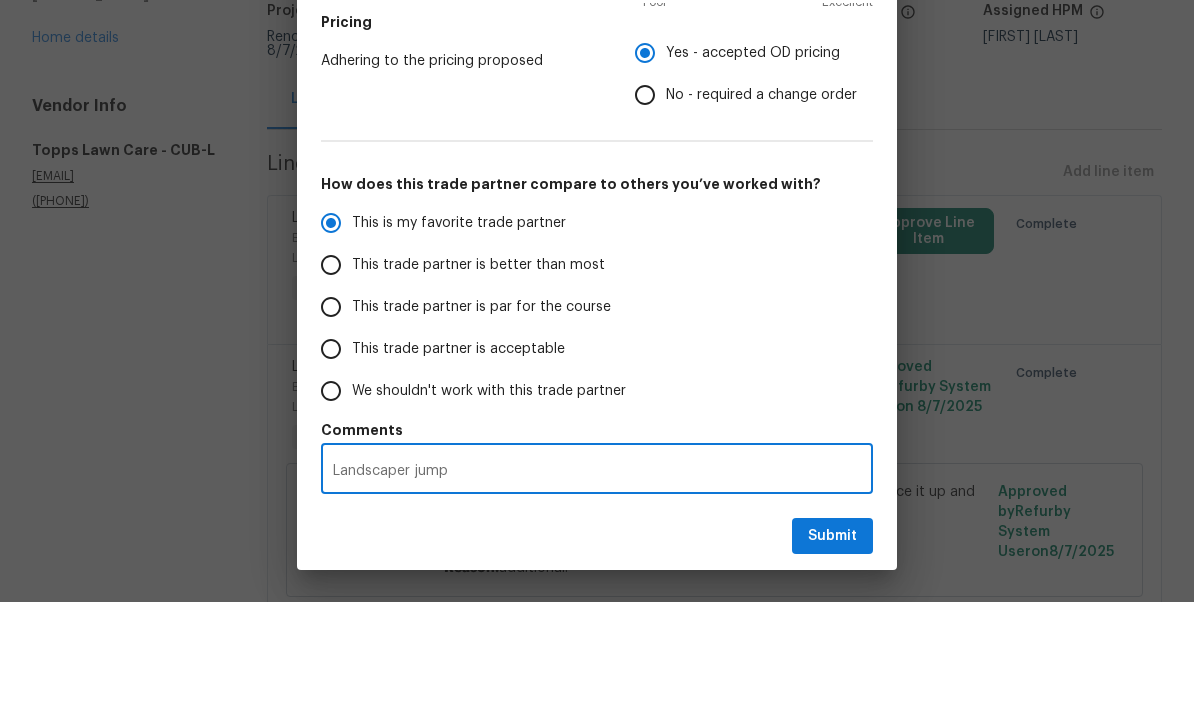 radio on "false" 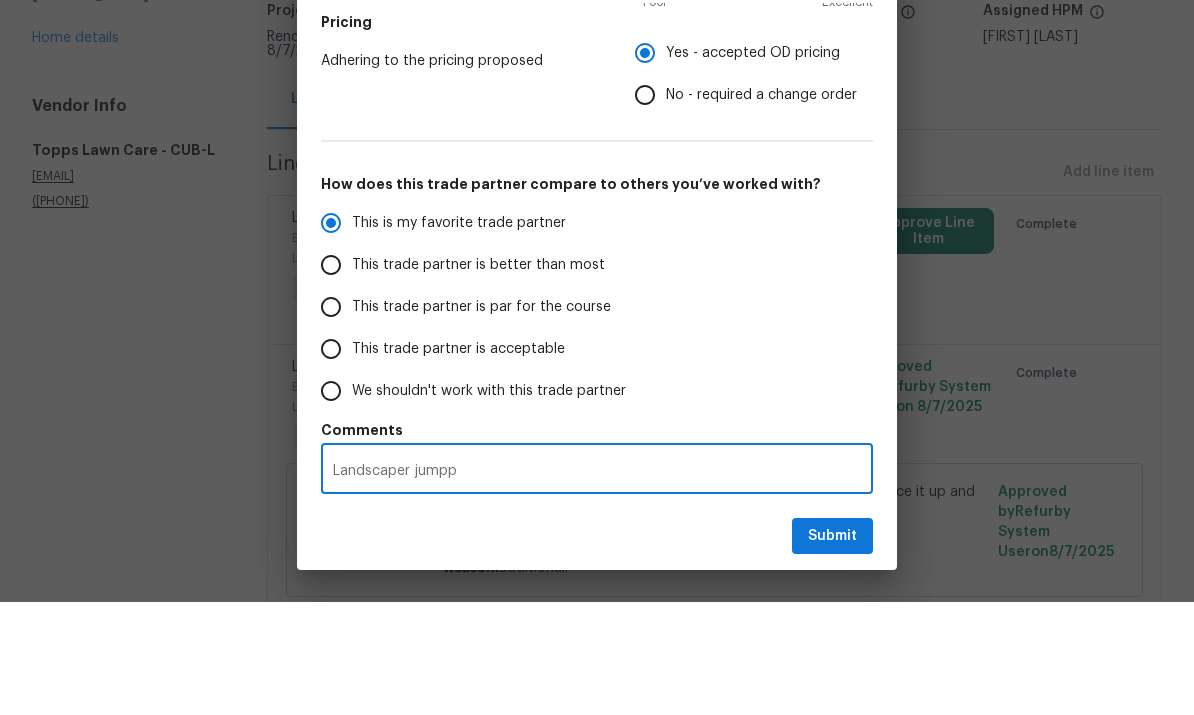 type on "Landscaper jumppe" 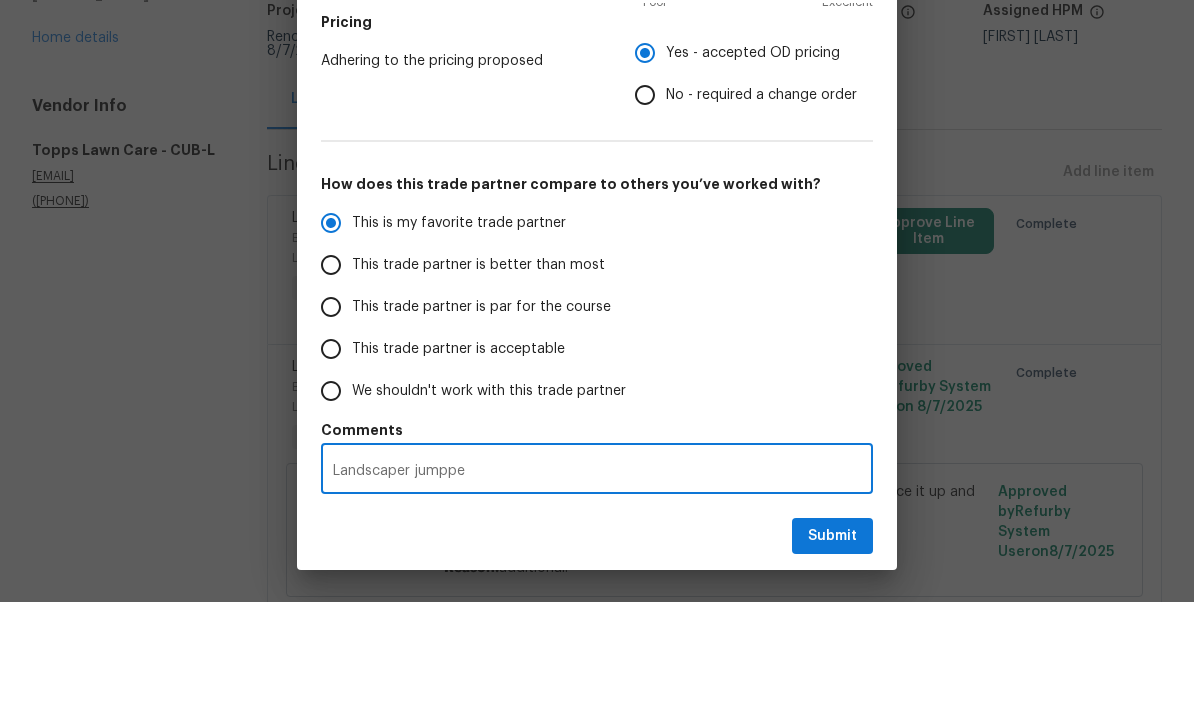 radio on "false" 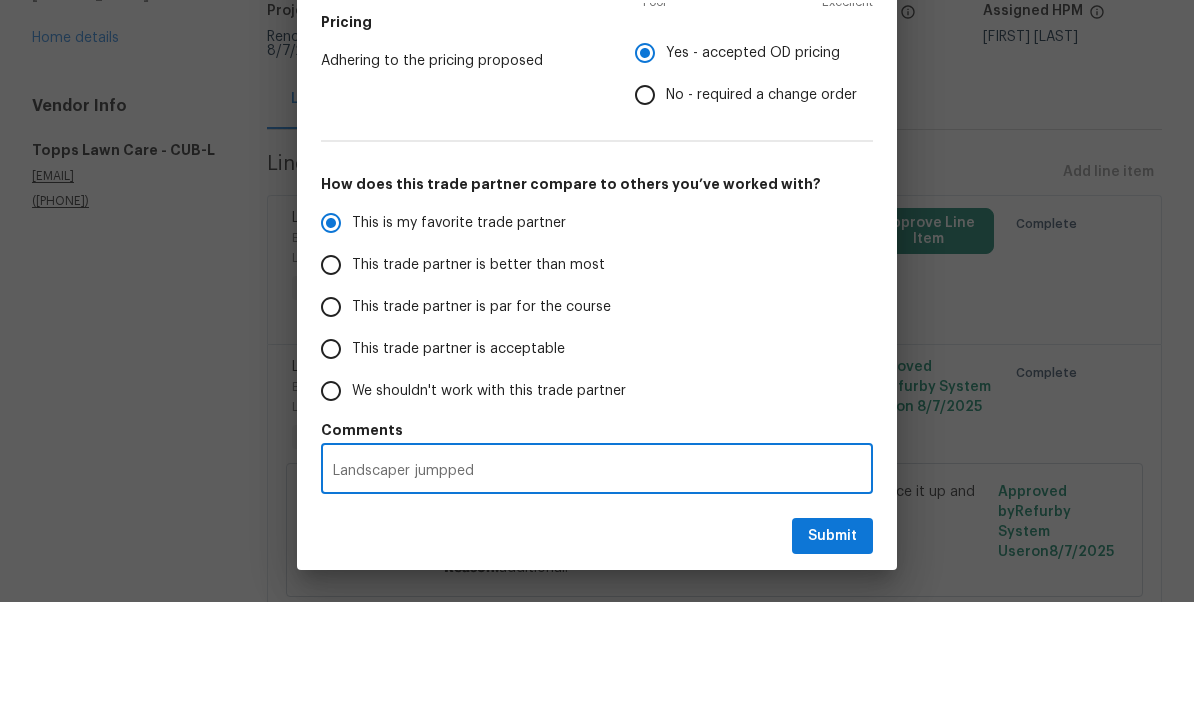 radio on "false" 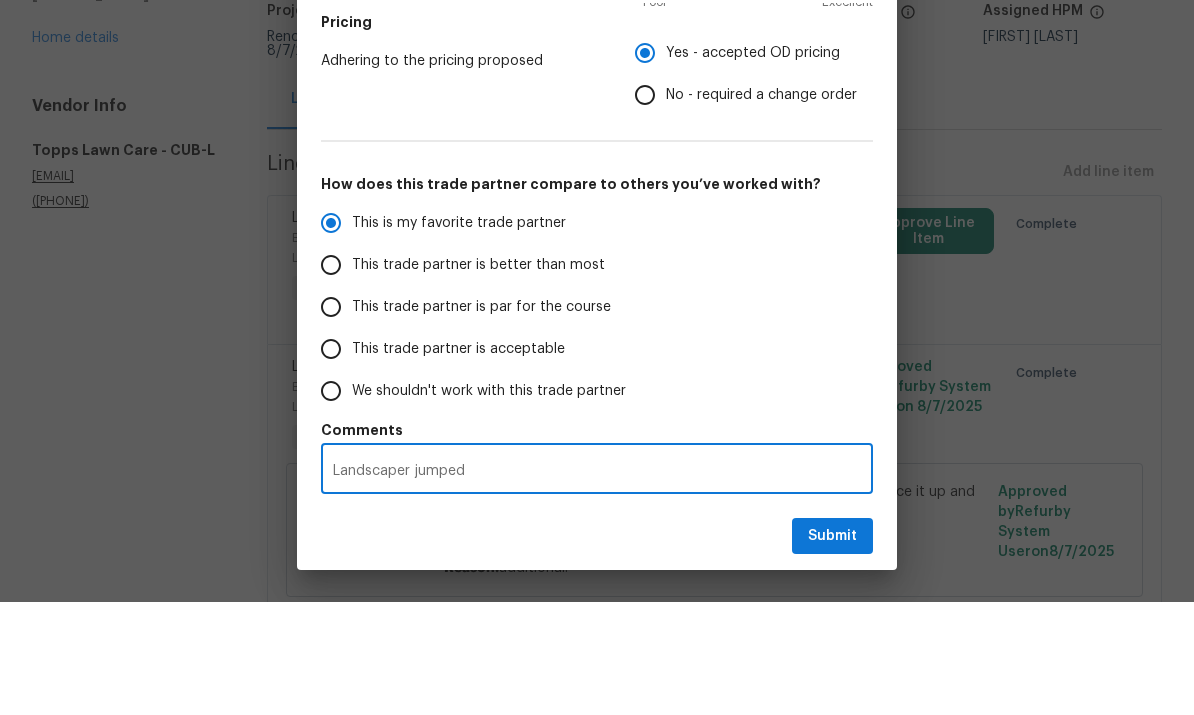 type on "Landscaper jumped" 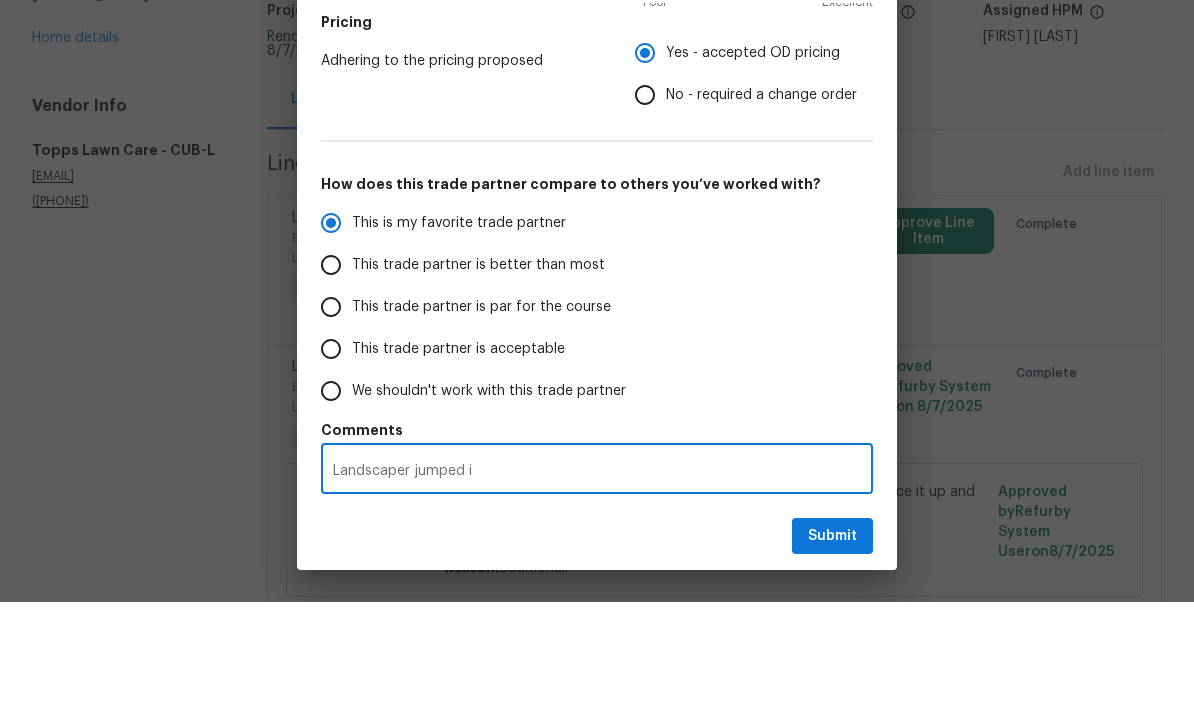 radio on "false" 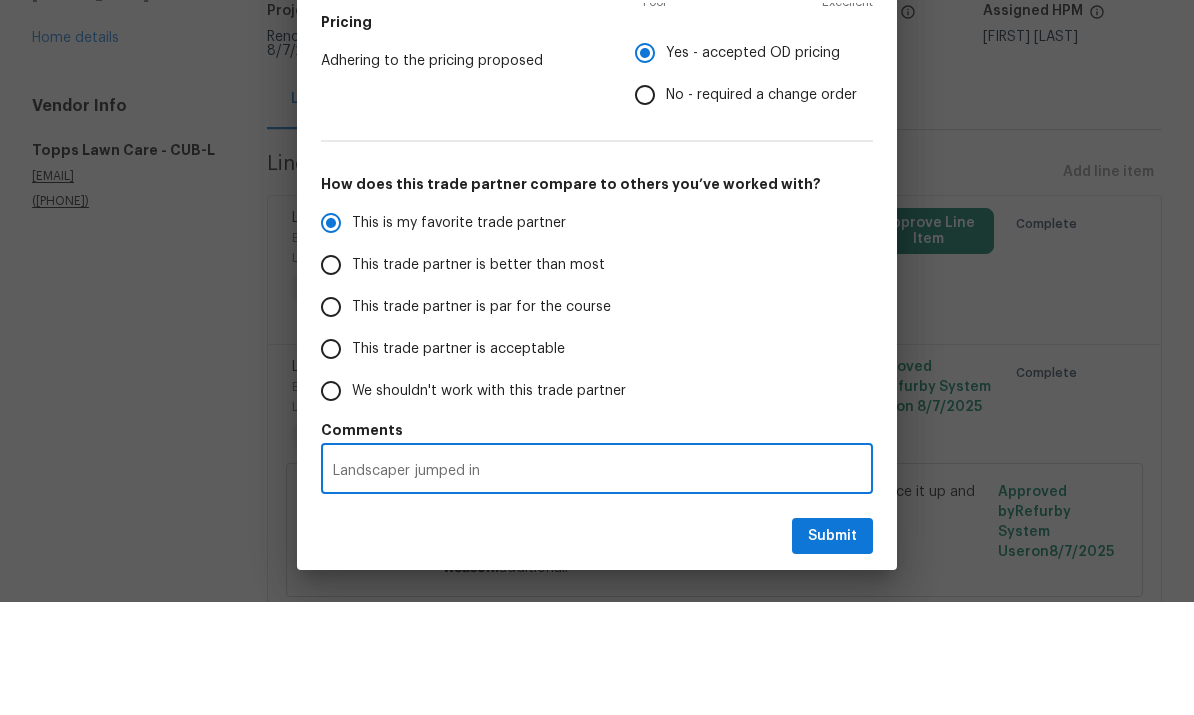 radio on "false" 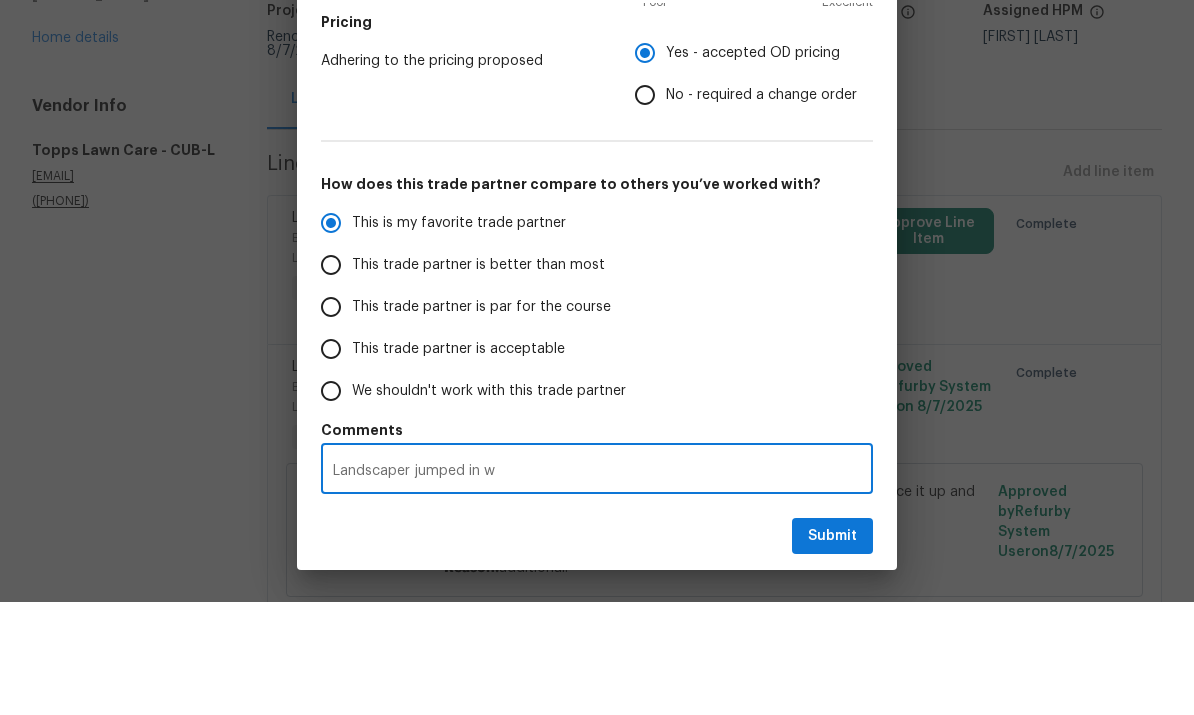 radio on "false" 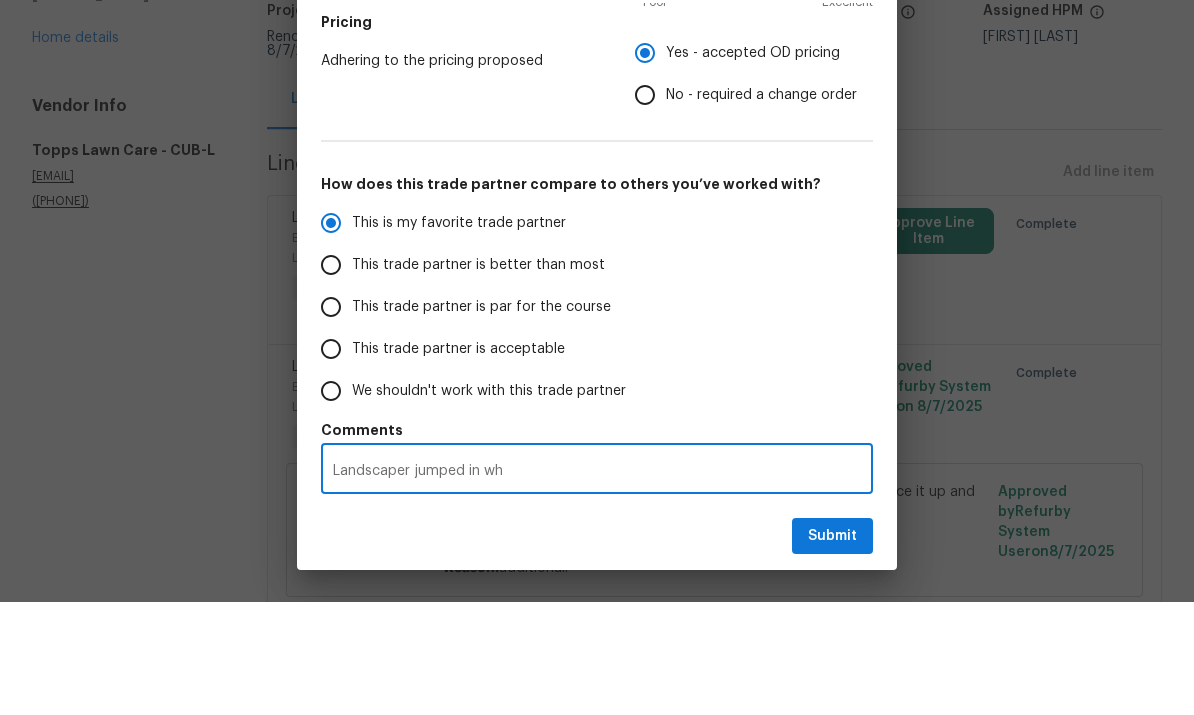 radio on "false" 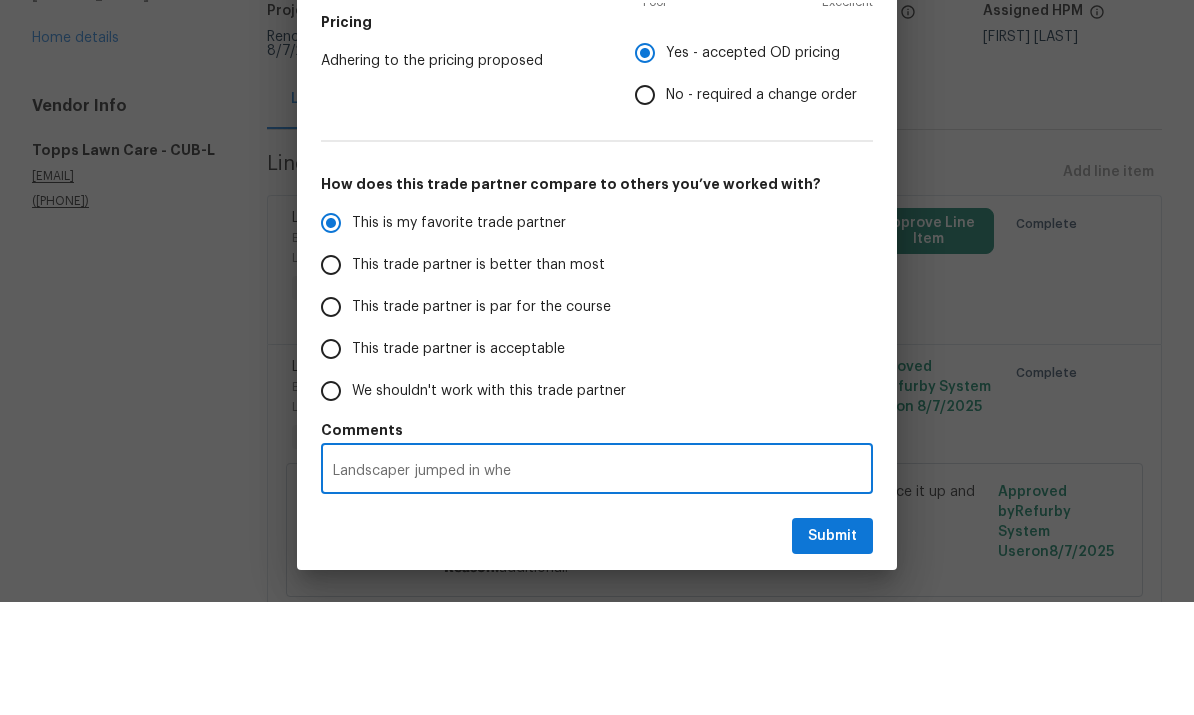 type on "Landscaper jumped in when" 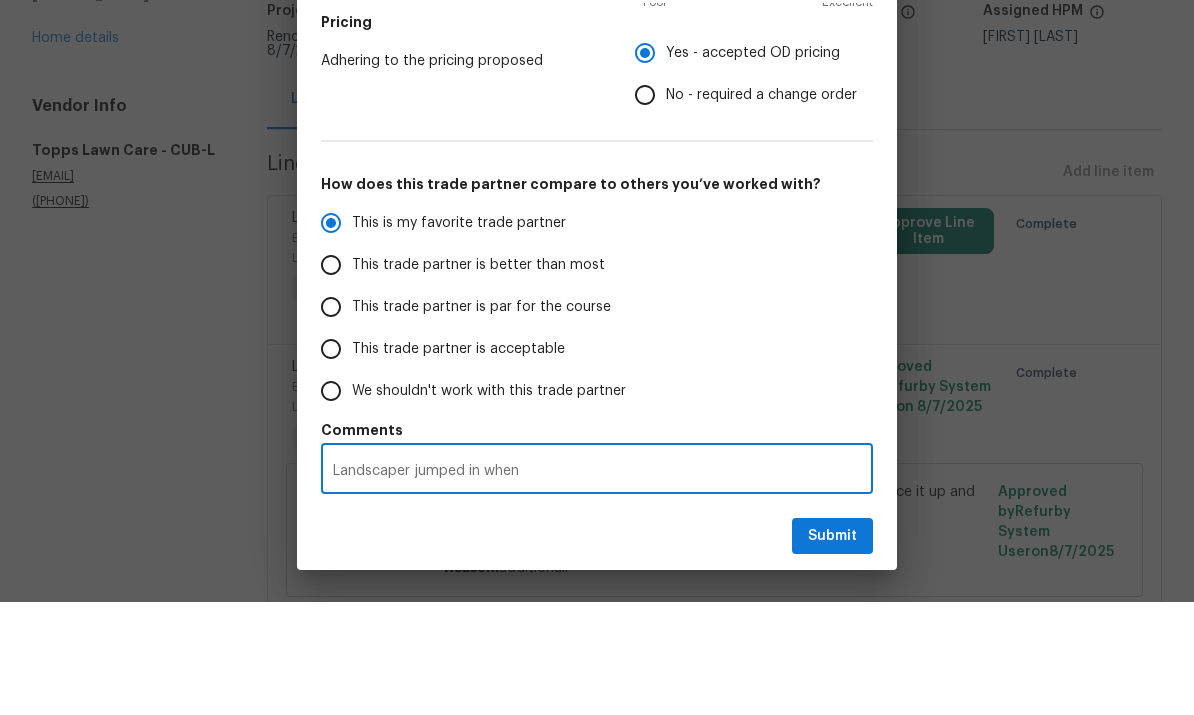 radio on "false" 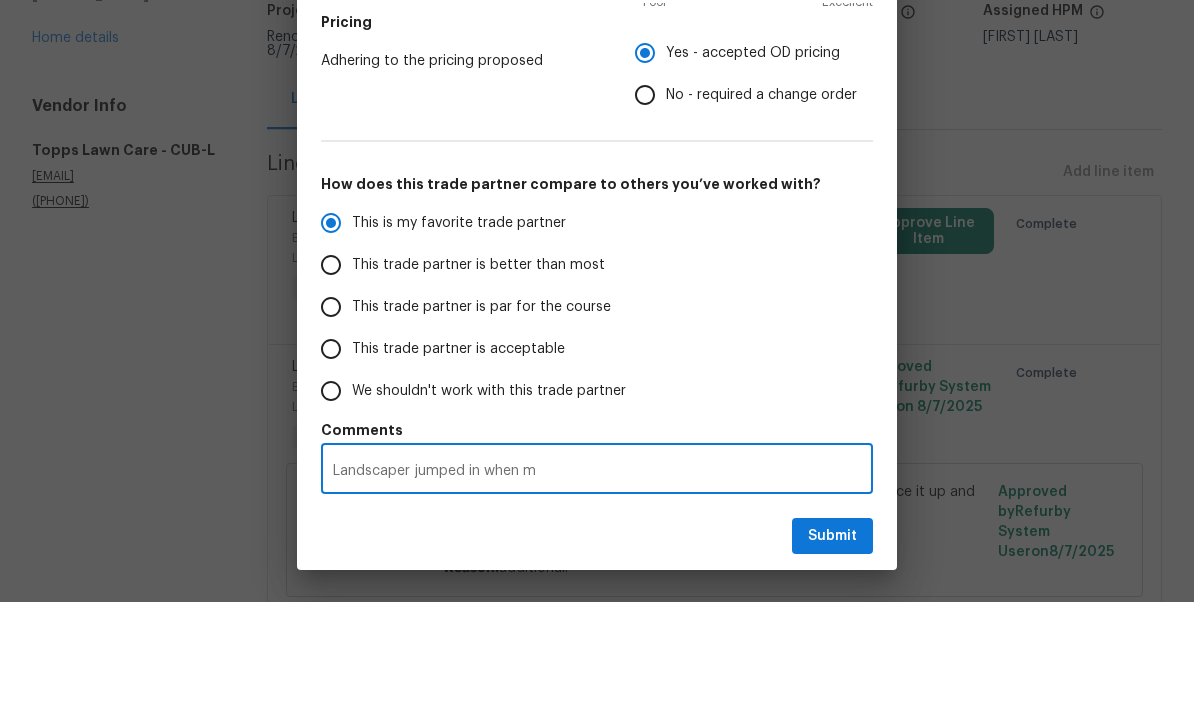 radio on "false" 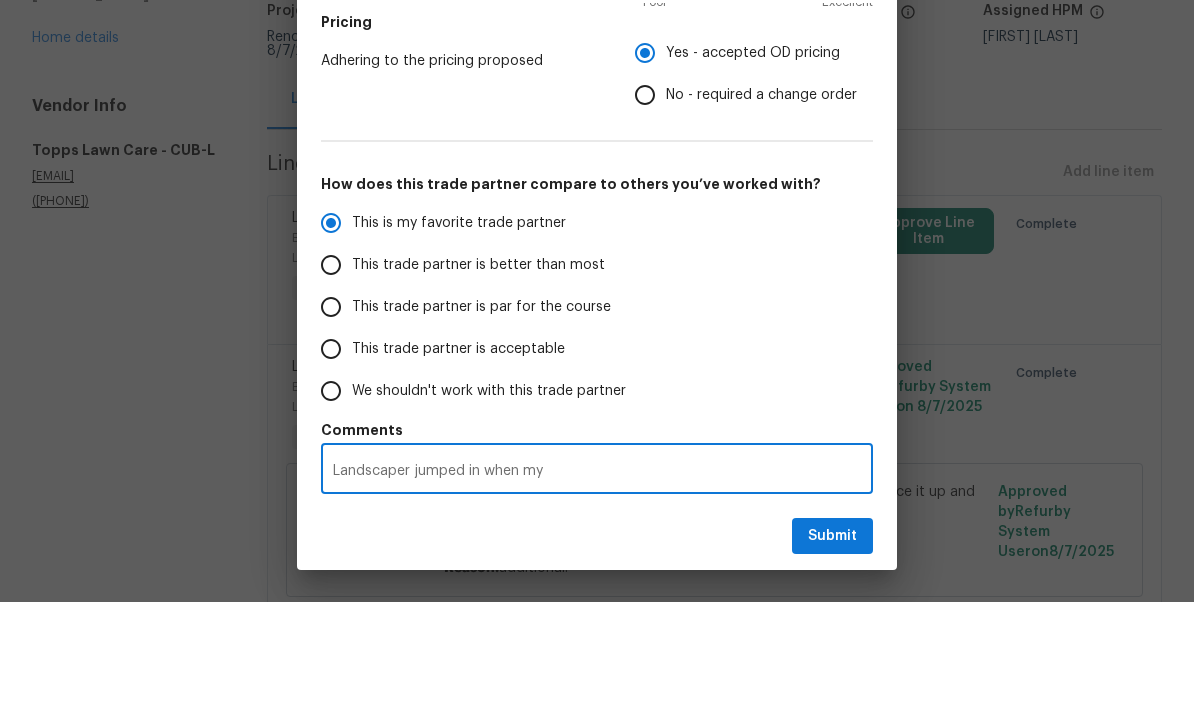 radio on "false" 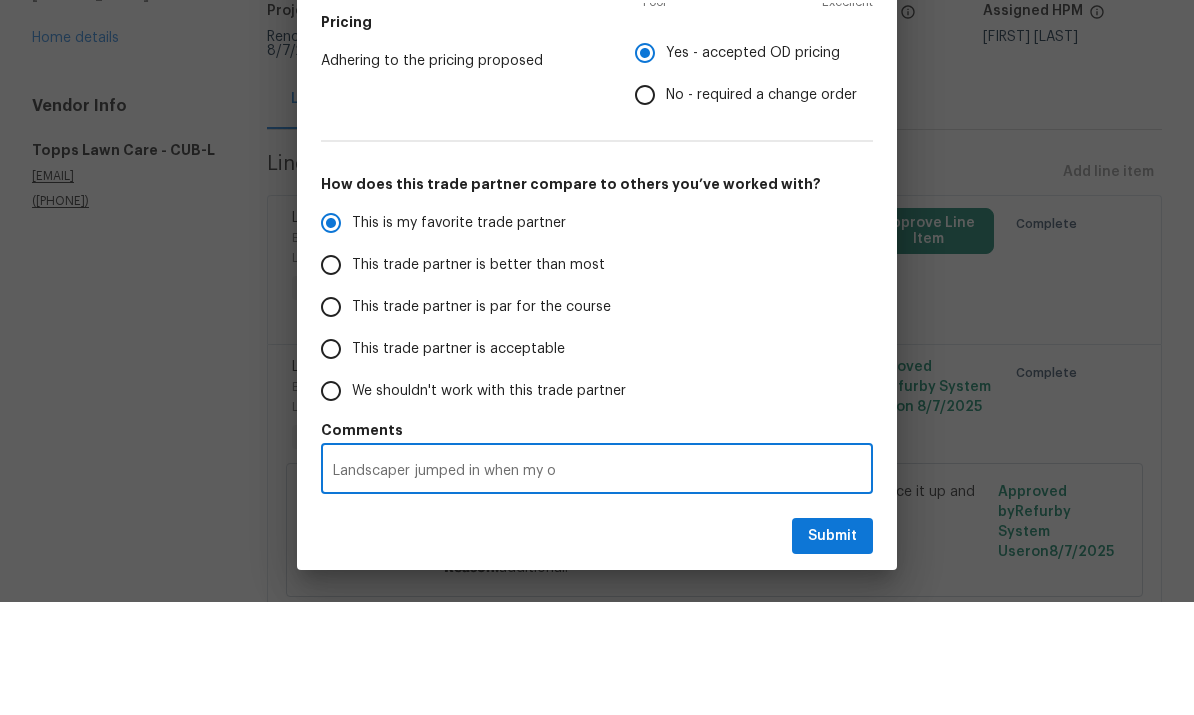 type on "Landscaper jumped in when my ot" 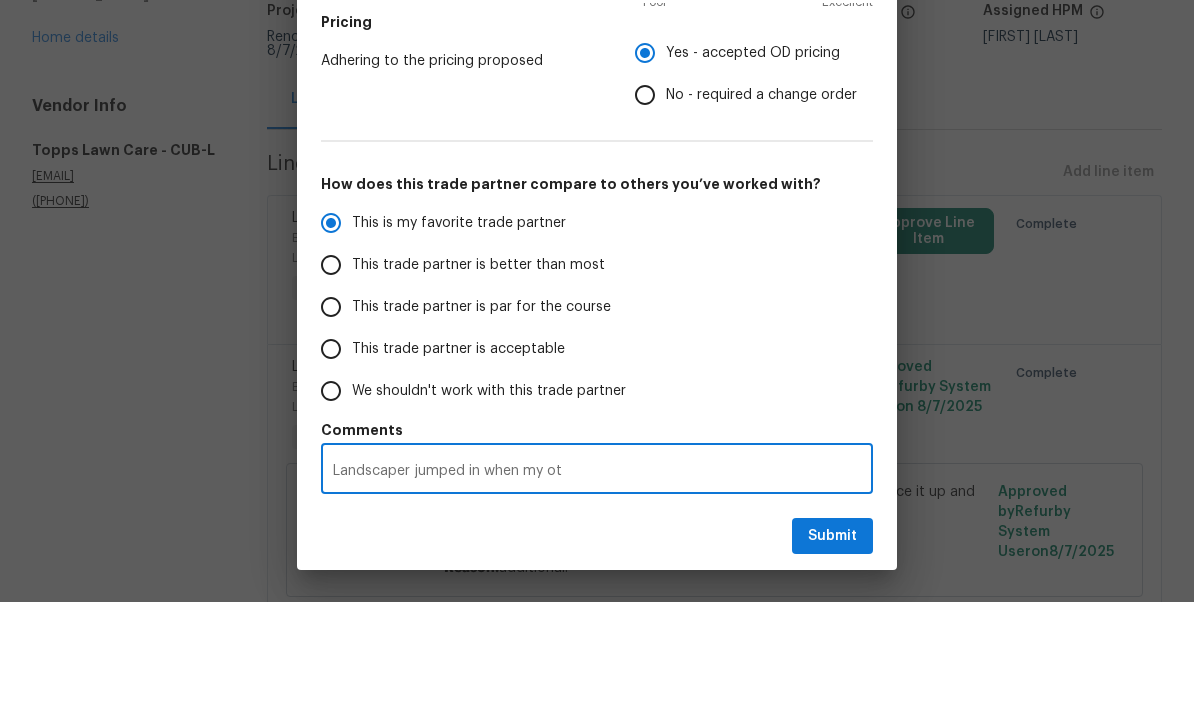 radio on "false" 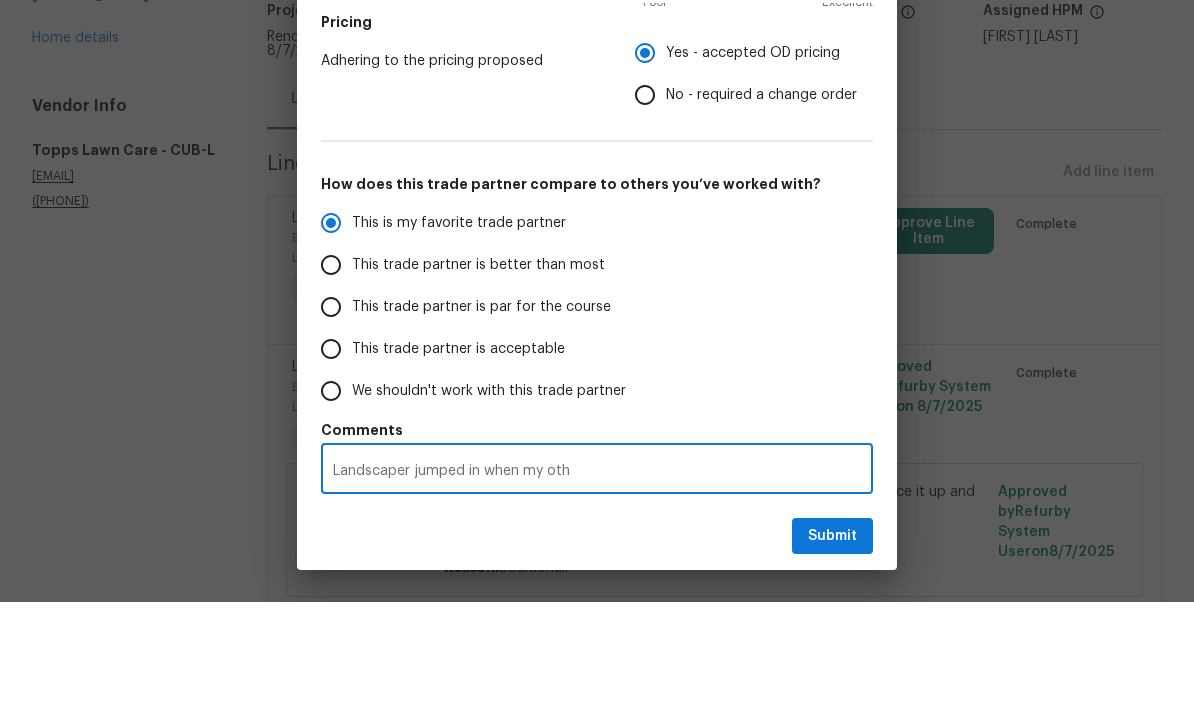 radio on "false" 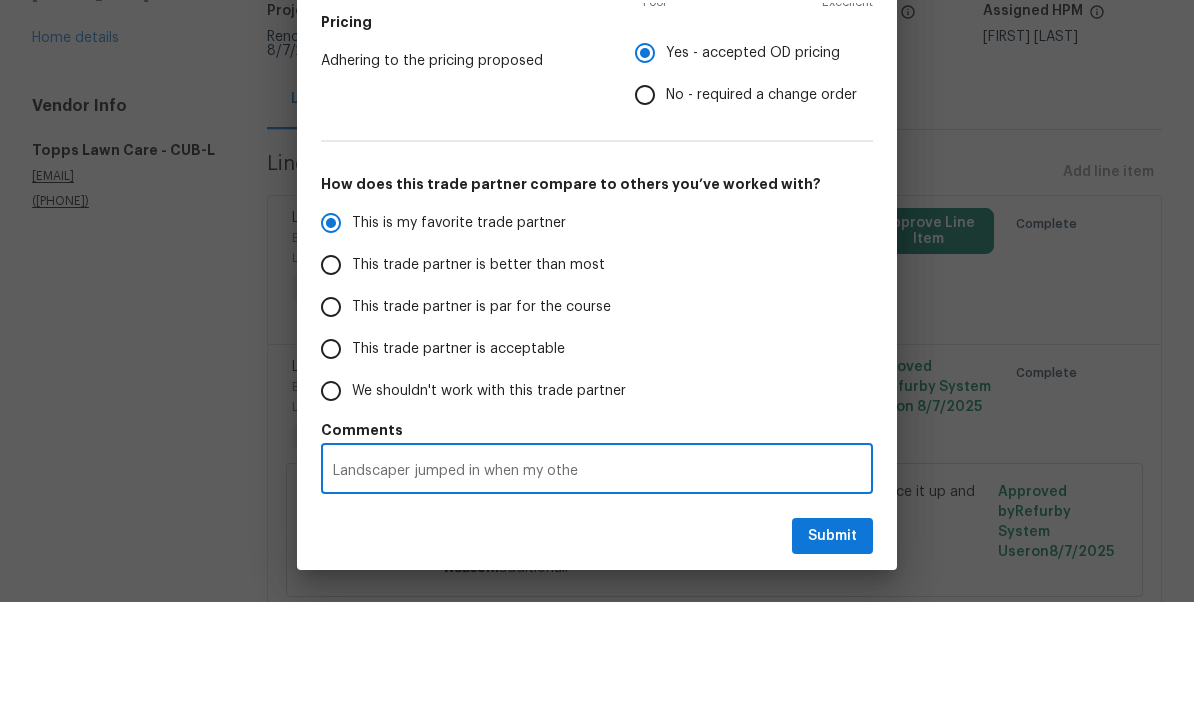 radio on "false" 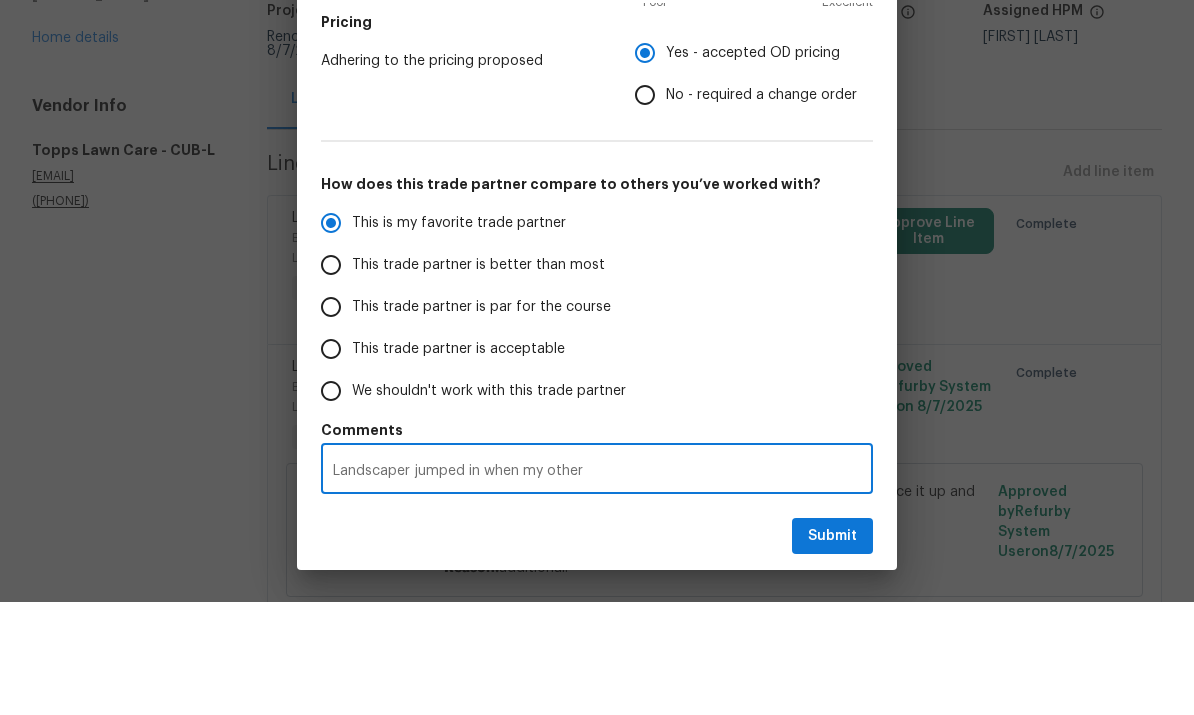 radio on "false" 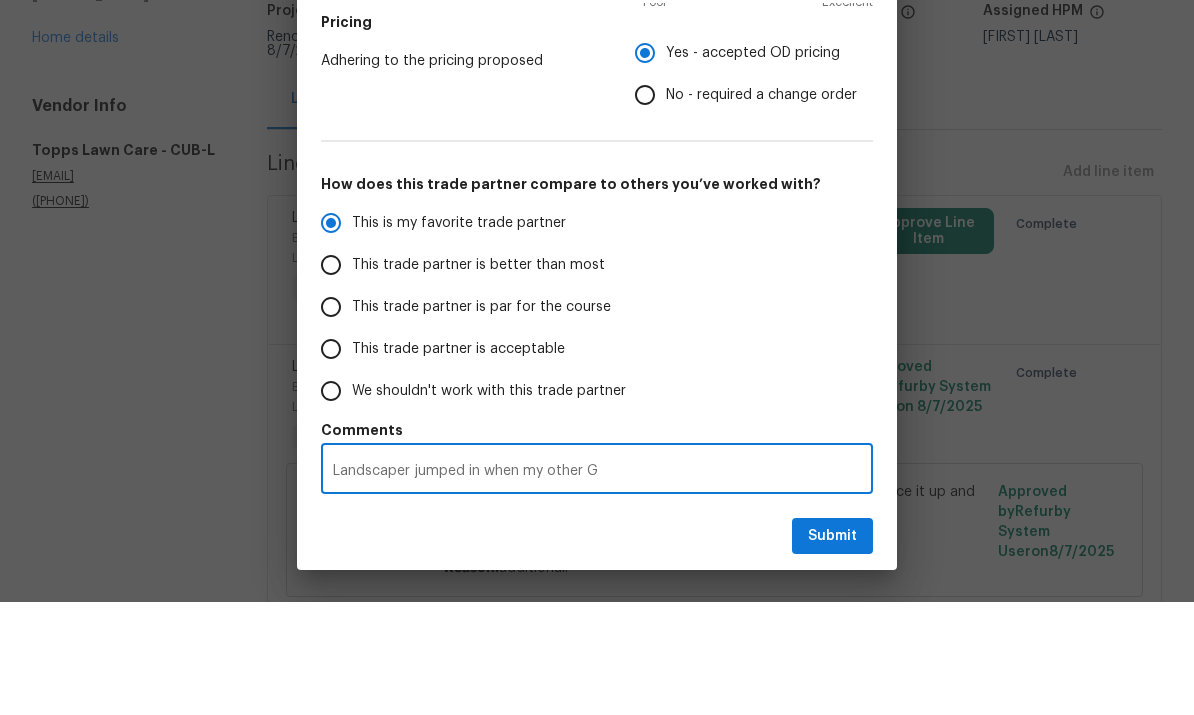 radio on "false" 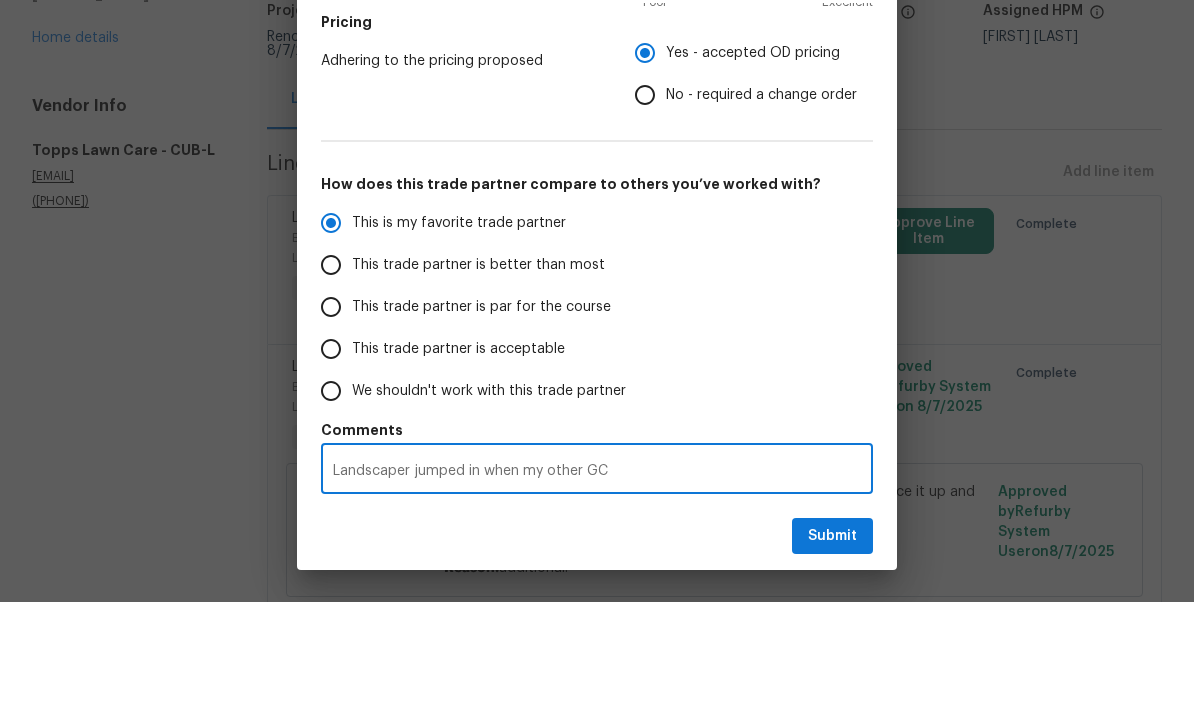 radio on "false" 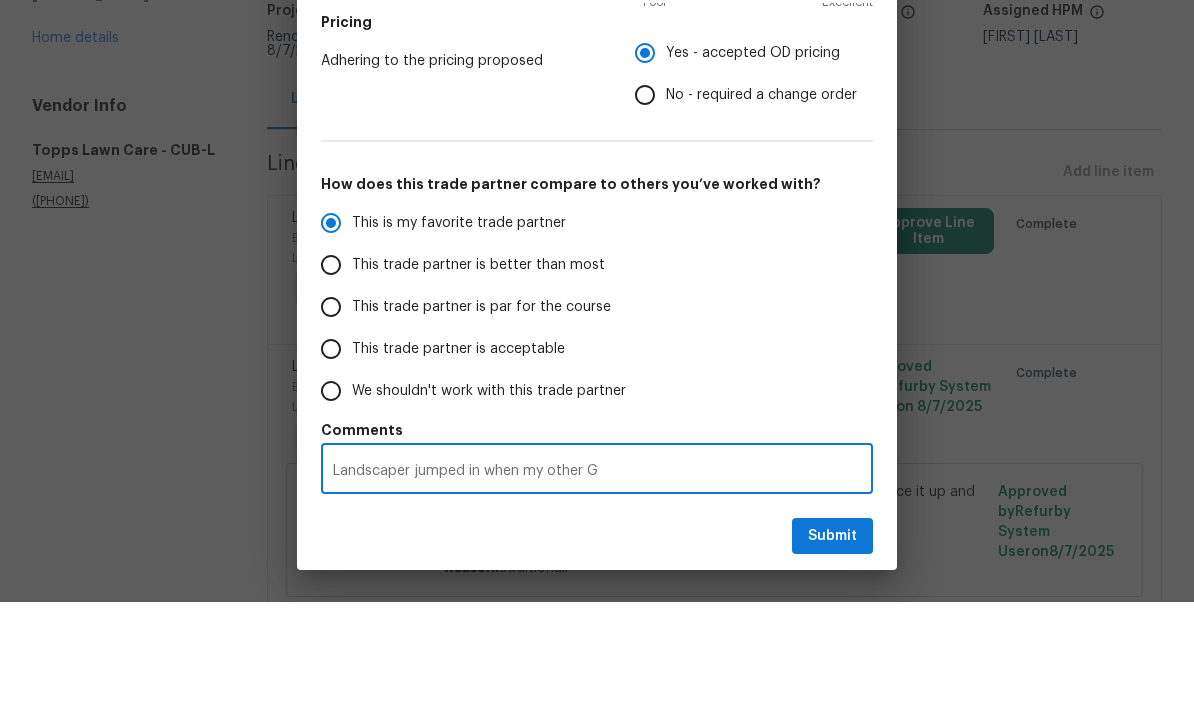 radio on "false" 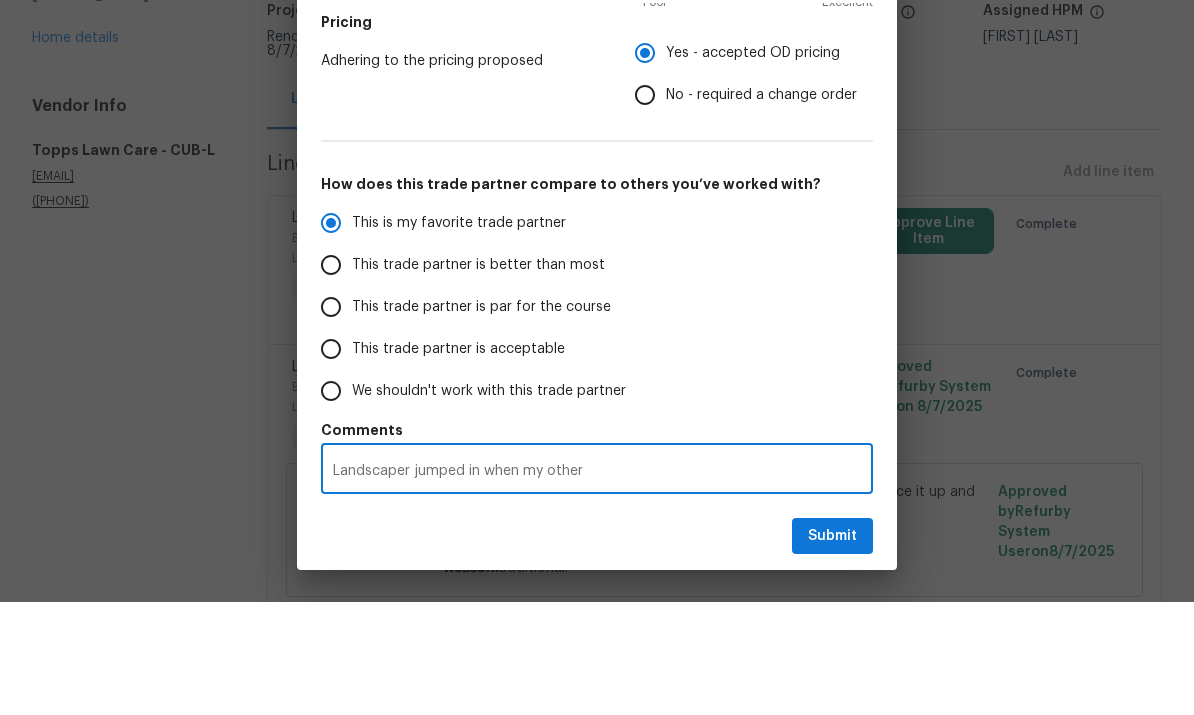 radio on "false" 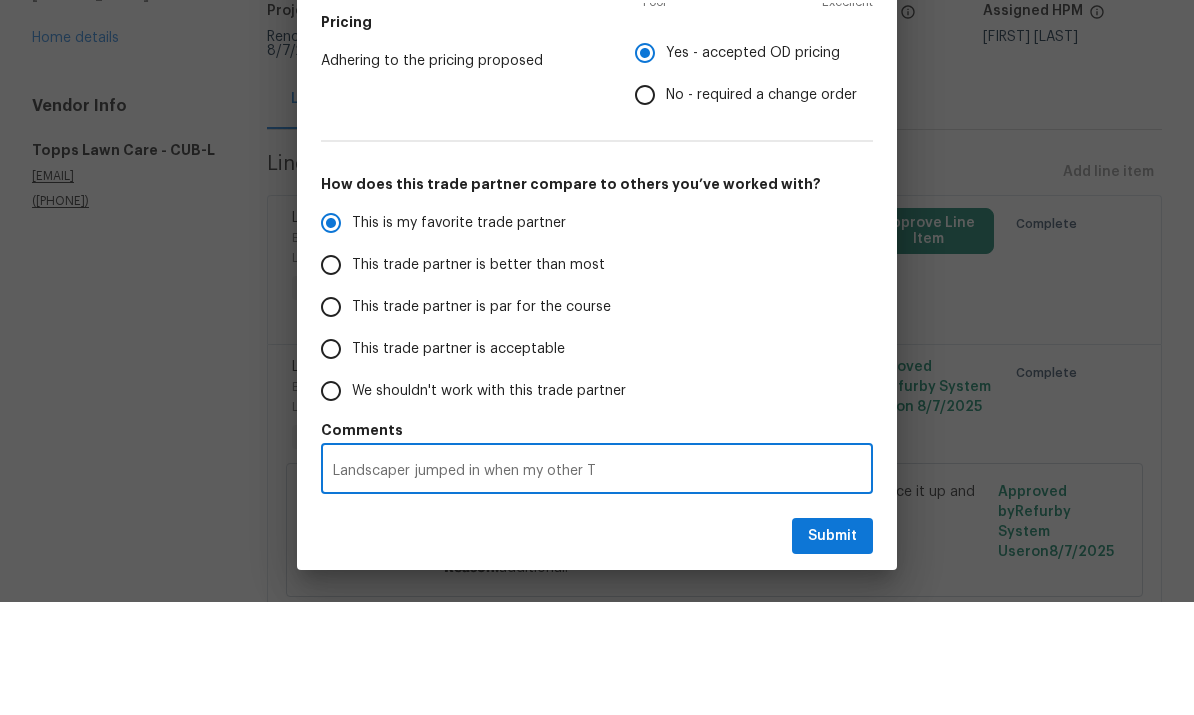 type on "Landscaper jumped in when my other TP" 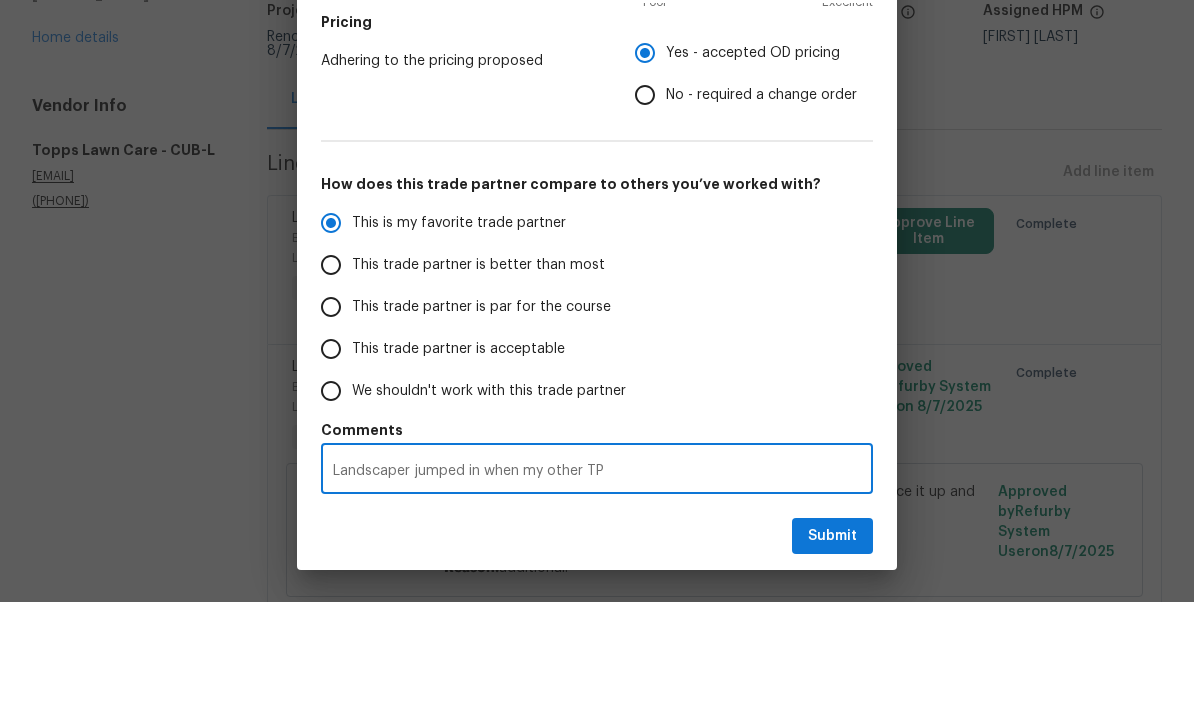 radio on "false" 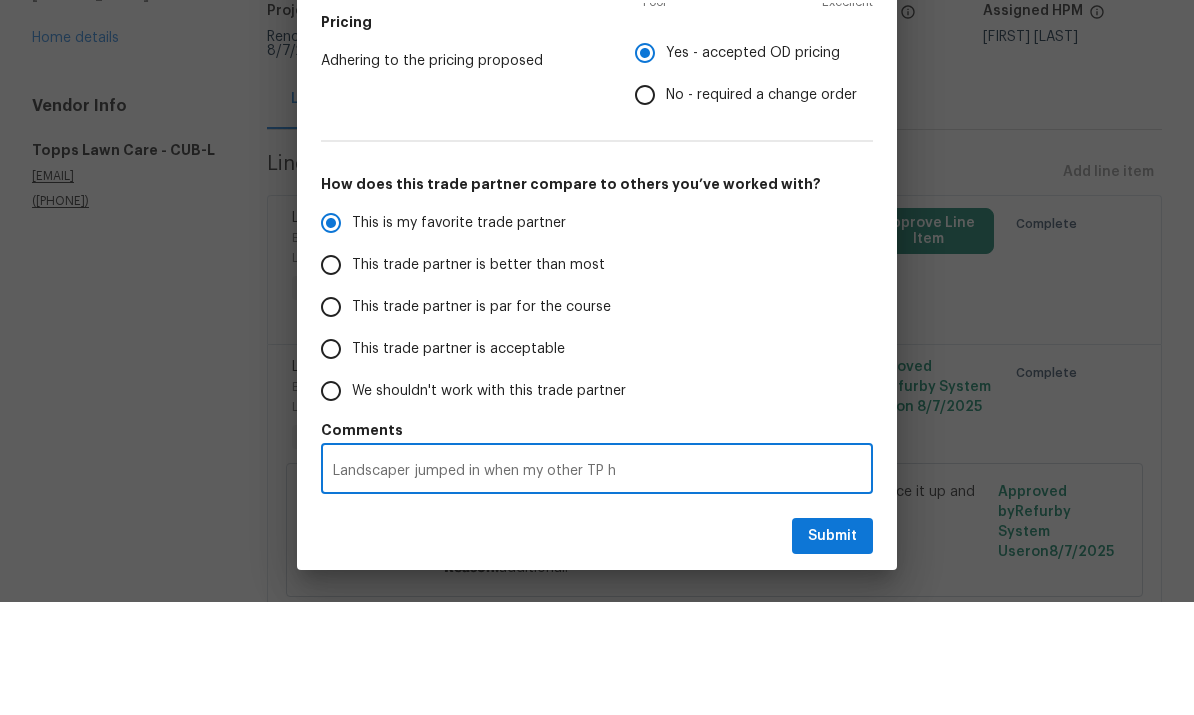 radio on "false" 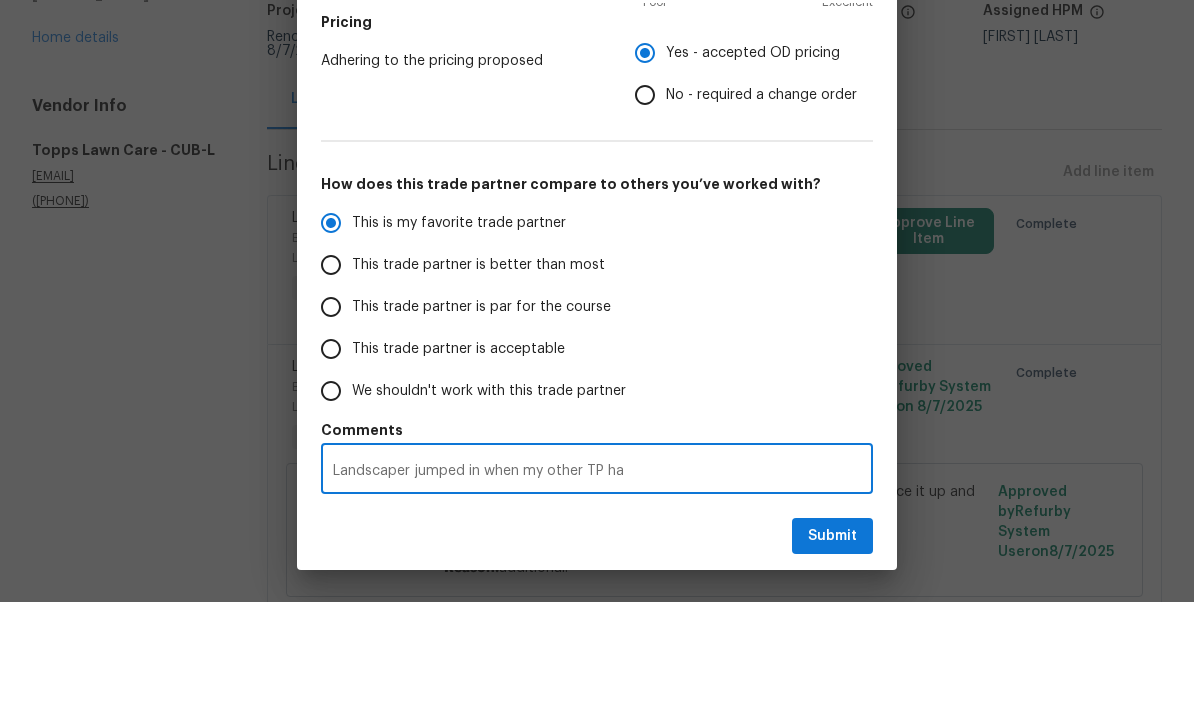 radio on "false" 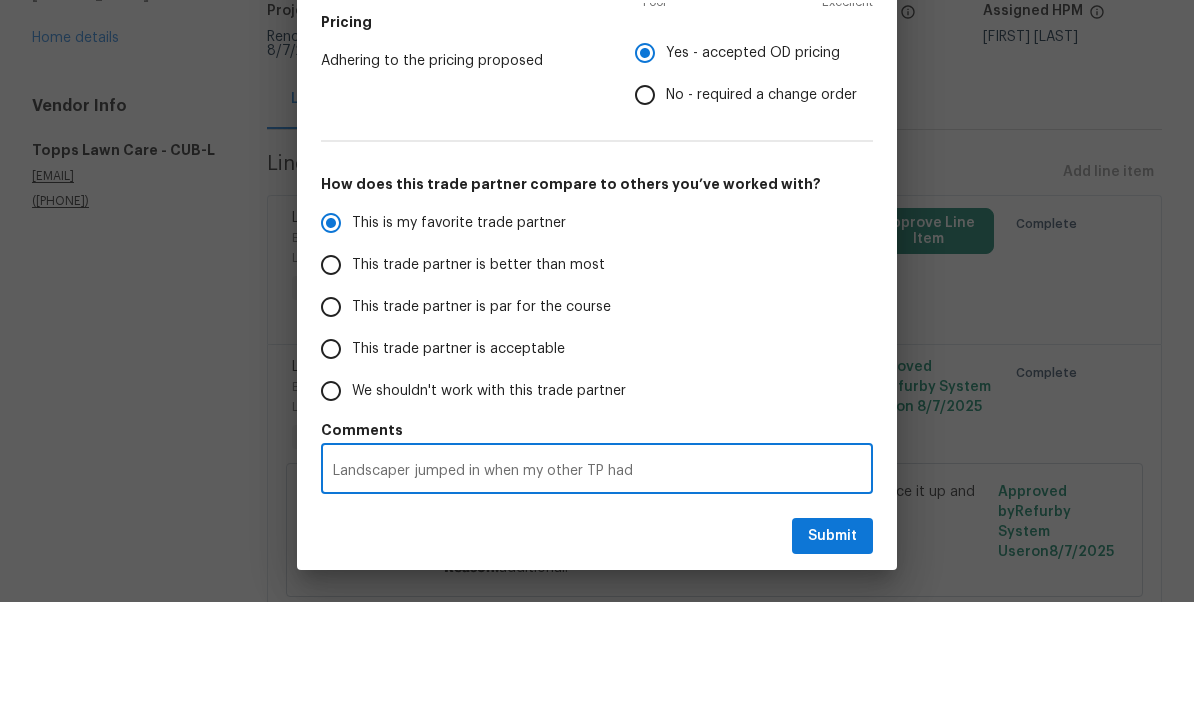 type on "Landscaper jumped in when my other TP had" 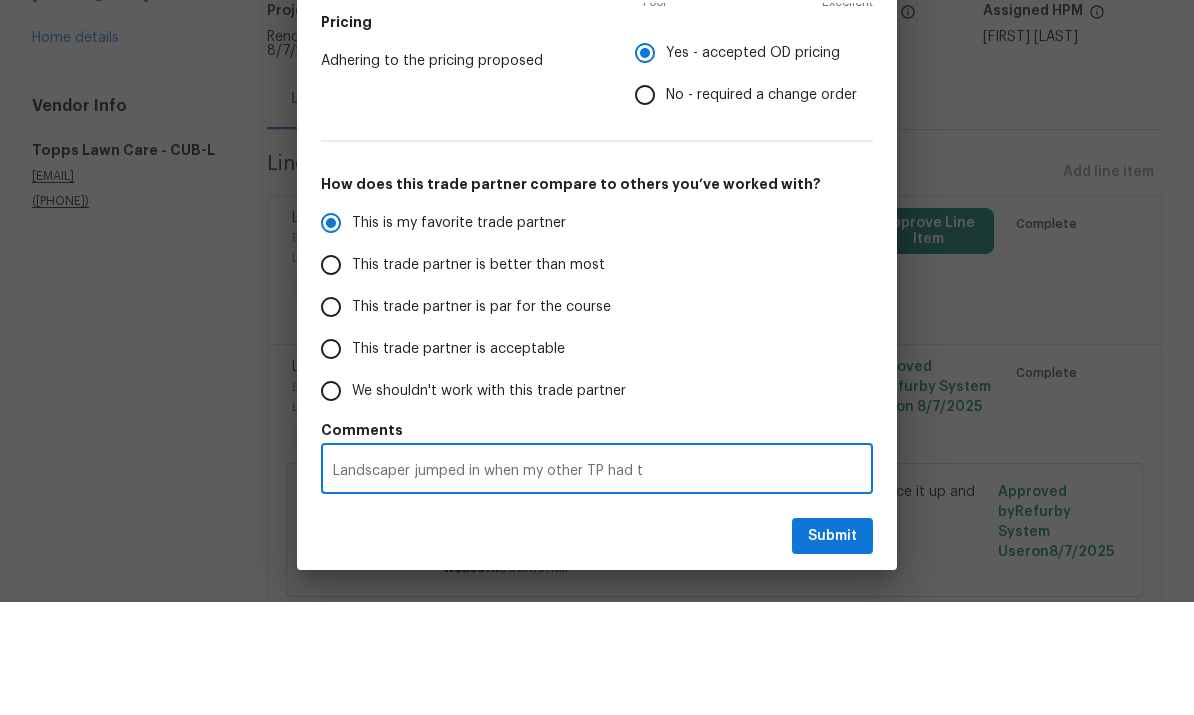 radio on "false" 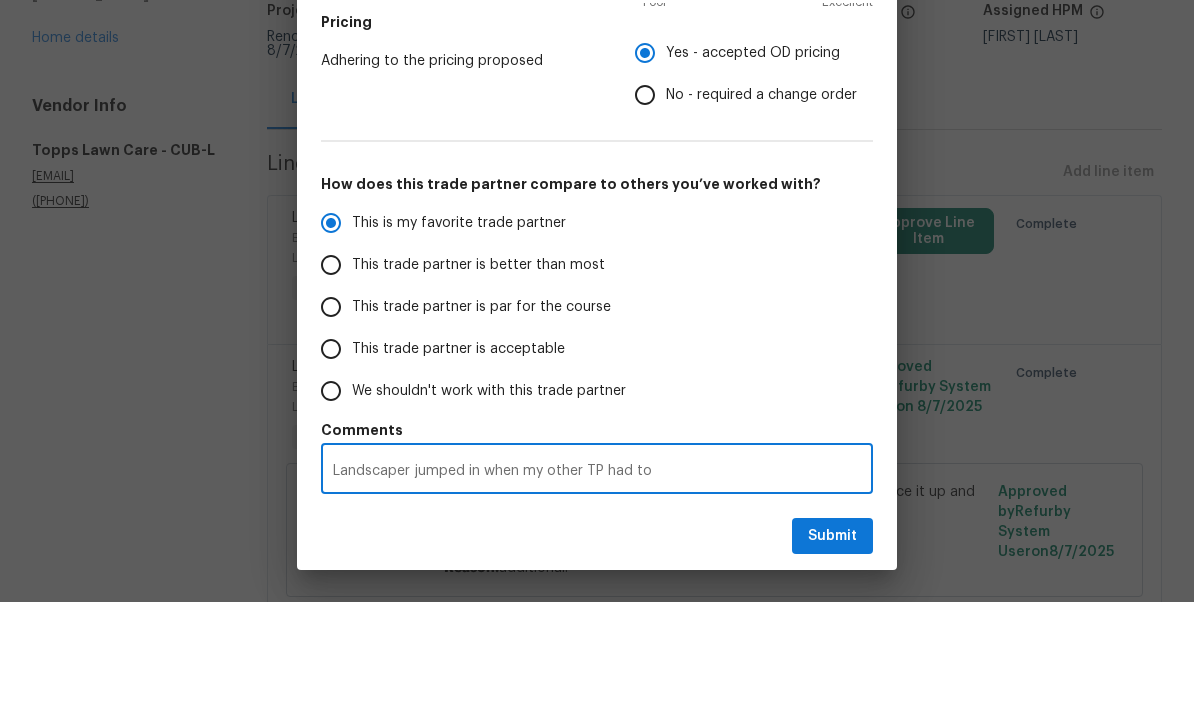 type on "Landscaper jumped in when my other TP had to" 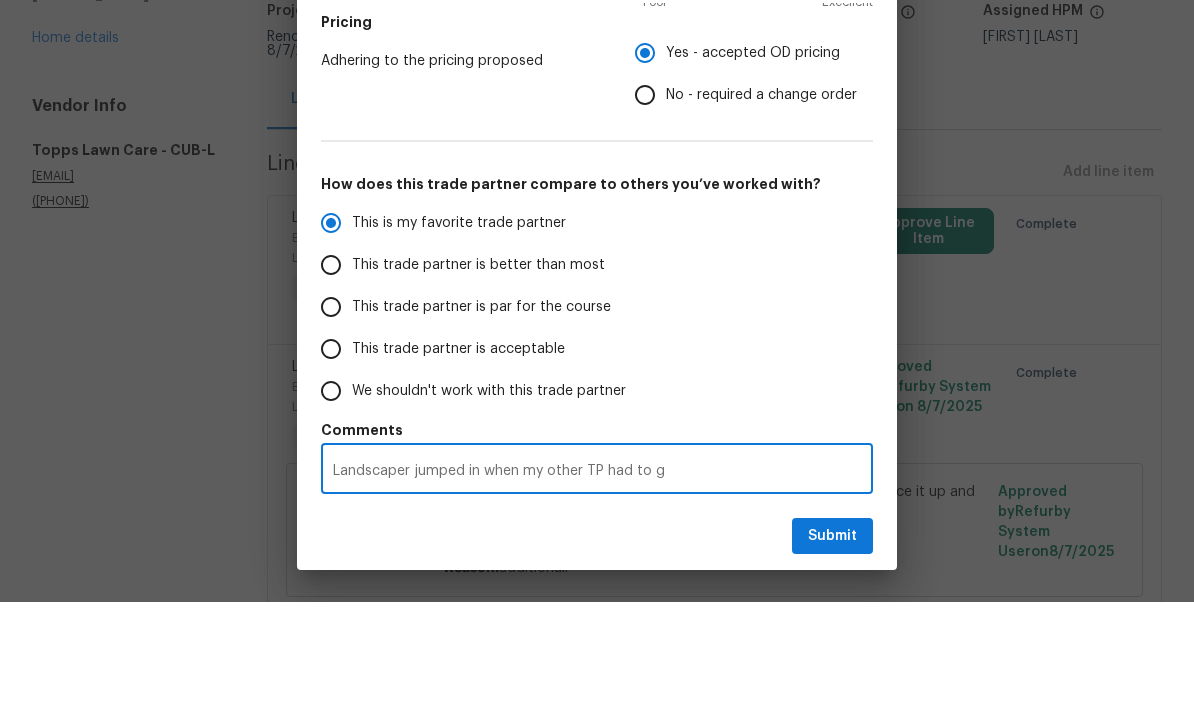 radio on "false" 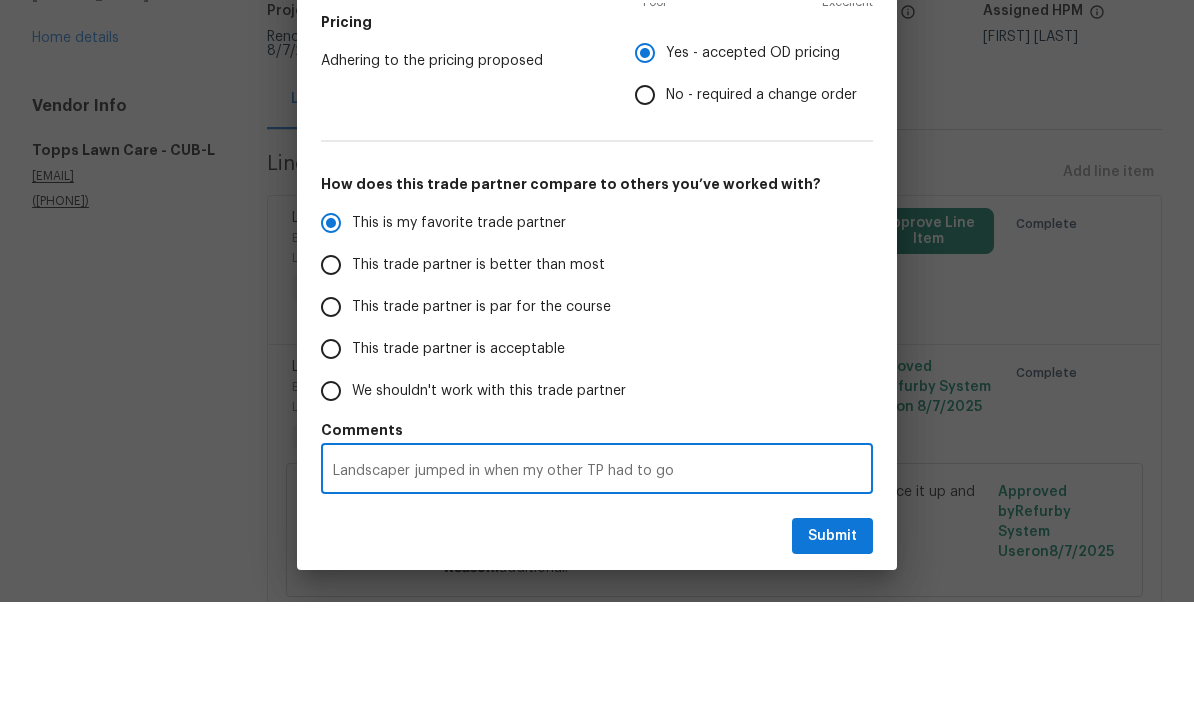 type on "Landscaper jumped in when my other TP had to go" 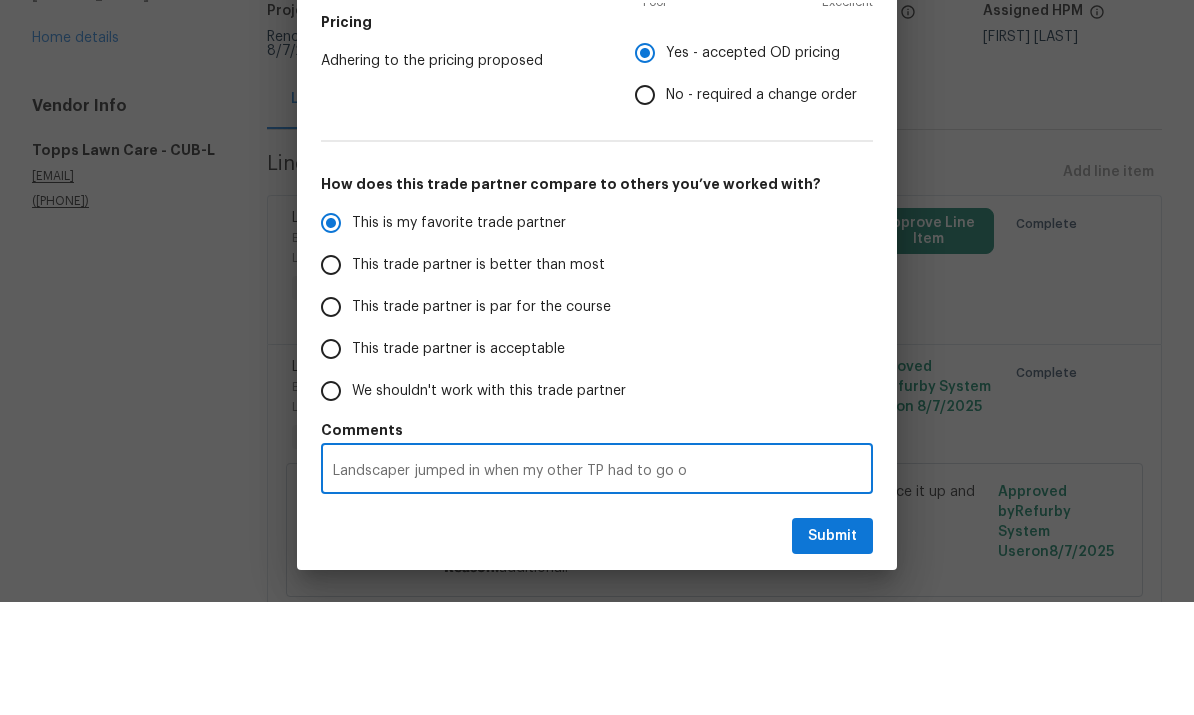 radio on "false" 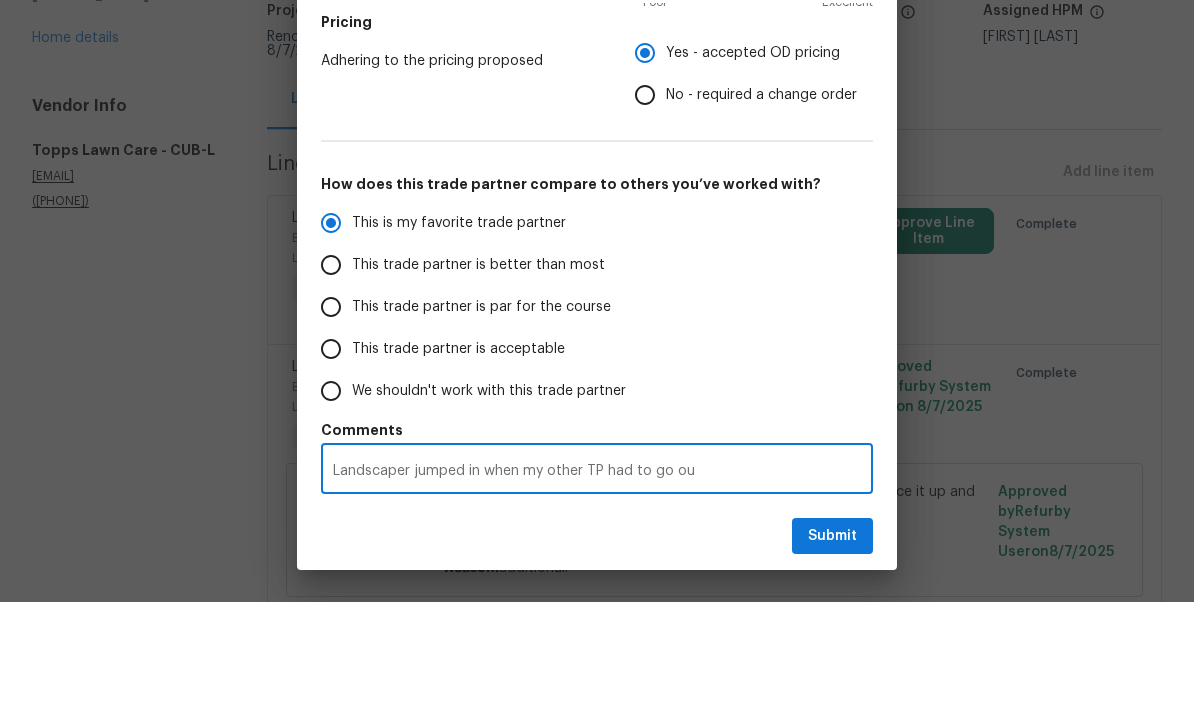 type on "Landscaper jumped in when my other TP had to go out" 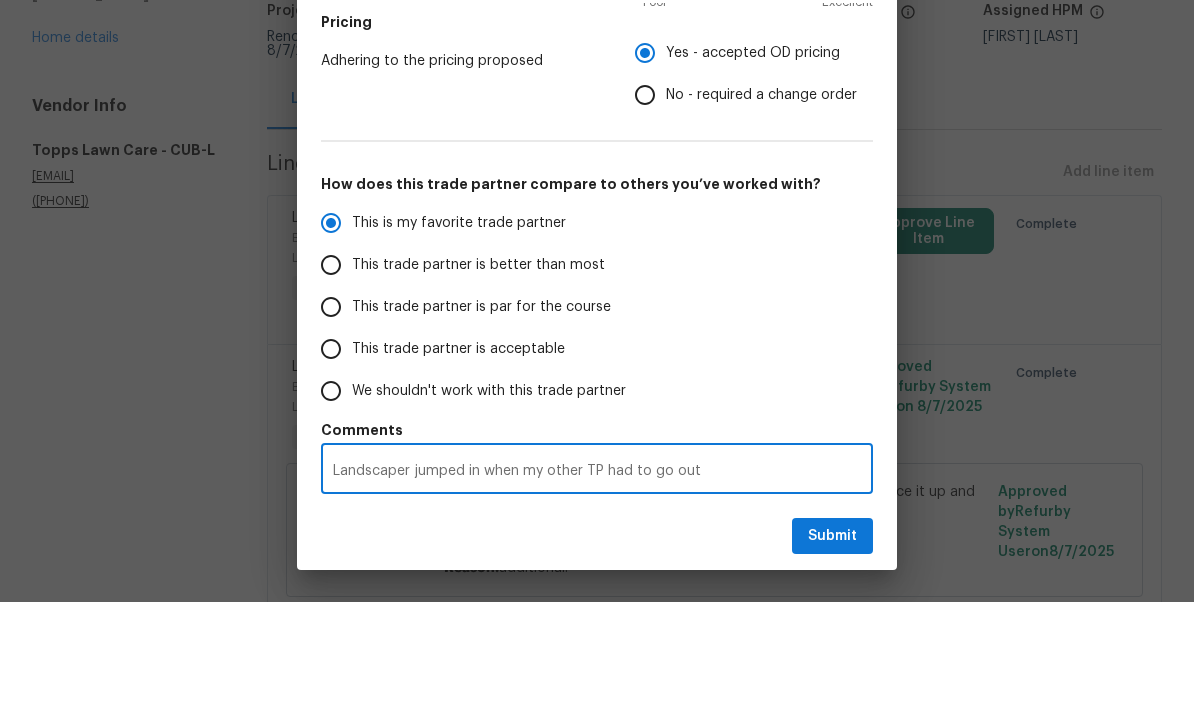 radio on "false" 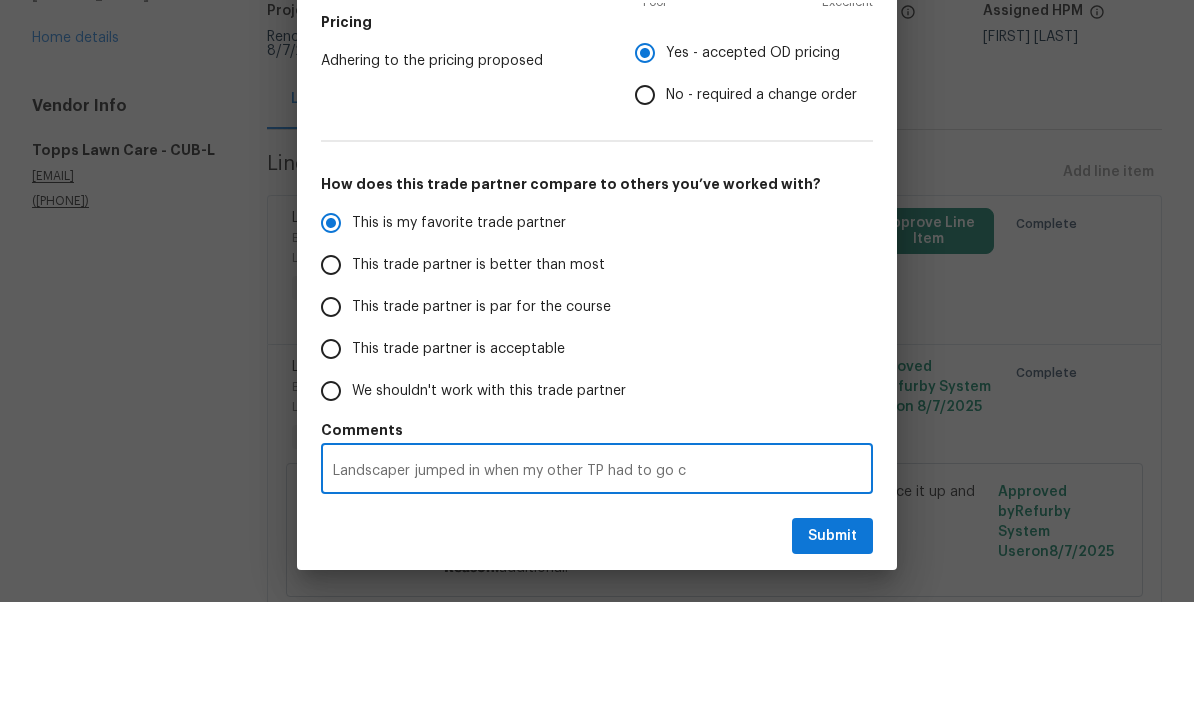 radio on "false" 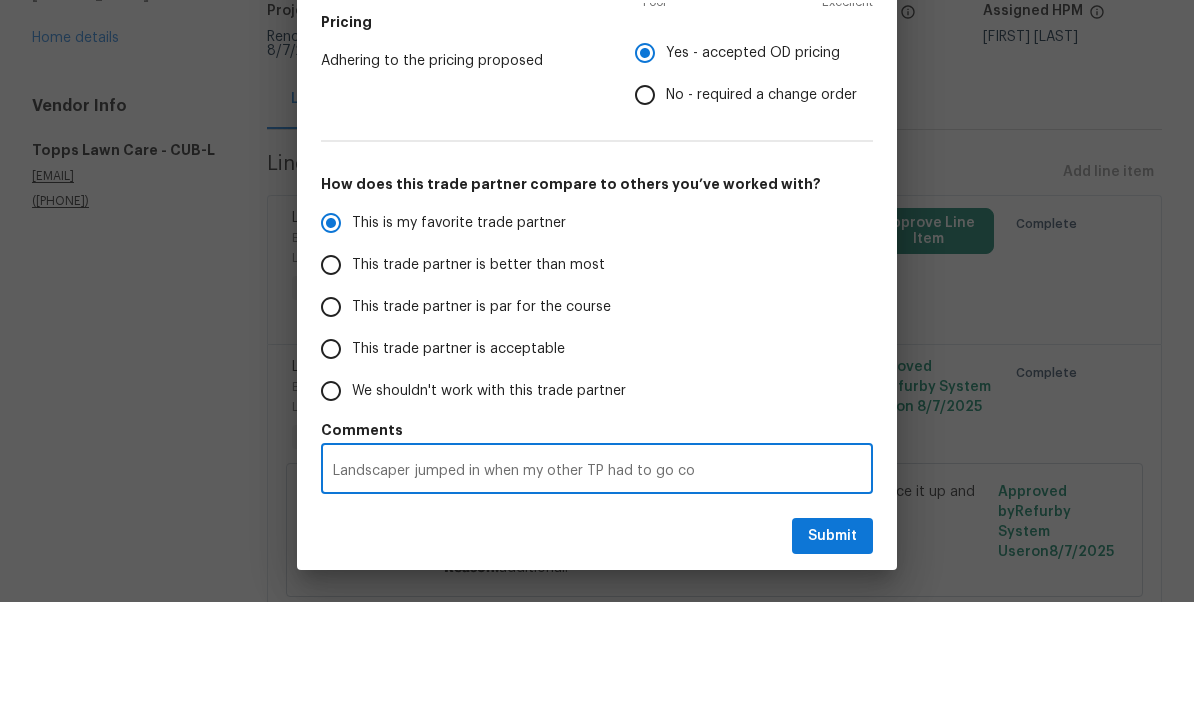 radio on "false" 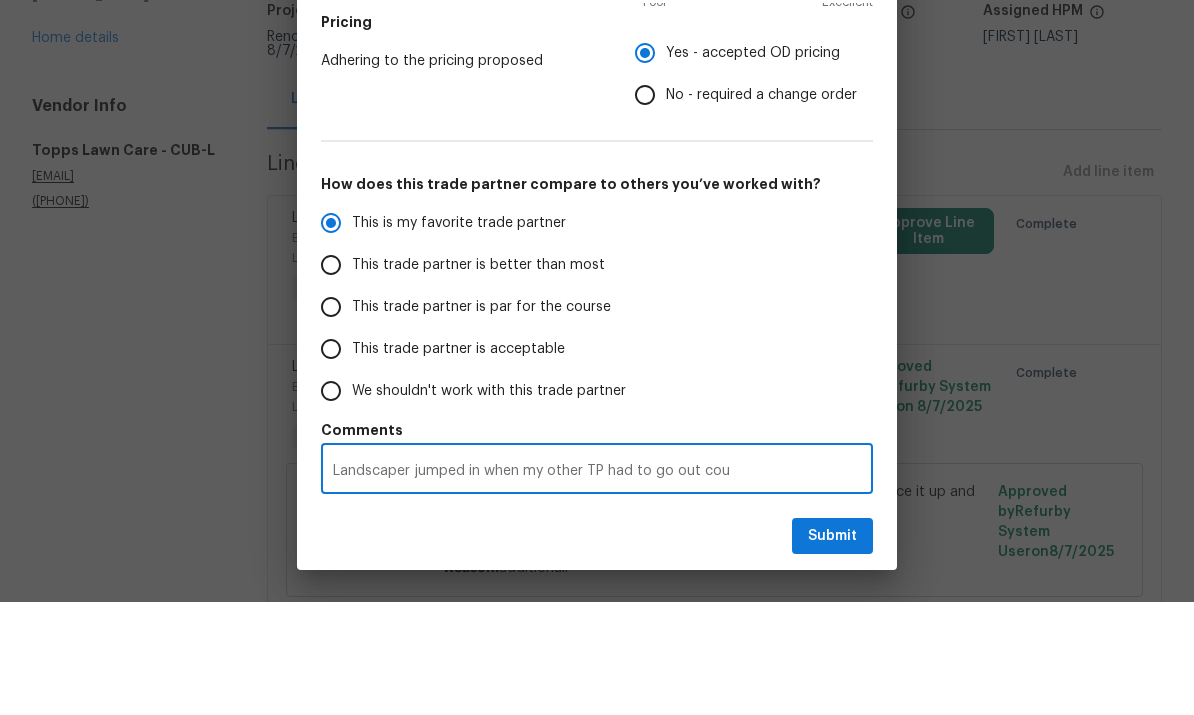 type on "Landscaper jumped in when my other TP had to go out coun" 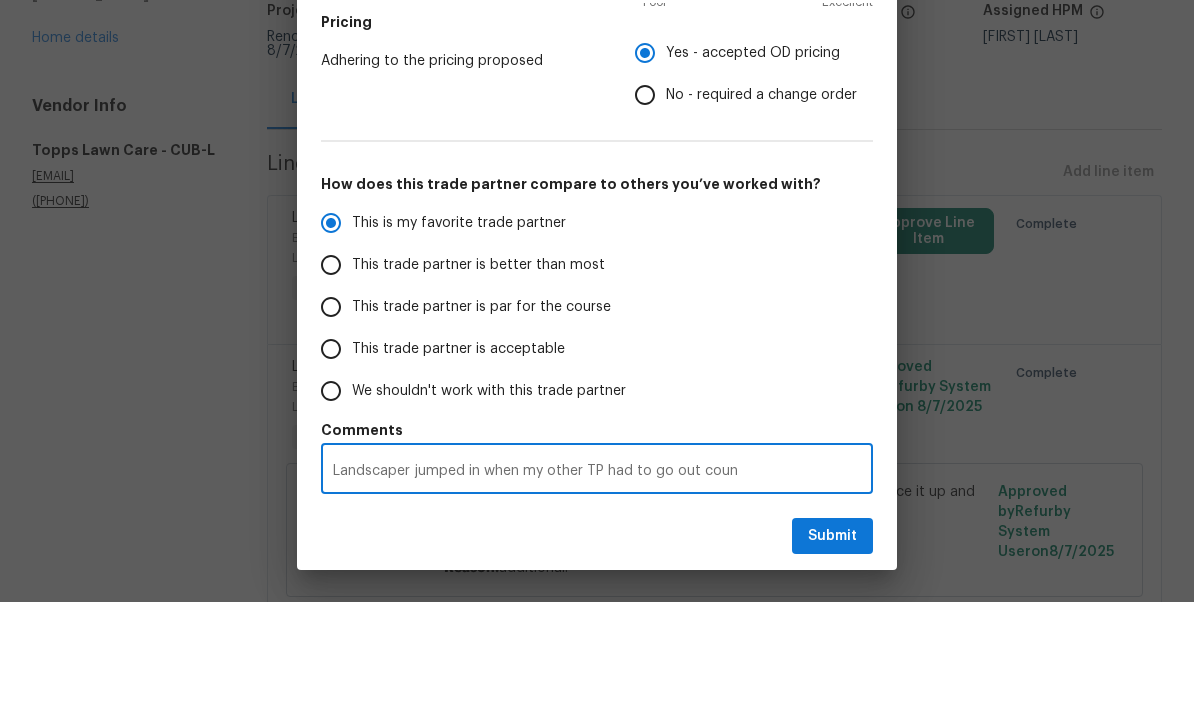 radio on "false" 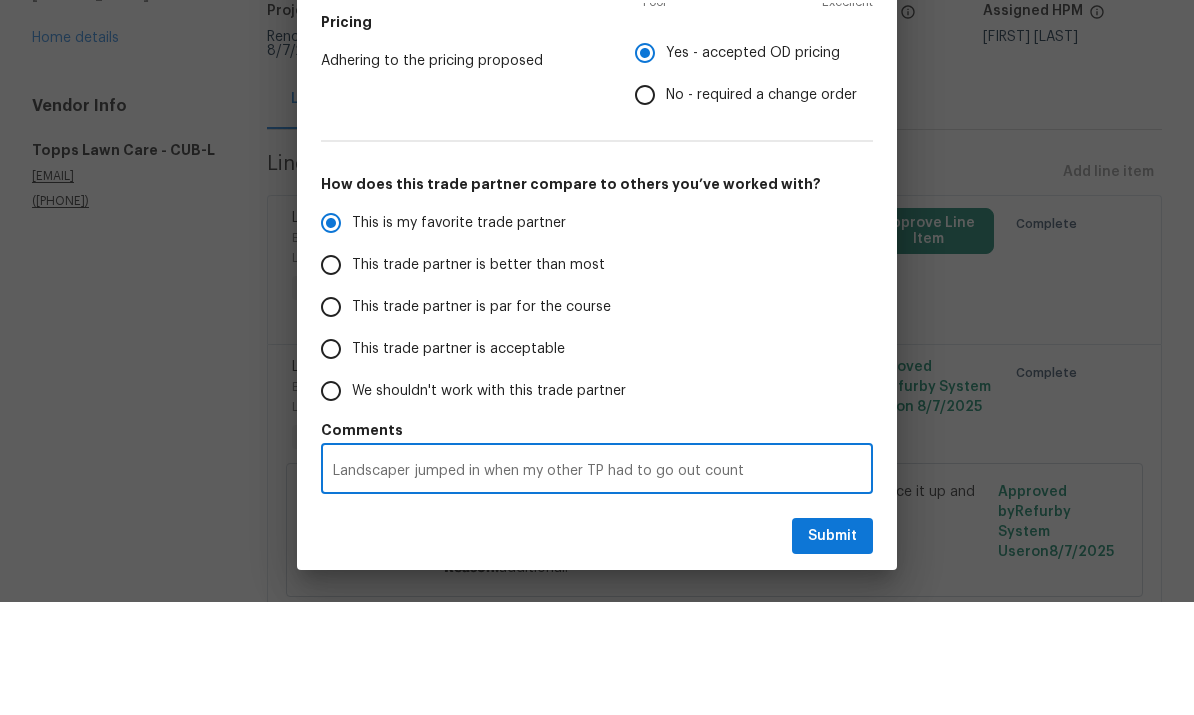 radio on "false" 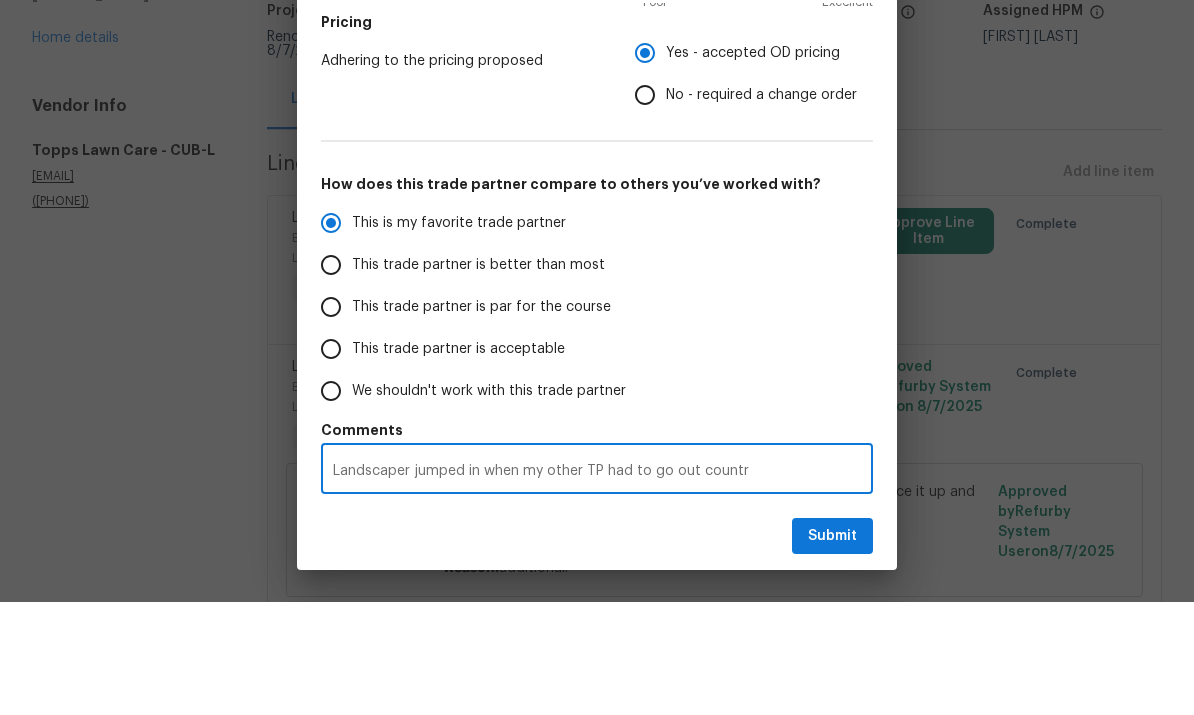 radio on "false" 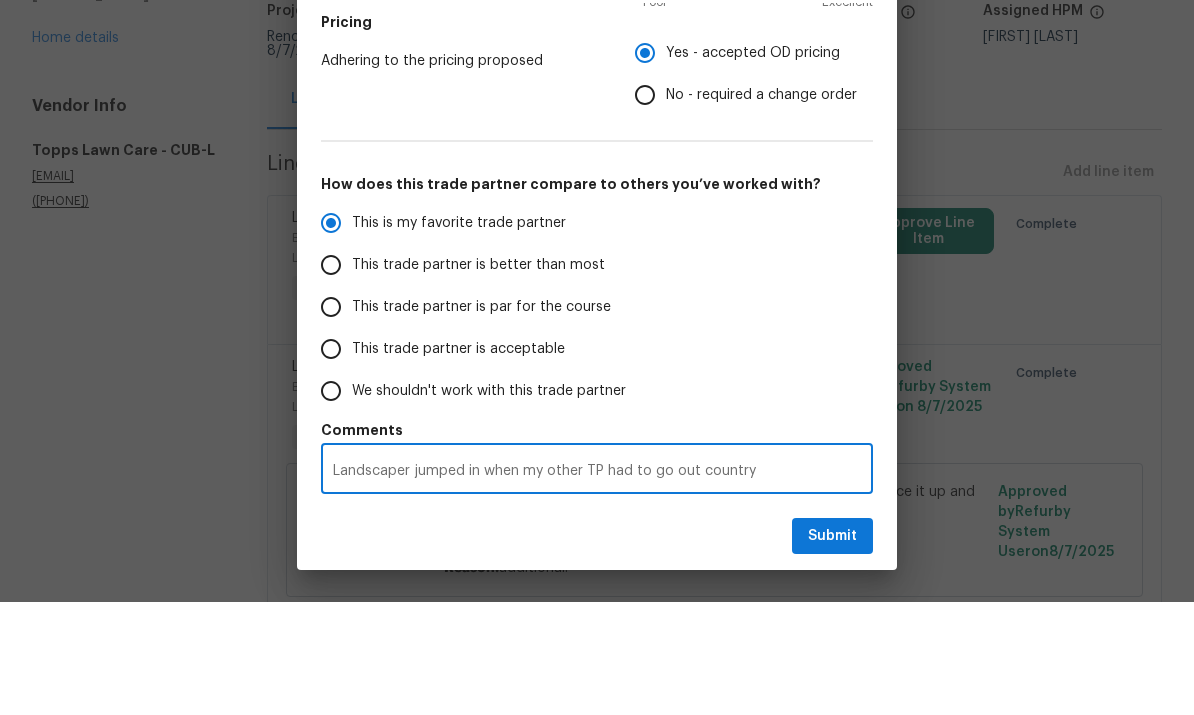 type on "Landscaper jumped in when my other TP had to go out country" 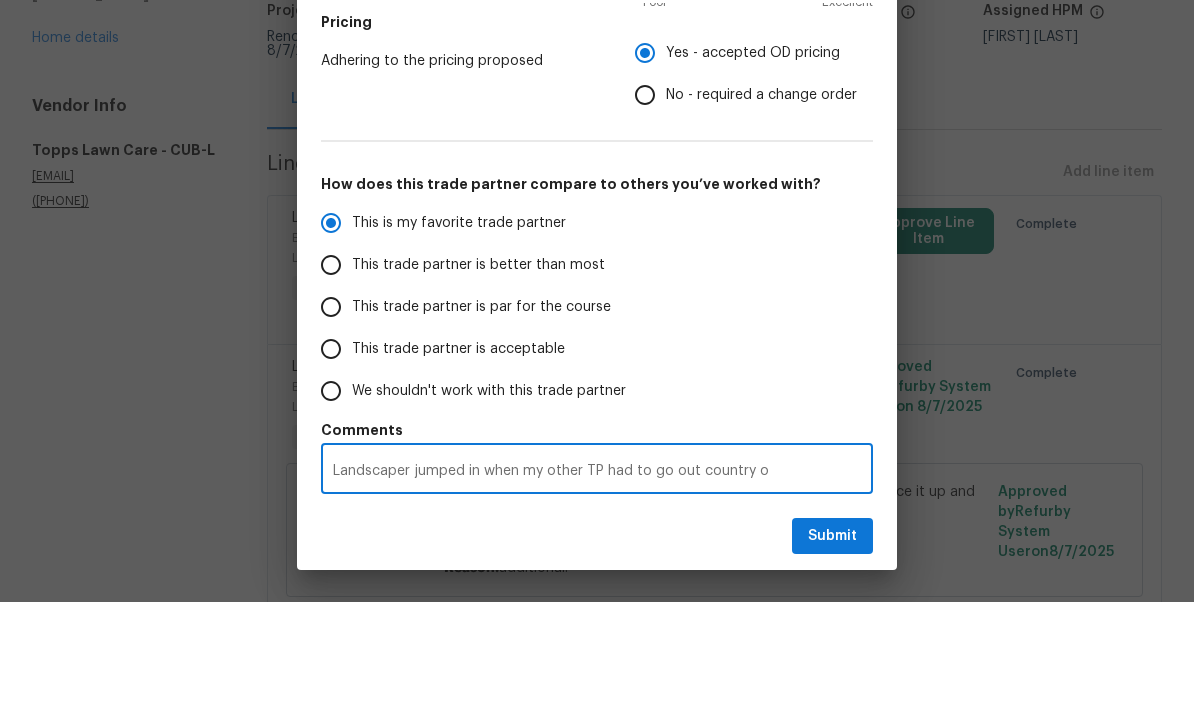 type on "Landscaper jumped in when my other TP had to go out country on" 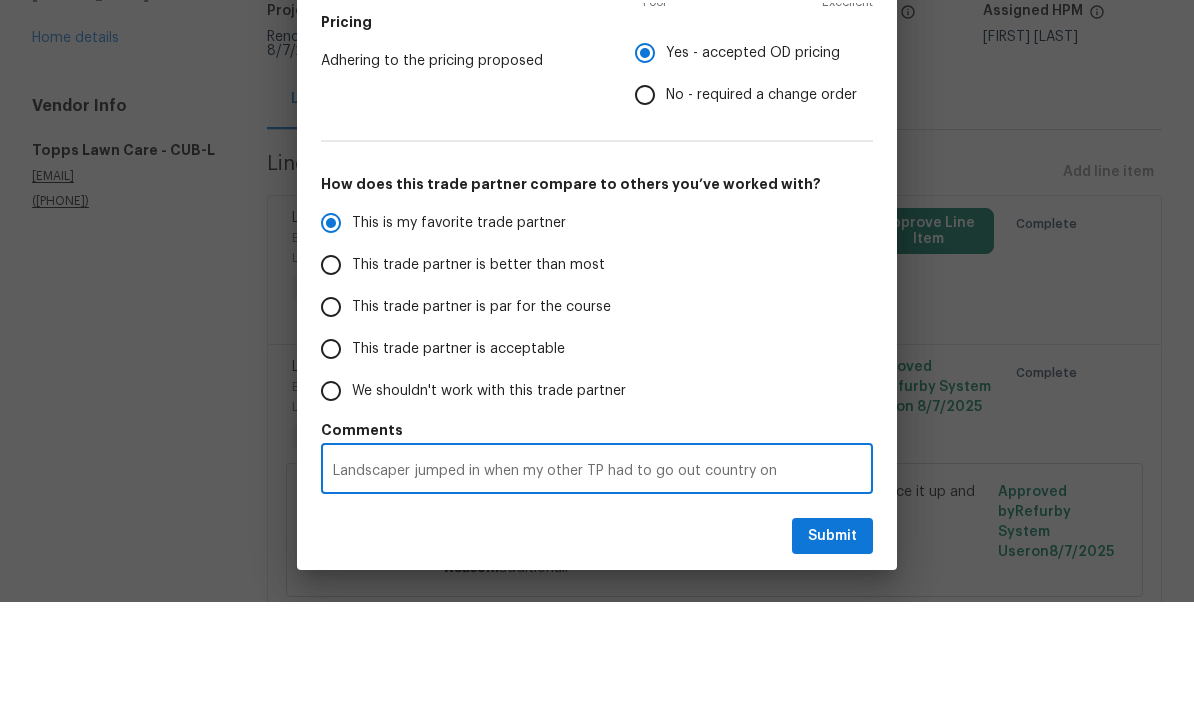 radio on "false" 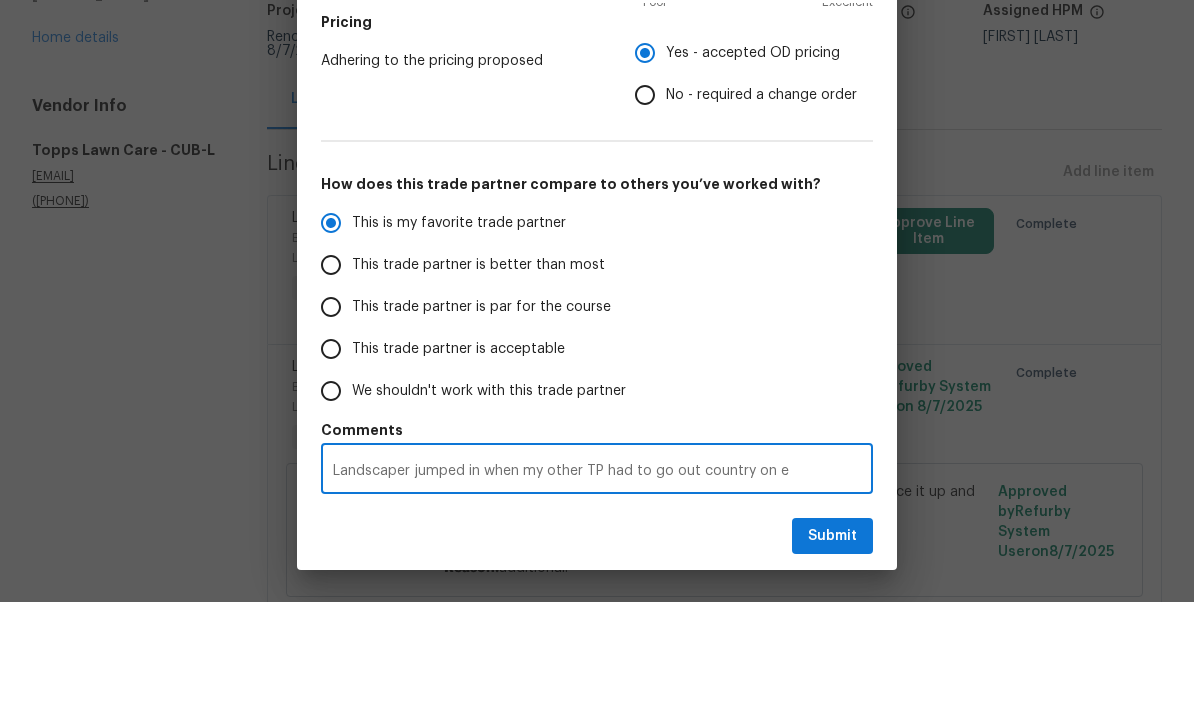radio on "false" 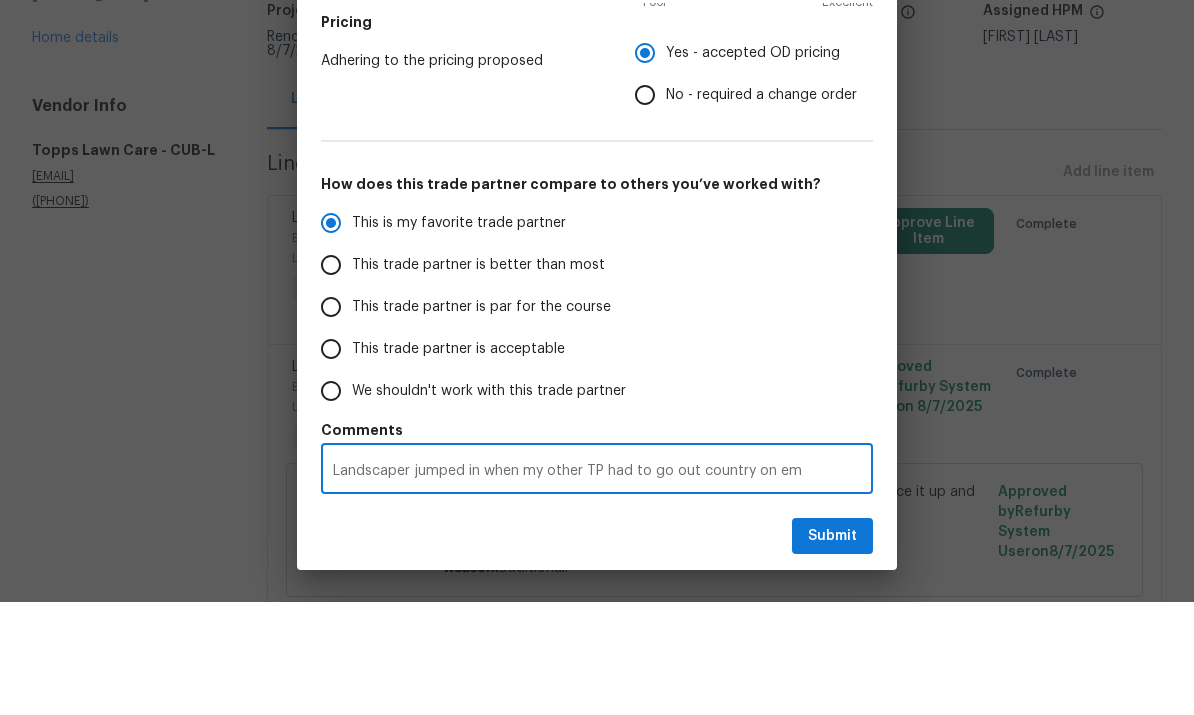 type on "Landscaper jumped in when my other TP had to go out country on eme" 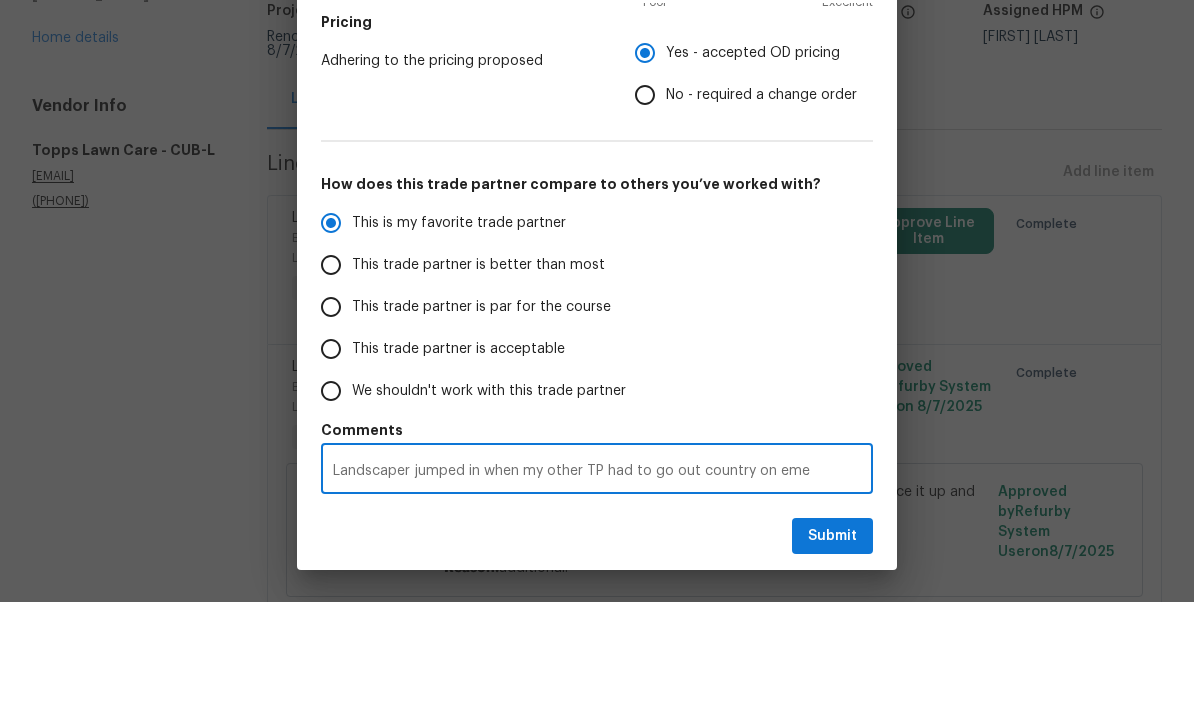radio on "false" 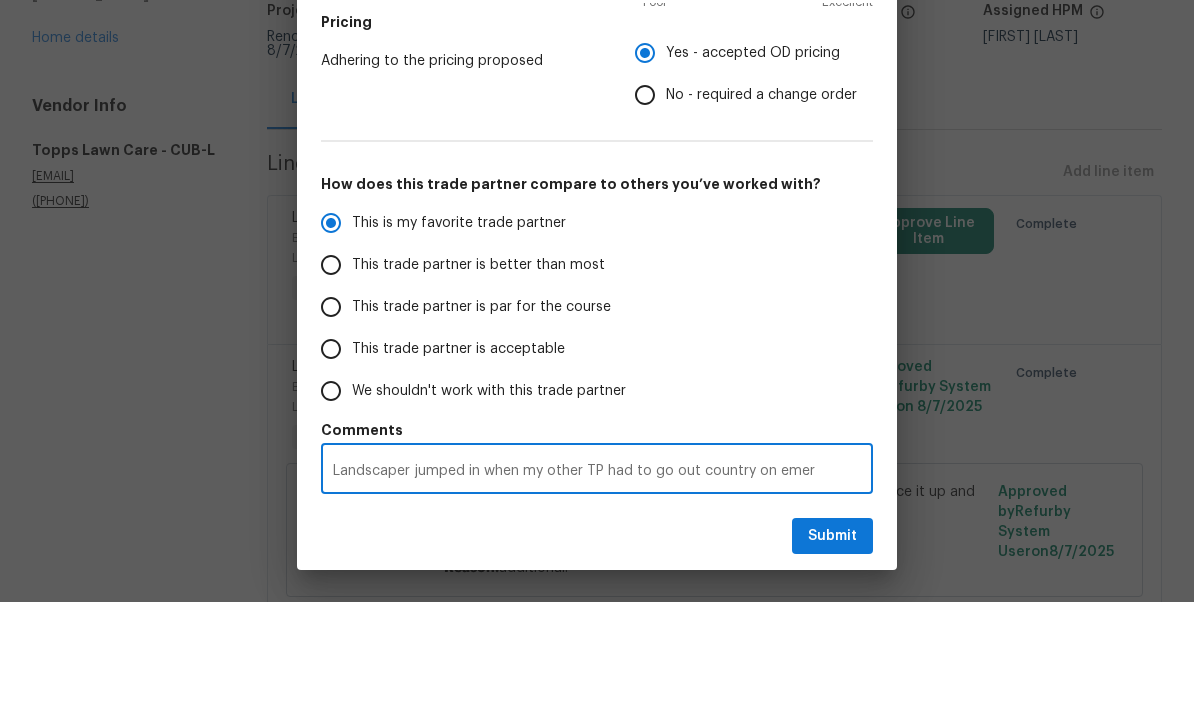 radio on "false" 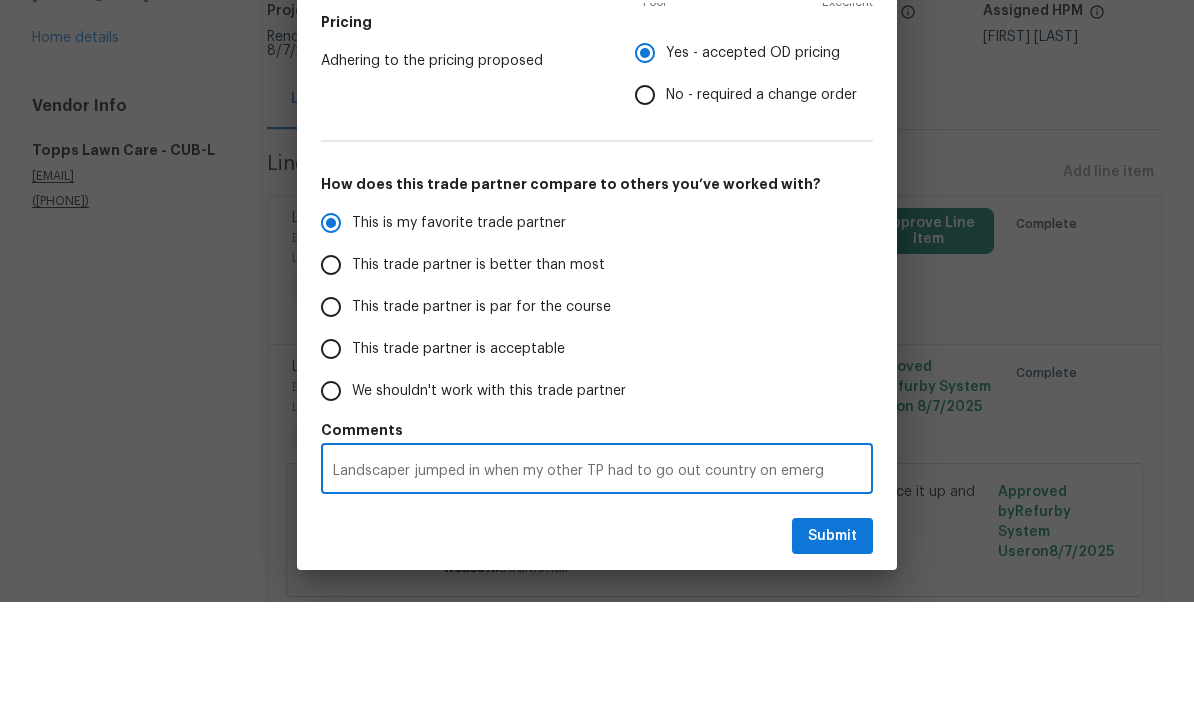 radio on "false" 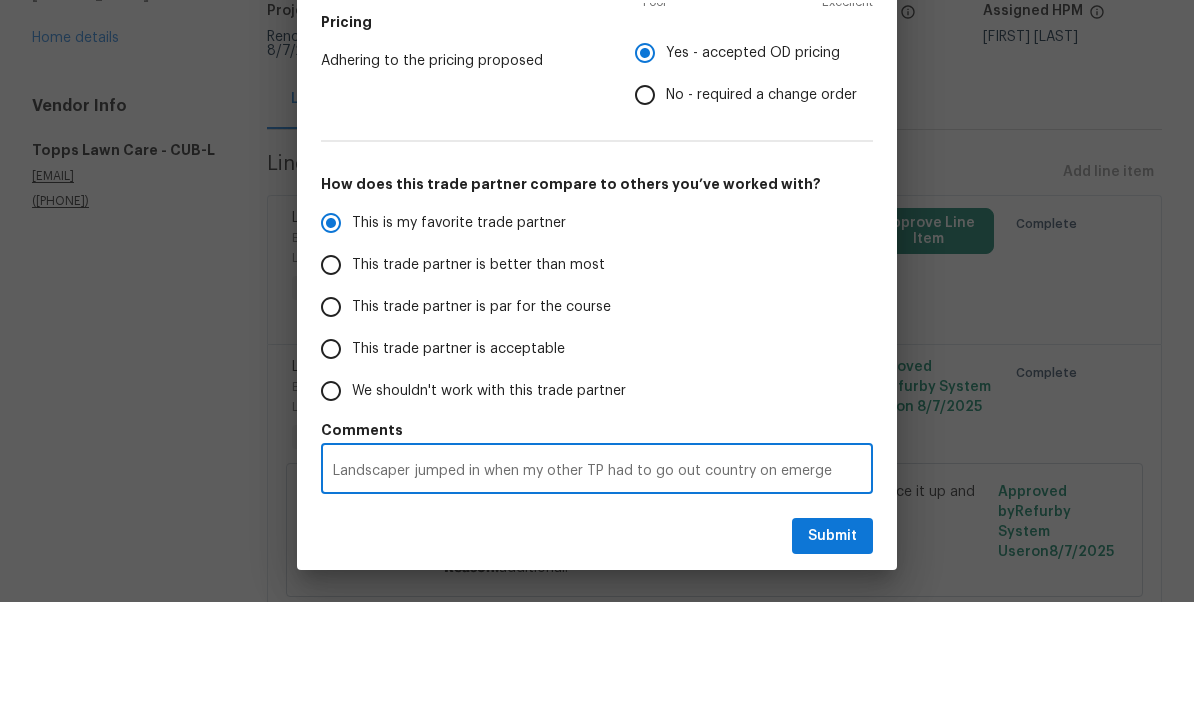 radio on "false" 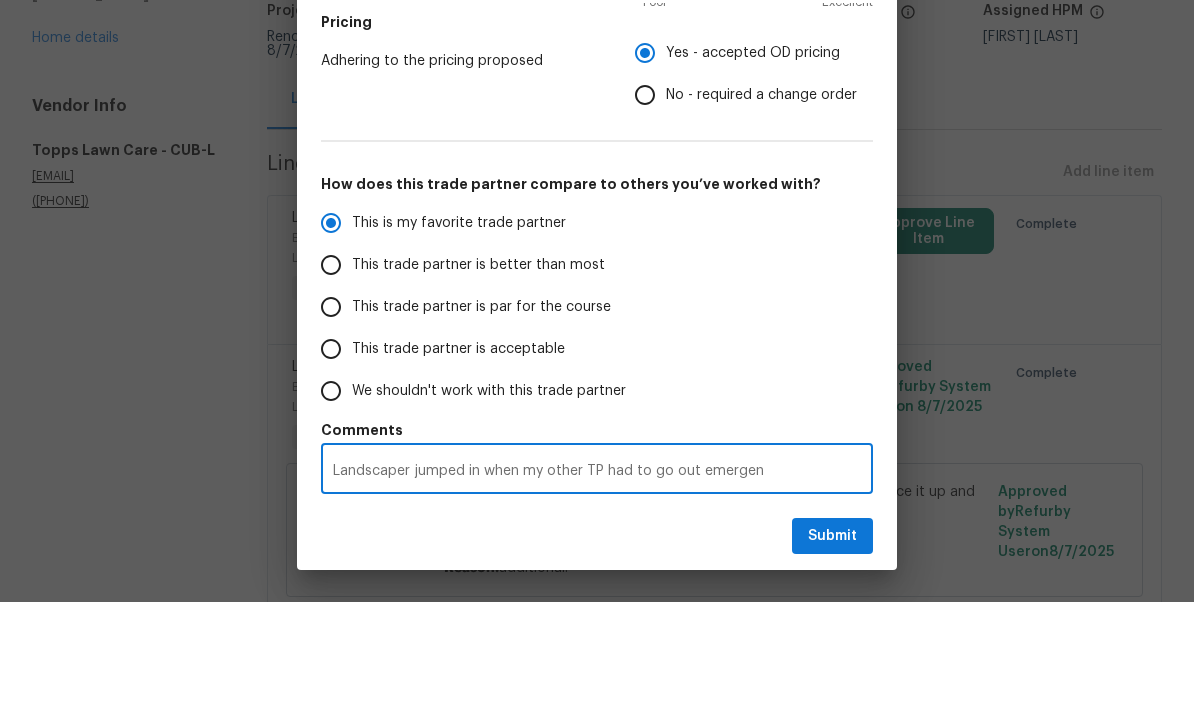 type on "Landscaper jumped in when my other TP had to go out country on emergenc" 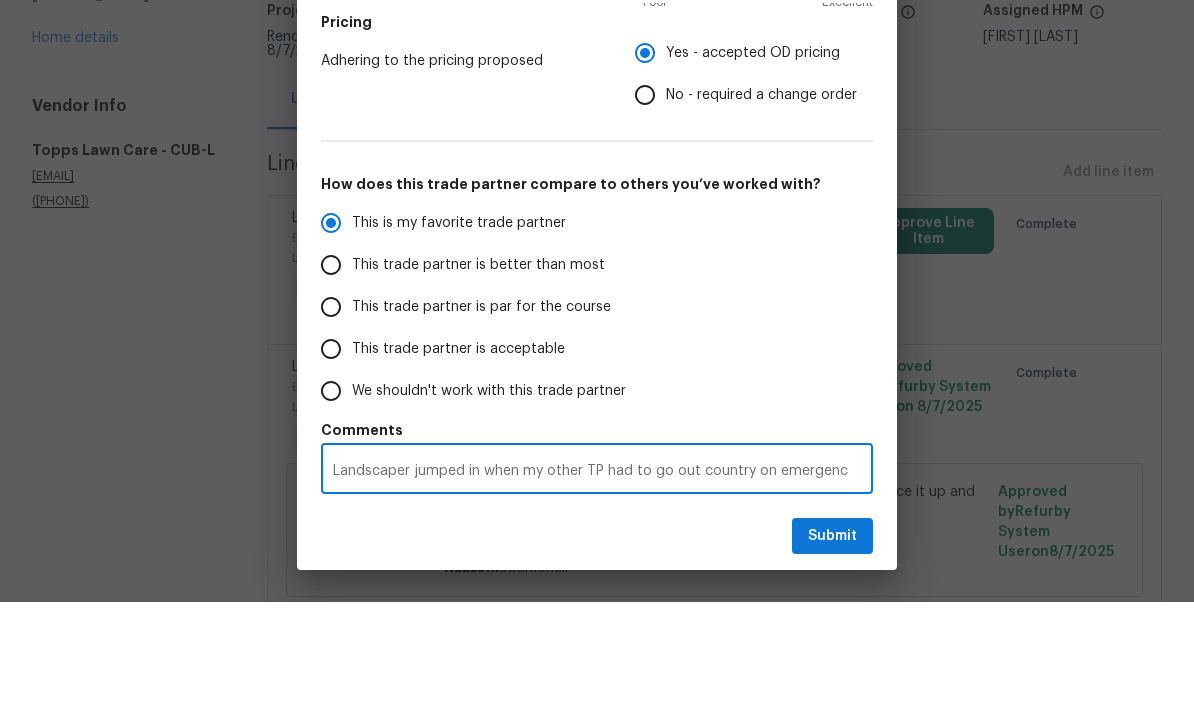 radio on "false" 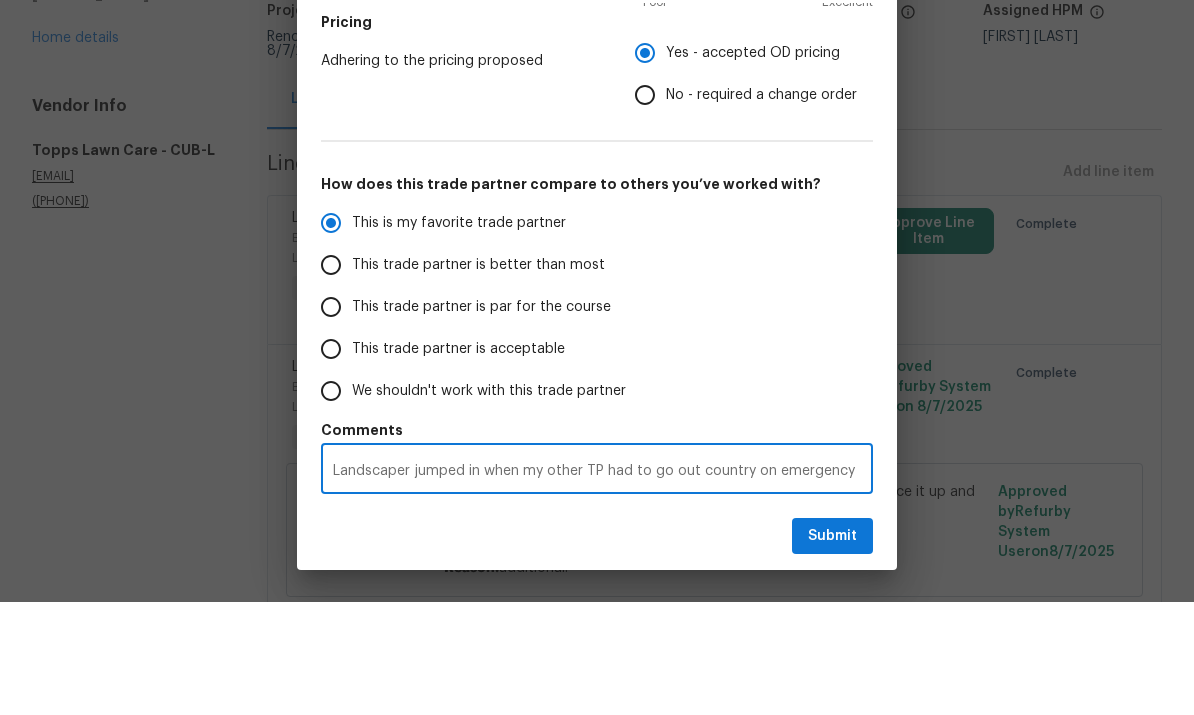radio on "false" 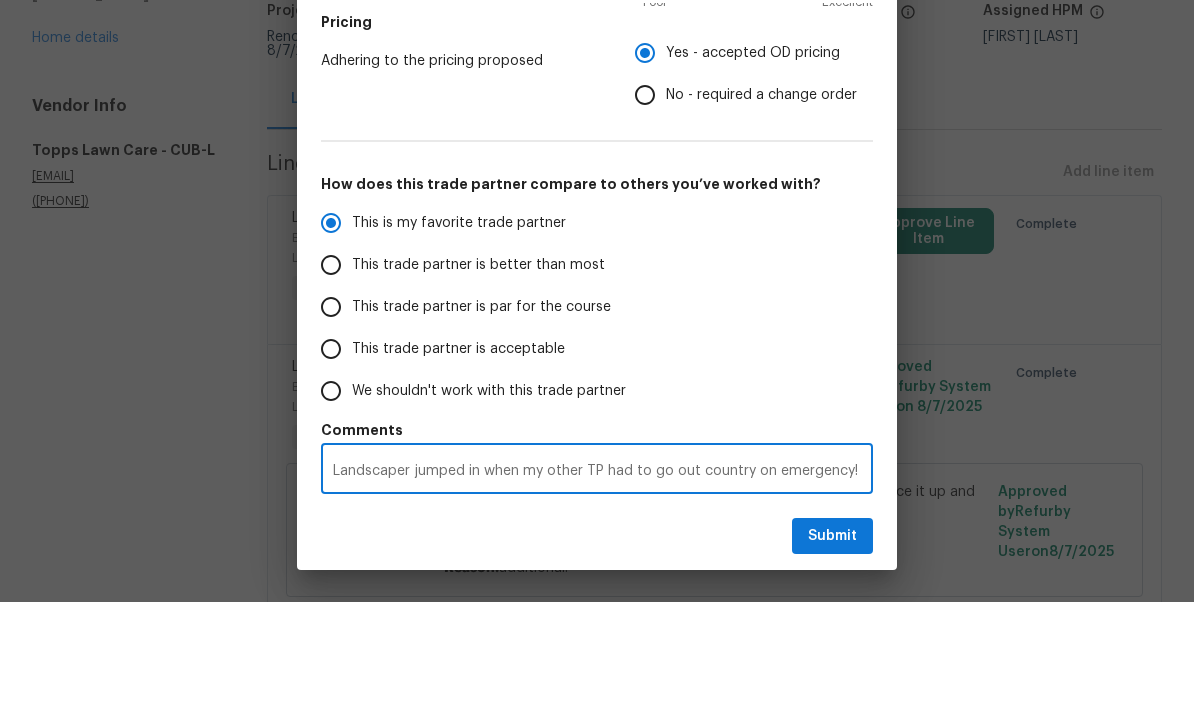 type on "Landscaper jumped in when my other TP had to go out country on emergency!" 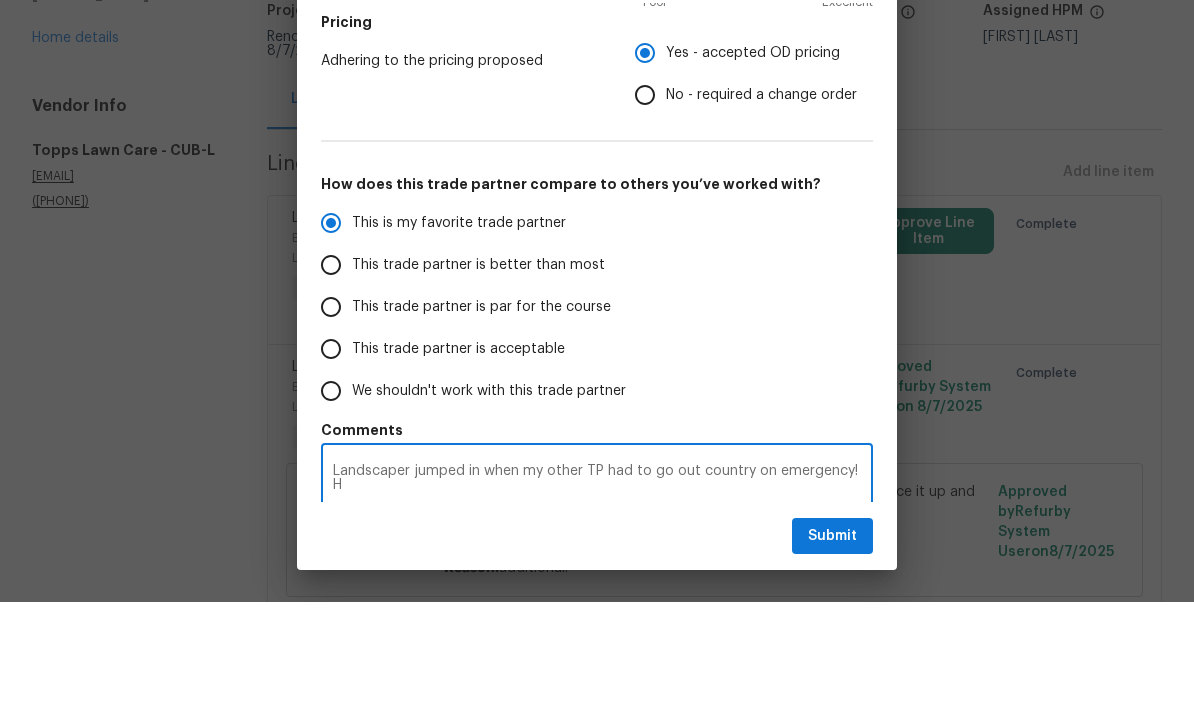 radio on "false" 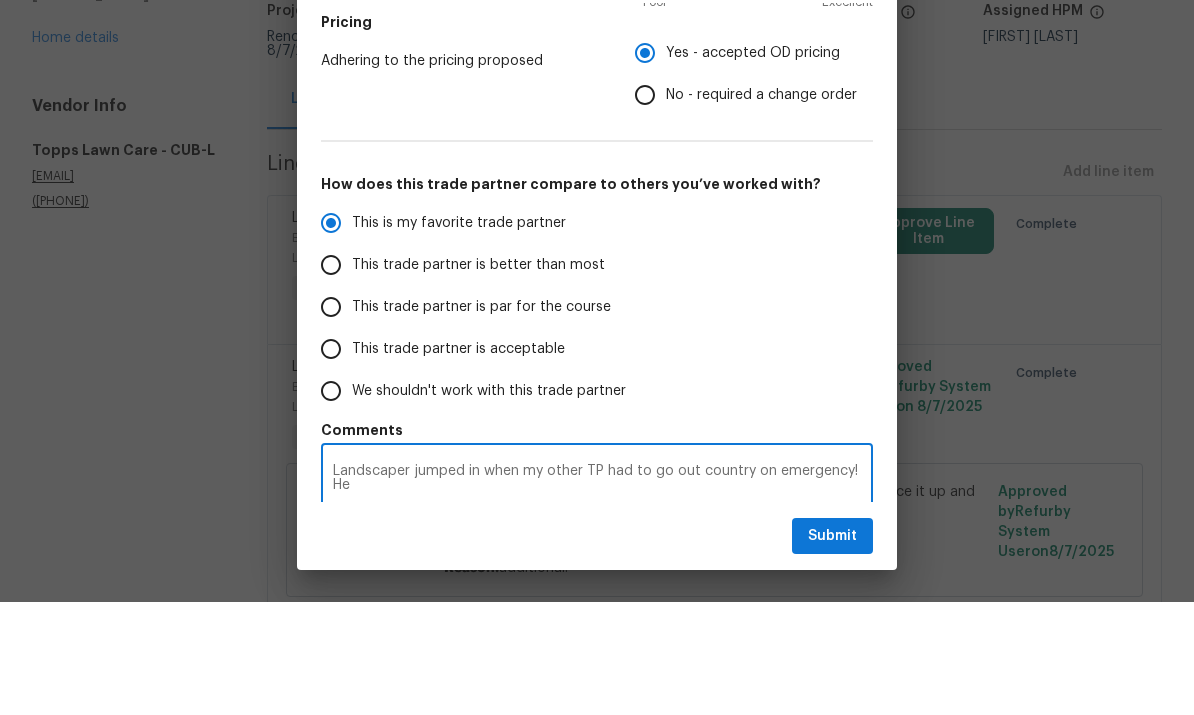 radio on "false" 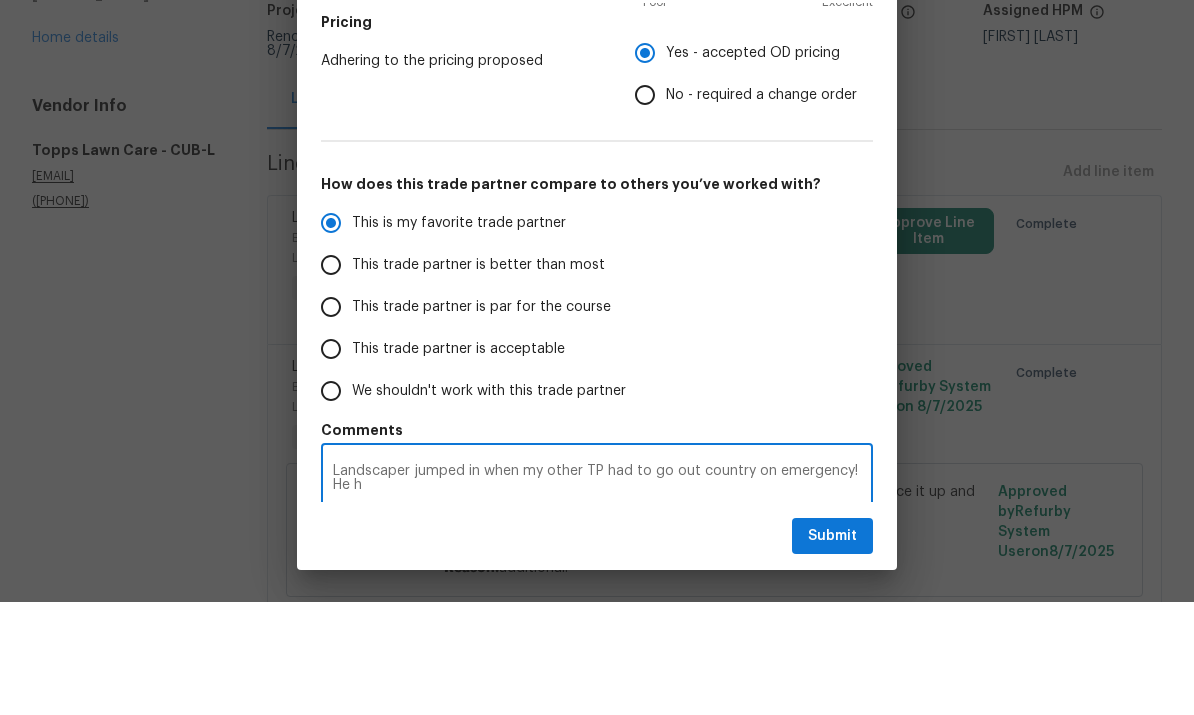 type on "Landscaper jumped in when my other TP had to go out country on emergency! He he" 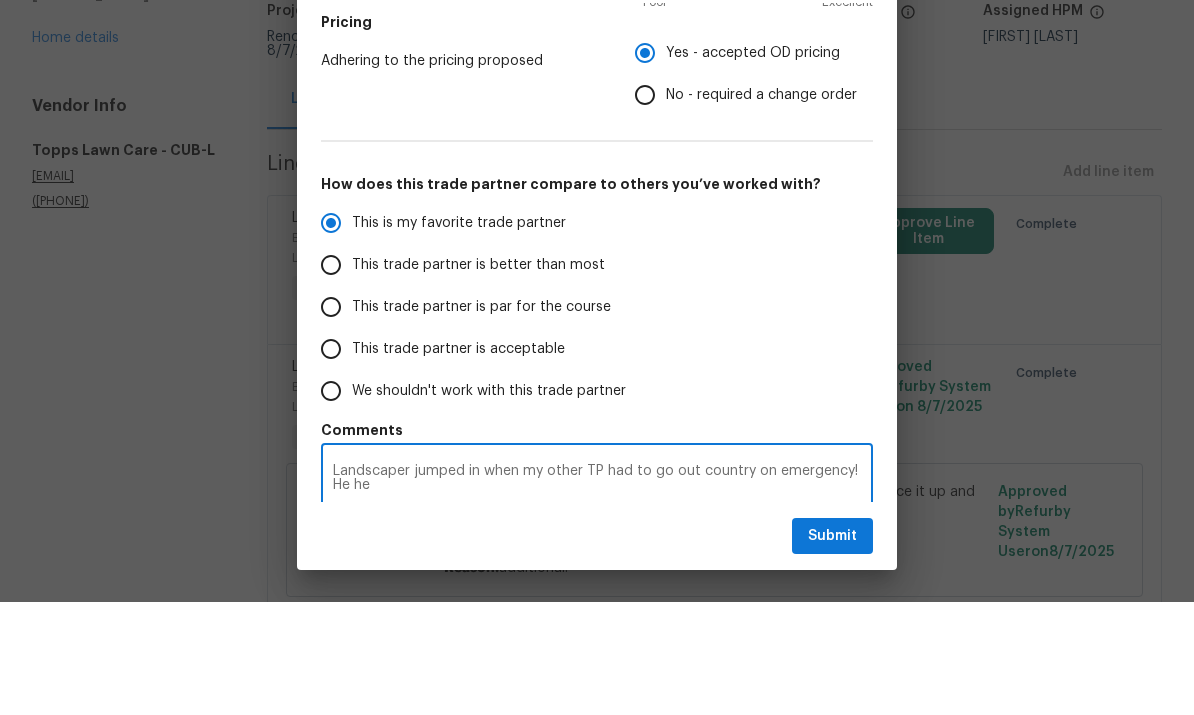 radio on "false" 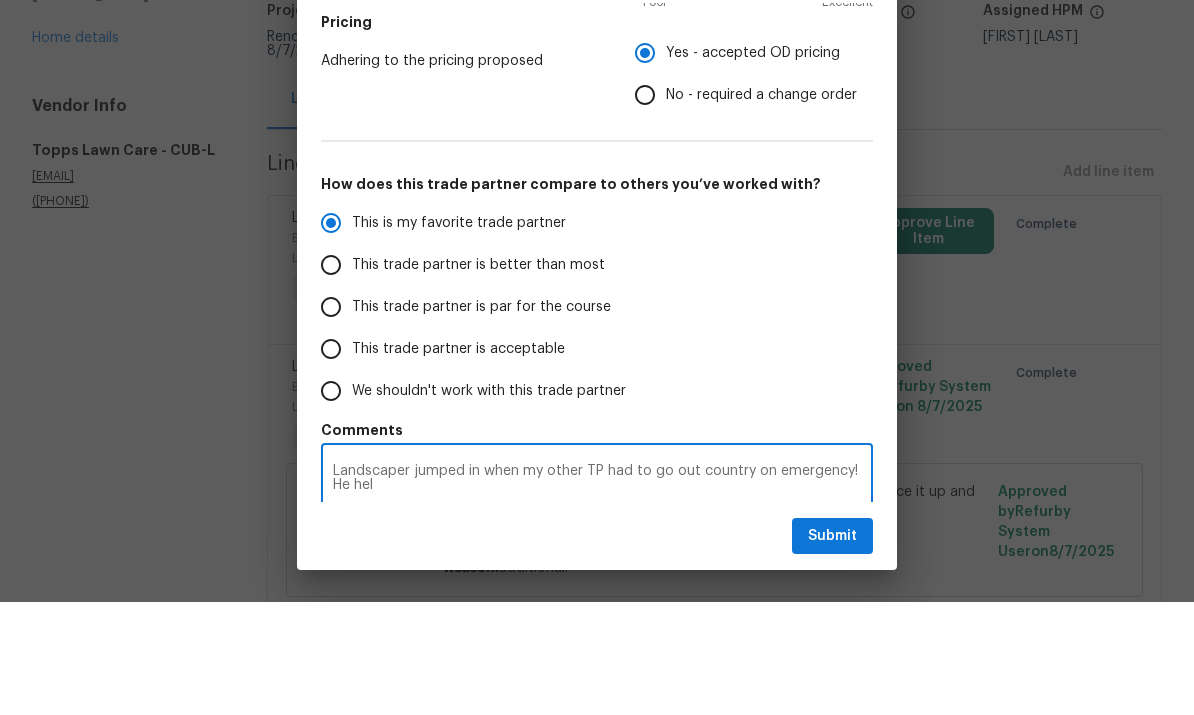 radio on "false" 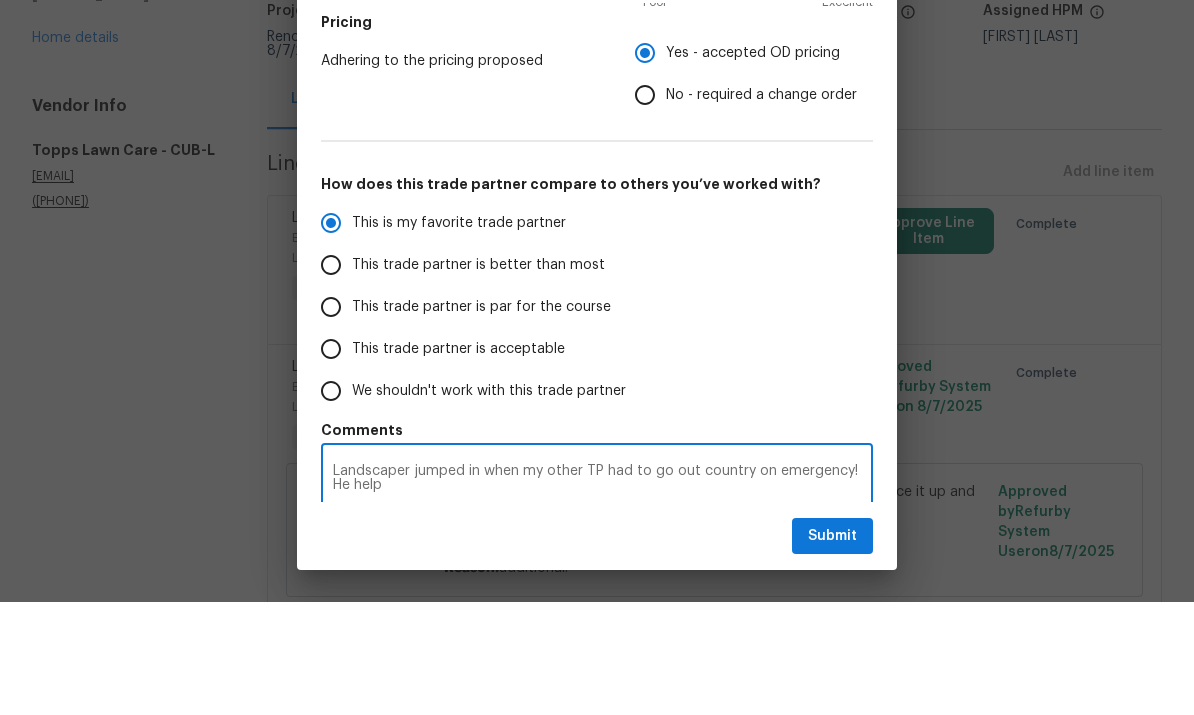 type on "Landscaper jumped in when my other TP had to go out country on emergency! He helpe" 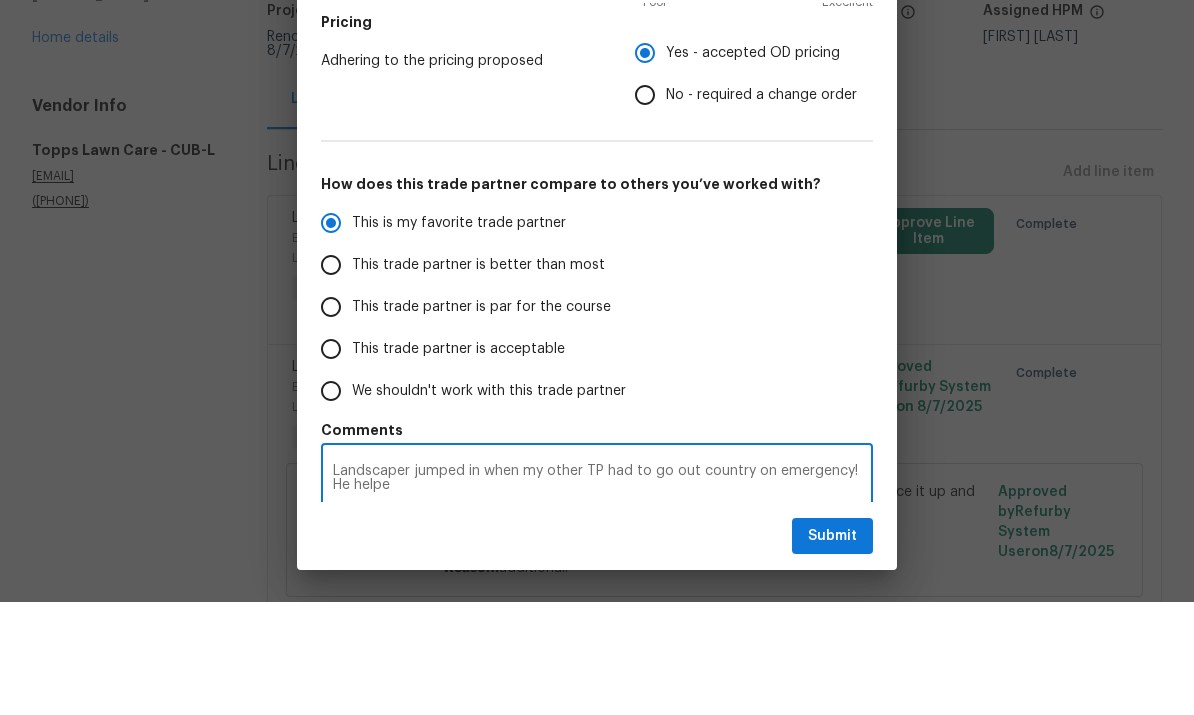 radio on "false" 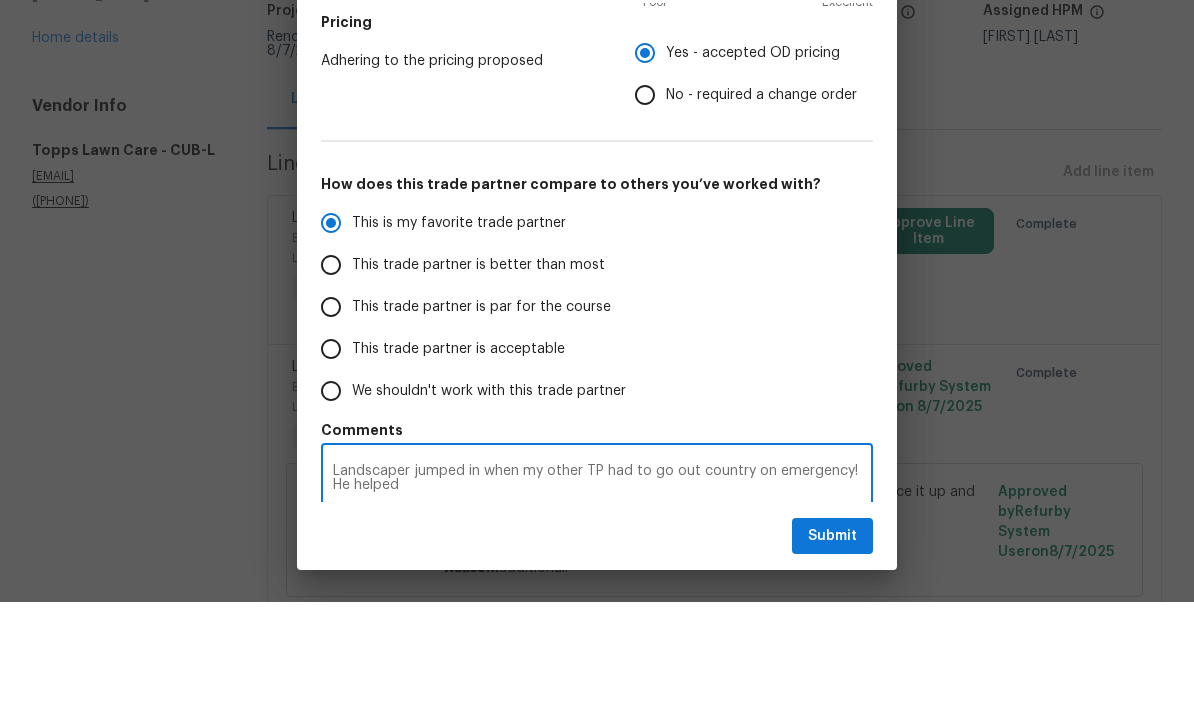 type on "Landscaper jumped in when my other TP had to go out country on emergency! He helped" 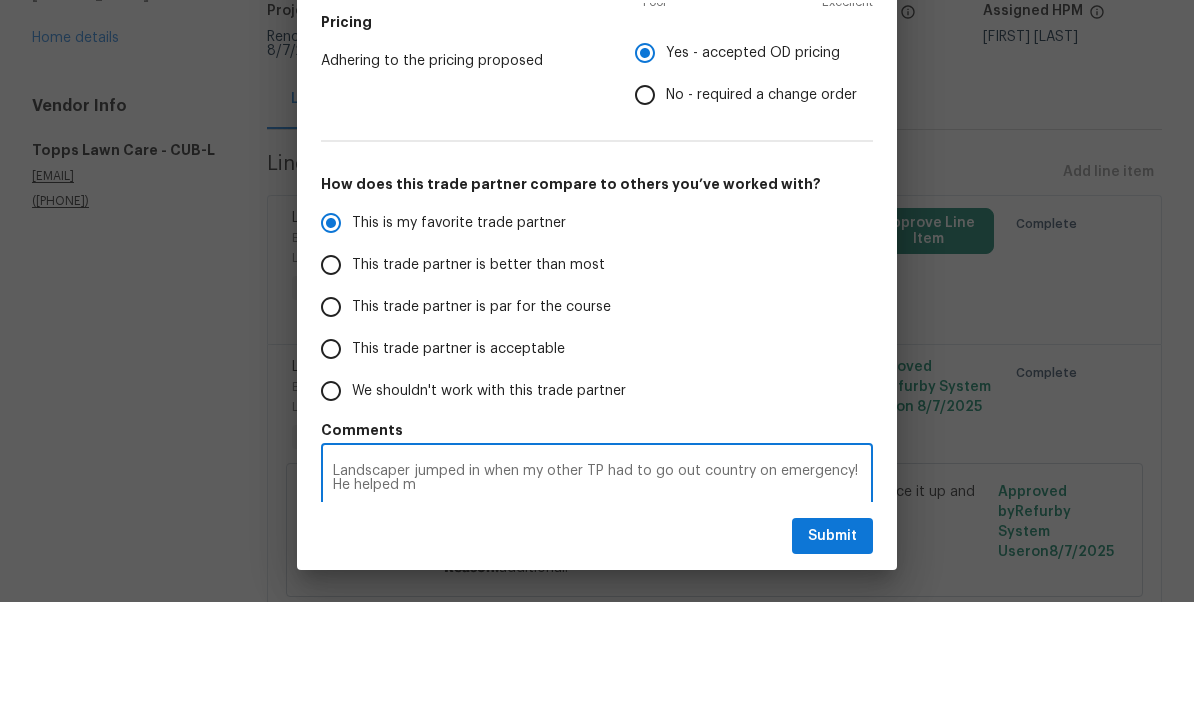 radio on "false" 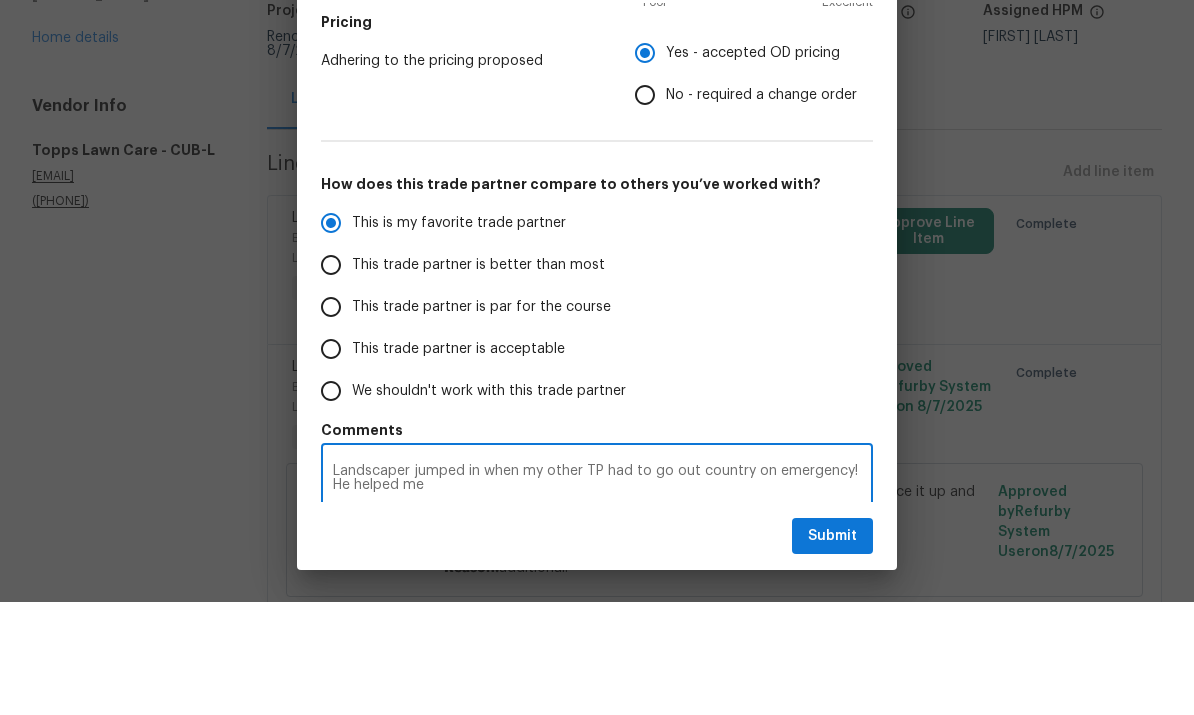 radio on "false" 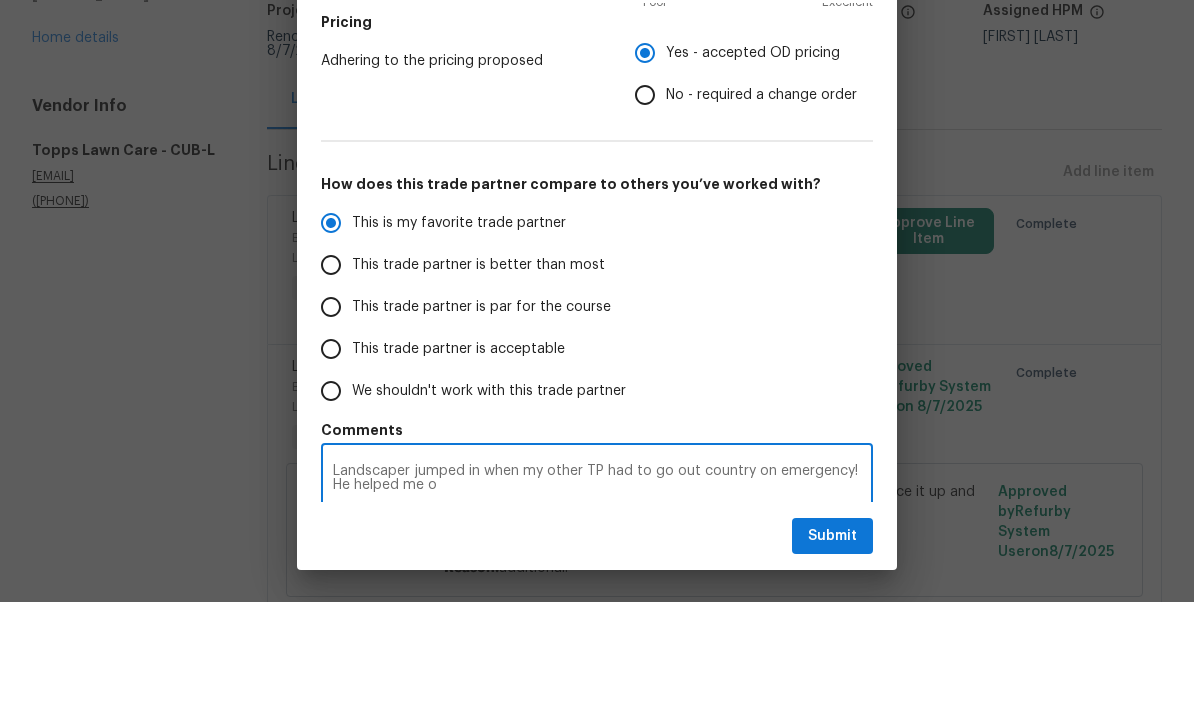 radio on "false" 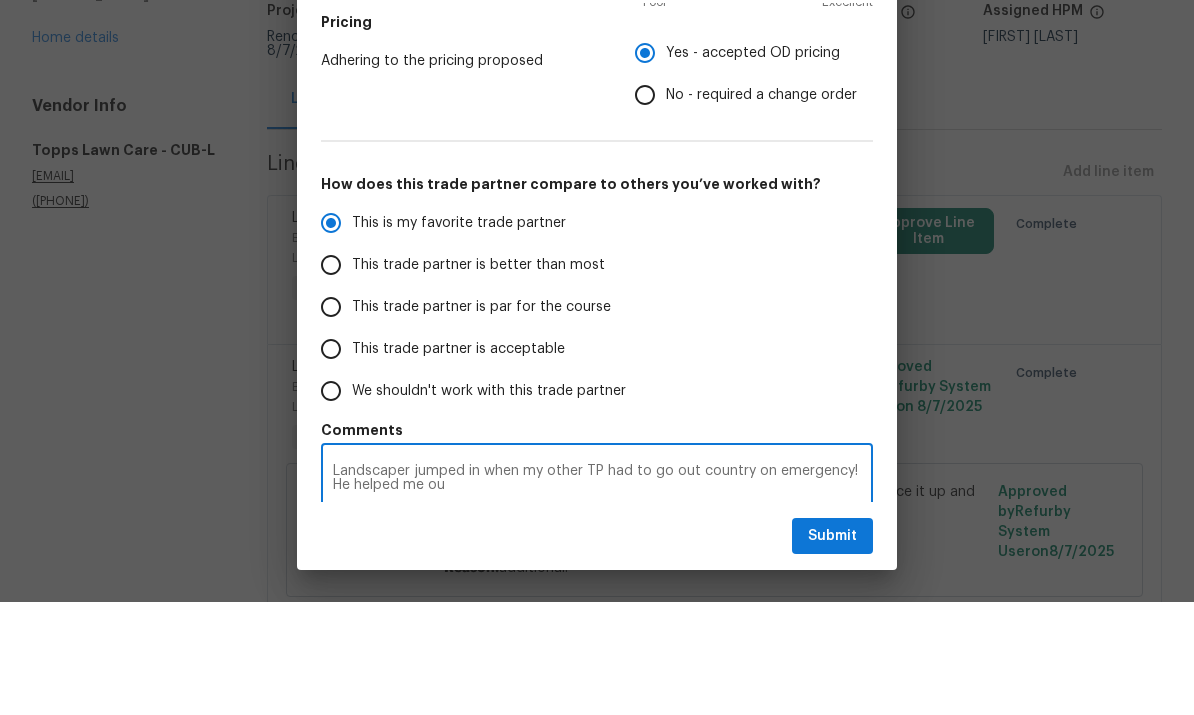 type on "Landscaper jumped in when my other TP had to go out country on emergency! He helped me out" 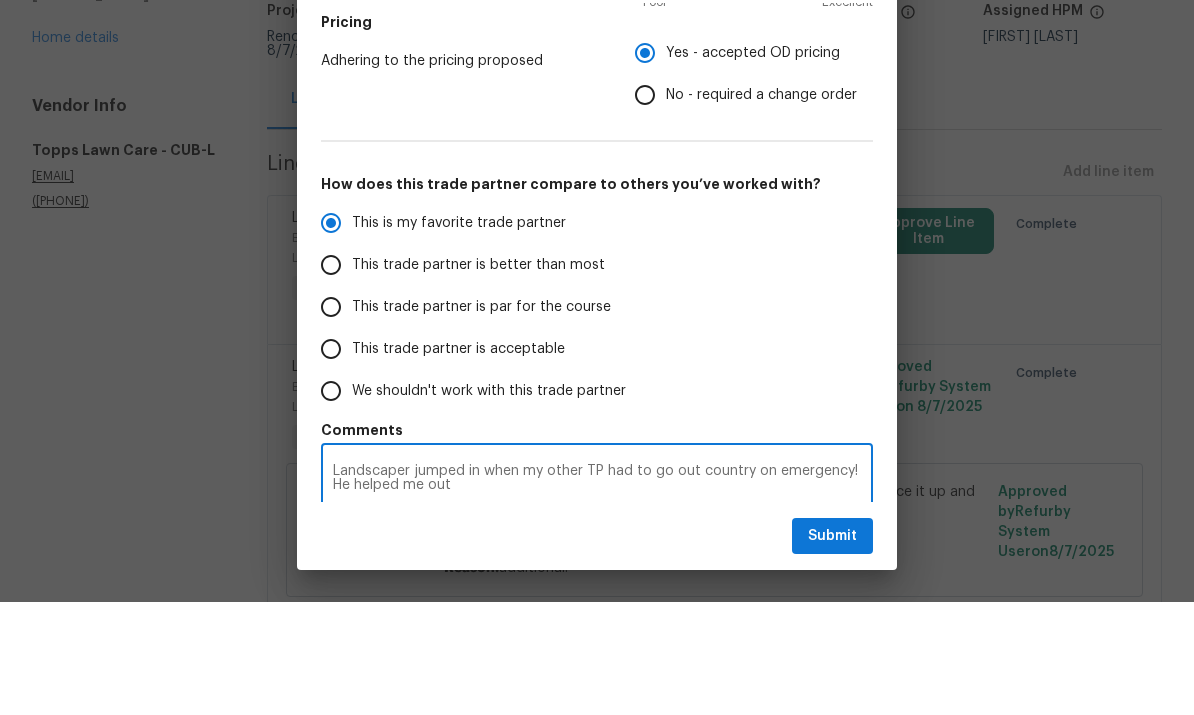 radio on "false" 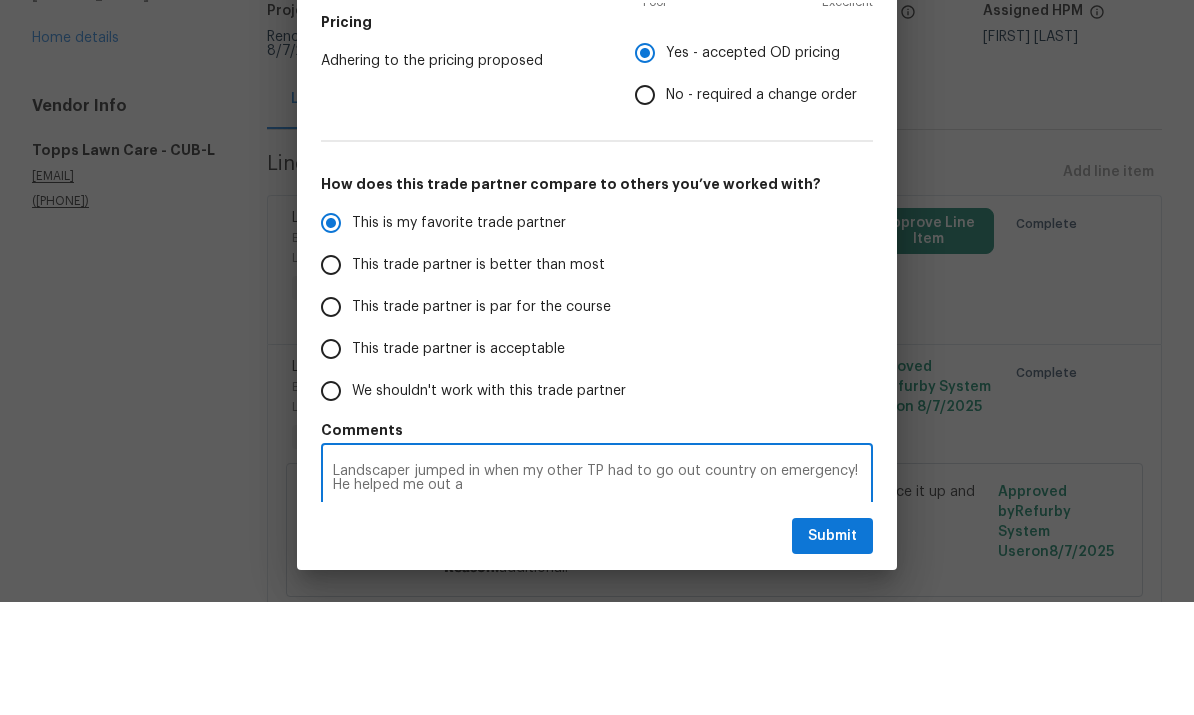 type on "Landscaper jumped in when my other TP had to go out country on emergency! He helped me out an" 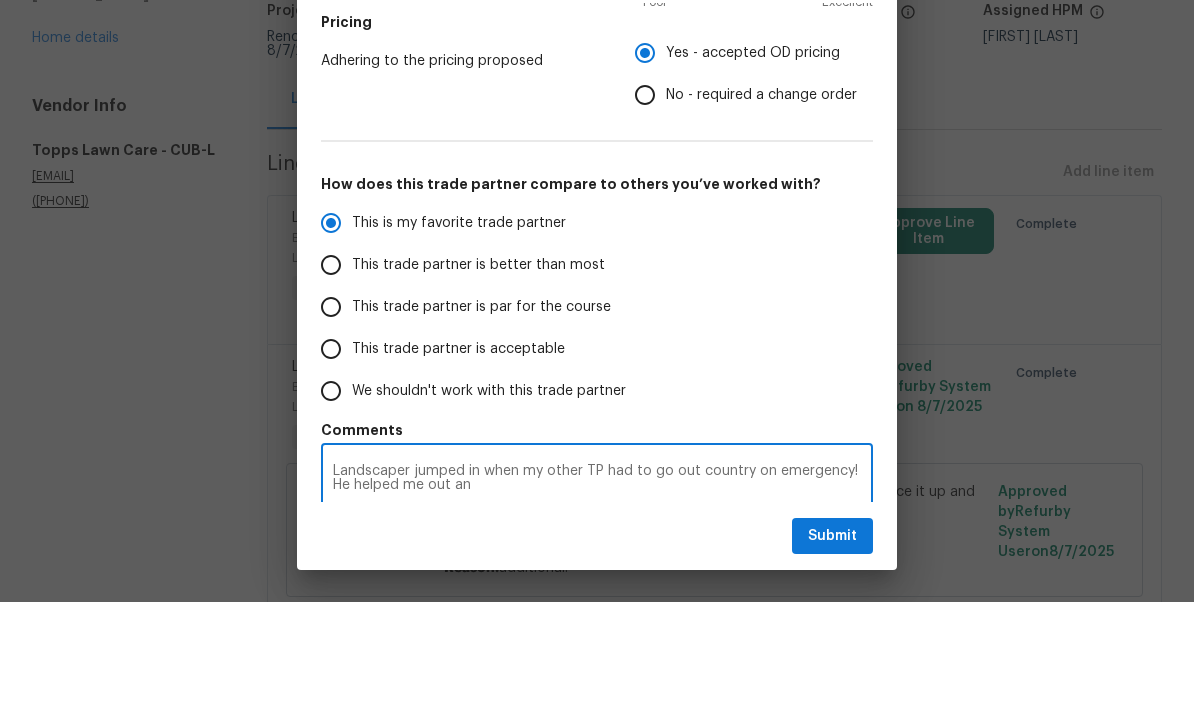 radio on "false" 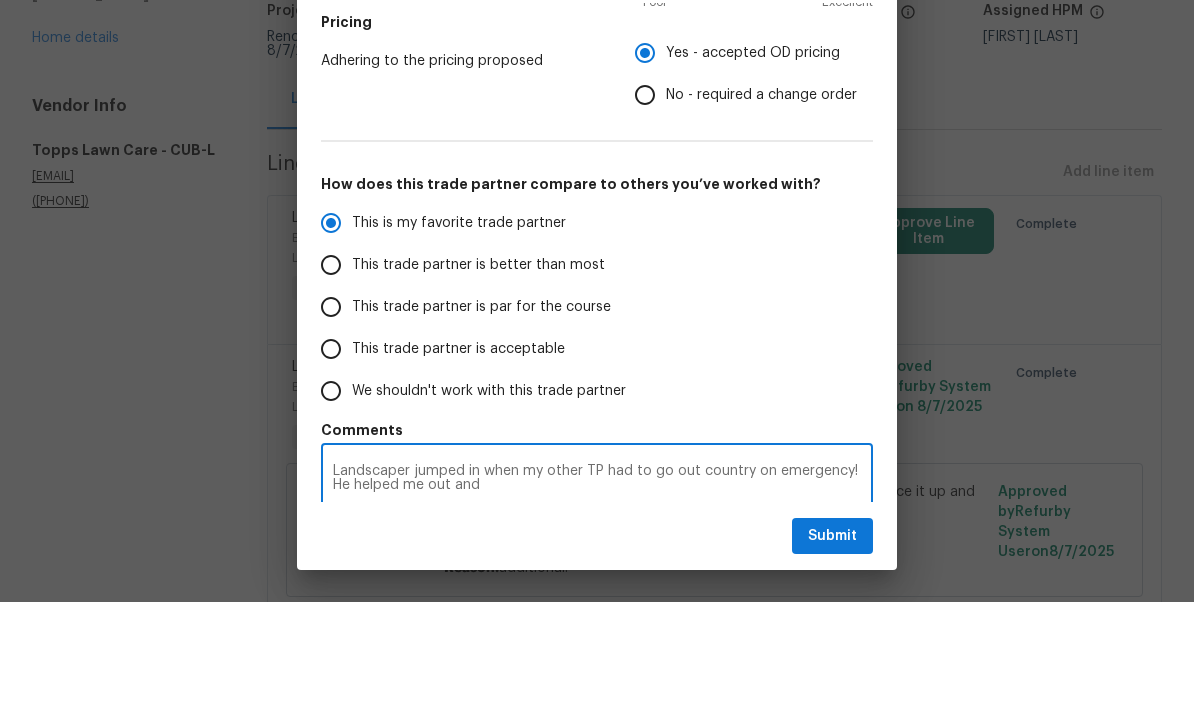 radio on "false" 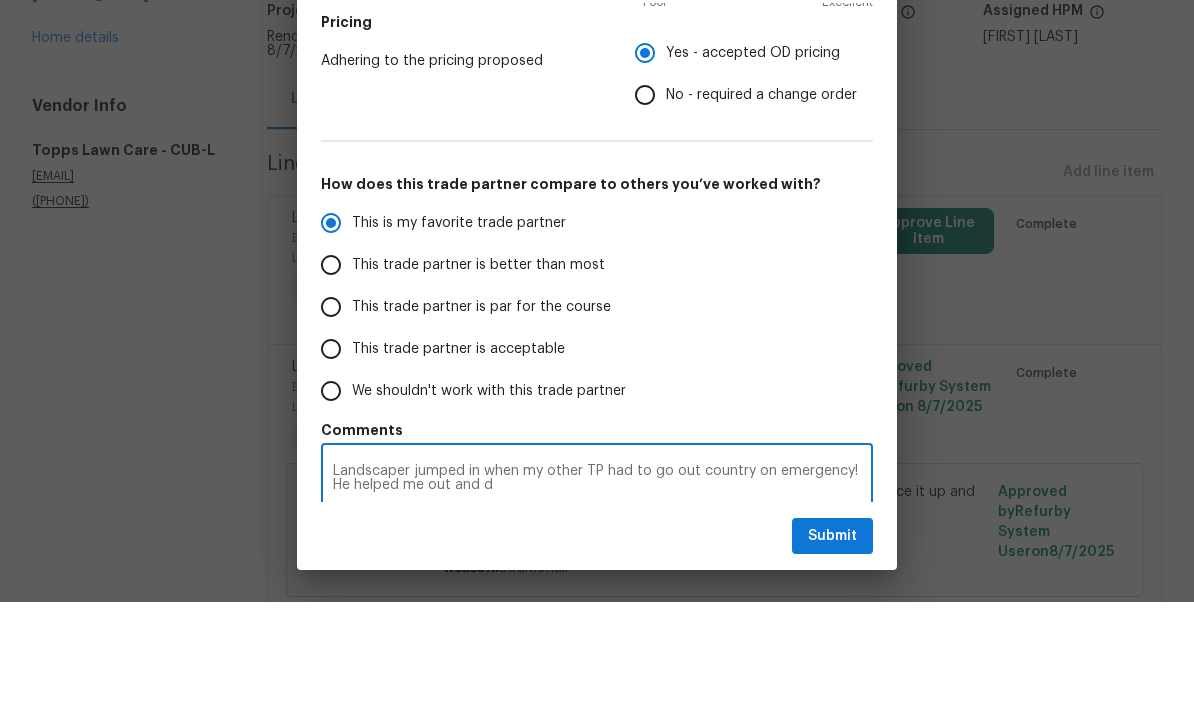 radio on "false" 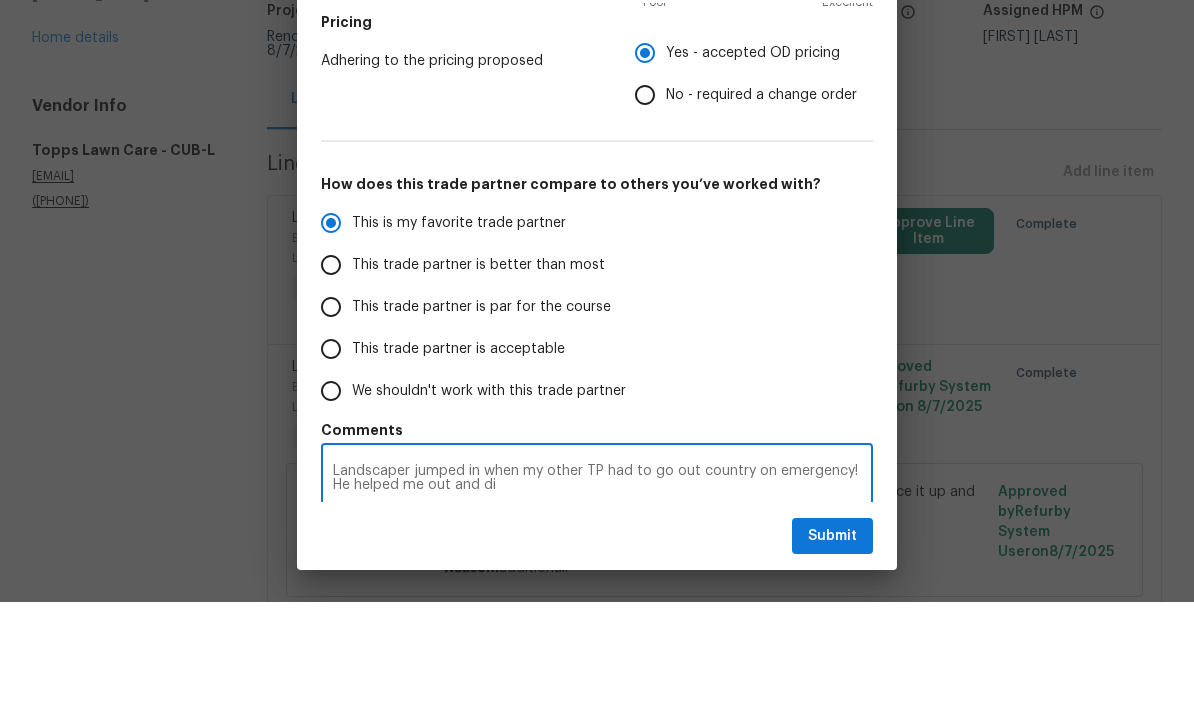 radio on "false" 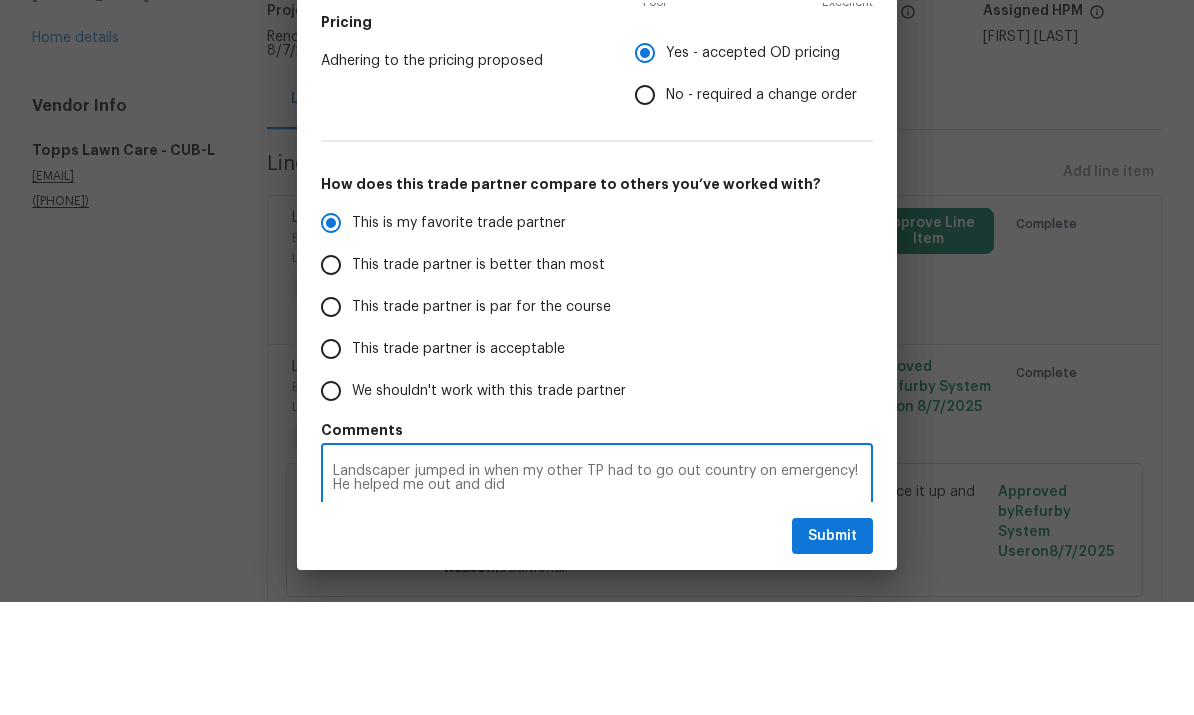 radio on "false" 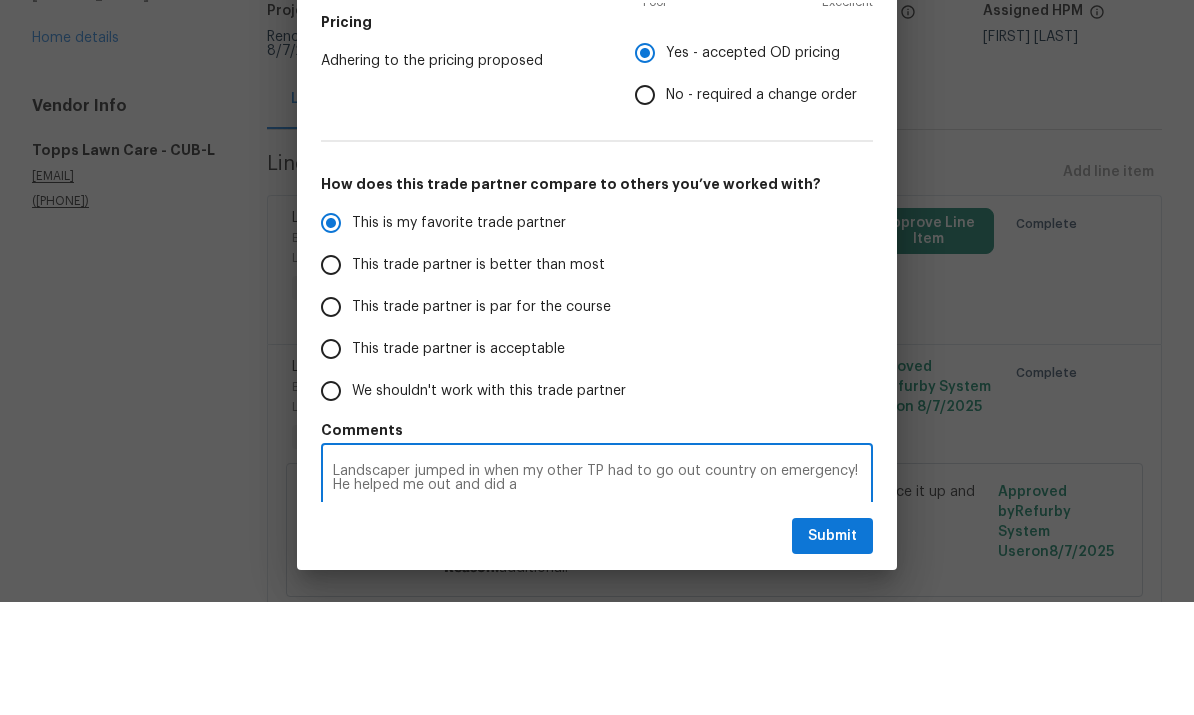 type on "Landscaper jumped in when my other TP had to go out country on emergency! He helped me out and did a" 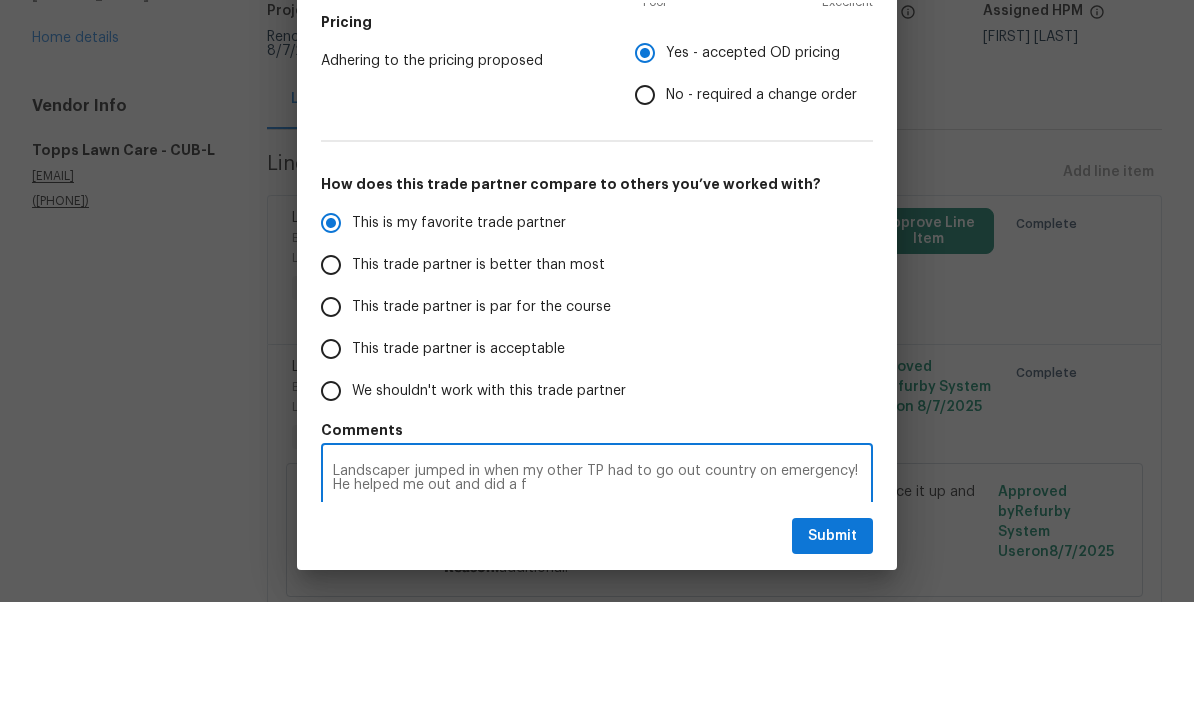 radio on "false" 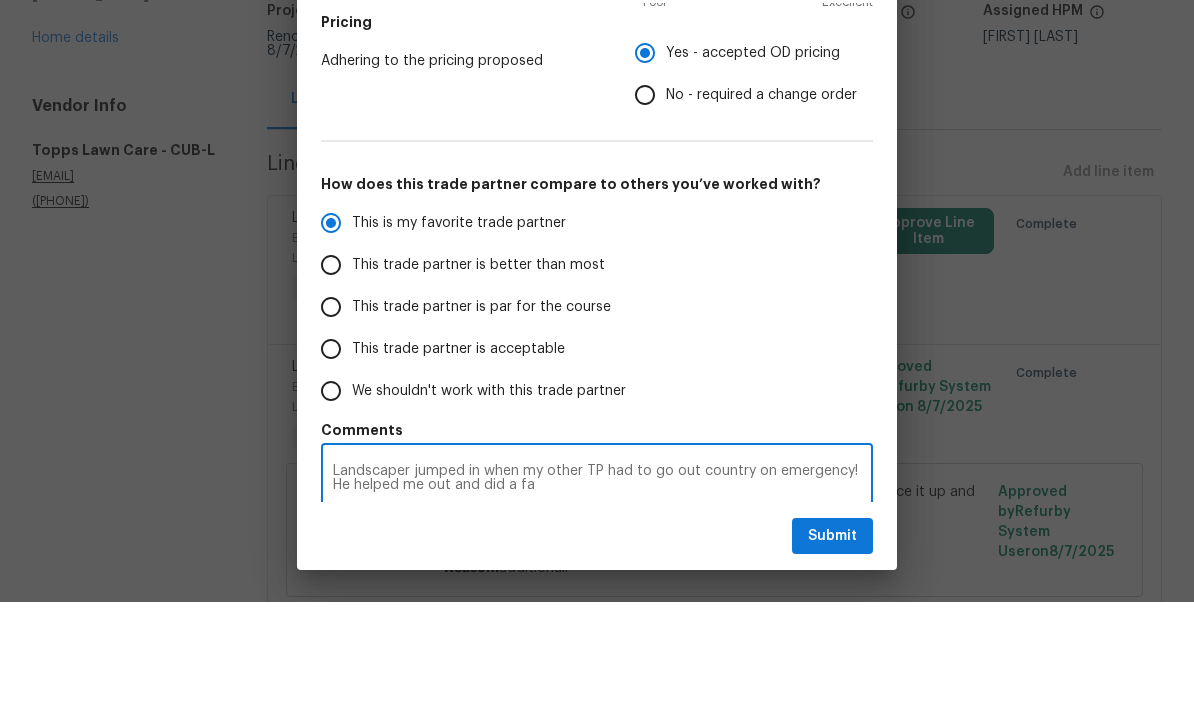 type on "Landscaper jumped in when my other TP had to go out country on emergency! He helped me out and did a fan" 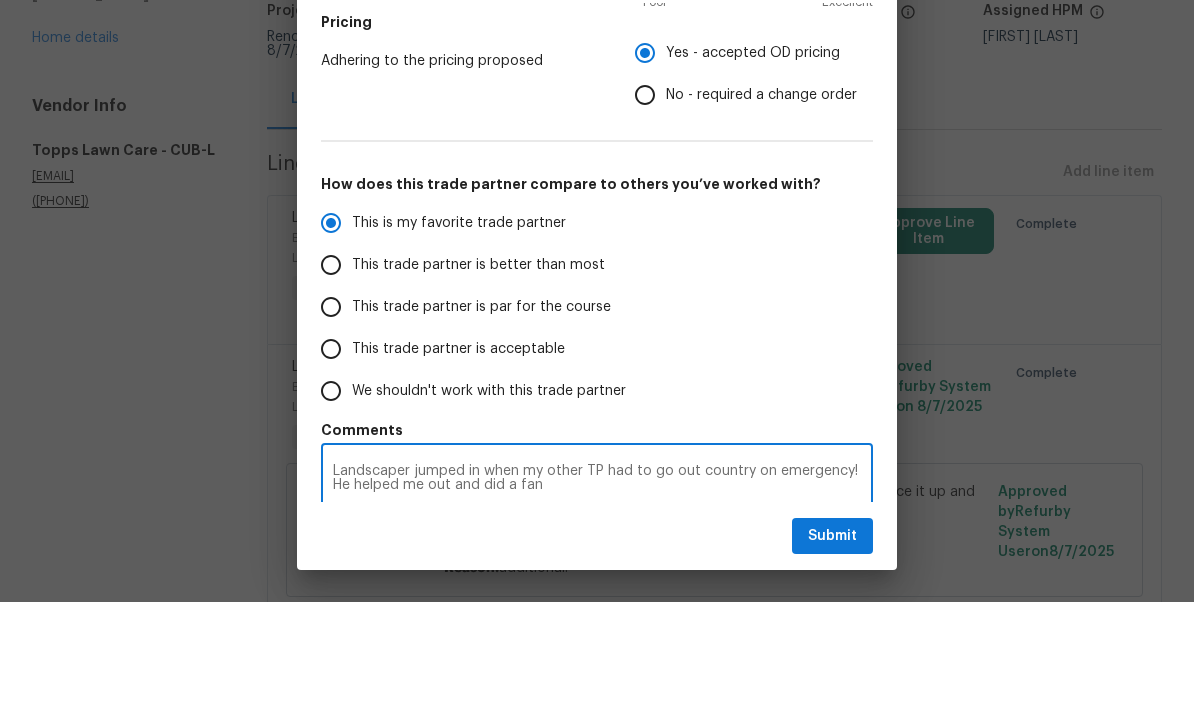 radio on "false" 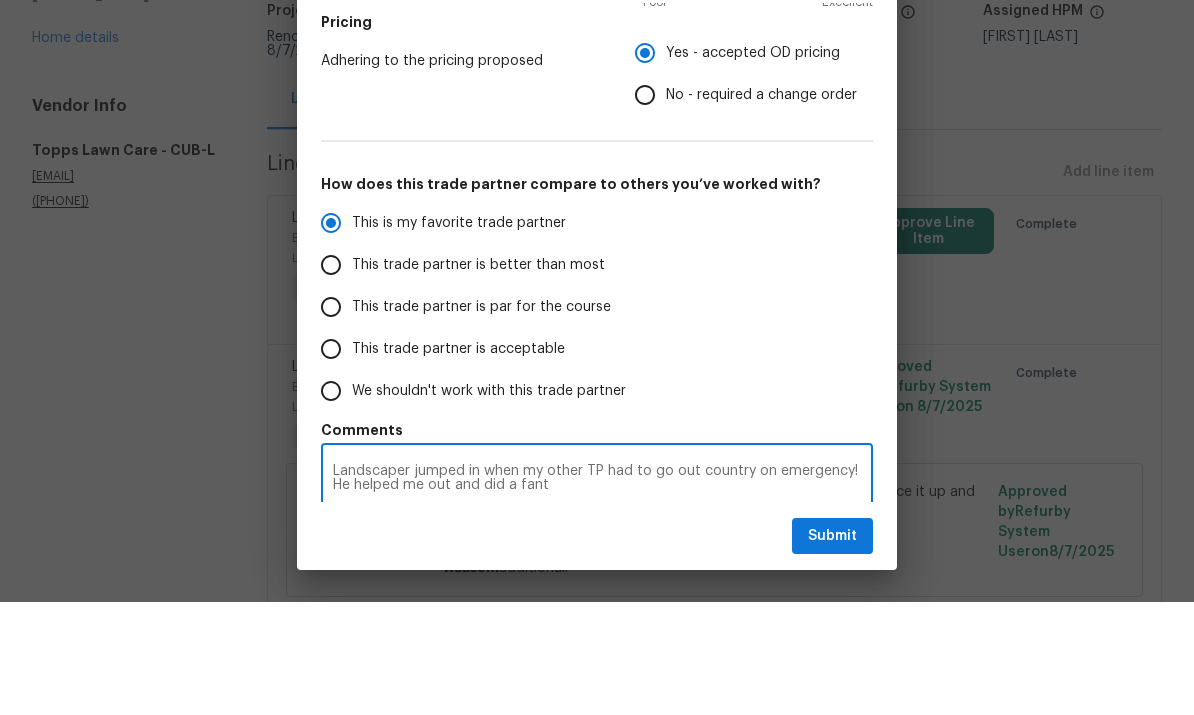 radio on "false" 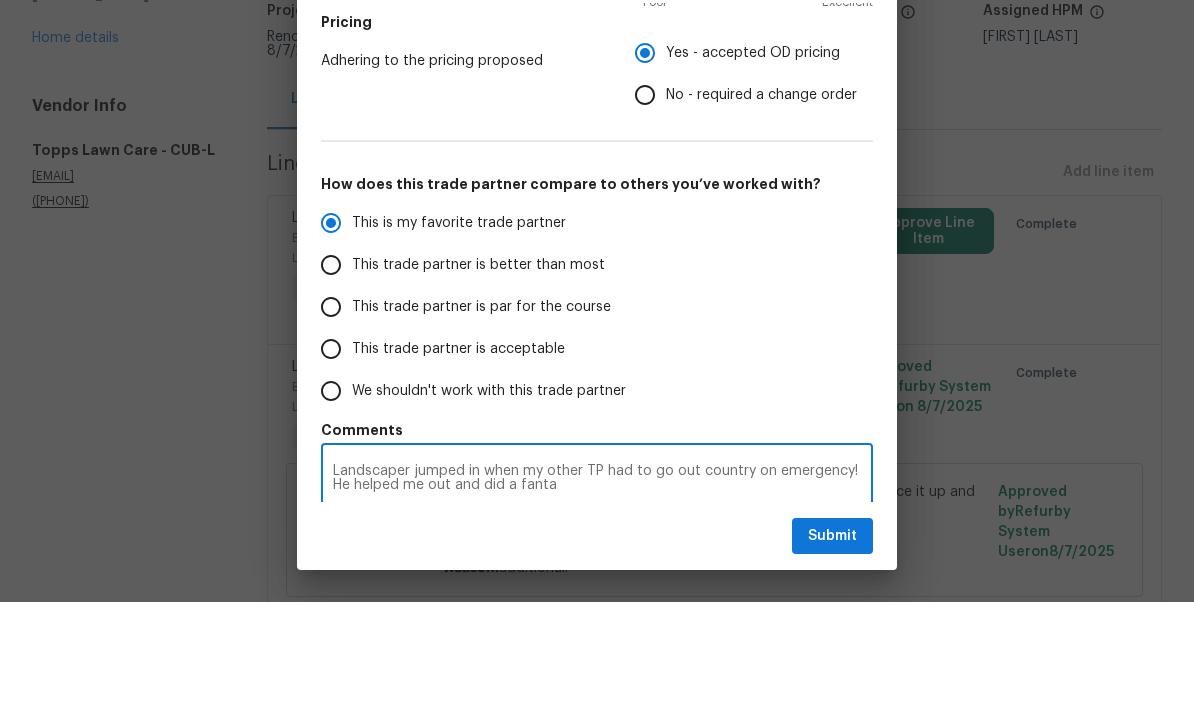 radio on "false" 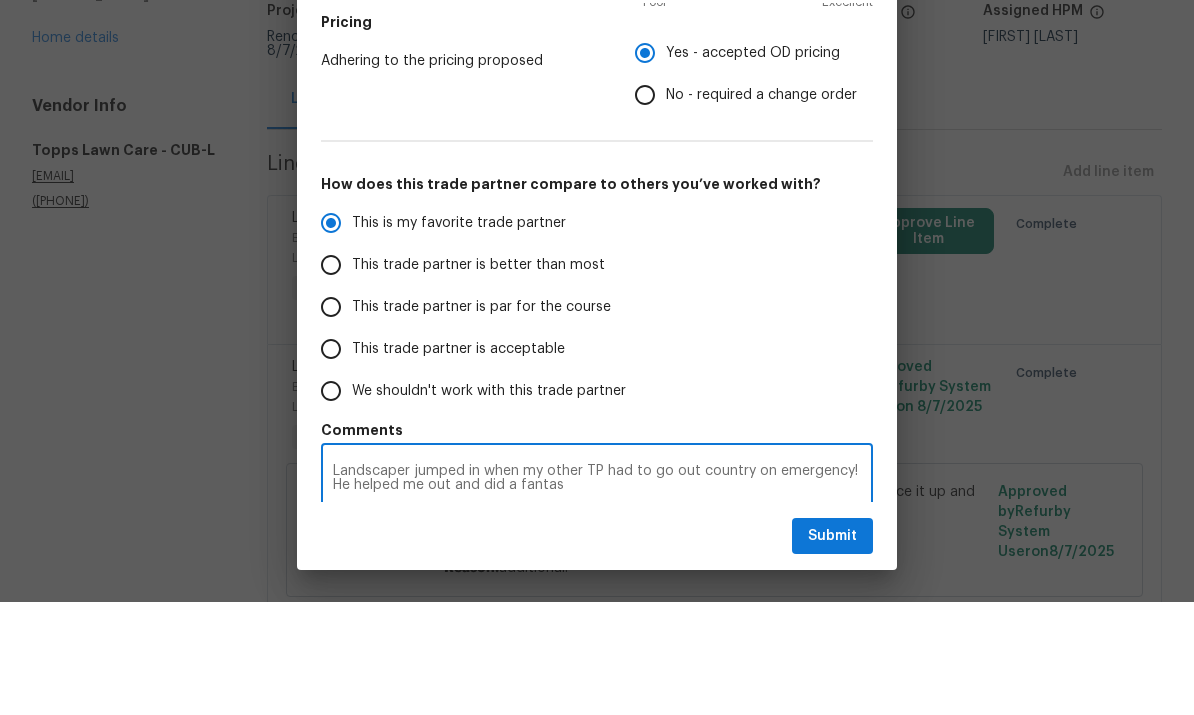 radio on "false" 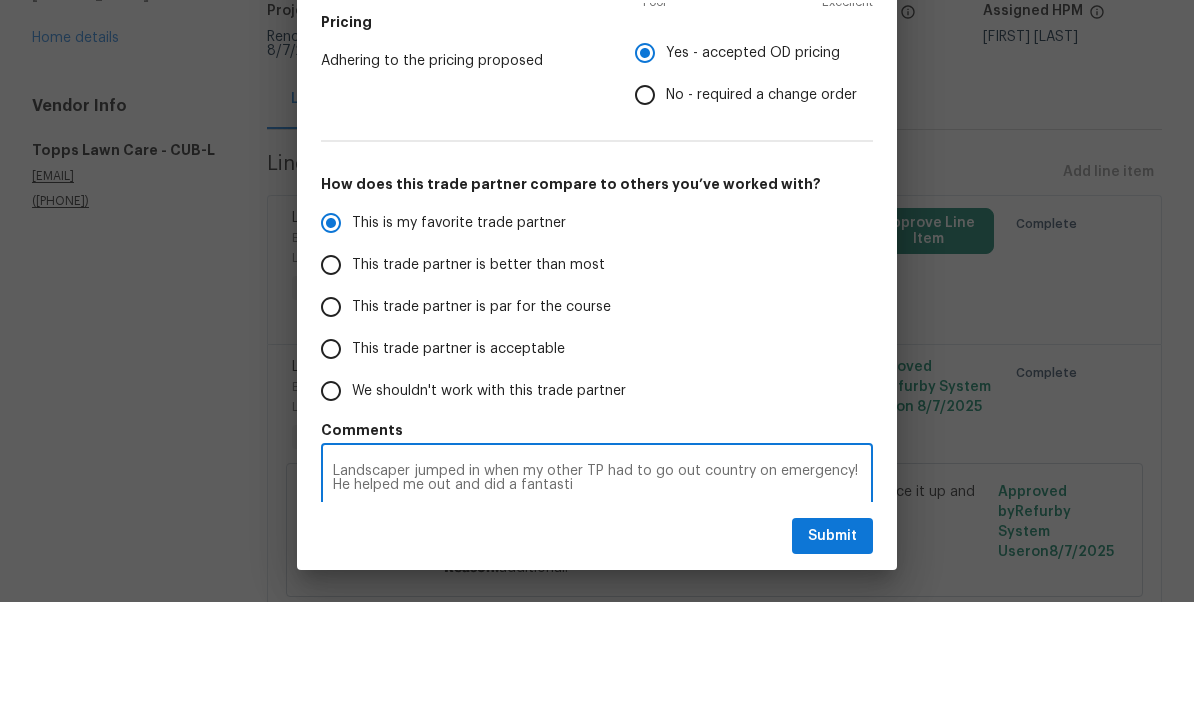 type on "Landscaper jumped in when my other TP had to go out country on emergency! He helped me out and did a fantastic" 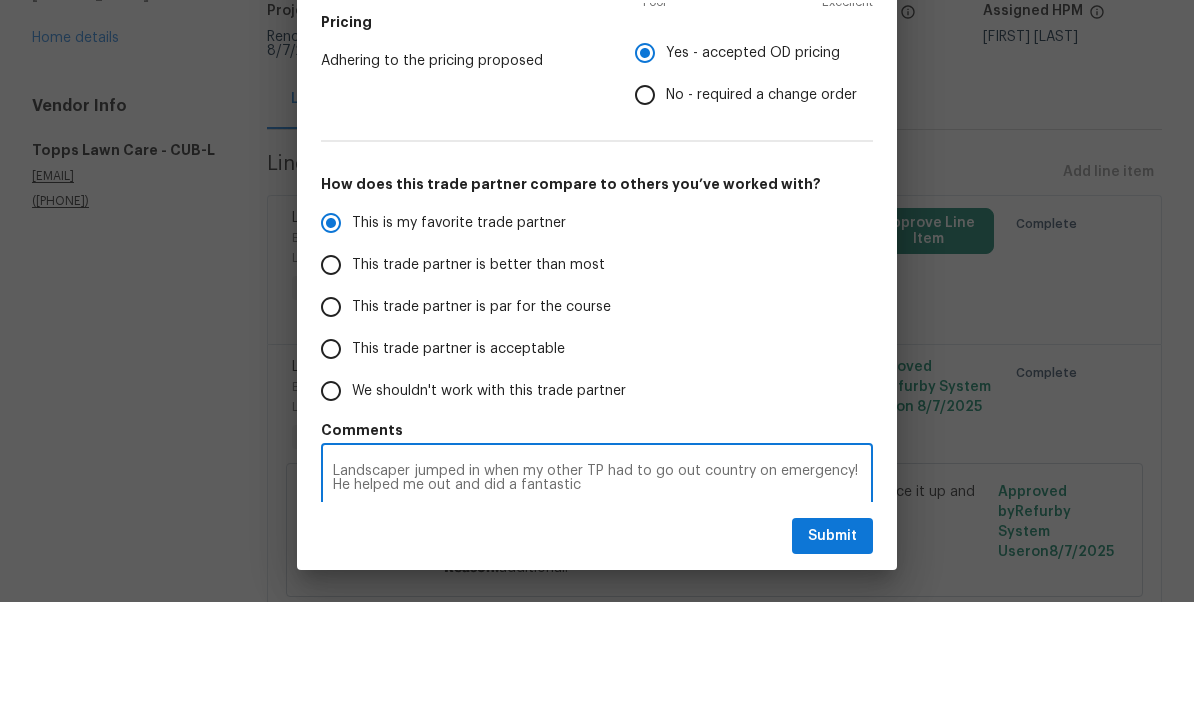 radio on "false" 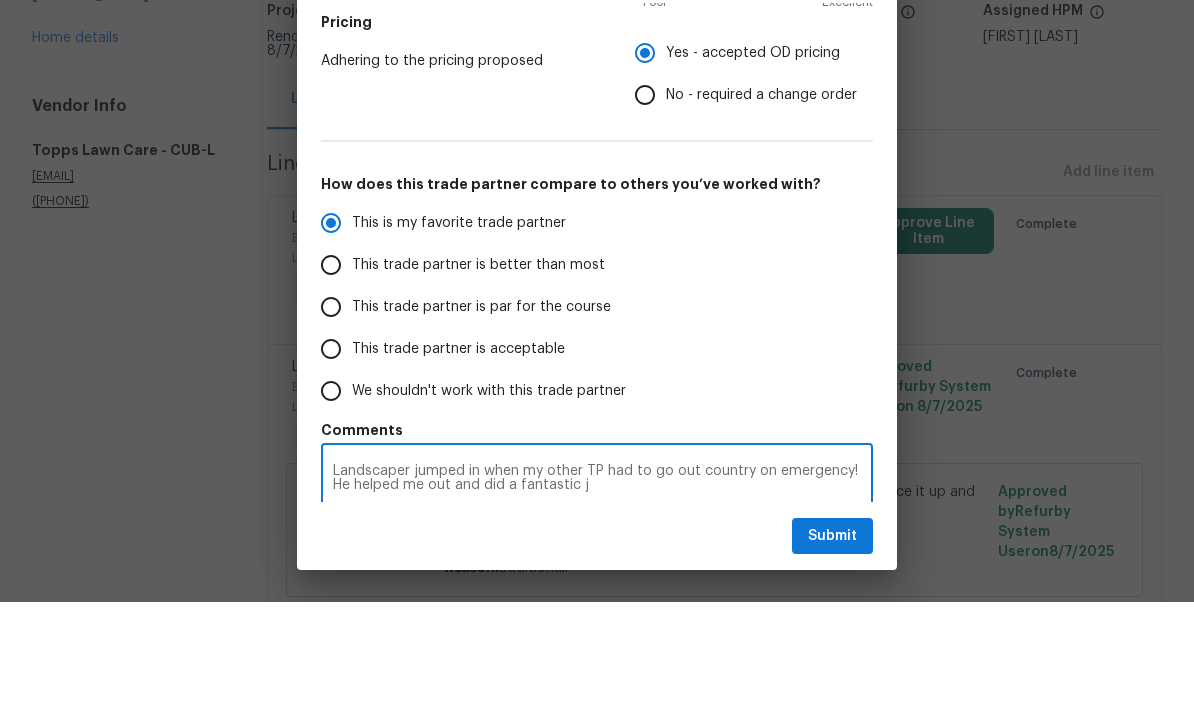 radio on "false" 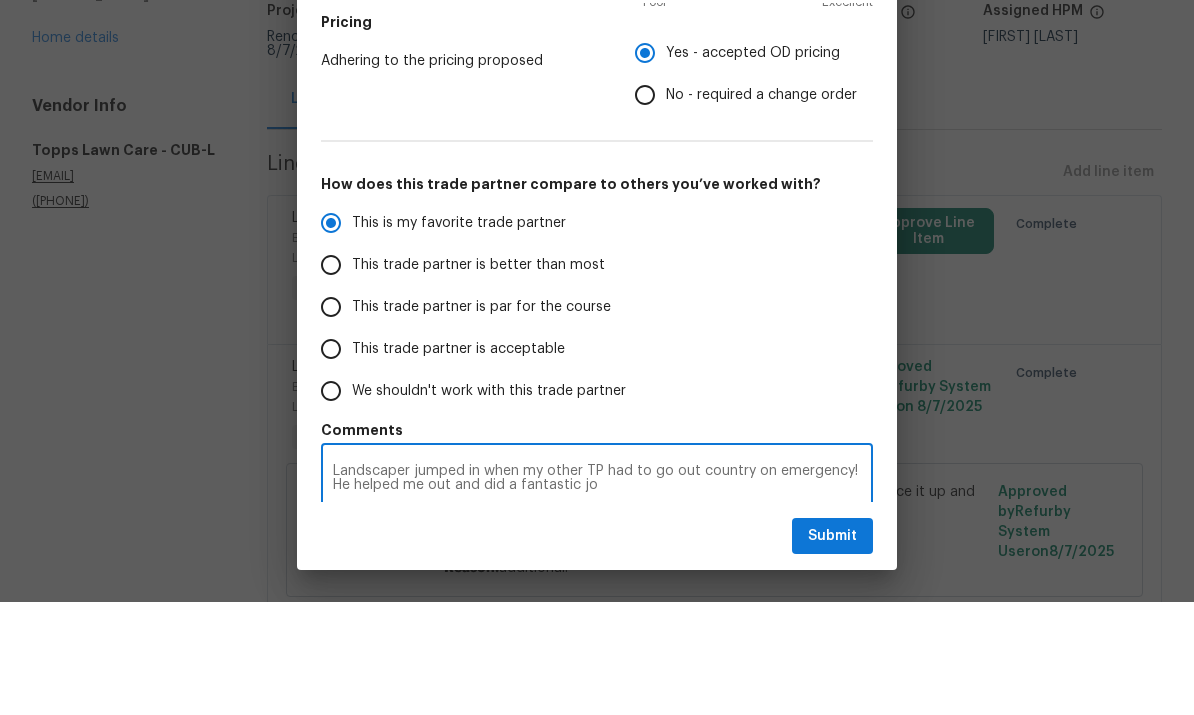 radio on "false" 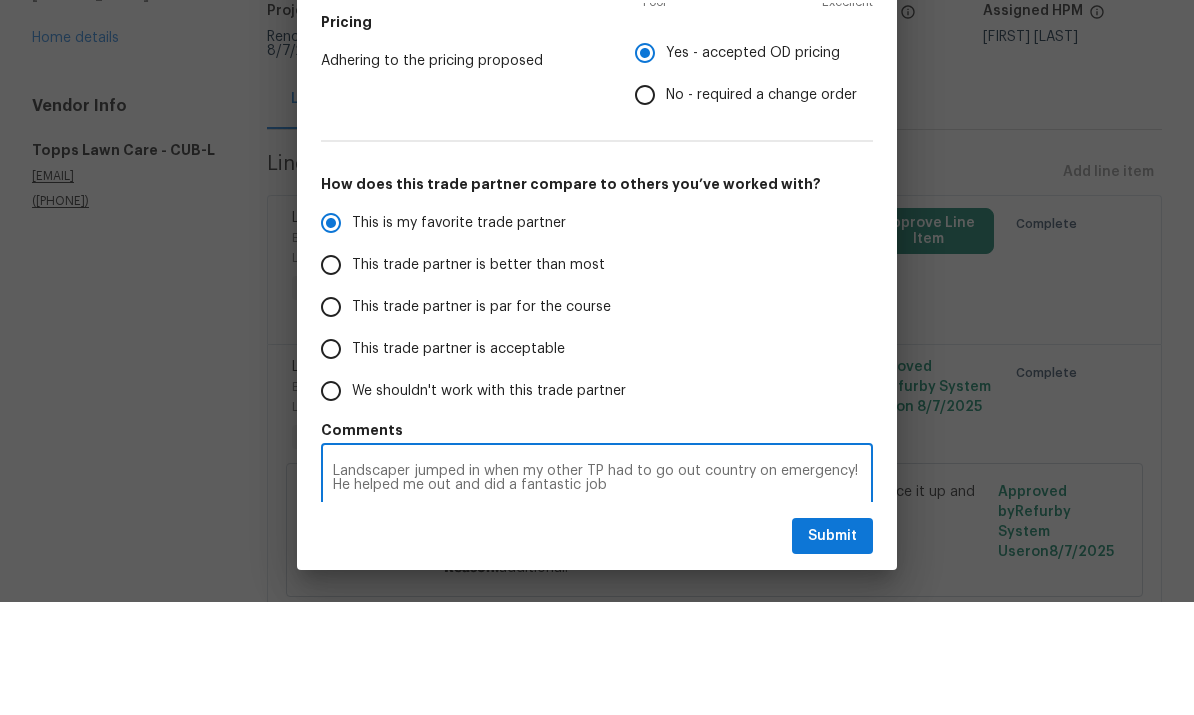radio on "false" 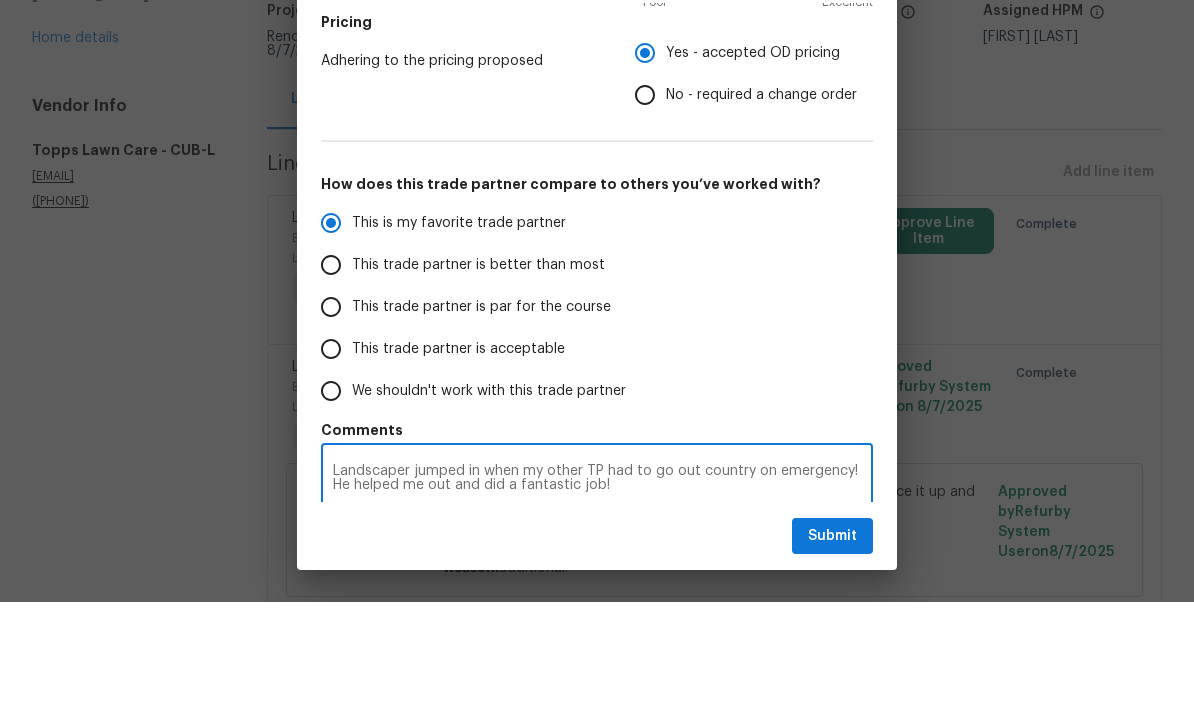 type 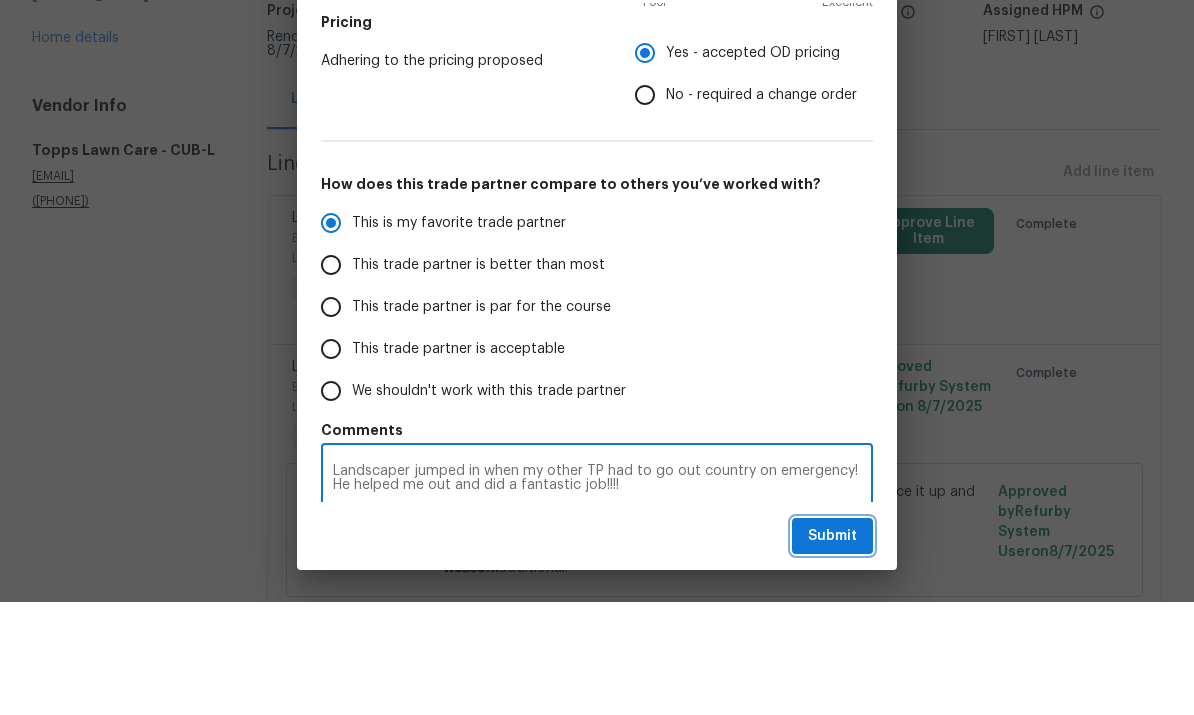 click on "Submit" at bounding box center (832, 649) 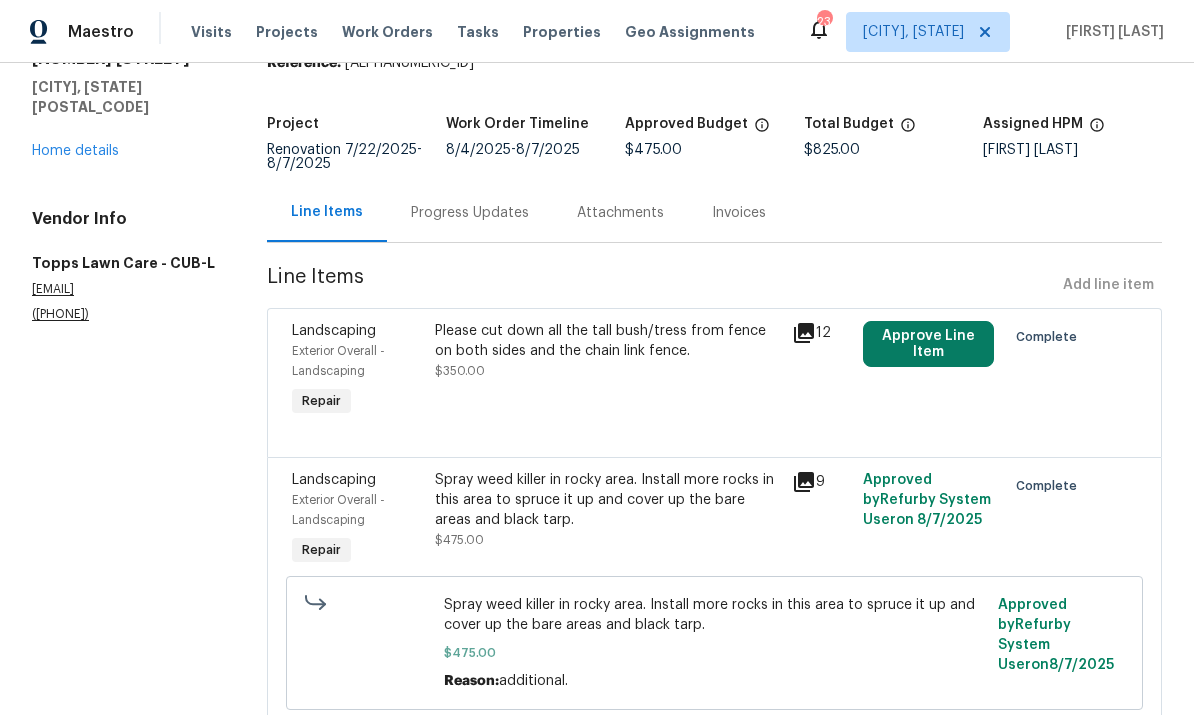 click on "Home details" at bounding box center [75, 151] 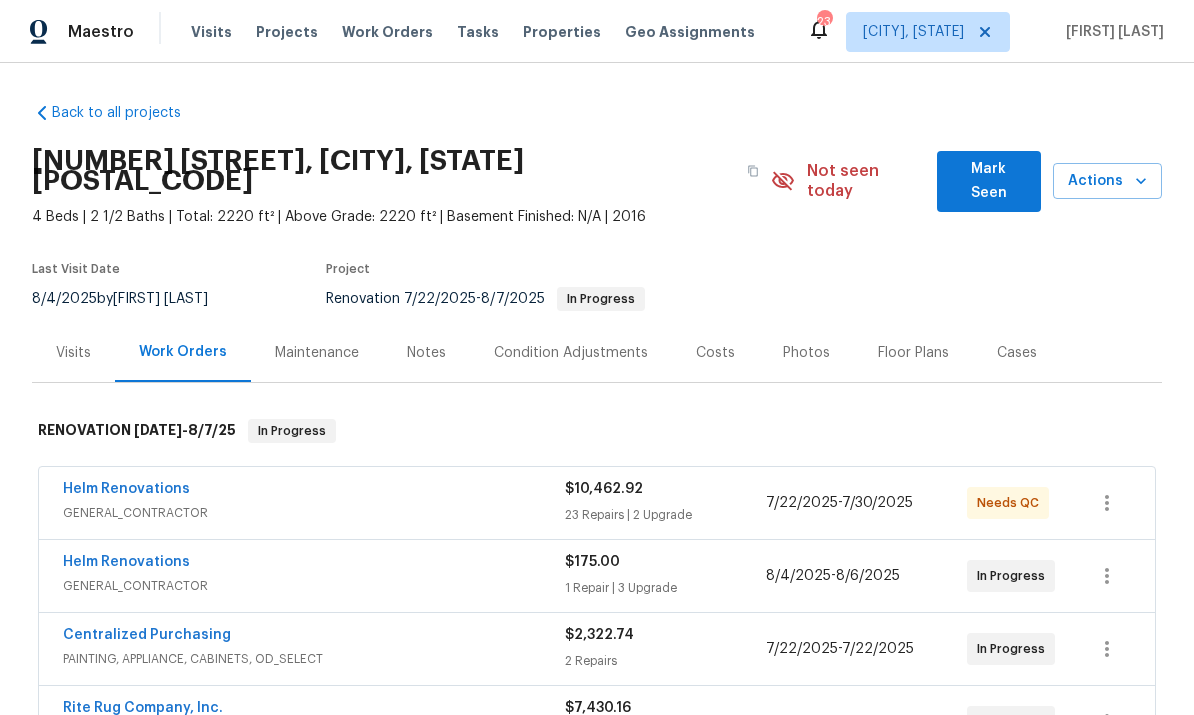 scroll, scrollTop: 0, scrollLeft: 0, axis: both 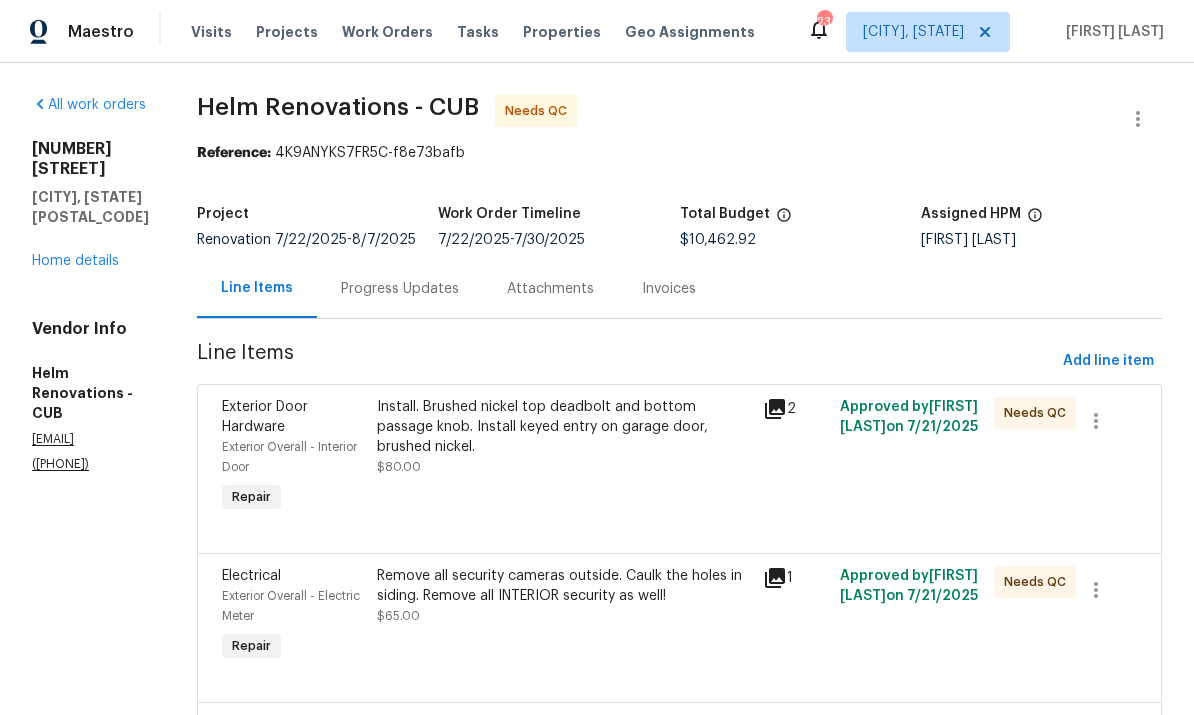 click on "Install. Brushed nickel top deadbolt and bottom passage knob. Install keyed entry on garage door, brushed nickel." at bounding box center (564, 427) 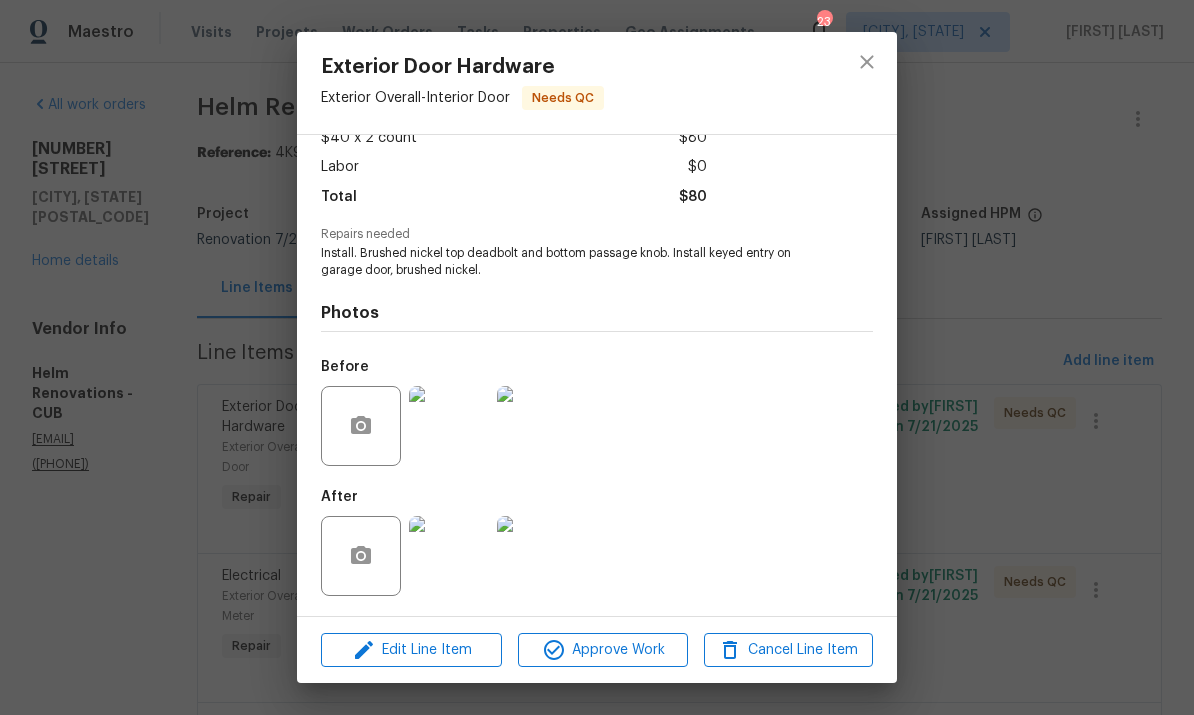 scroll, scrollTop: 127, scrollLeft: 0, axis: vertical 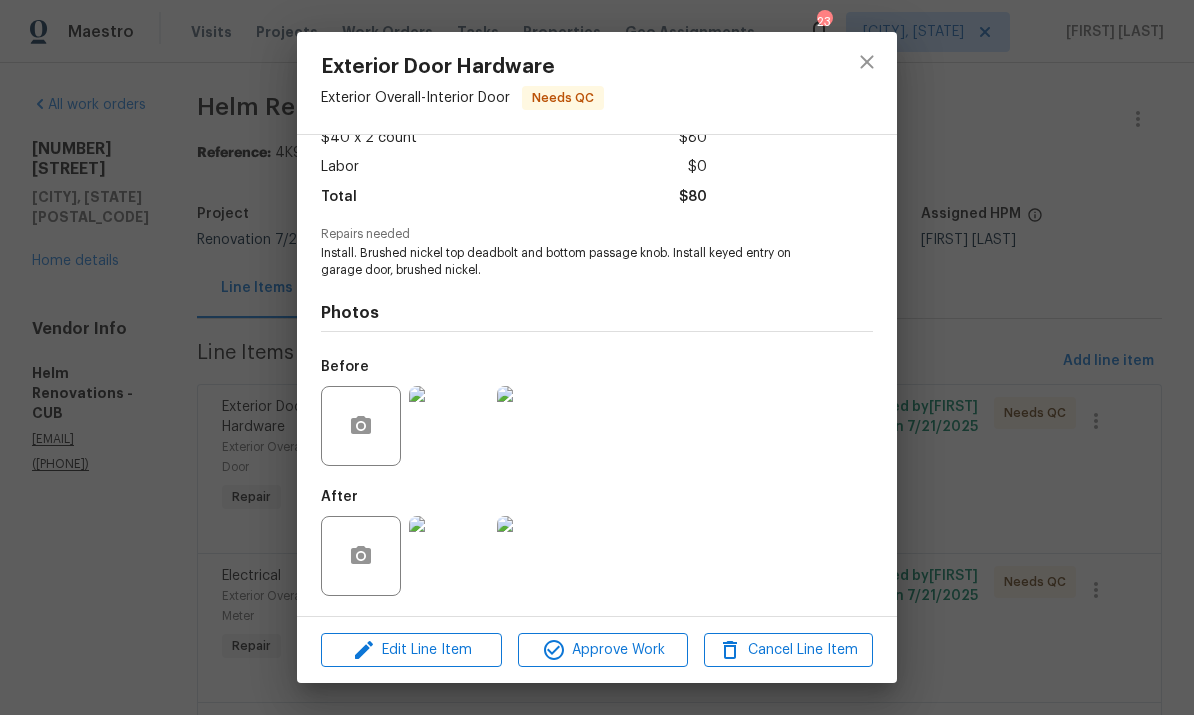 click at bounding box center (449, 556) 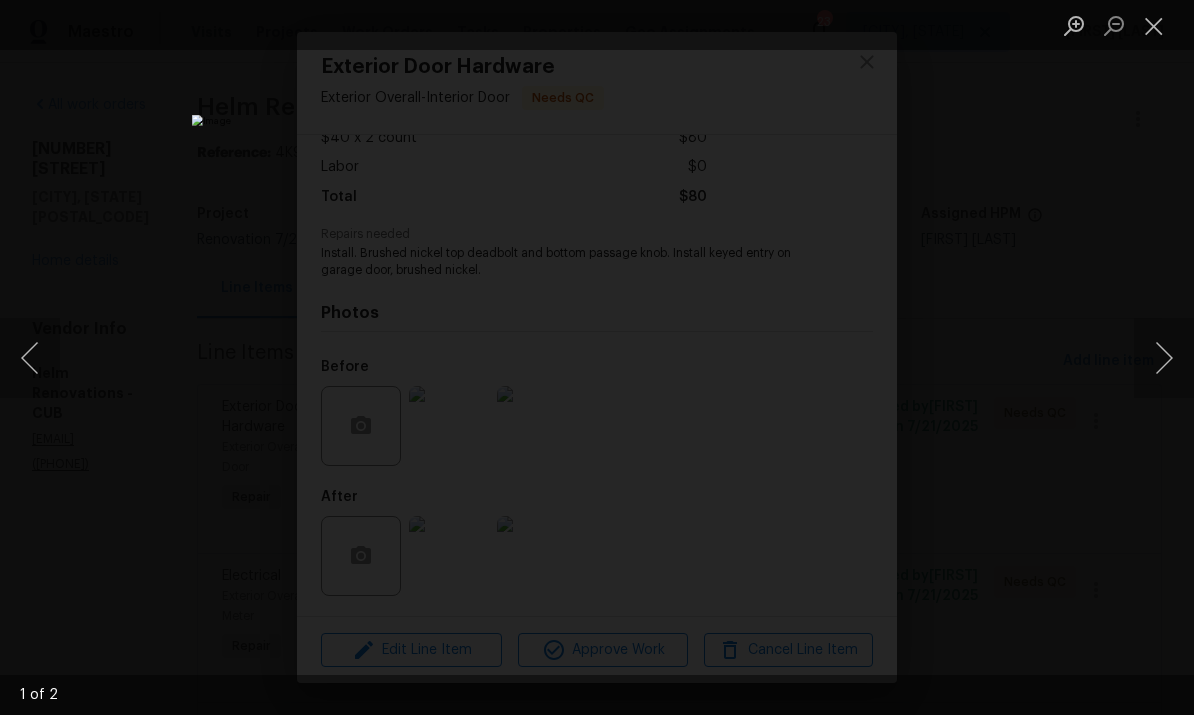 click at bounding box center [1164, 358] 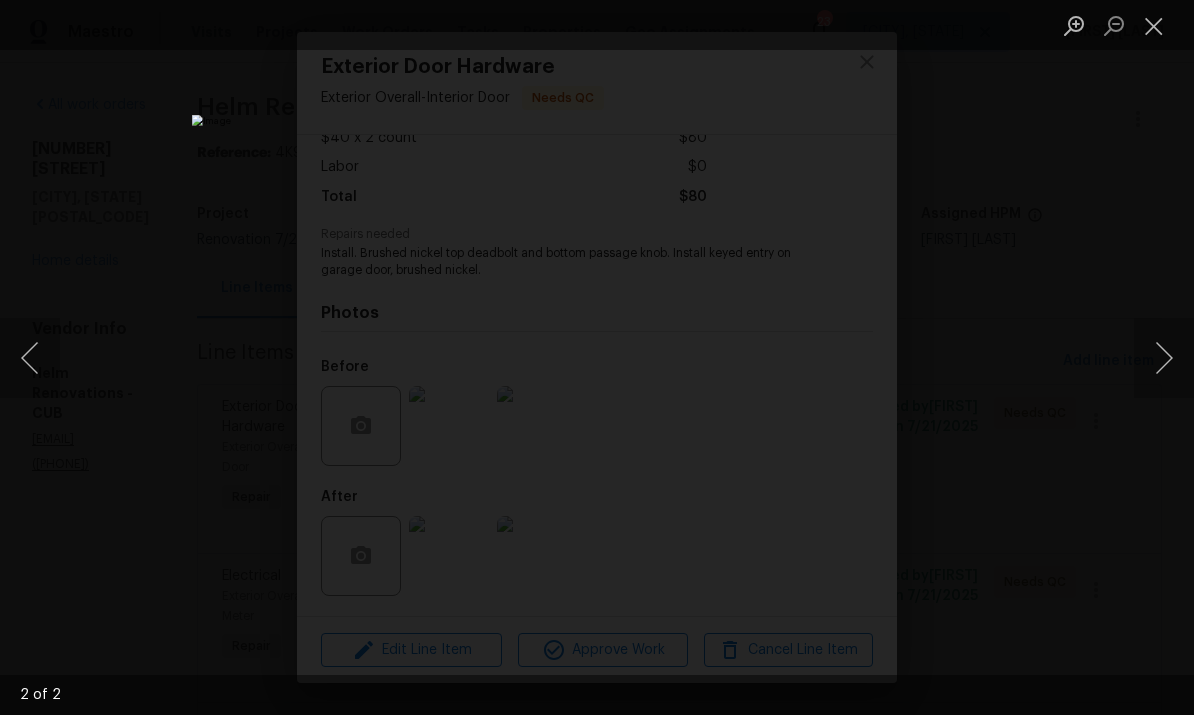 click at bounding box center (1154, 25) 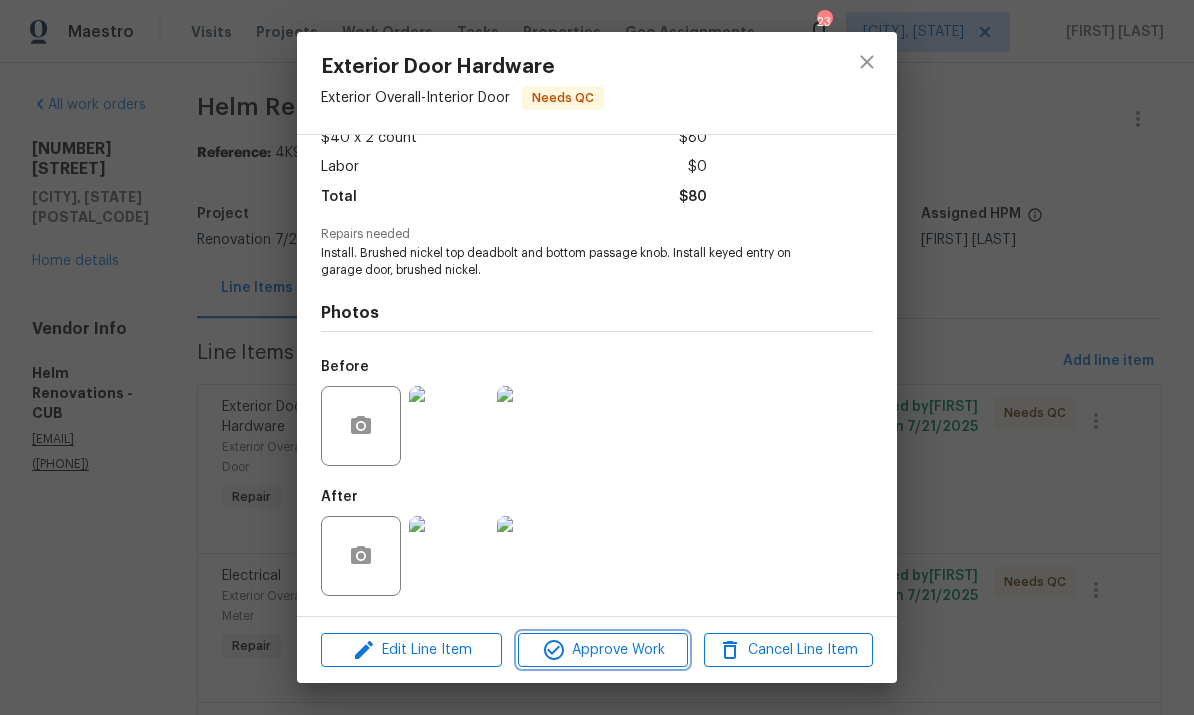 click on "Approve Work" at bounding box center [602, 650] 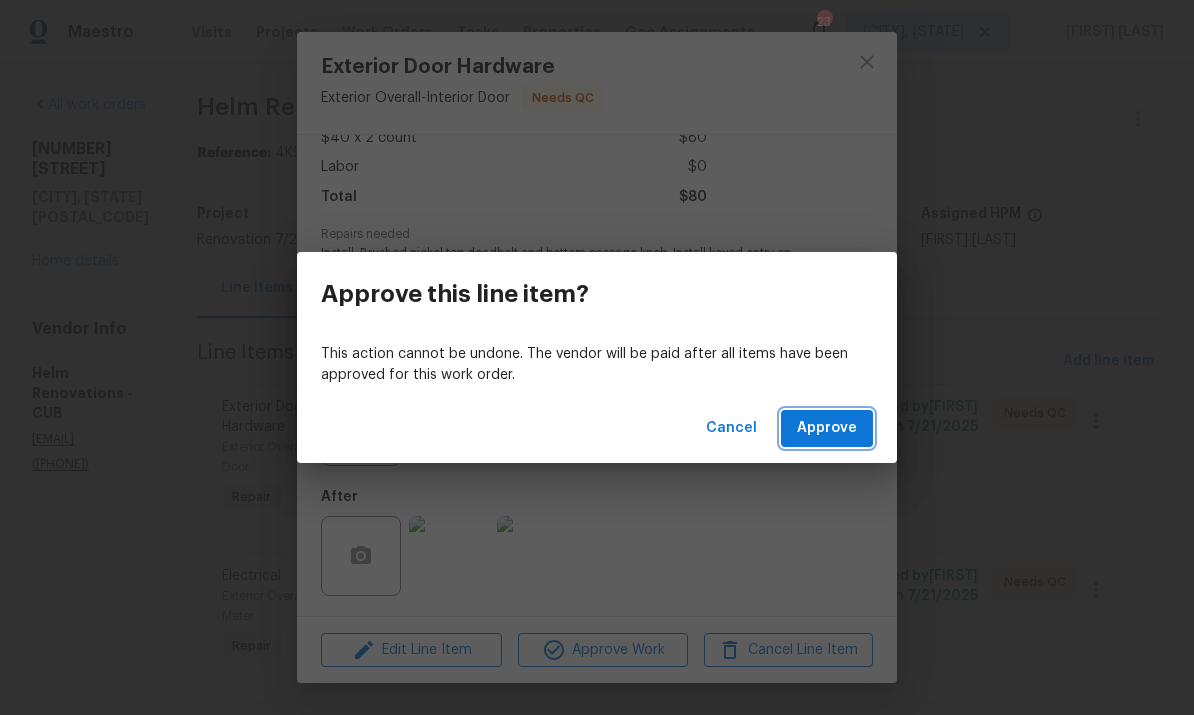 click on "Approve" at bounding box center (827, 428) 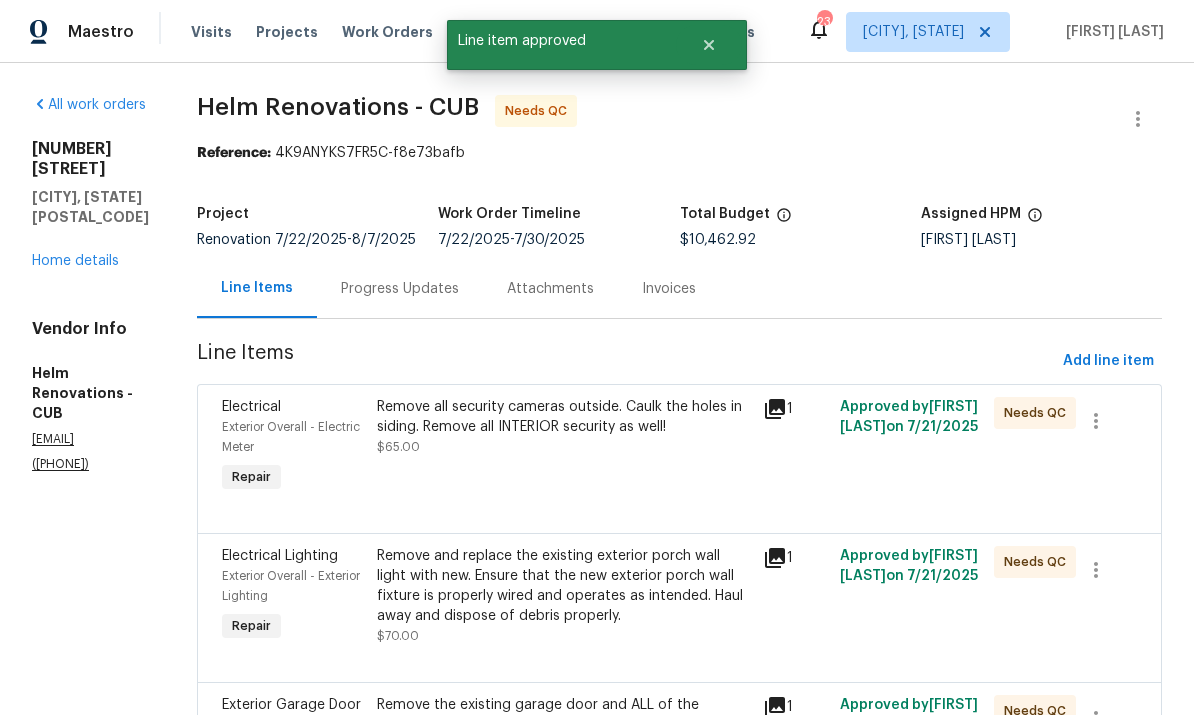 click on "Remove all security cameras outside. Caulk the holes in siding. Remove all INTERIOR security as well!" at bounding box center (564, 417) 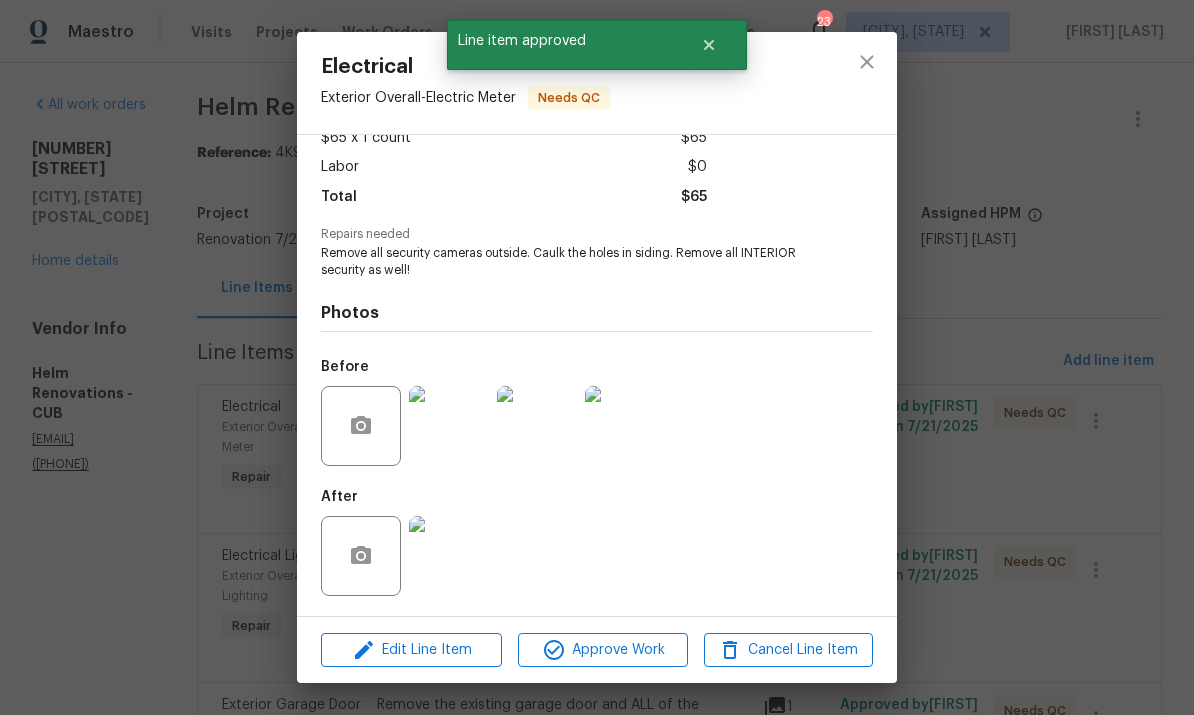 scroll, scrollTop: 127, scrollLeft: 0, axis: vertical 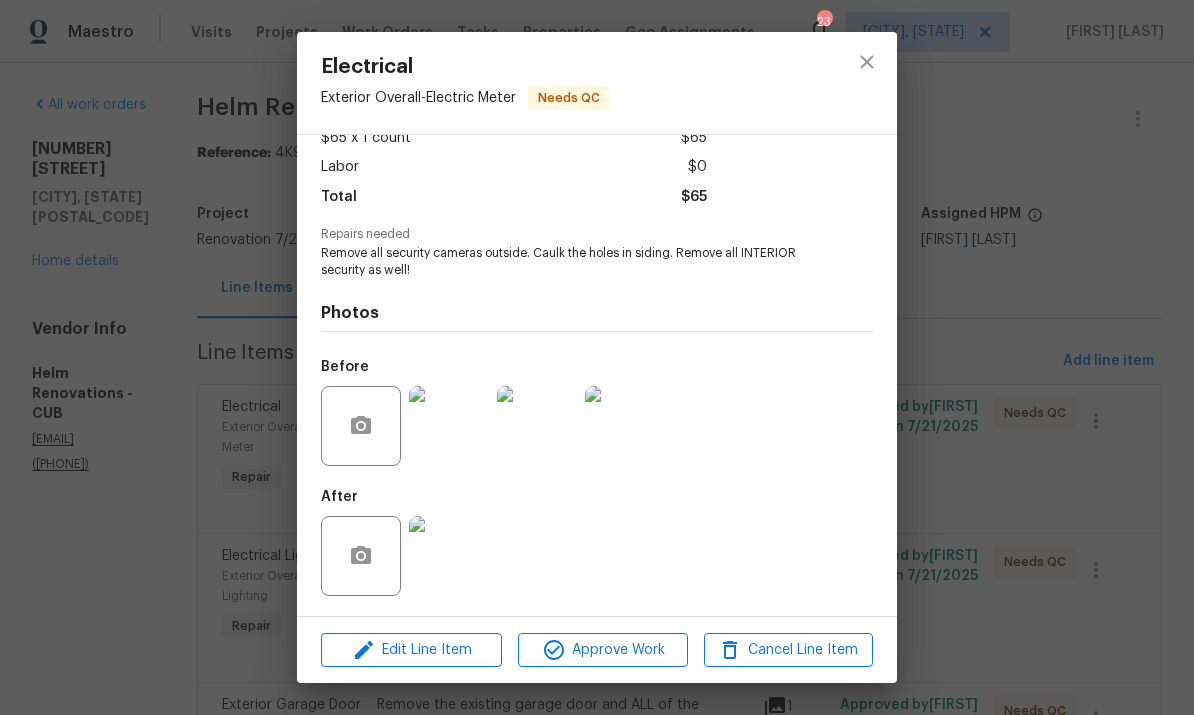 click at bounding box center [449, 556] 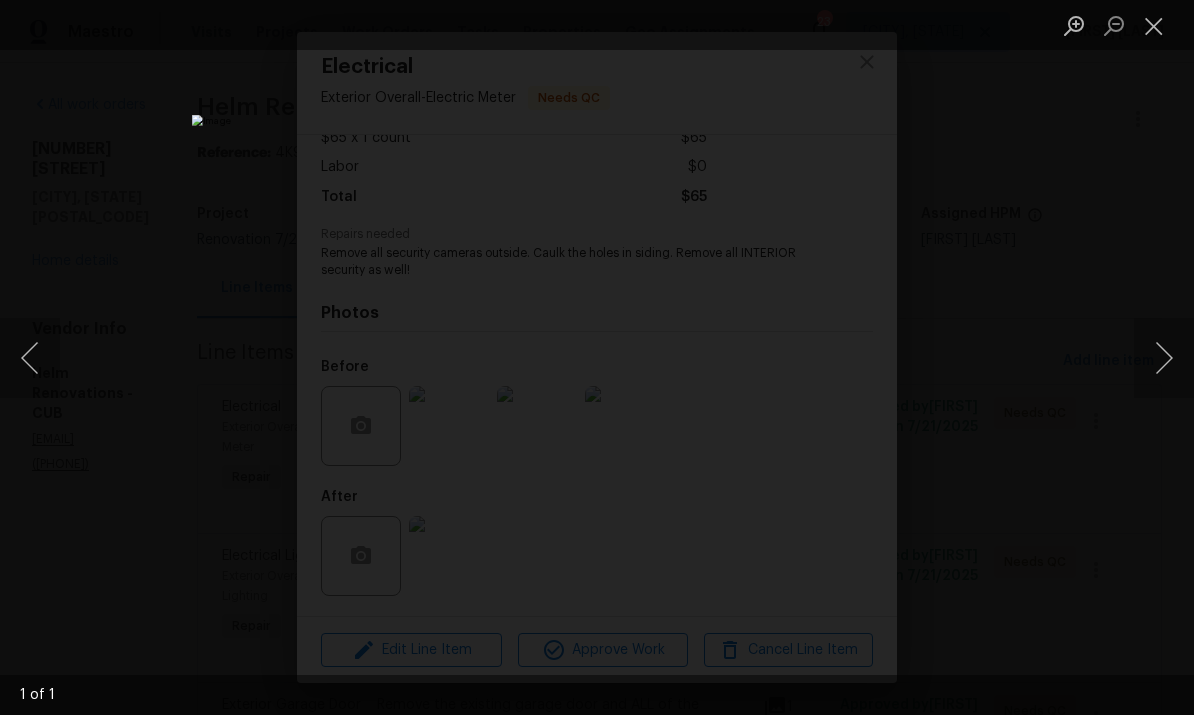 click at bounding box center [1154, 25] 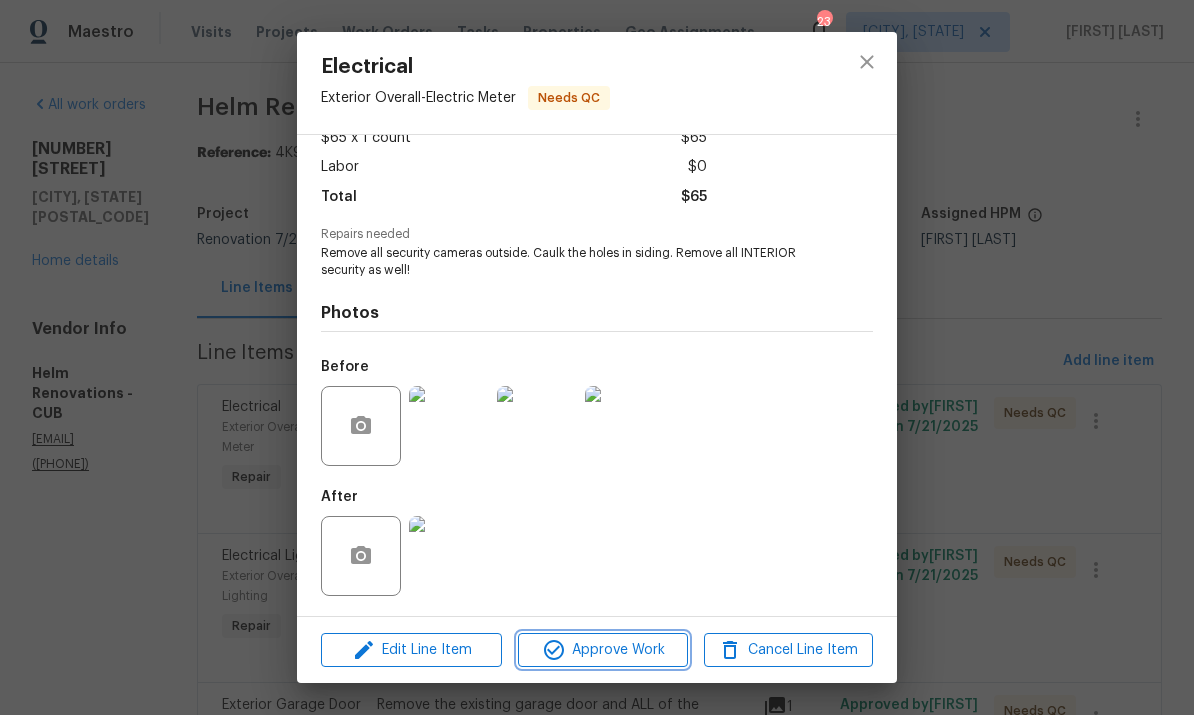 click on "Approve Work" at bounding box center (602, 650) 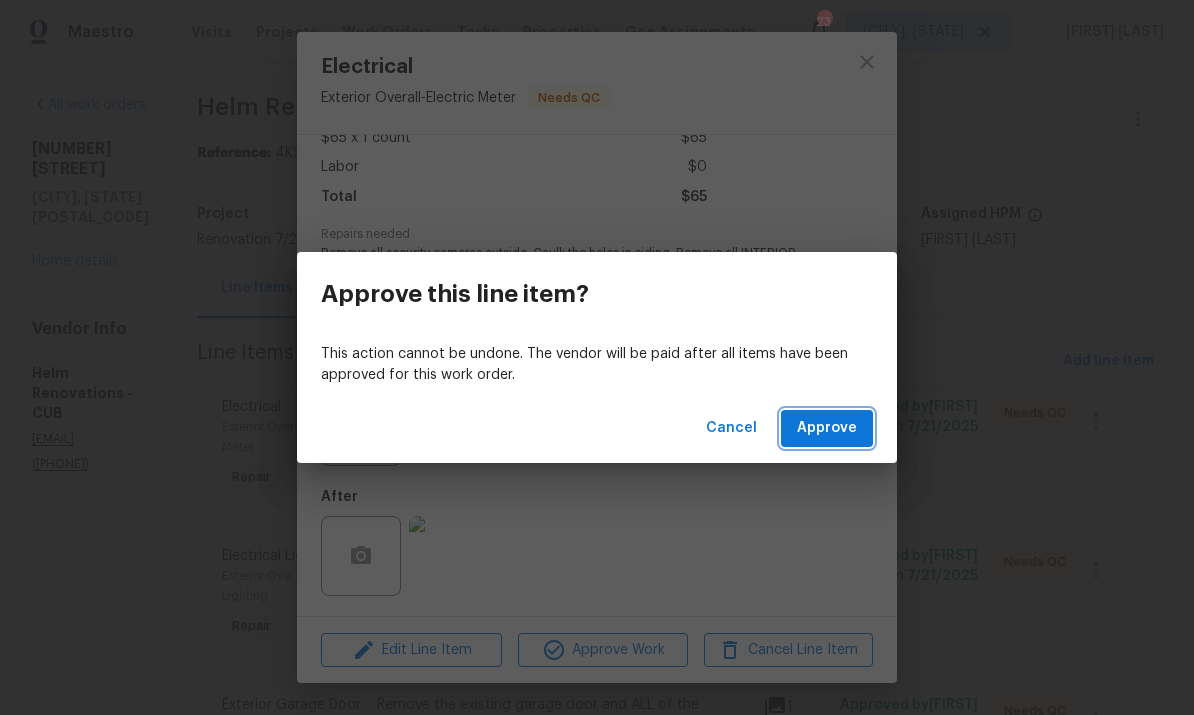 click on "Approve" at bounding box center [827, 428] 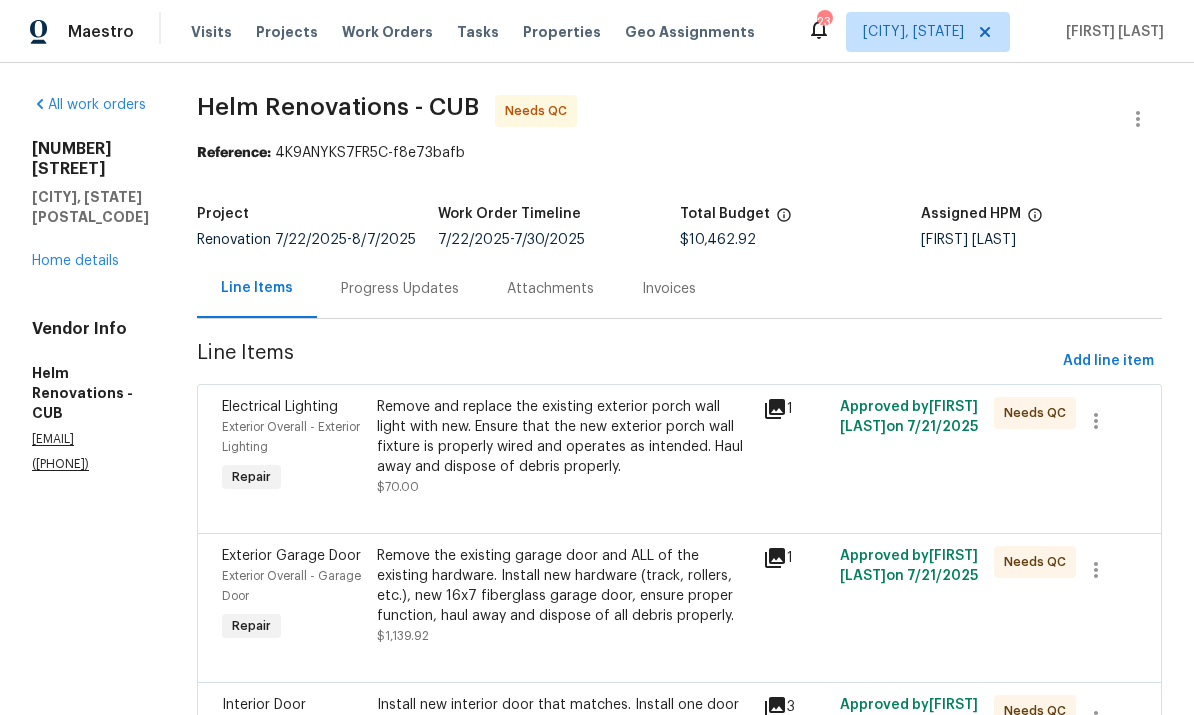 click on "Remove and replace the existing exterior porch wall light with new. Ensure that the new exterior porch wall fixture is properly wired and operates as intended. Haul away and dispose of debris properly." at bounding box center [564, 437] 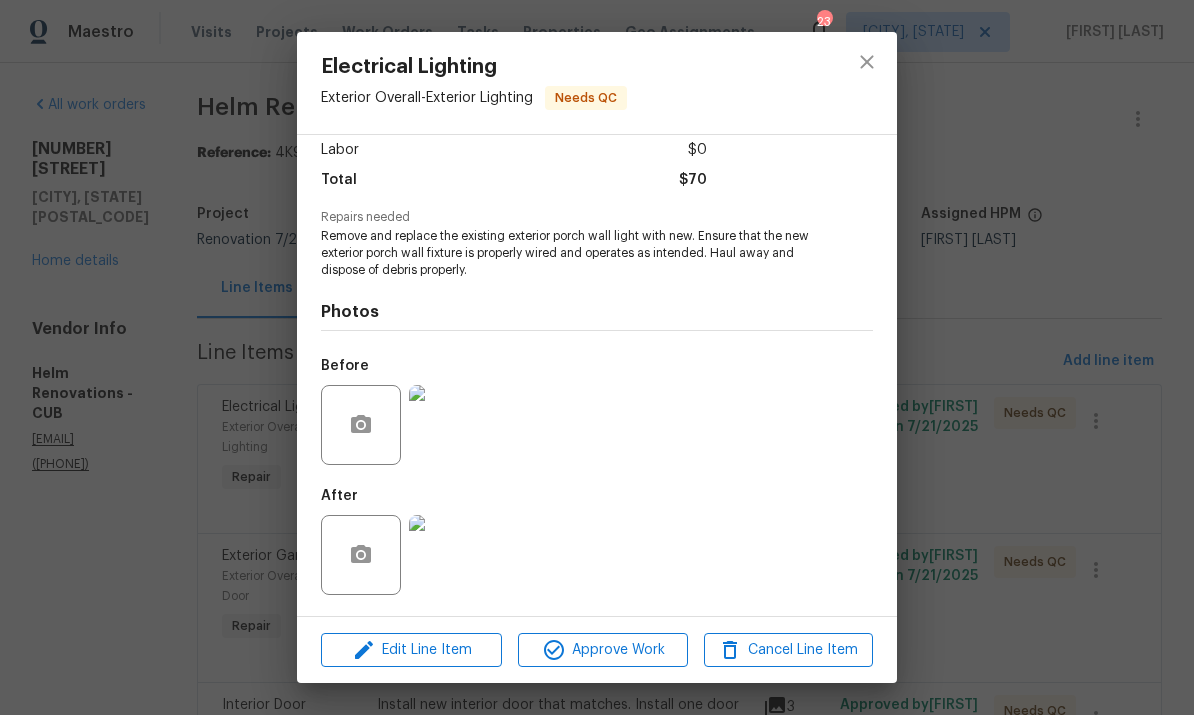 scroll, scrollTop: 143, scrollLeft: 0, axis: vertical 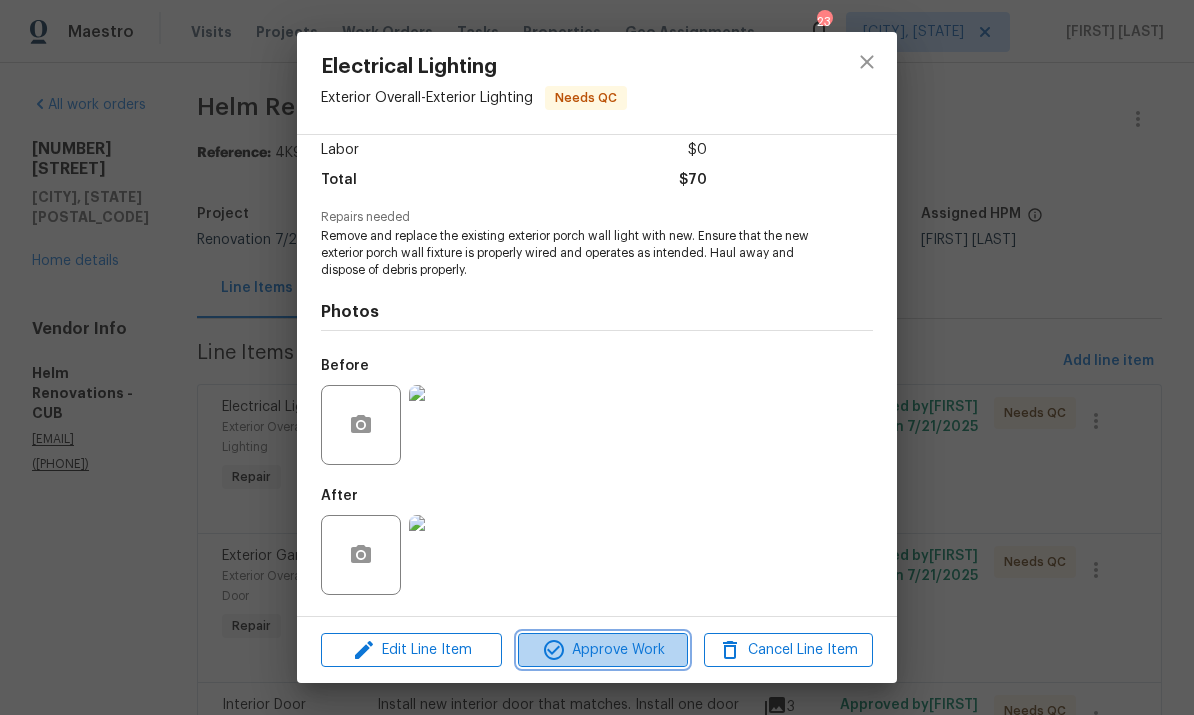 click on "Approve Work" at bounding box center (602, 650) 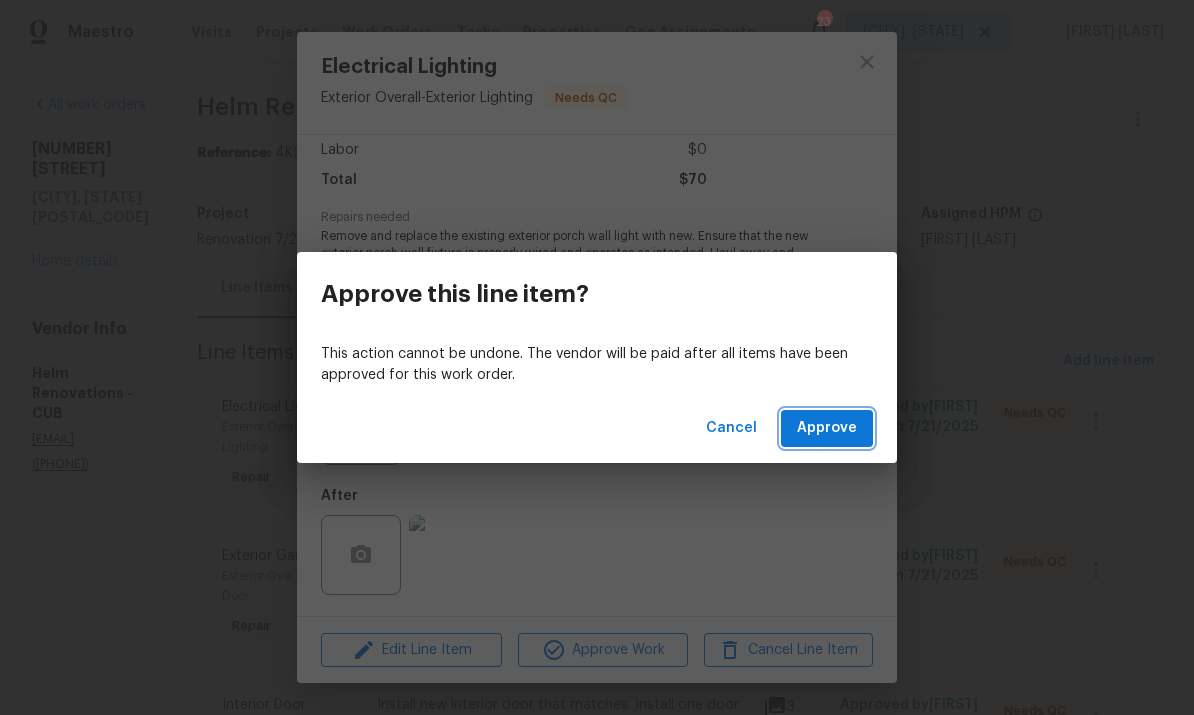 click on "Approve" at bounding box center (827, 428) 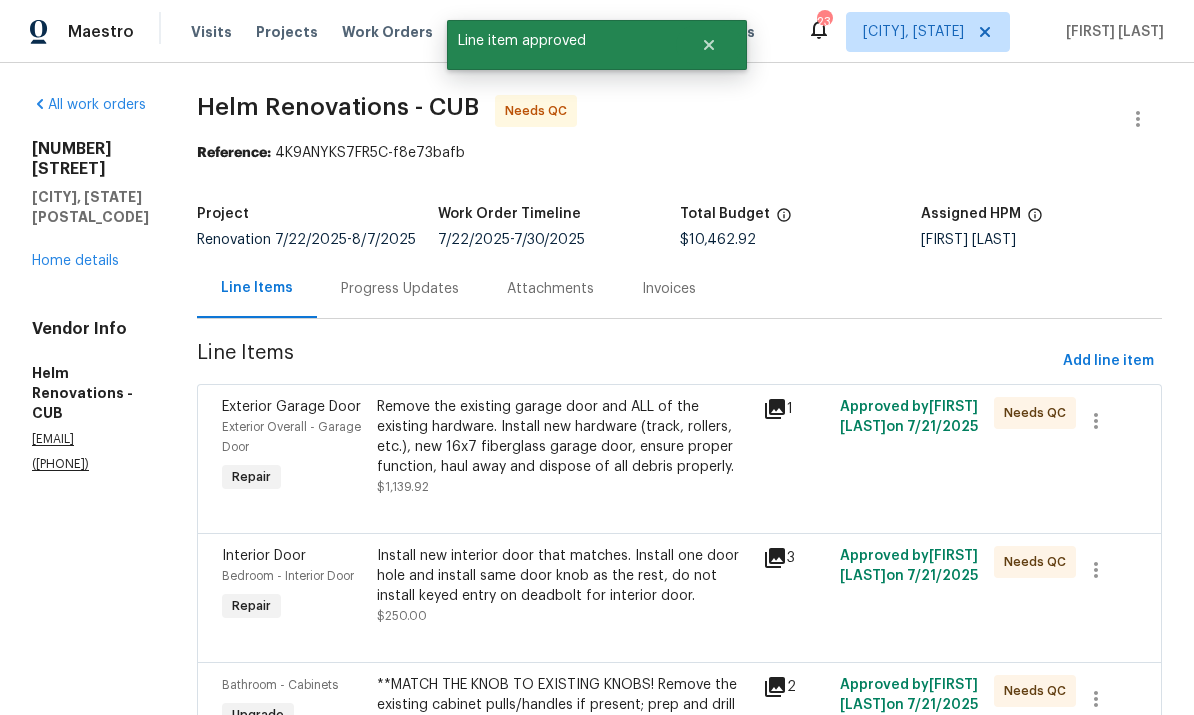 click on "Remove the existing garage door and ALL of the existing hardware. Install new hardware (track, rollers, etc.), new 16x7 fiberglass garage door, ensure proper function, haul away and dispose of all debris properly." at bounding box center [564, 437] 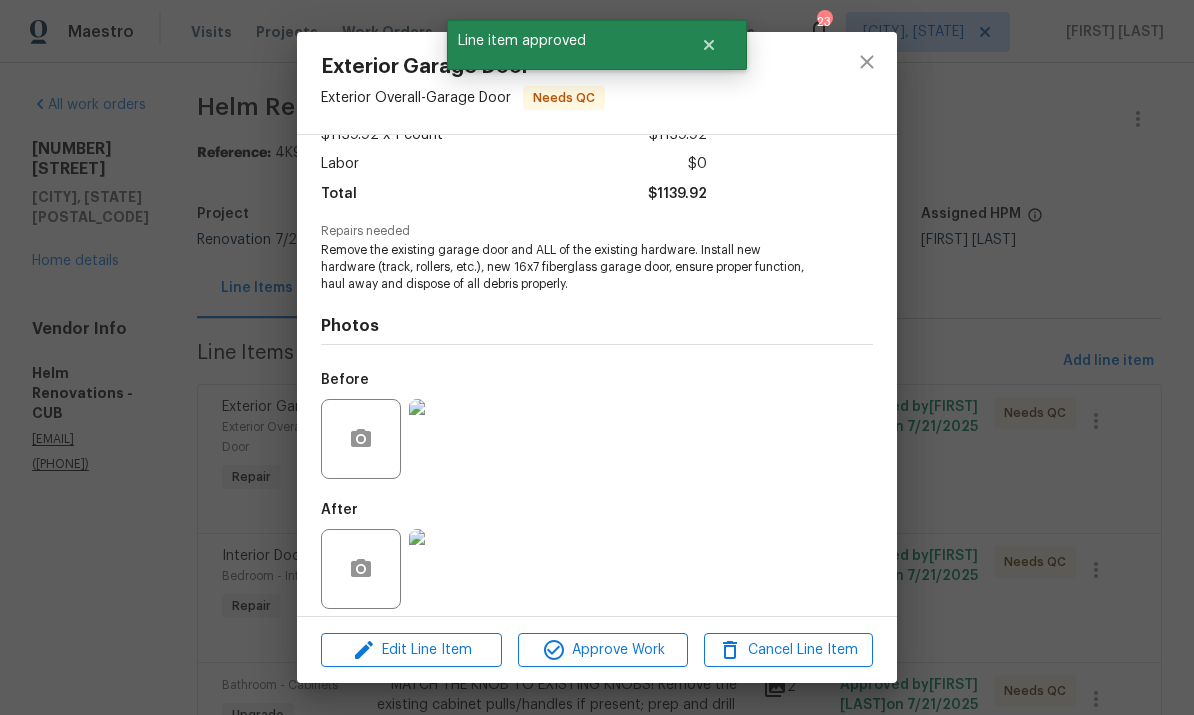 scroll, scrollTop: 139, scrollLeft: 0, axis: vertical 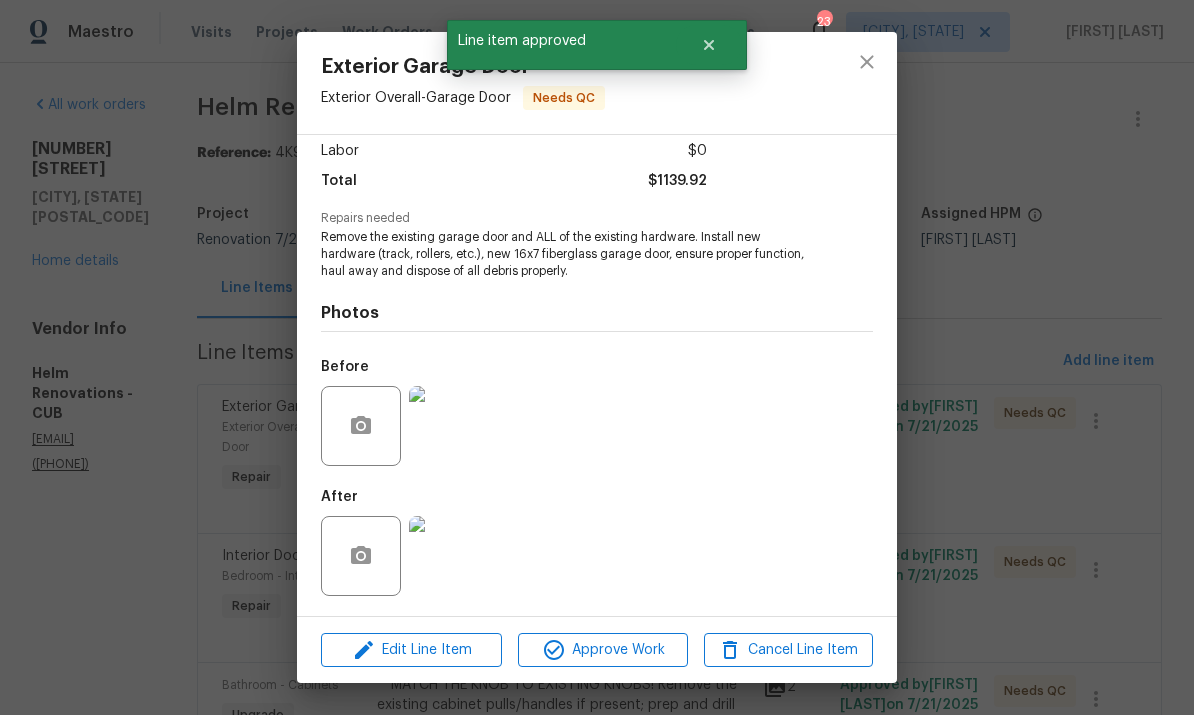 click at bounding box center [449, 556] 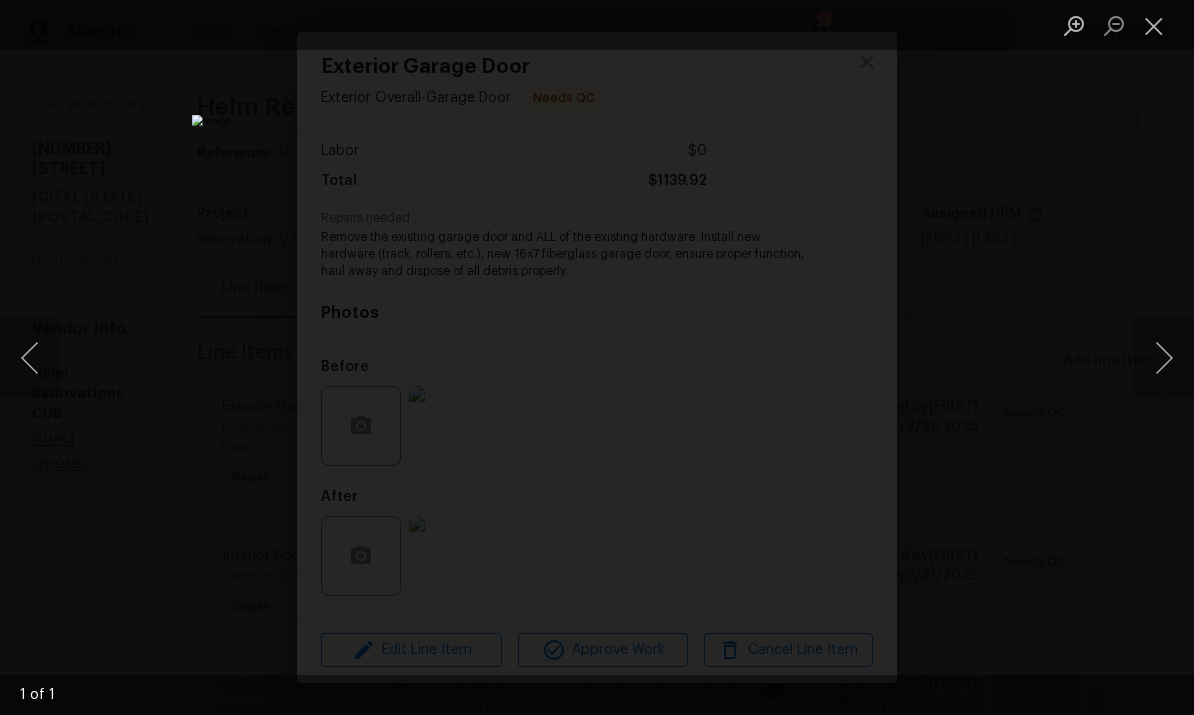 click at bounding box center [1154, 25] 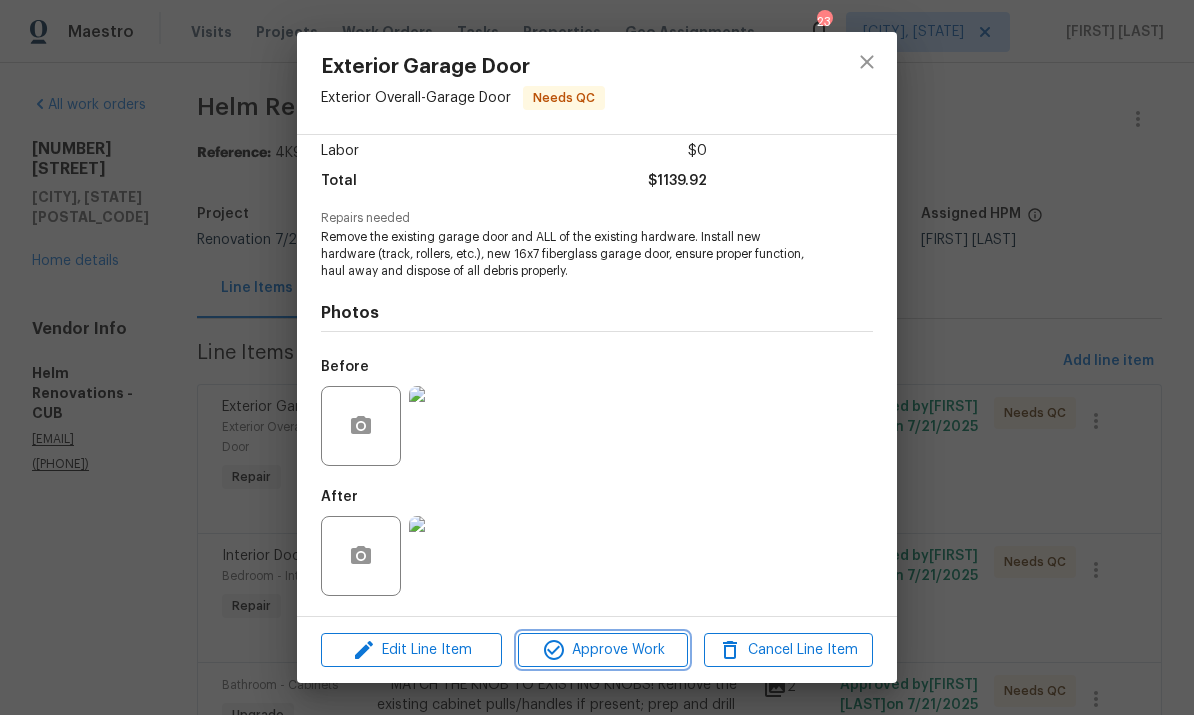 click on "Approve Work" at bounding box center [602, 650] 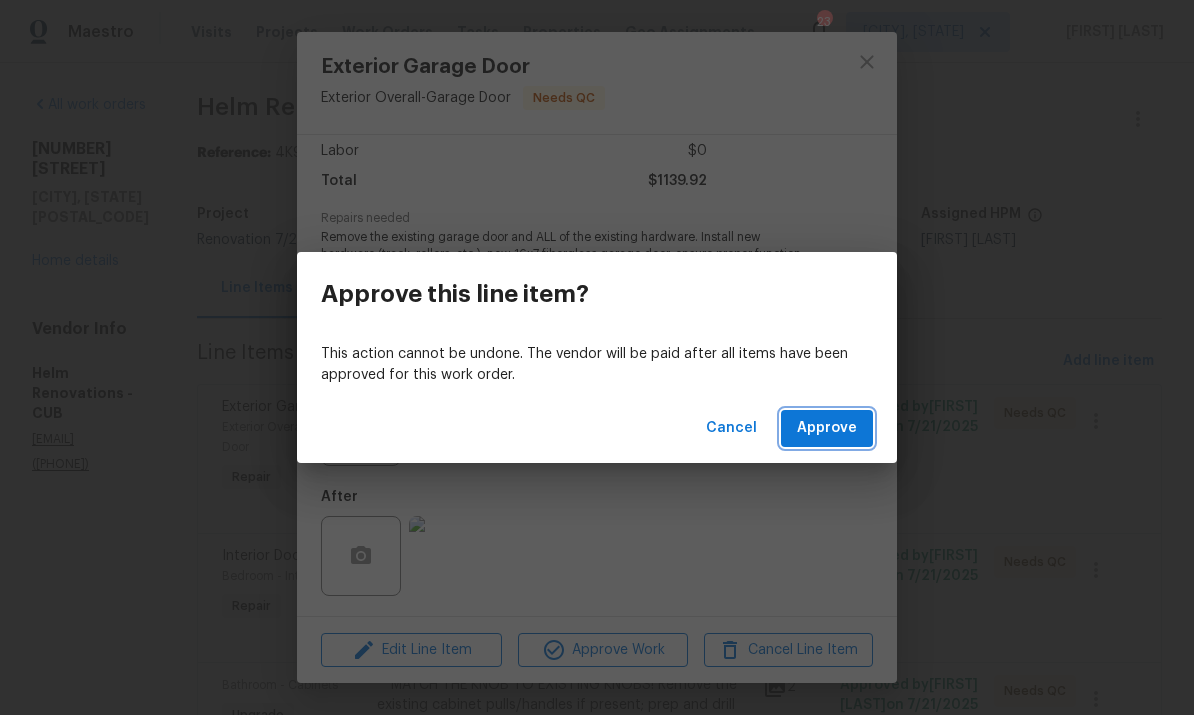 click on "Approve" at bounding box center (827, 428) 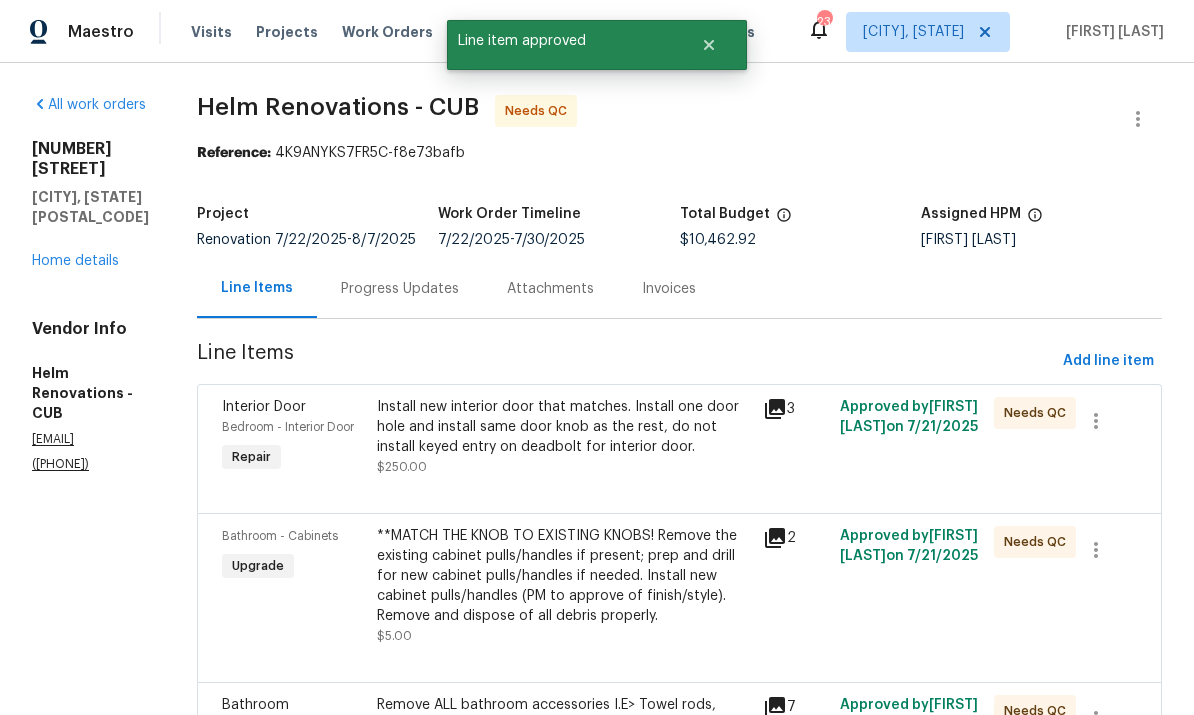 click on "Install new interior door that matches. Install one door hole and install same door knob as the rest, do not install keyed entry on deadbolt for interior door. $250.00" at bounding box center (564, 437) 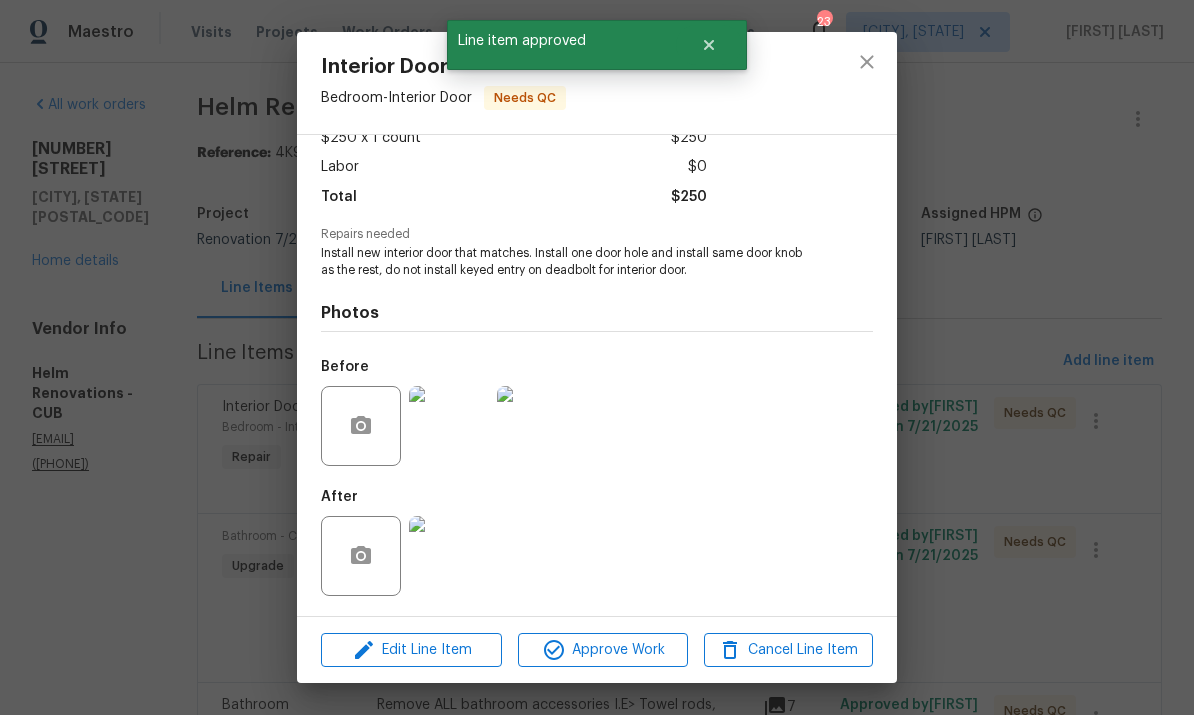 scroll, scrollTop: 127, scrollLeft: 0, axis: vertical 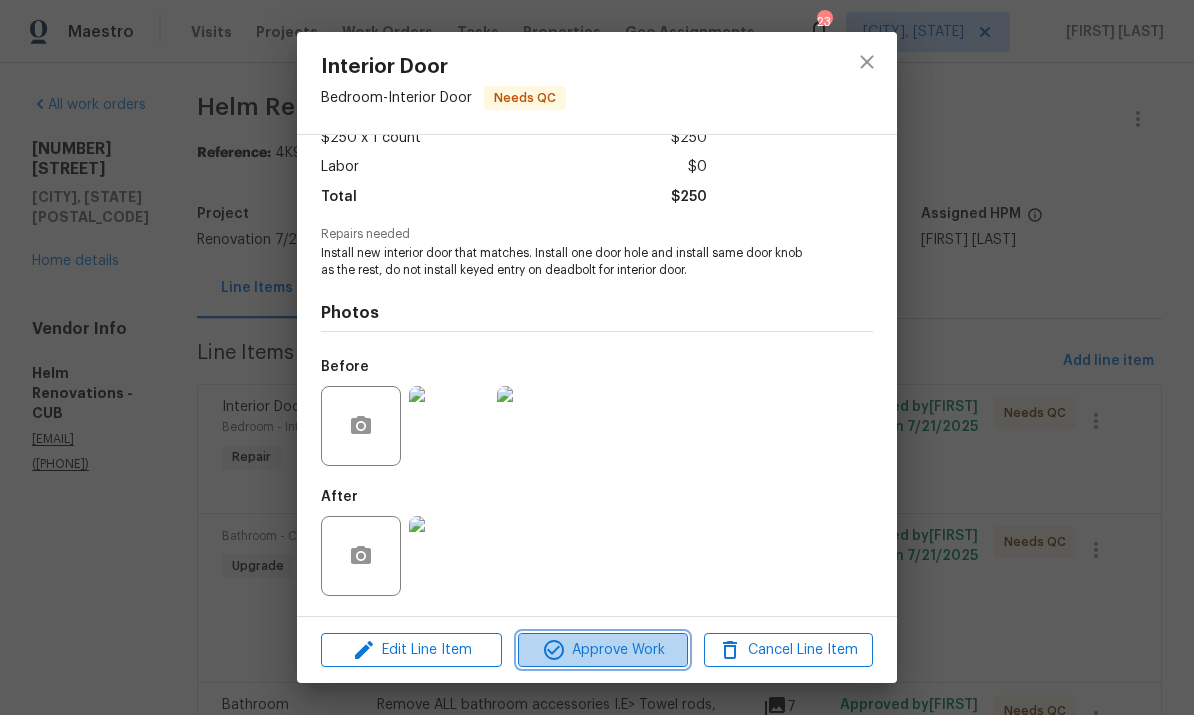 click on "Approve Work" at bounding box center (602, 650) 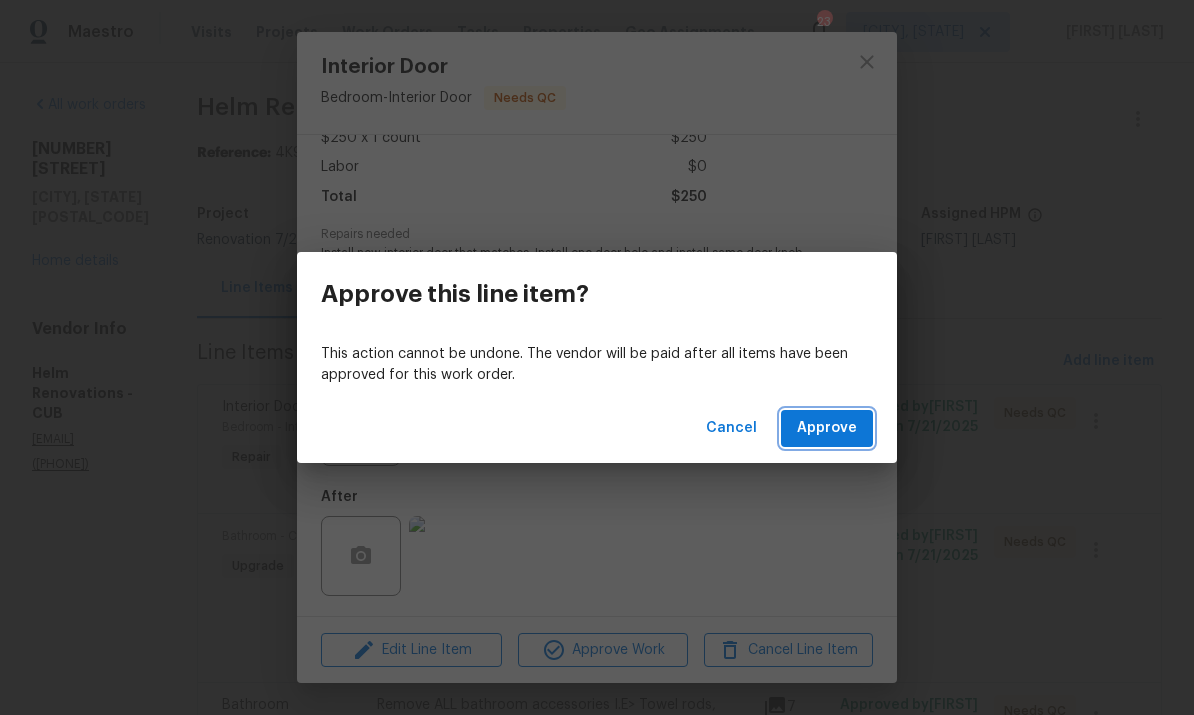 click on "Approve" at bounding box center (827, 428) 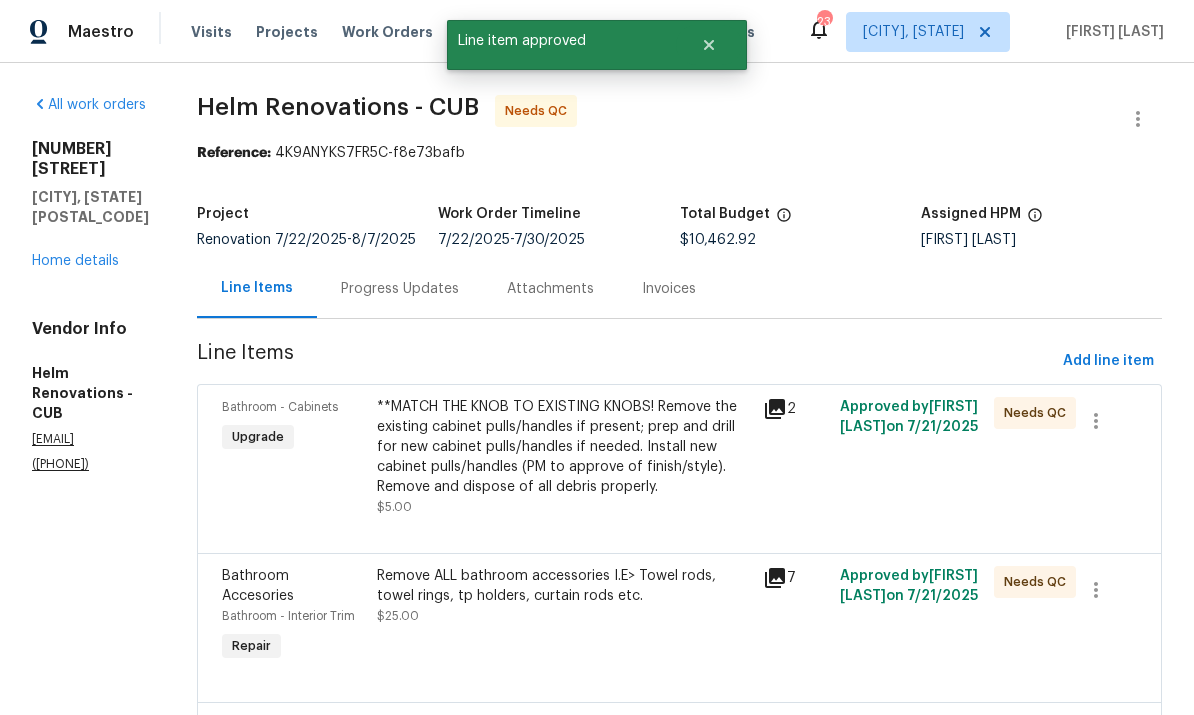 click on "**MATCH THE KNOB TO EXISTING KNOBS! Remove the existing cabinet pulls/handles if present; prep and drill for new cabinet pulls/handles if needed. Install new cabinet pulls/handles (PM to approve of finish/style). Remove and dispose of all debris properly." at bounding box center [564, 447] 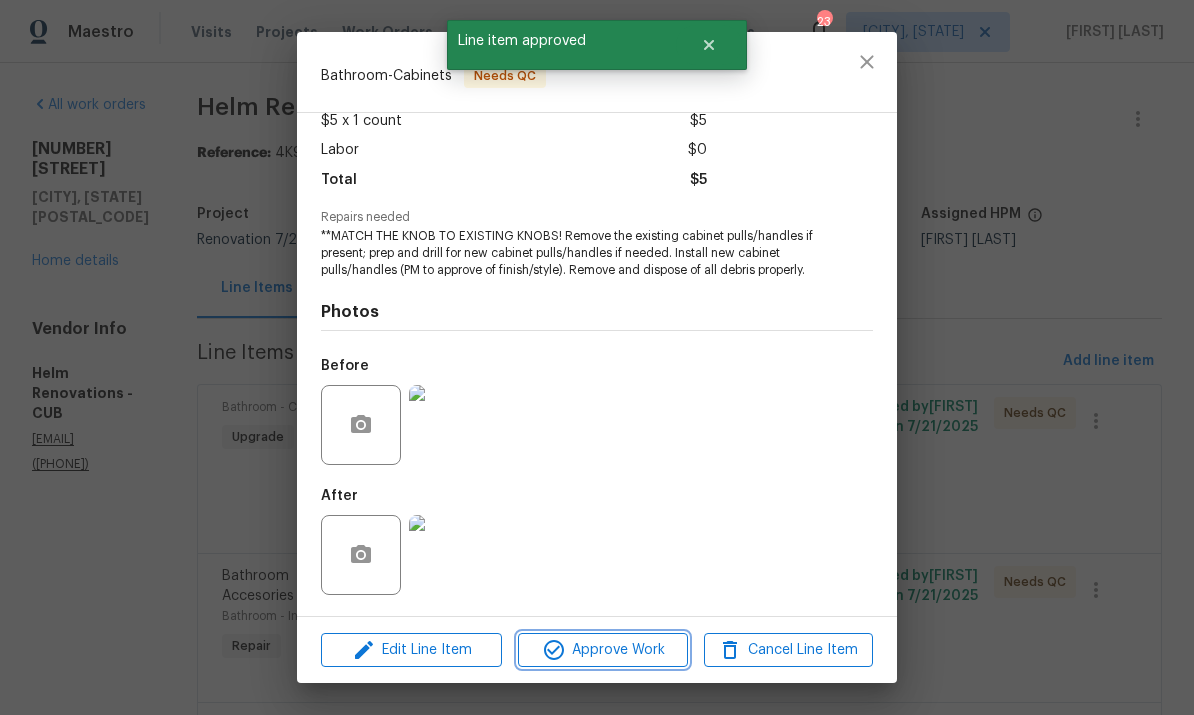 click on "Approve Work" at bounding box center (602, 650) 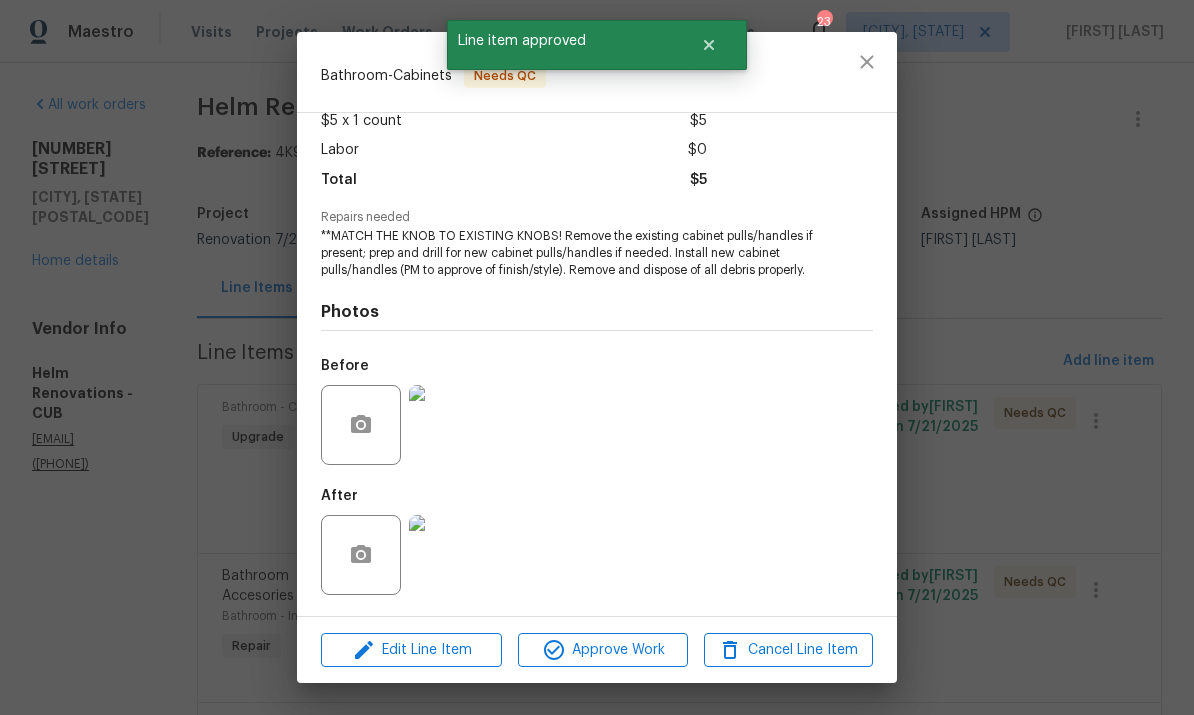 scroll, scrollTop: 120, scrollLeft: 0, axis: vertical 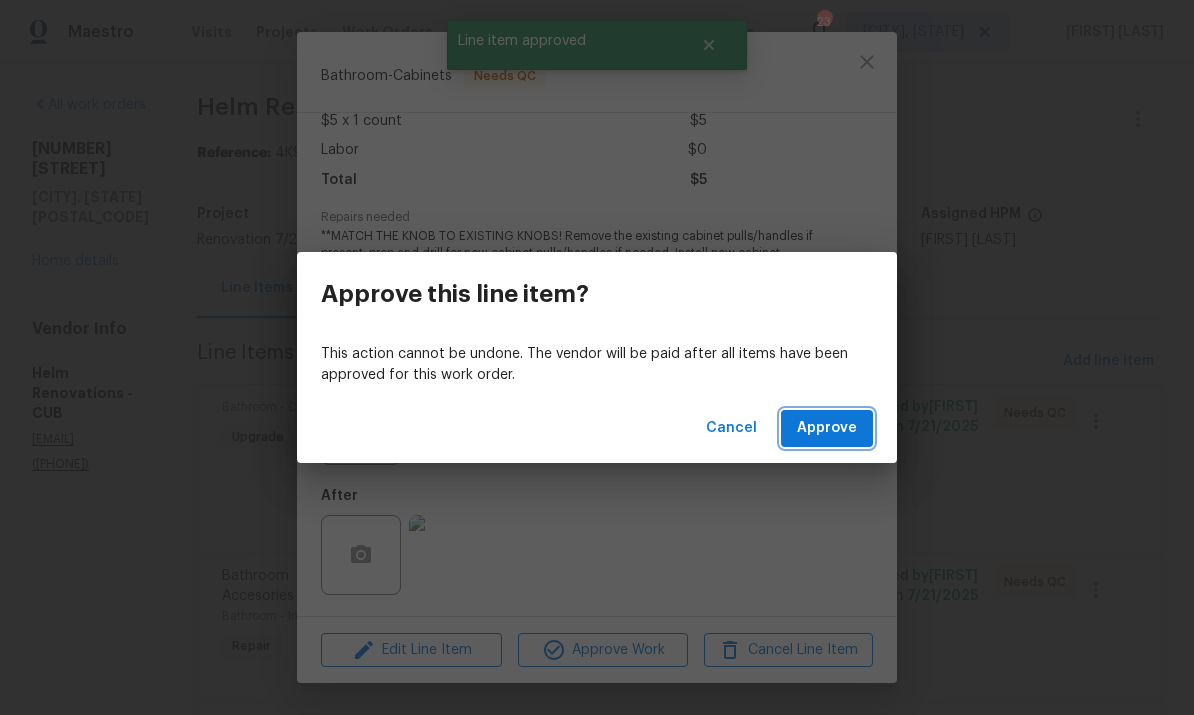 click on "Approve" at bounding box center [827, 428] 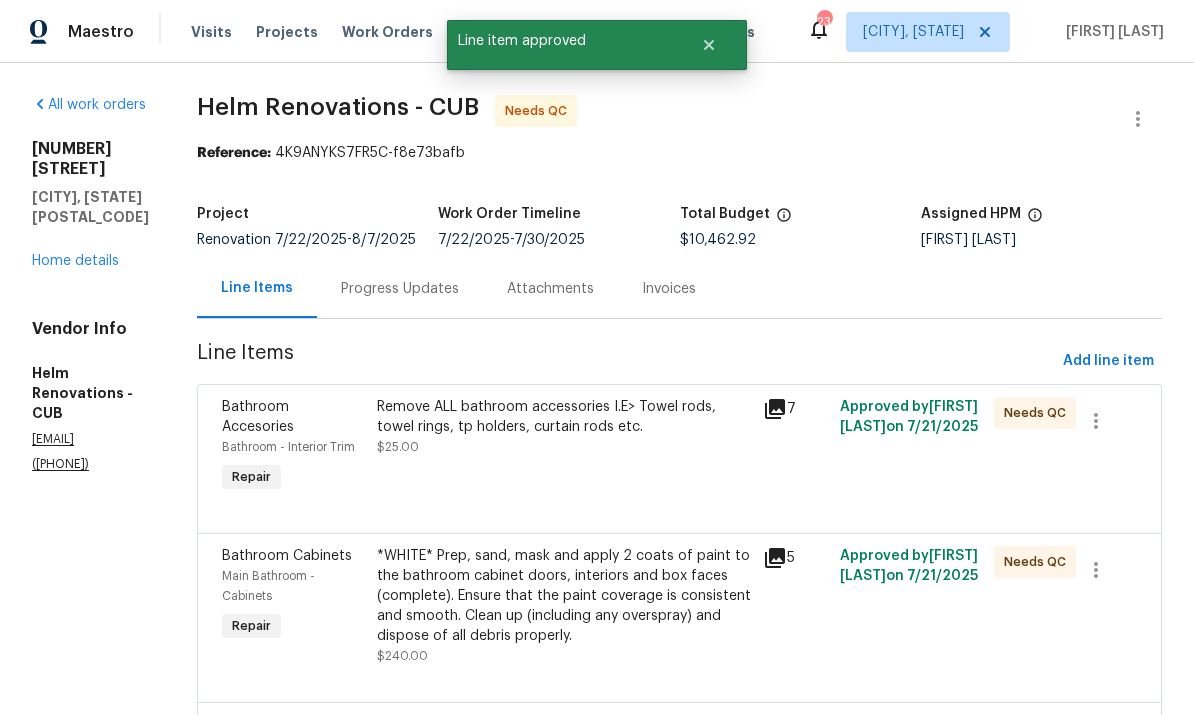 click on "Remove ALL bathroom accessories I.E> Towel rods, towel rings, tp holders, curtain rods etc. $25.00" at bounding box center [564, 447] 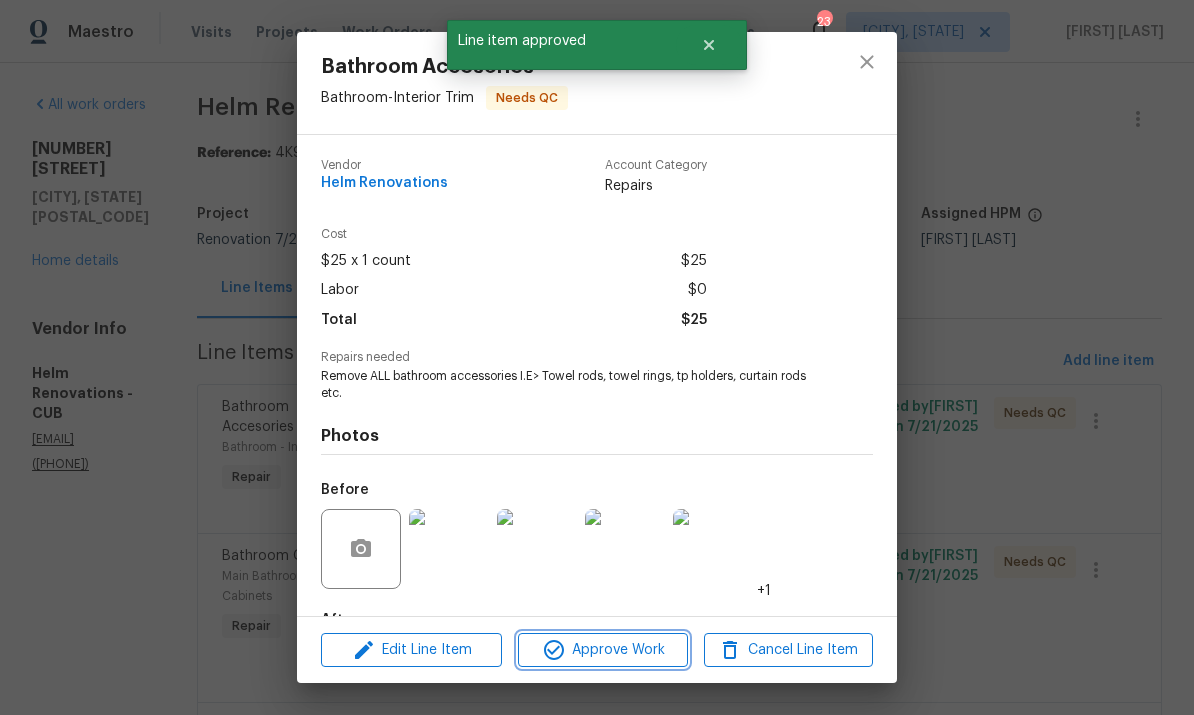 click on "Approve Work" at bounding box center (602, 650) 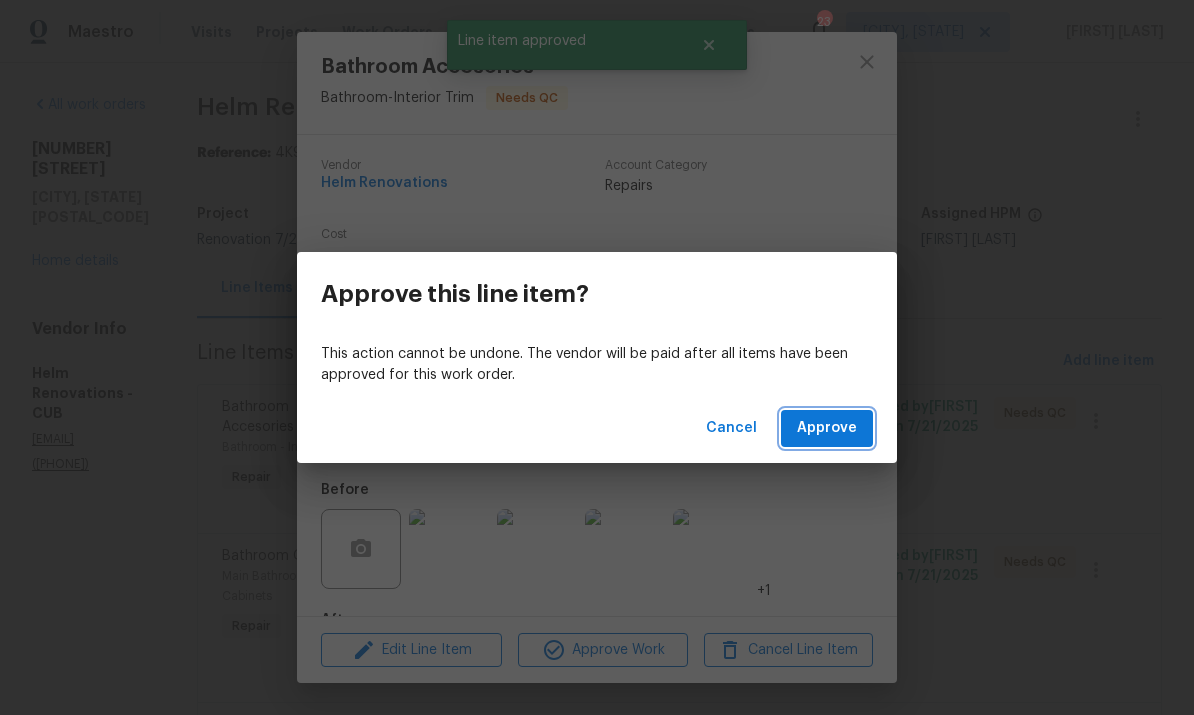 click on "Approve" at bounding box center [827, 428] 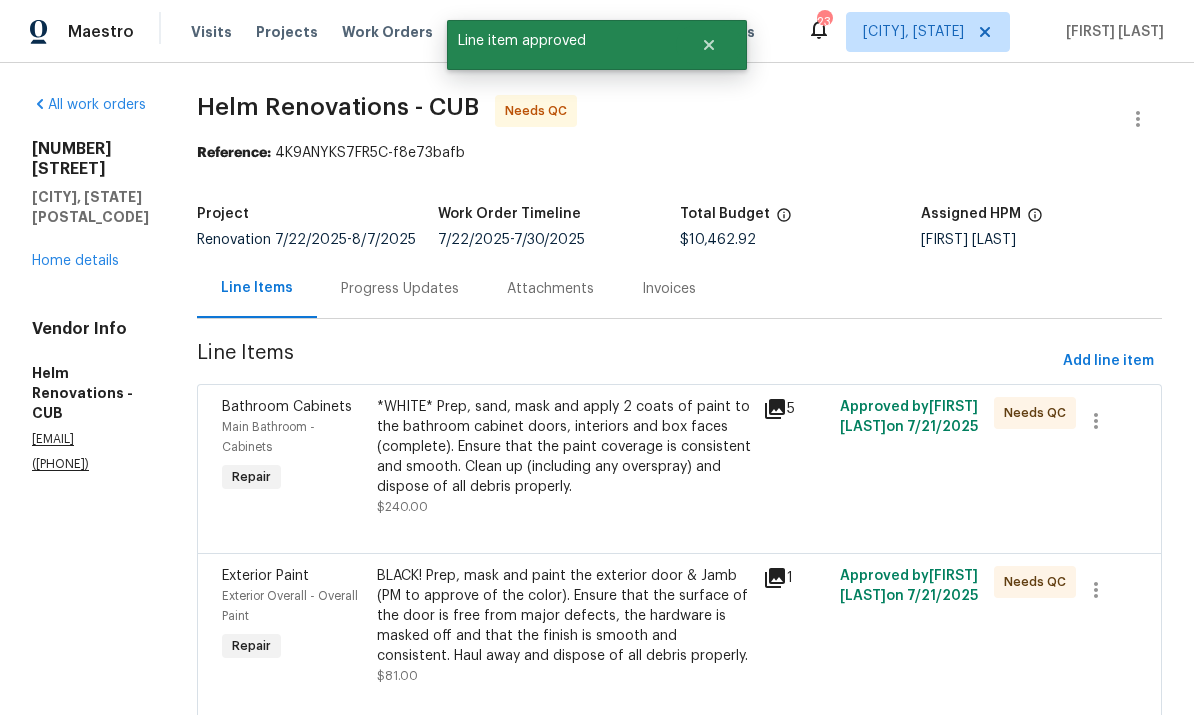 click on "*WHITE* Prep, sand, mask and apply 2 coats of paint to the bathroom cabinet doors, interiors and box faces (complete). Ensure that the paint coverage is consistent and smooth. Clean up (including any overspray) and dispose of all debris properly." at bounding box center (564, 447) 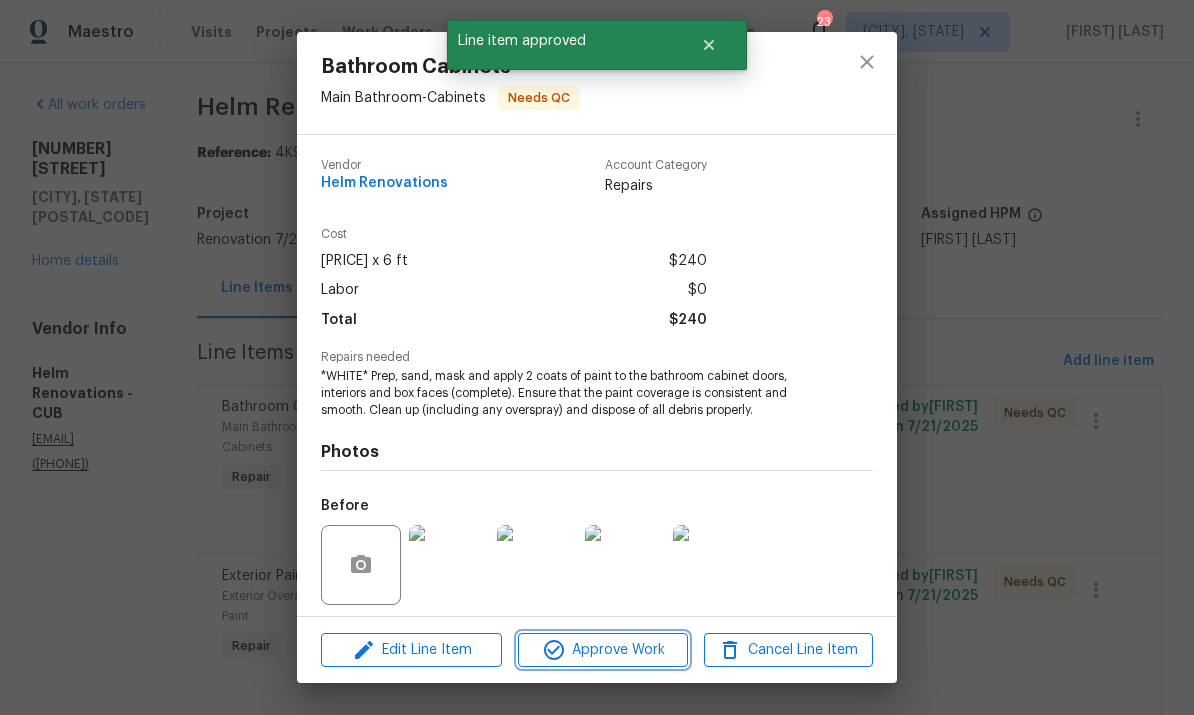 click on "Approve Work" at bounding box center [602, 650] 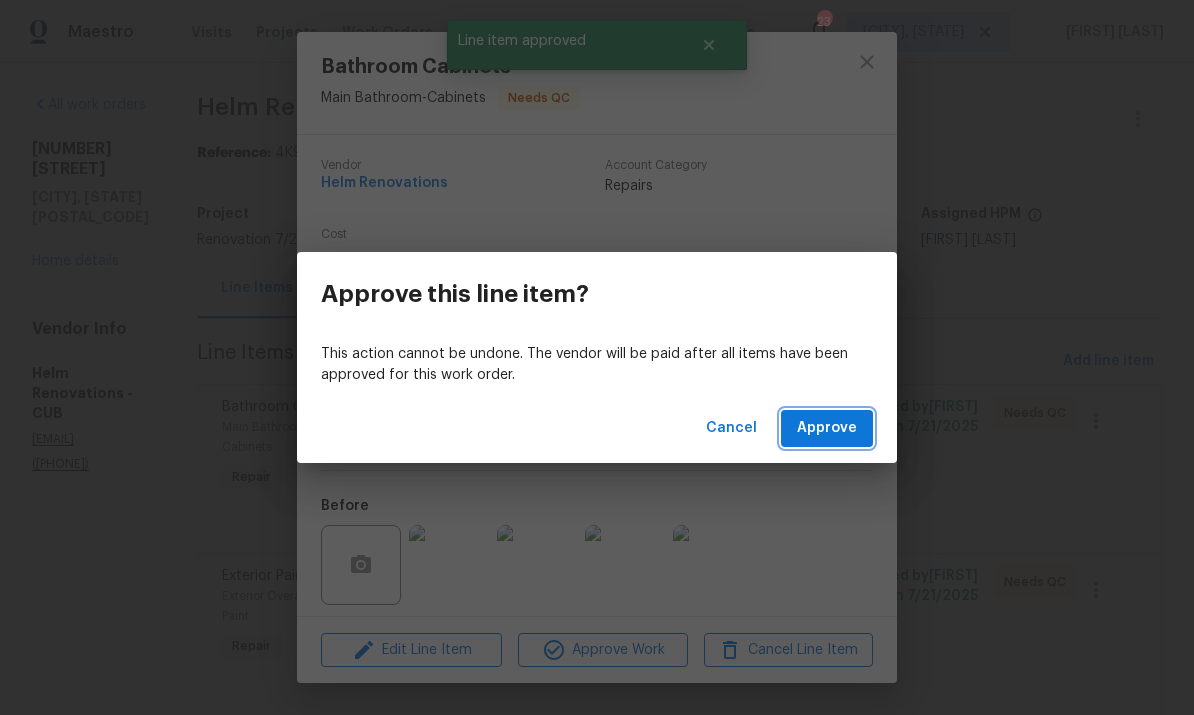 click on "Approve" at bounding box center [827, 428] 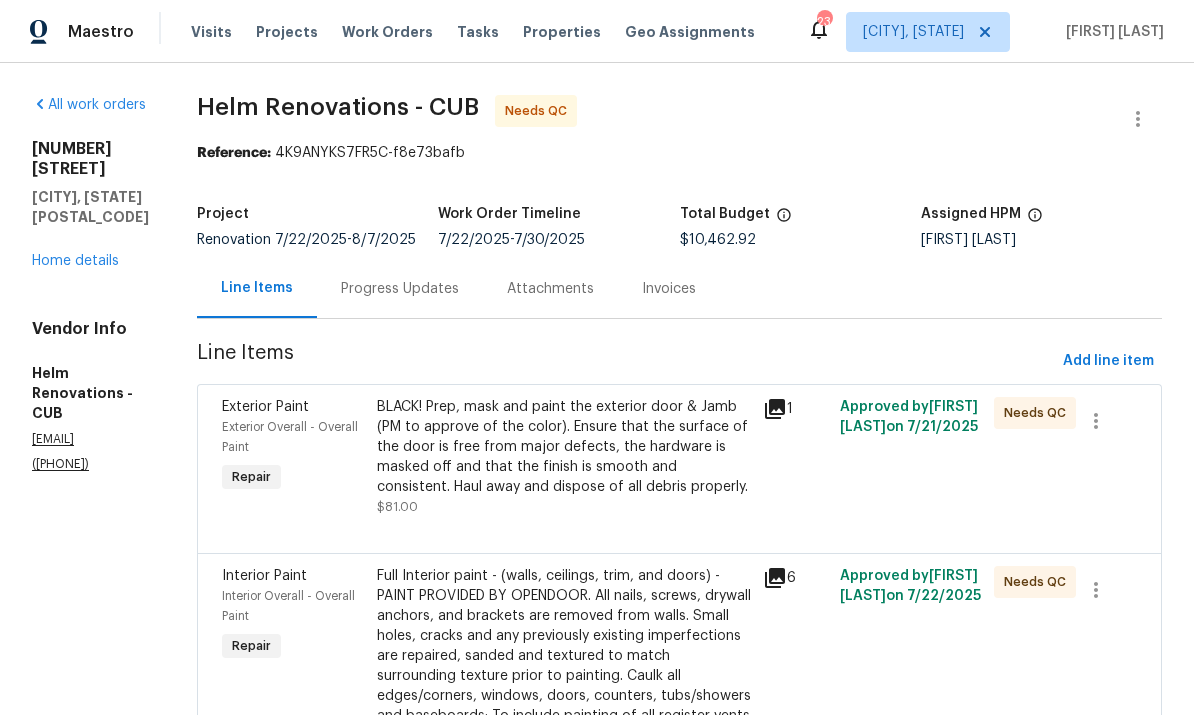 click on "BLACK! Prep, mask and paint  the exterior door & Jamb (PM to approve of the color). Ensure that the surface of the door is free from major defects, the hardware is masked off and that the finish is smooth and consistent. Haul away and dispose of all debris properly." at bounding box center (564, 447) 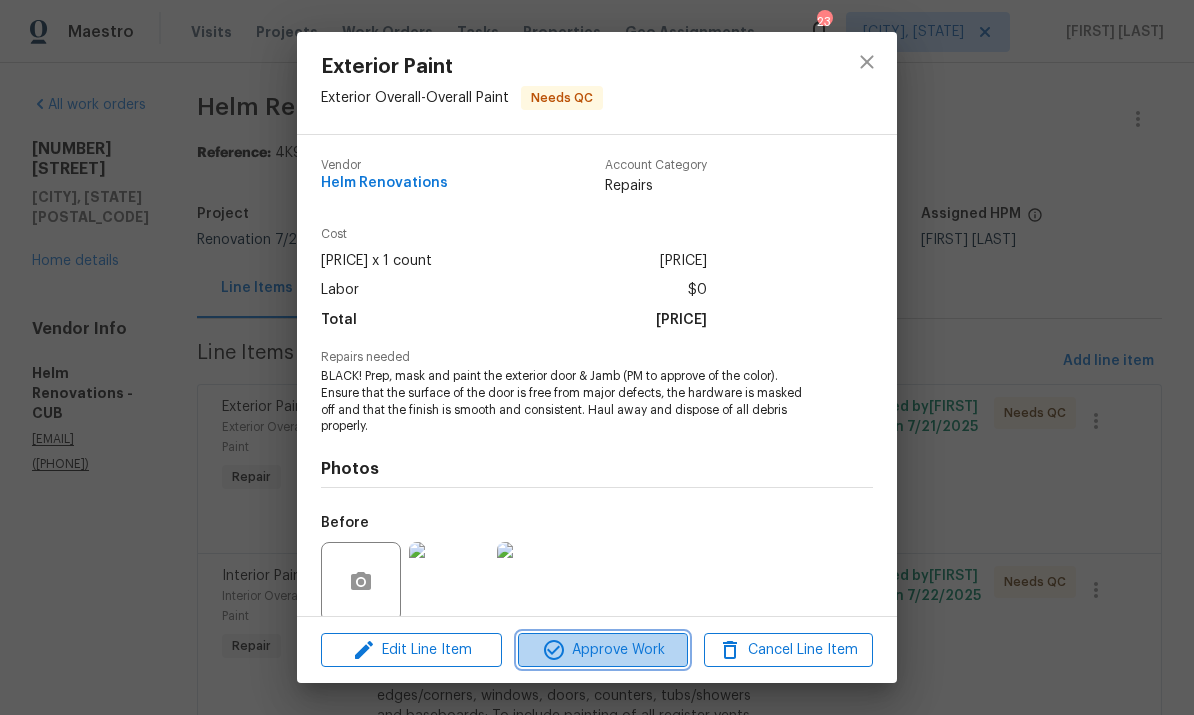 click on "Approve Work" at bounding box center [602, 650] 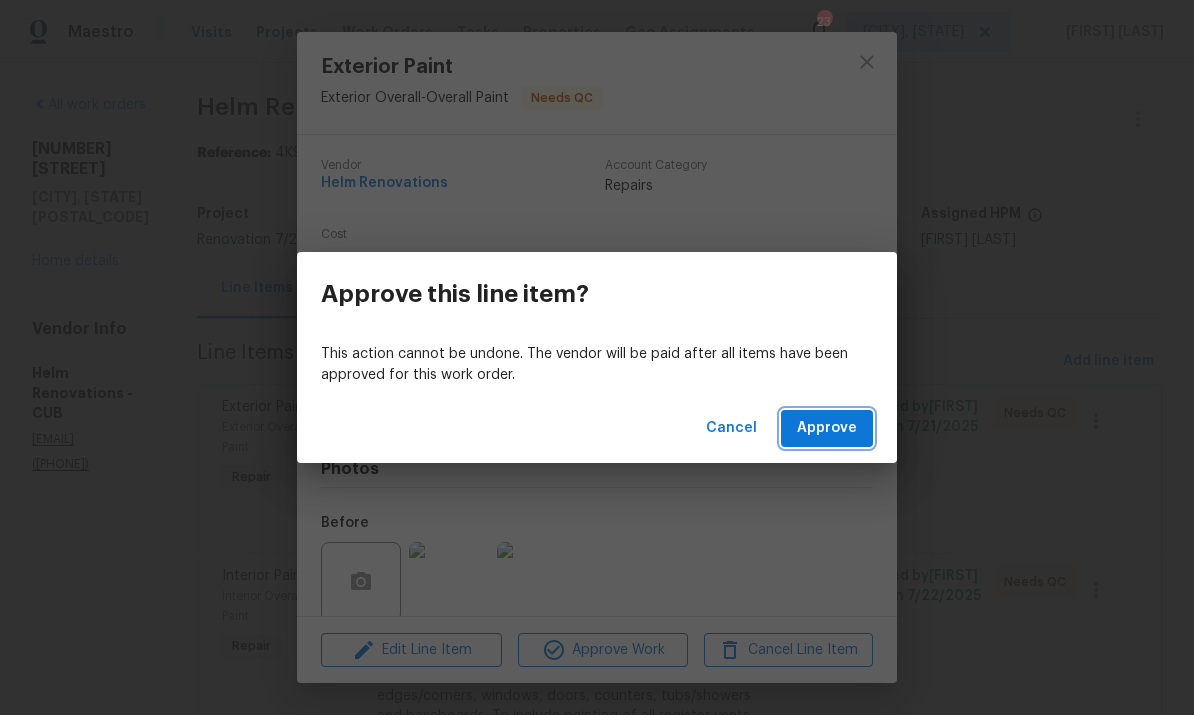 click on "Approve" at bounding box center [827, 428] 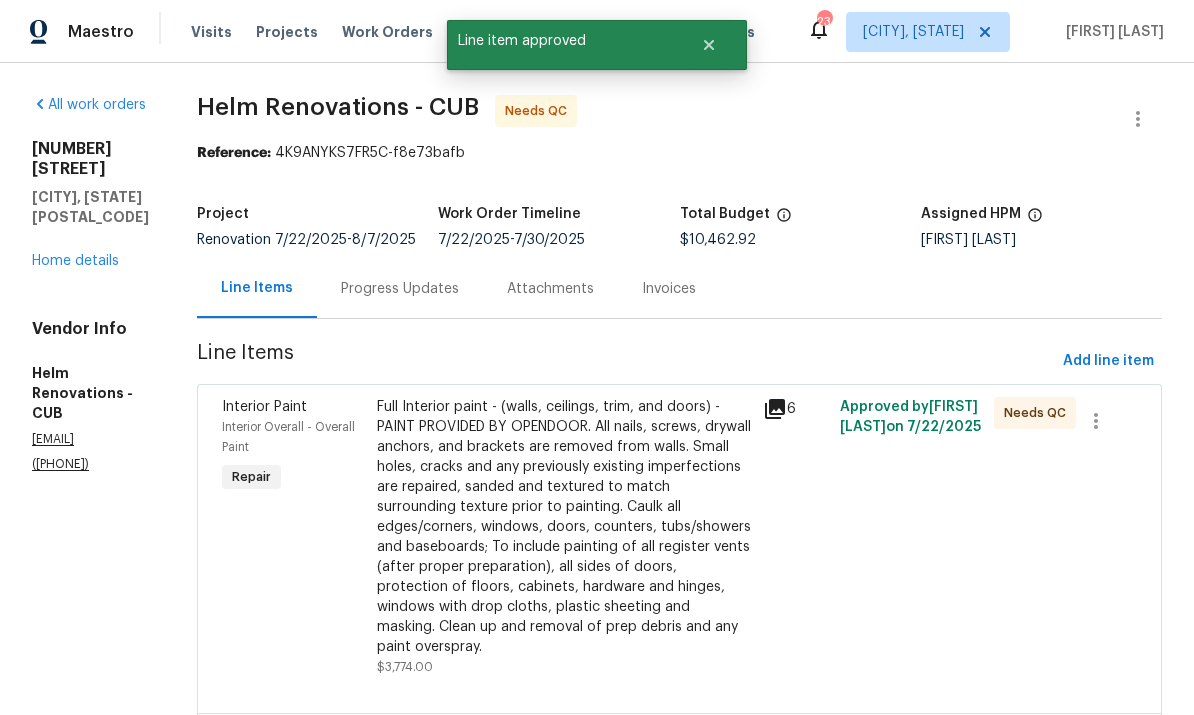 click on "Full Interior paint - (walls, ceilings, trim, and doors) - PAINT PROVIDED BY OPENDOOR. All nails, screws, drywall anchors, and brackets are removed from walls. Small holes, cracks and any previously existing imperfections are repaired, sanded and textured to match surrounding texture prior to painting. Caulk all edges/corners, windows, doors, counters, tubs/showers and baseboards; To include painting of all register vents (after proper preparation), all sides of doors, protection of floors, cabinets, hardware and hinges, windows with drop cloths, plastic sheeting and masking. Clean up and removal of prep debris and any paint overspray." at bounding box center [564, 527] 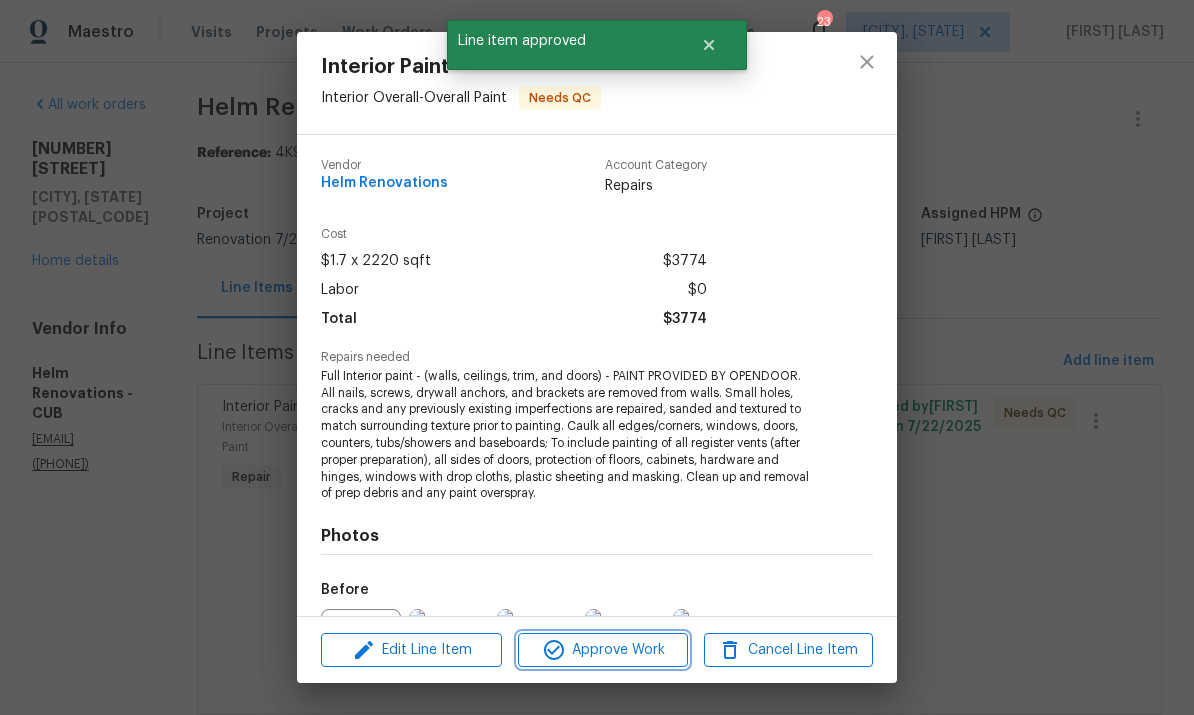 click on "Approve Work" at bounding box center [602, 650] 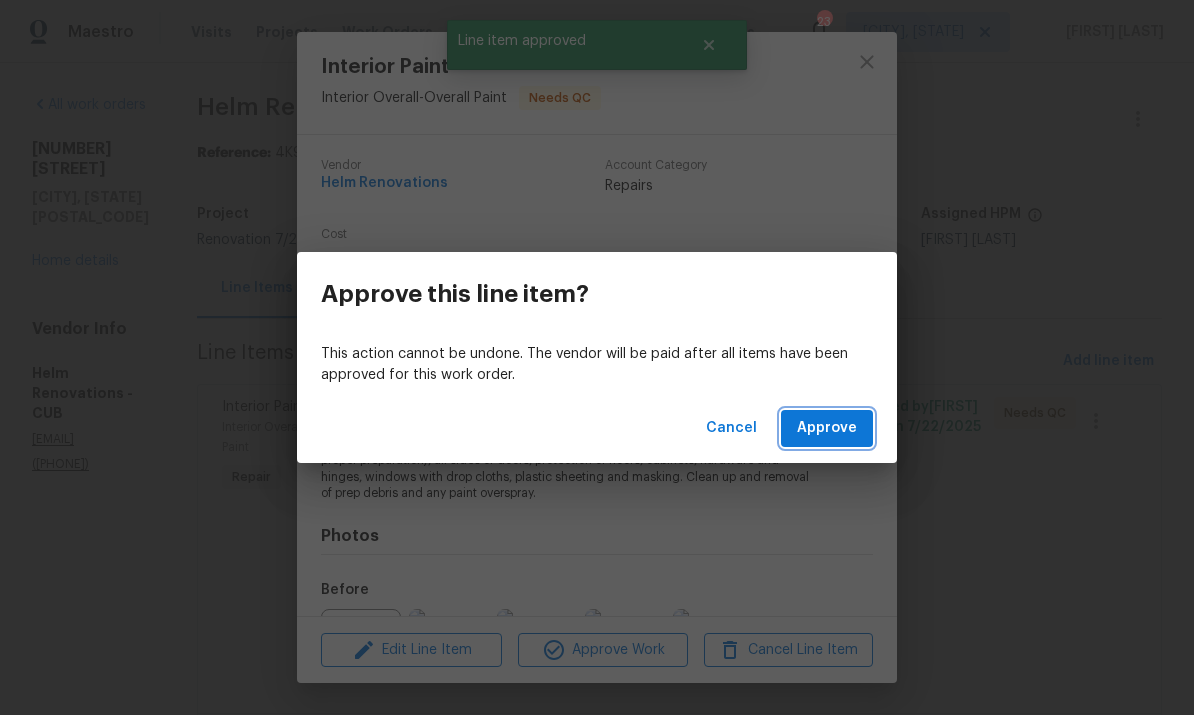 click on "Approve" at bounding box center (827, 428) 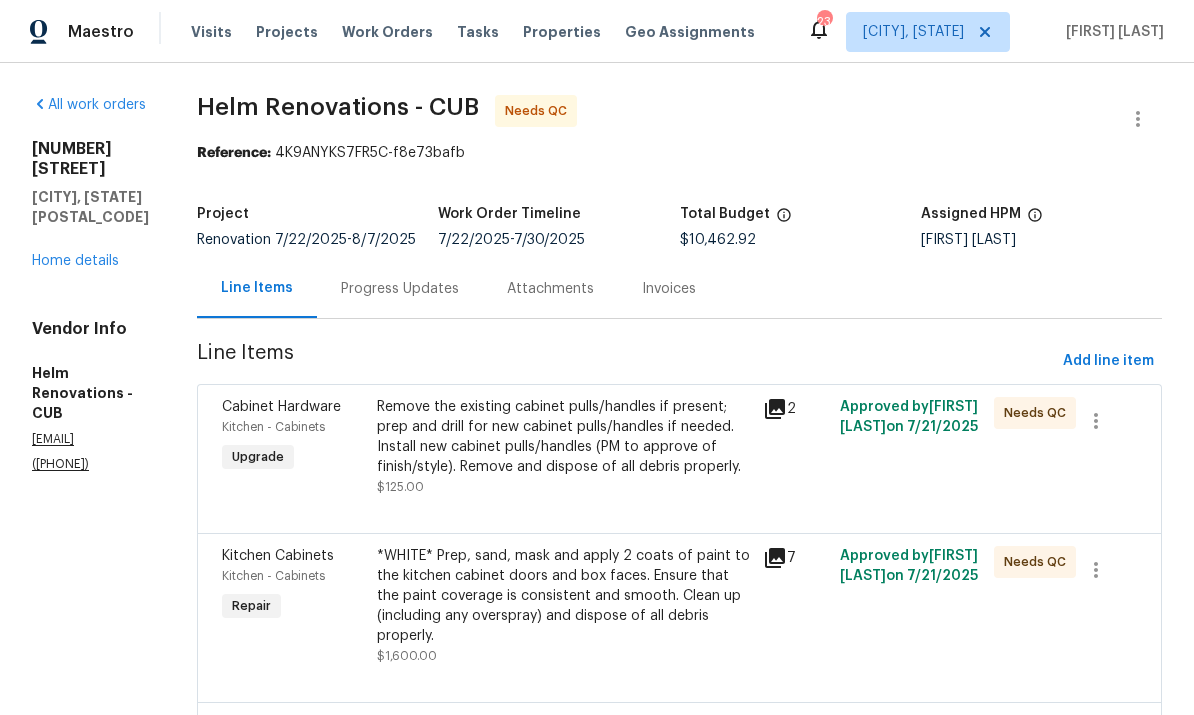 click on "Remove the existing cabinet pulls/handles if present; prep and drill for new cabinet pulls/handles if needed. Install new cabinet pulls/handles (PM to approve of finish/style). Remove and dispose of all debris properly." at bounding box center (564, 437) 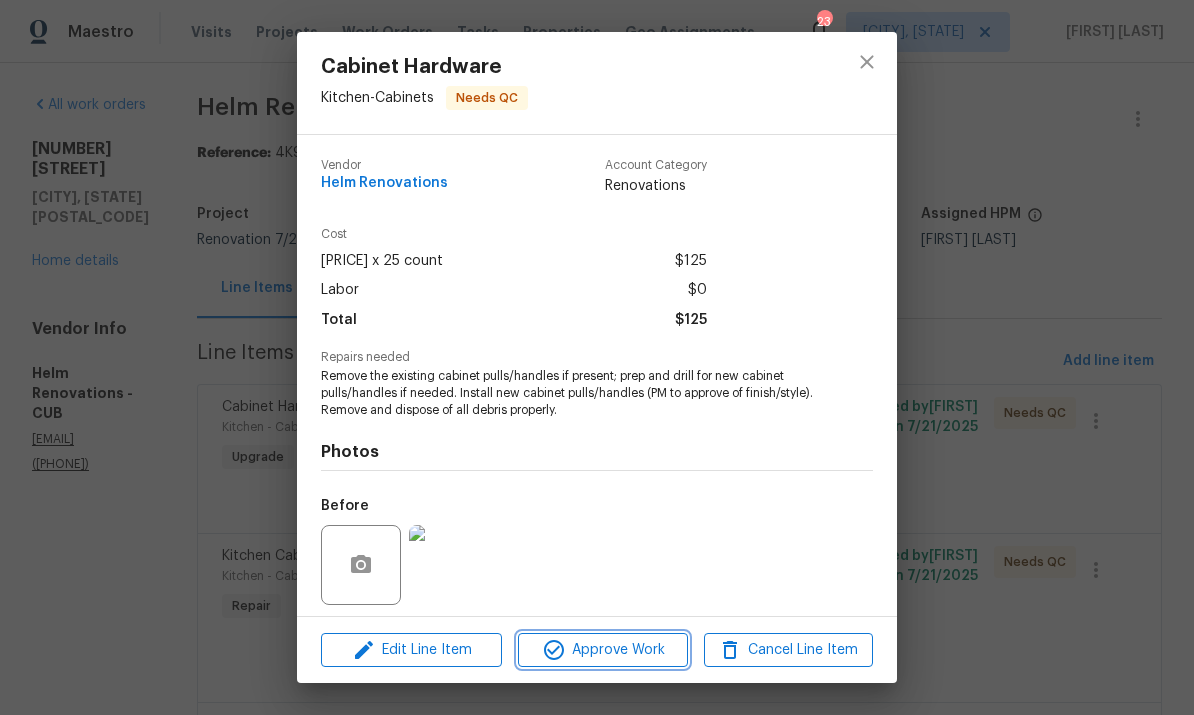 click on "Approve Work" at bounding box center (602, 650) 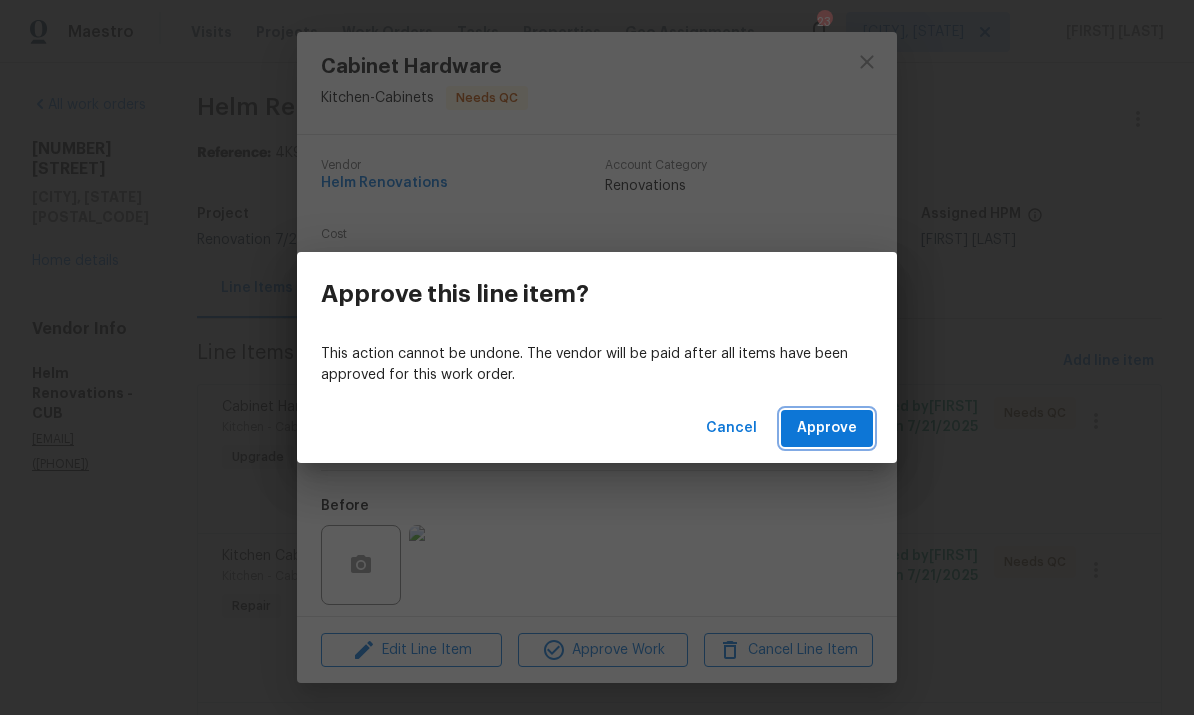 click on "Approve" at bounding box center [827, 428] 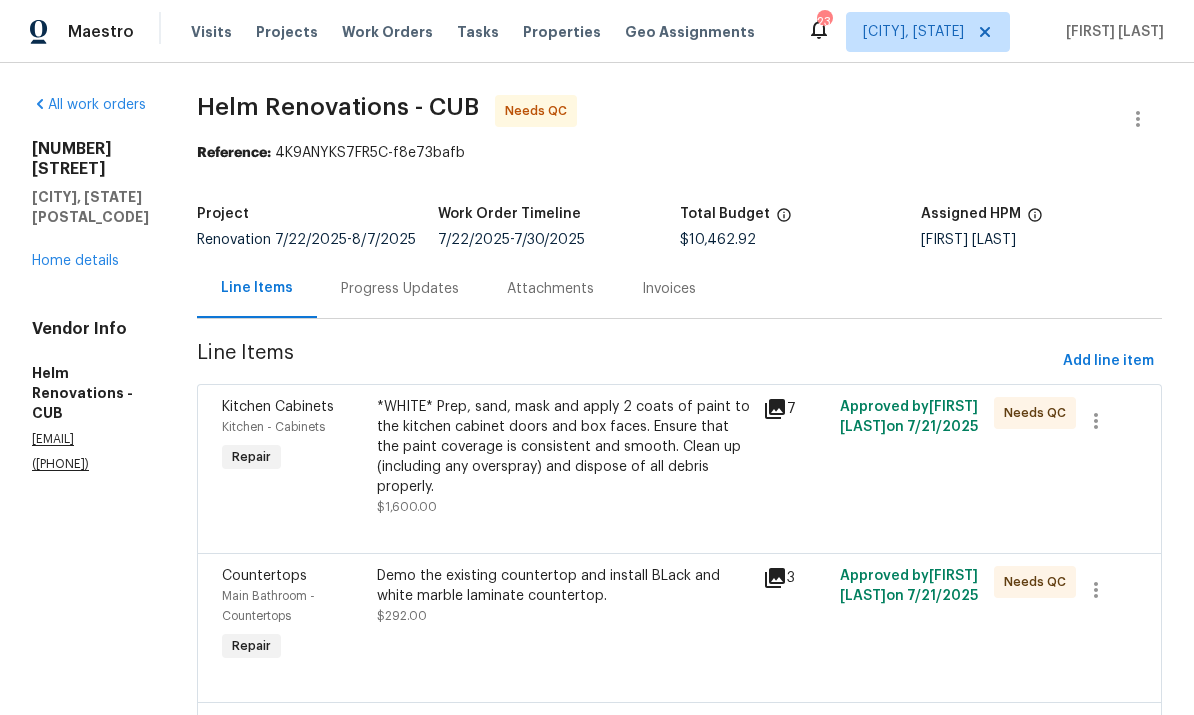 click on "*WHITE* Prep, sand, mask and apply 2 coats of paint to the kitchen cabinet doors and box faces. Ensure that the paint coverage is consistent and smooth. Clean up (including any overspray) and dispose of all debris properly." at bounding box center [564, 447] 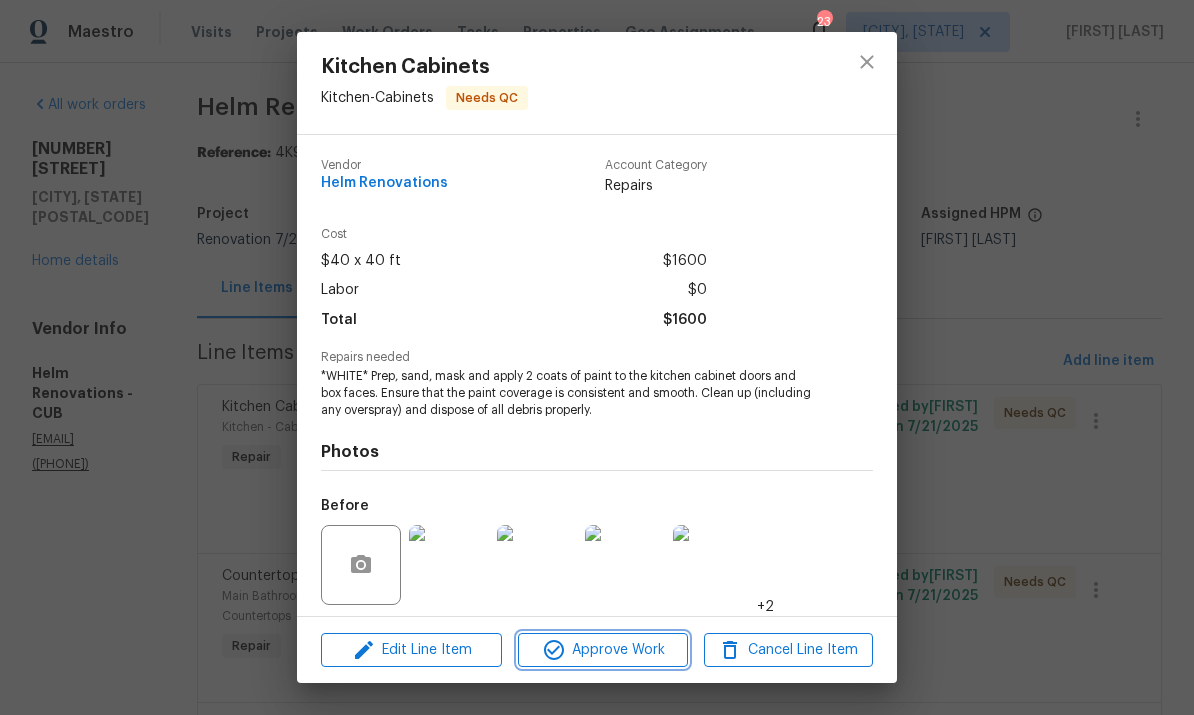 click on "Approve Work" at bounding box center (602, 650) 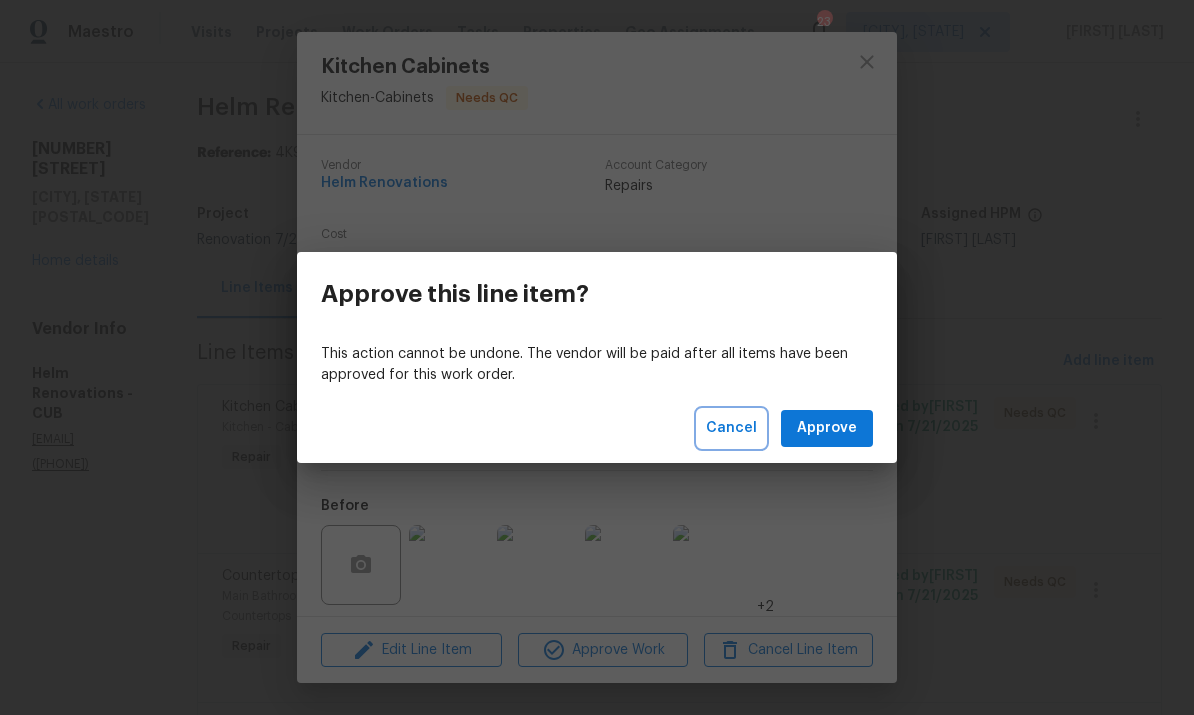 click on "Cancel" at bounding box center (731, 428) 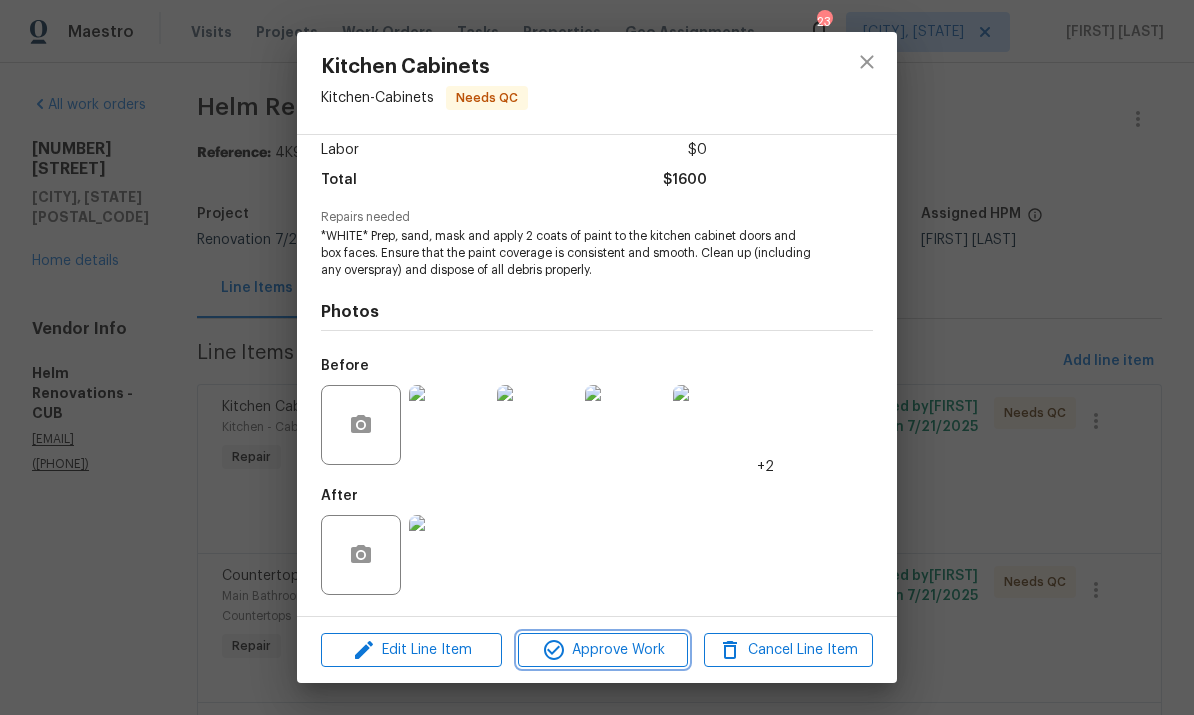 scroll, scrollTop: 143, scrollLeft: 0, axis: vertical 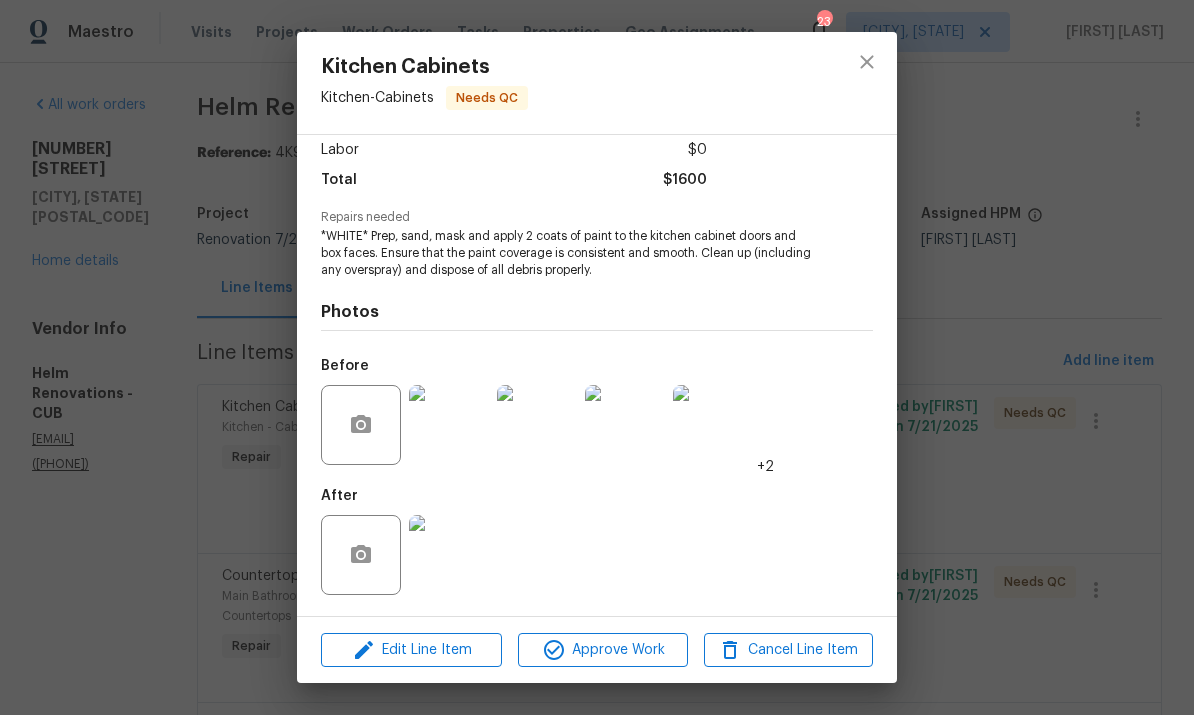 click at bounding box center (449, 555) 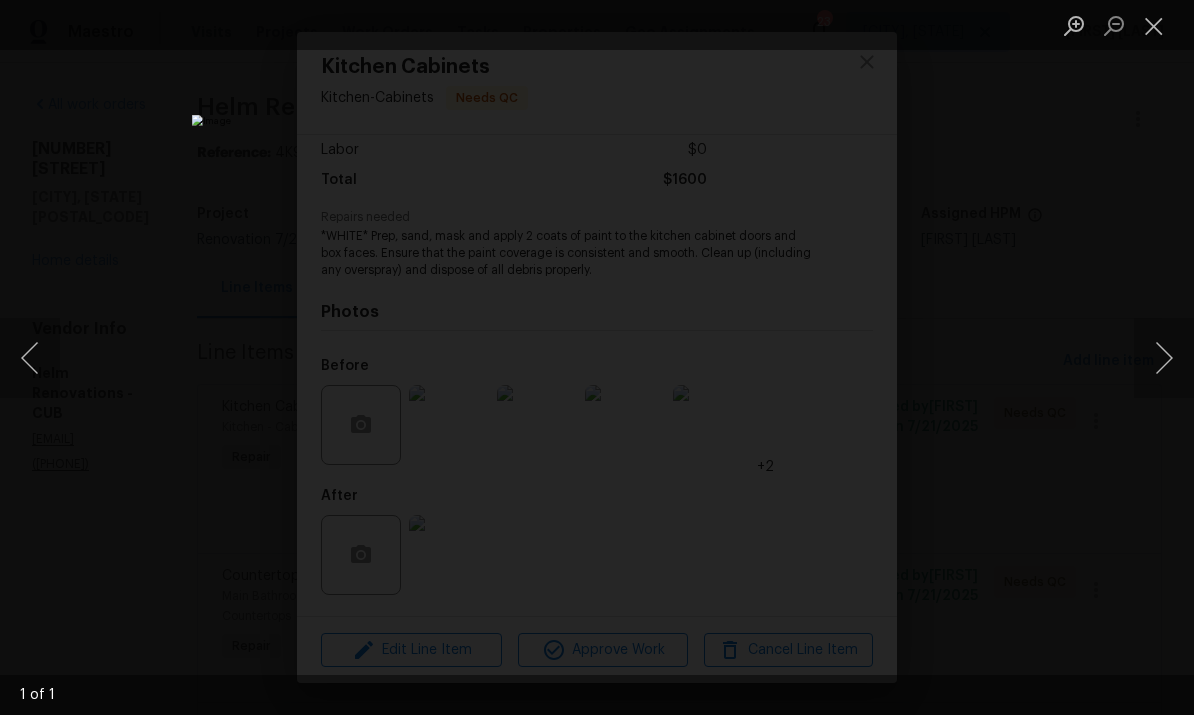 click at bounding box center [1154, 25] 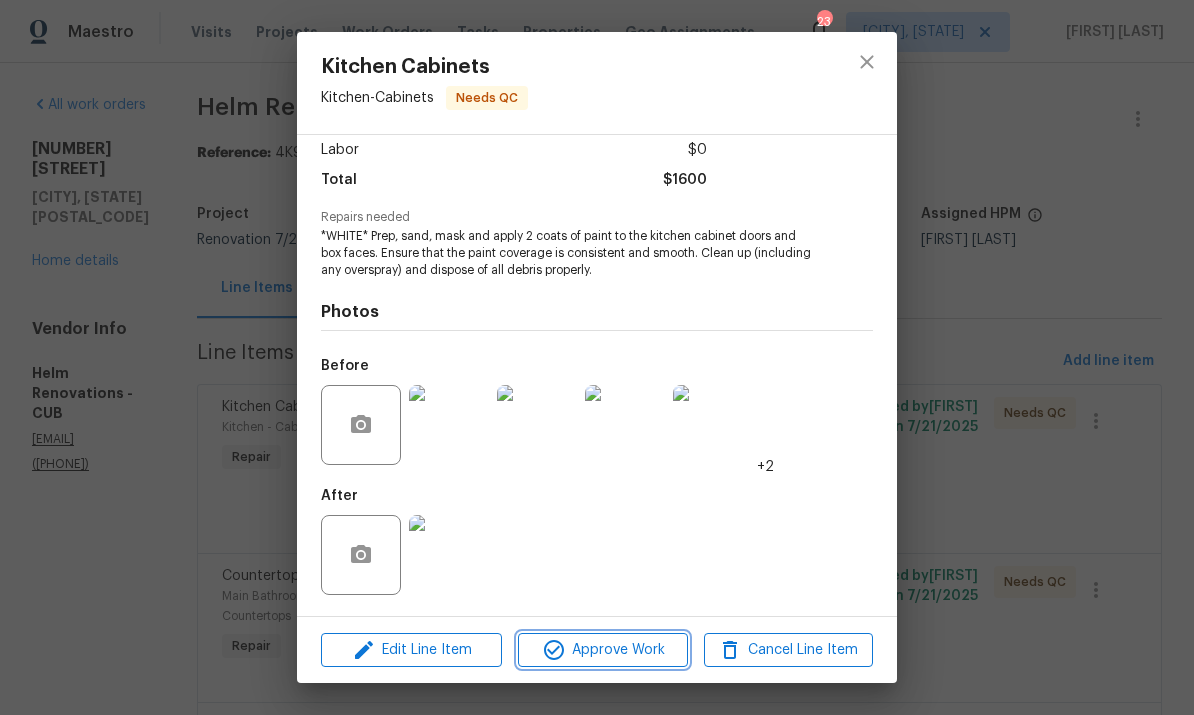 click on "Approve Work" at bounding box center [602, 650] 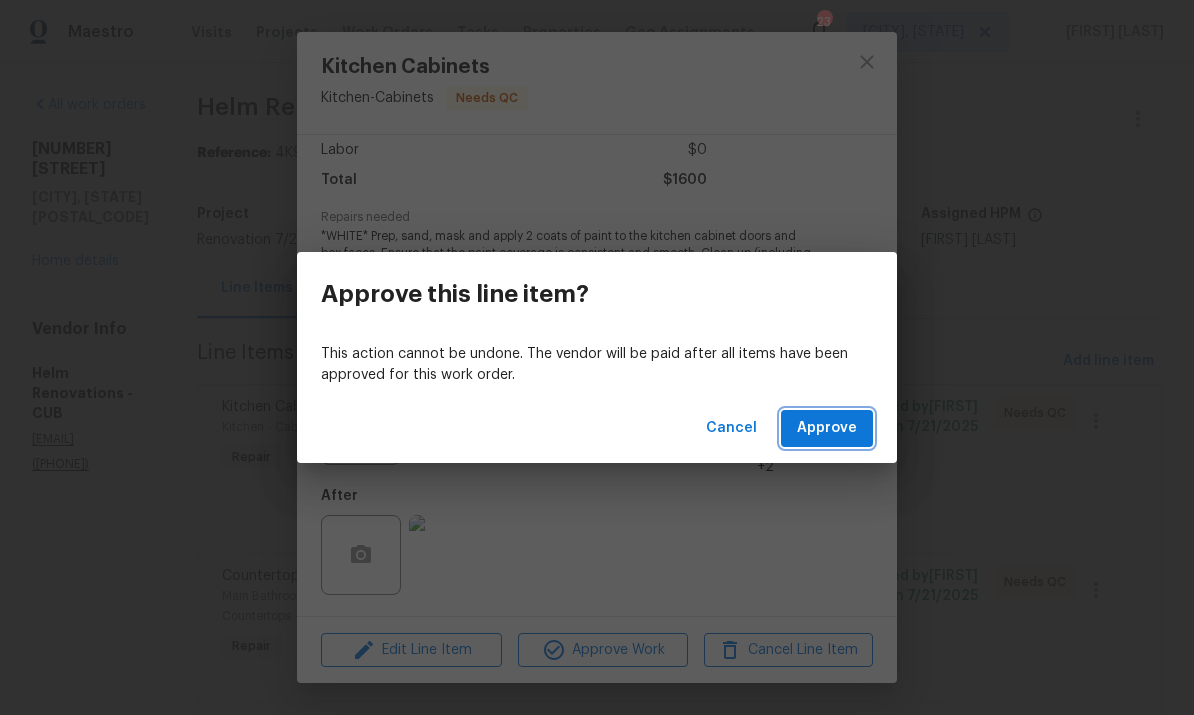 click on "Approve" at bounding box center (827, 428) 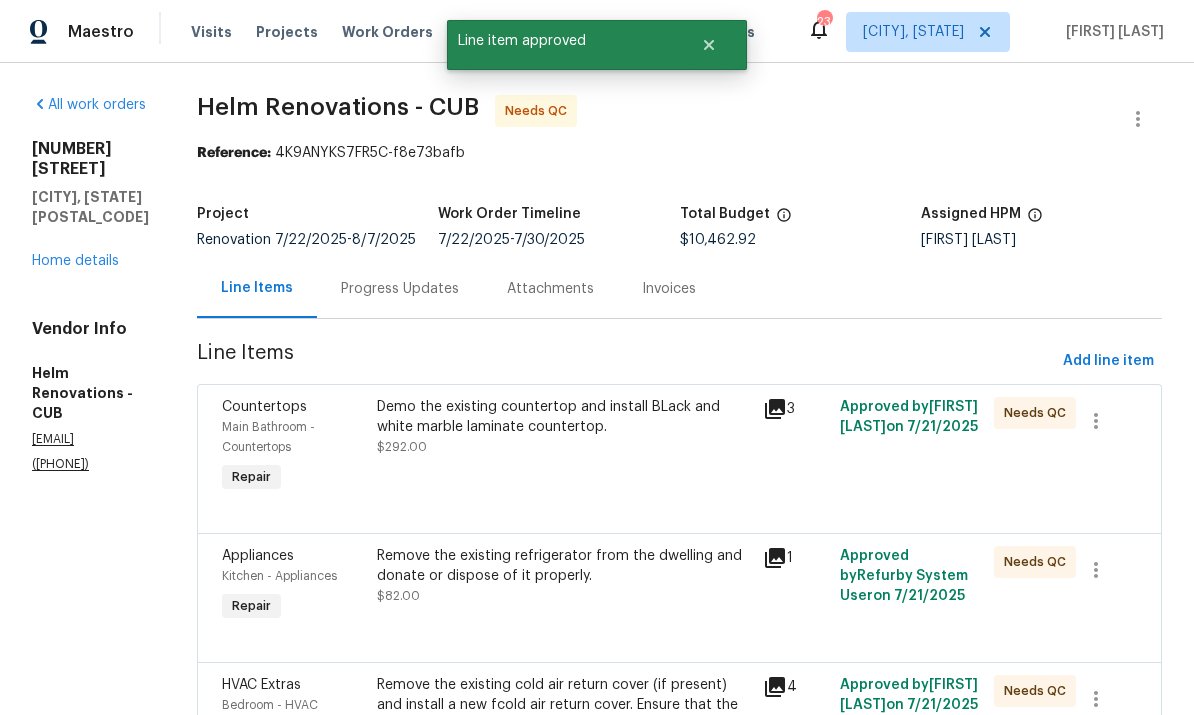 click on "Demo the existing countertop and install BLack and white marble laminate countertop." at bounding box center [564, 417] 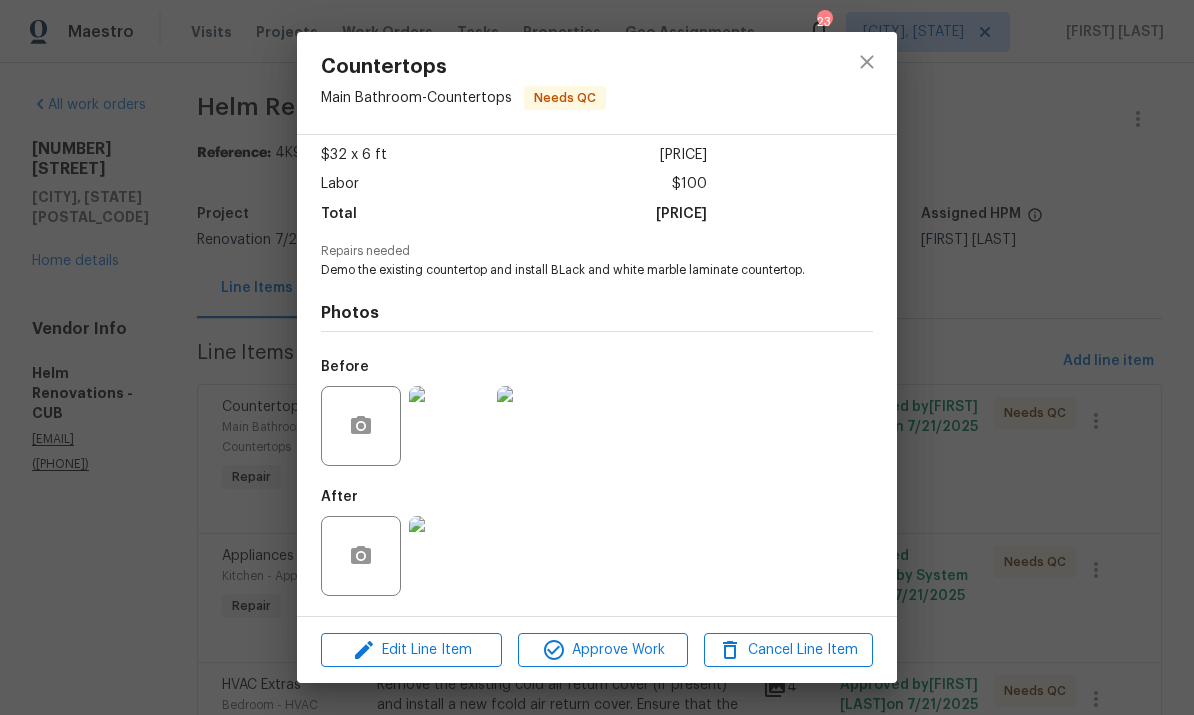 scroll, scrollTop: 111, scrollLeft: 0, axis: vertical 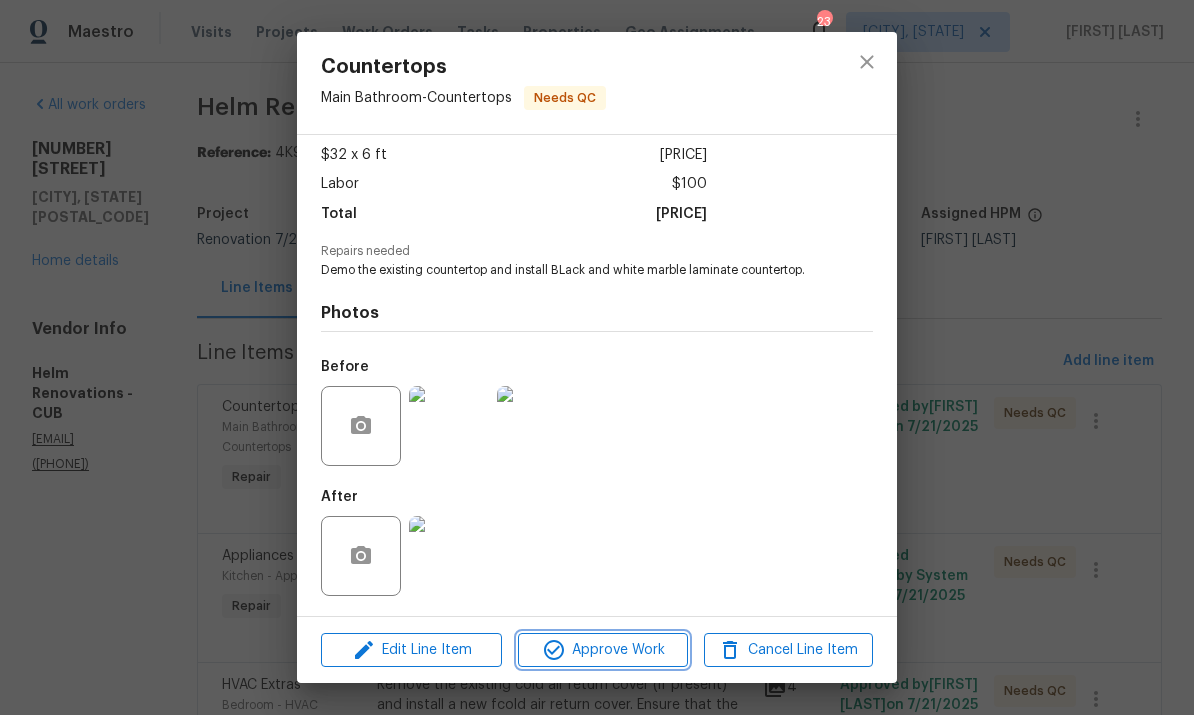 click on "Approve Work" at bounding box center [602, 650] 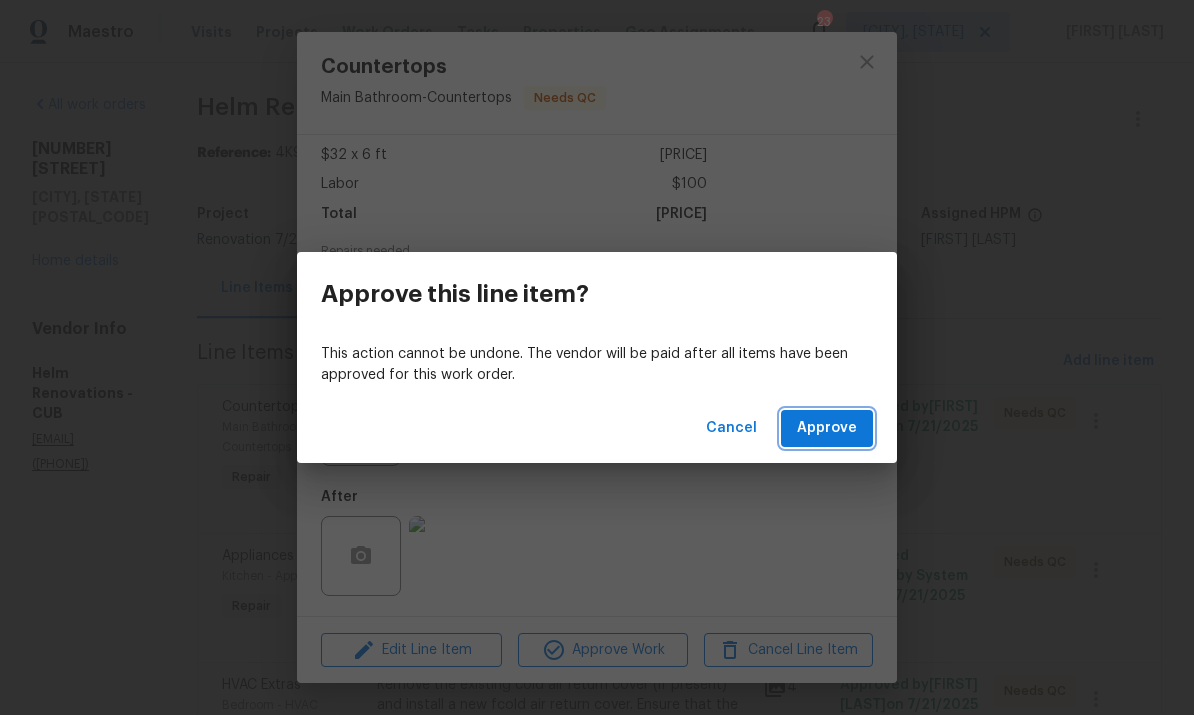click on "Approve" at bounding box center (827, 428) 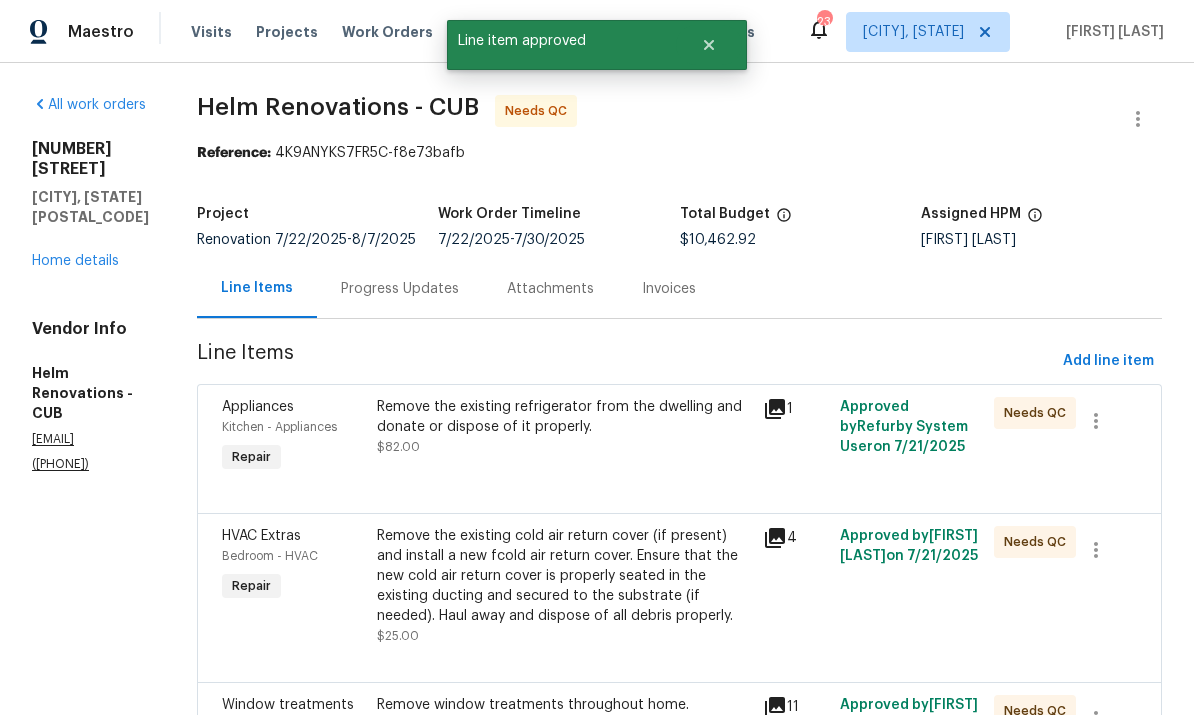 click on "Remove the existing refrigerator from the dwelling and donate or dispose of it properly." at bounding box center [564, 417] 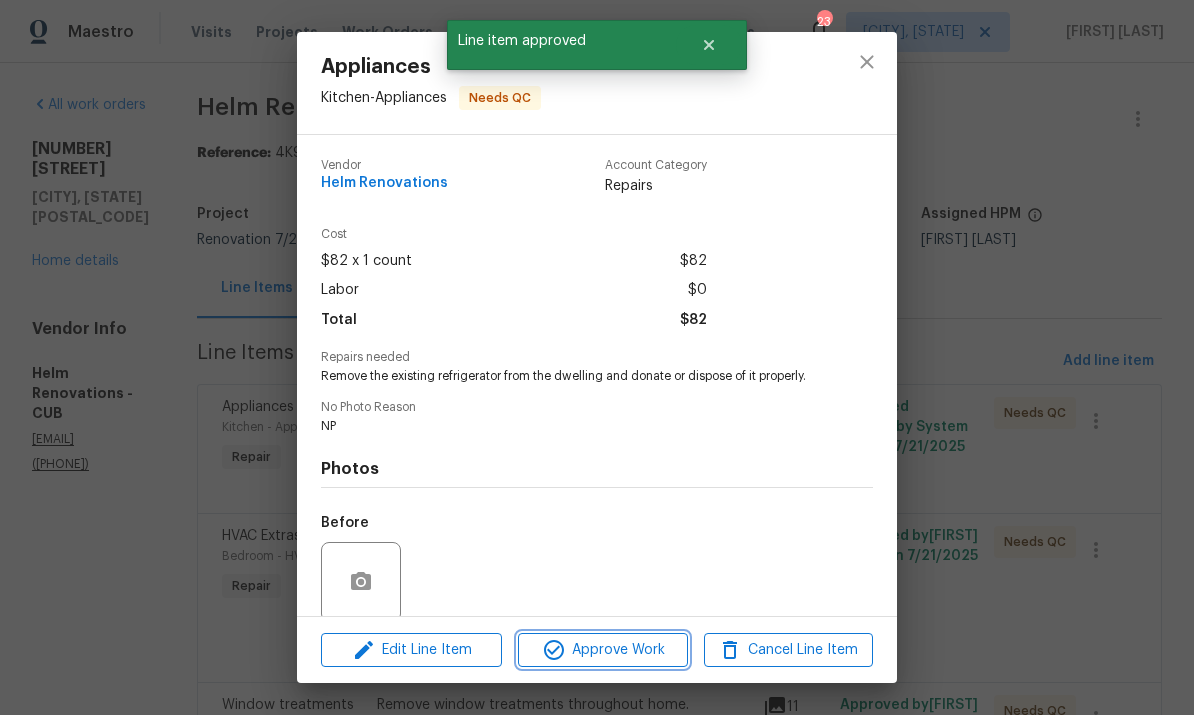 click on "Approve Work" at bounding box center (602, 650) 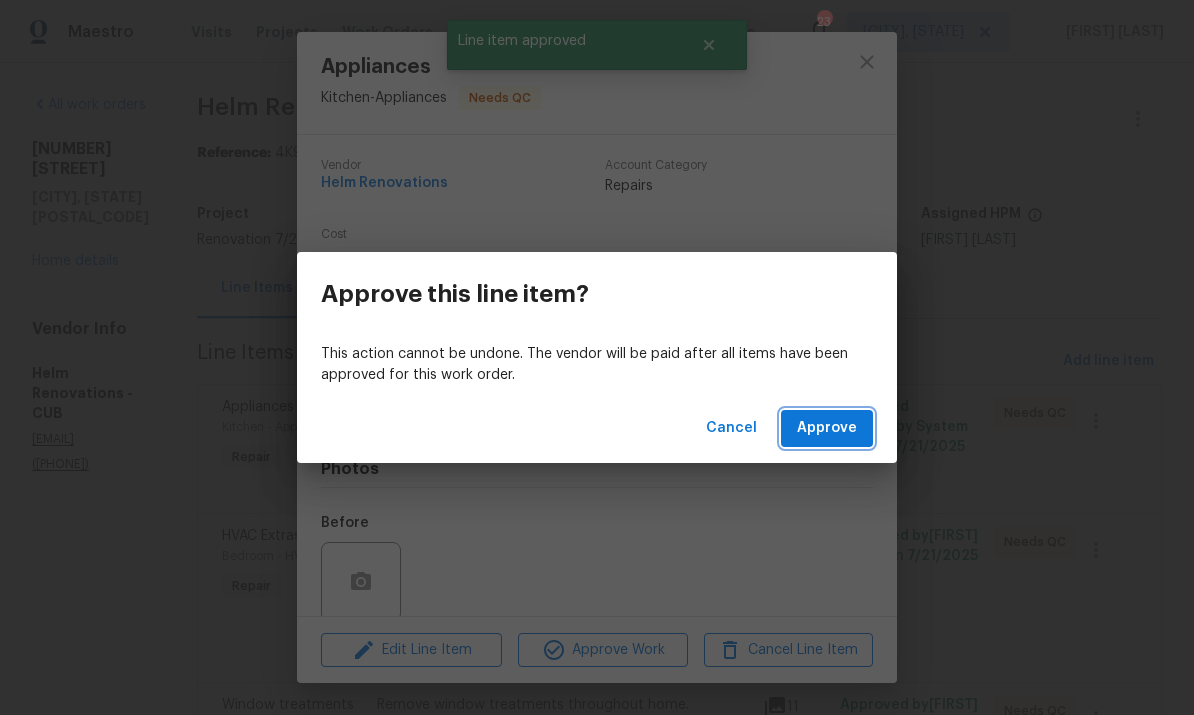 click on "Approve" at bounding box center (827, 428) 